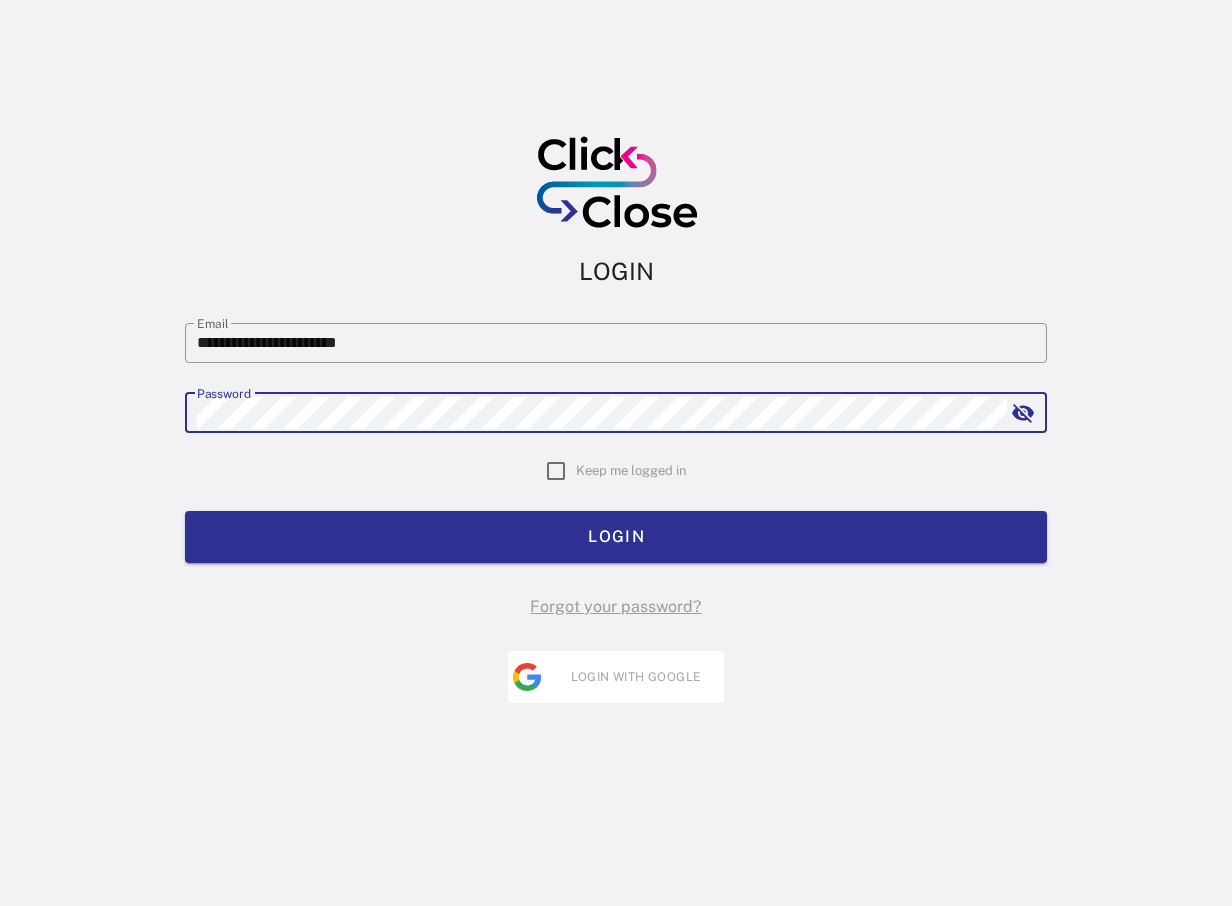scroll, scrollTop: 0, scrollLeft: 0, axis: both 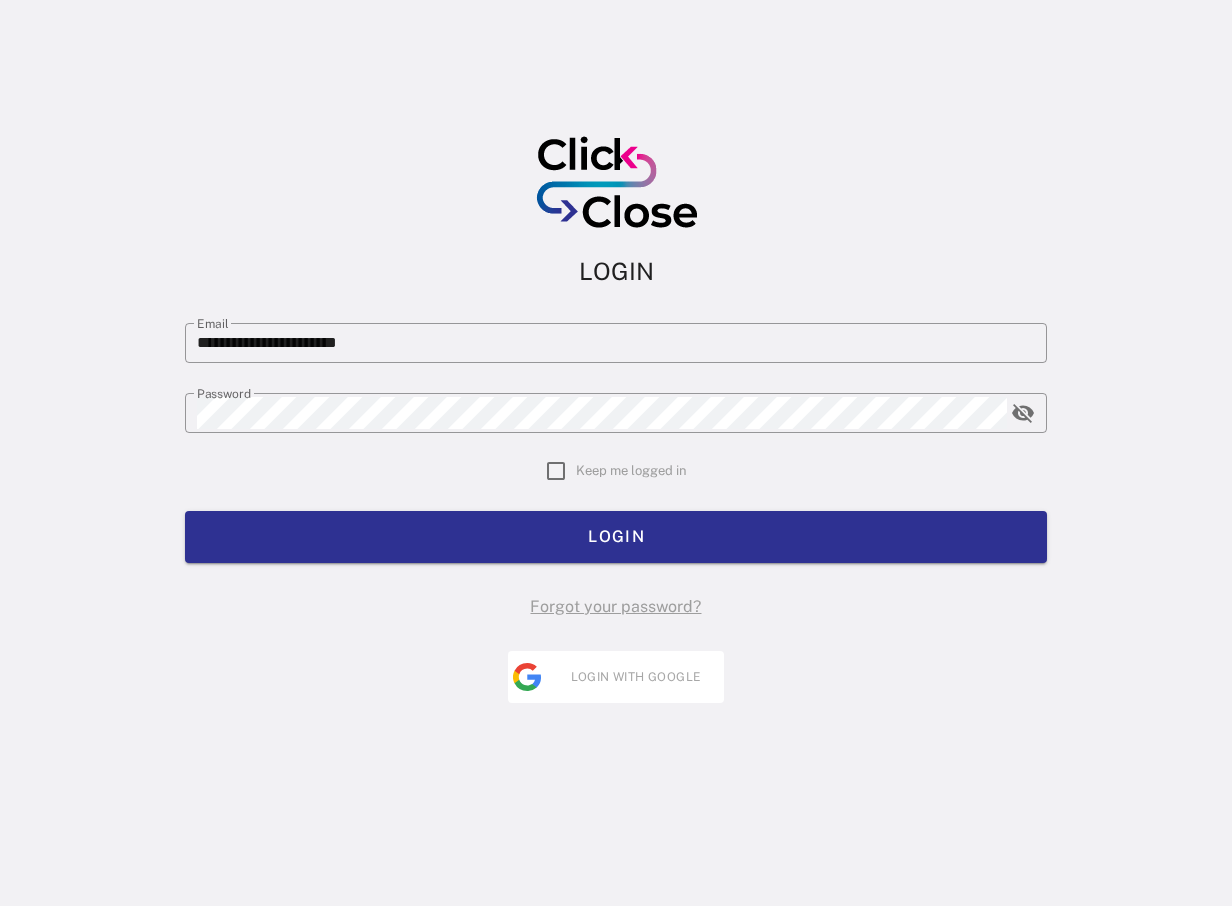 click on "**********" at bounding box center (616, 419) 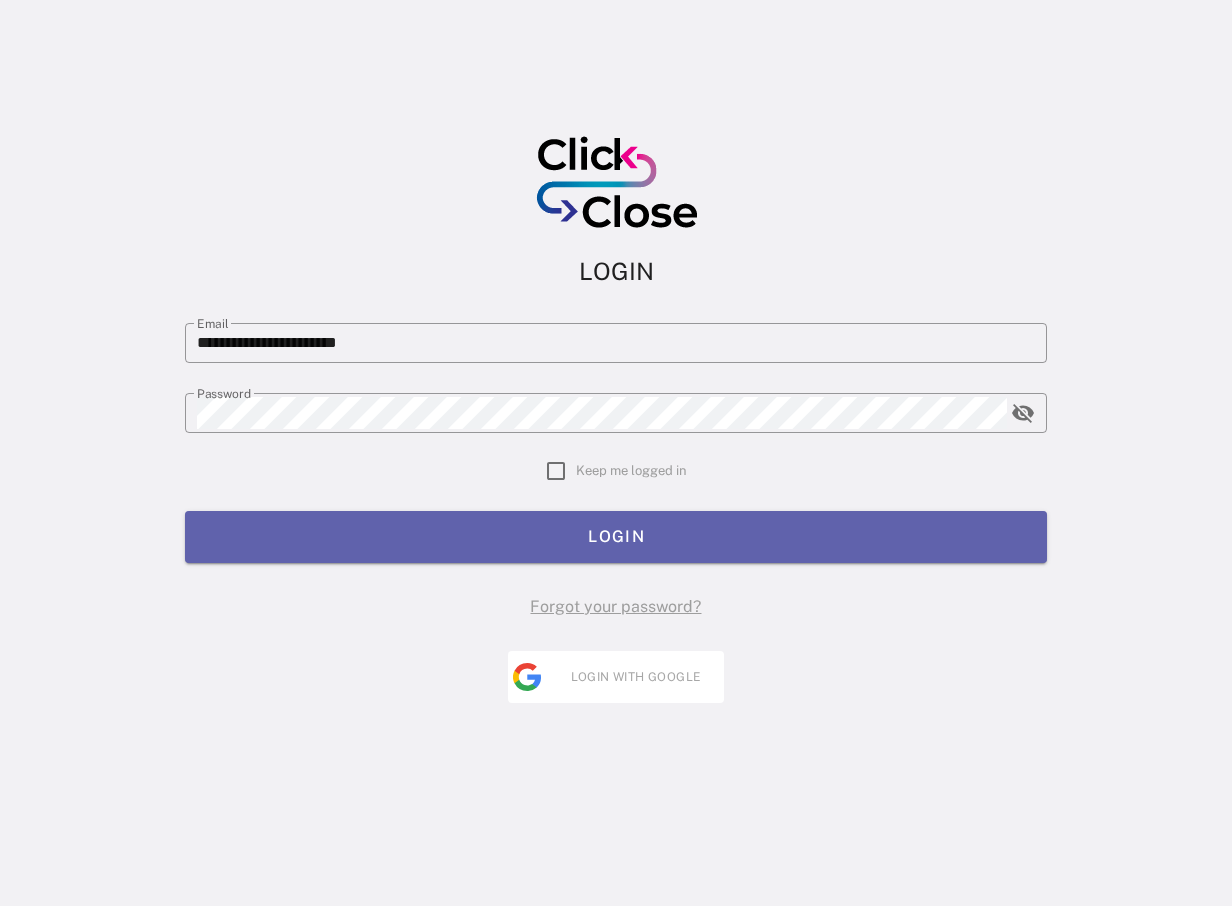 click on "LOGIN" at bounding box center [616, 536] 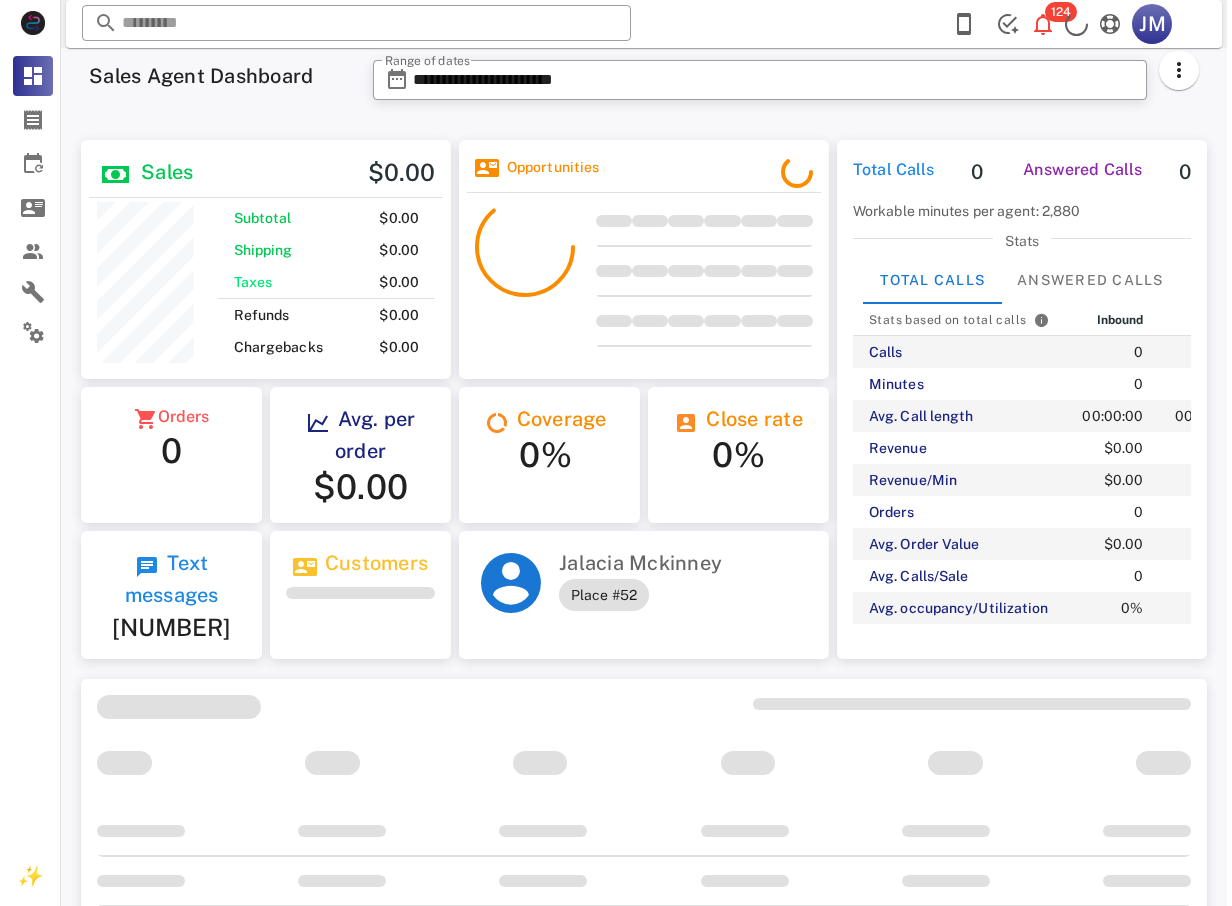 scroll, scrollTop: 0, scrollLeft: 0, axis: both 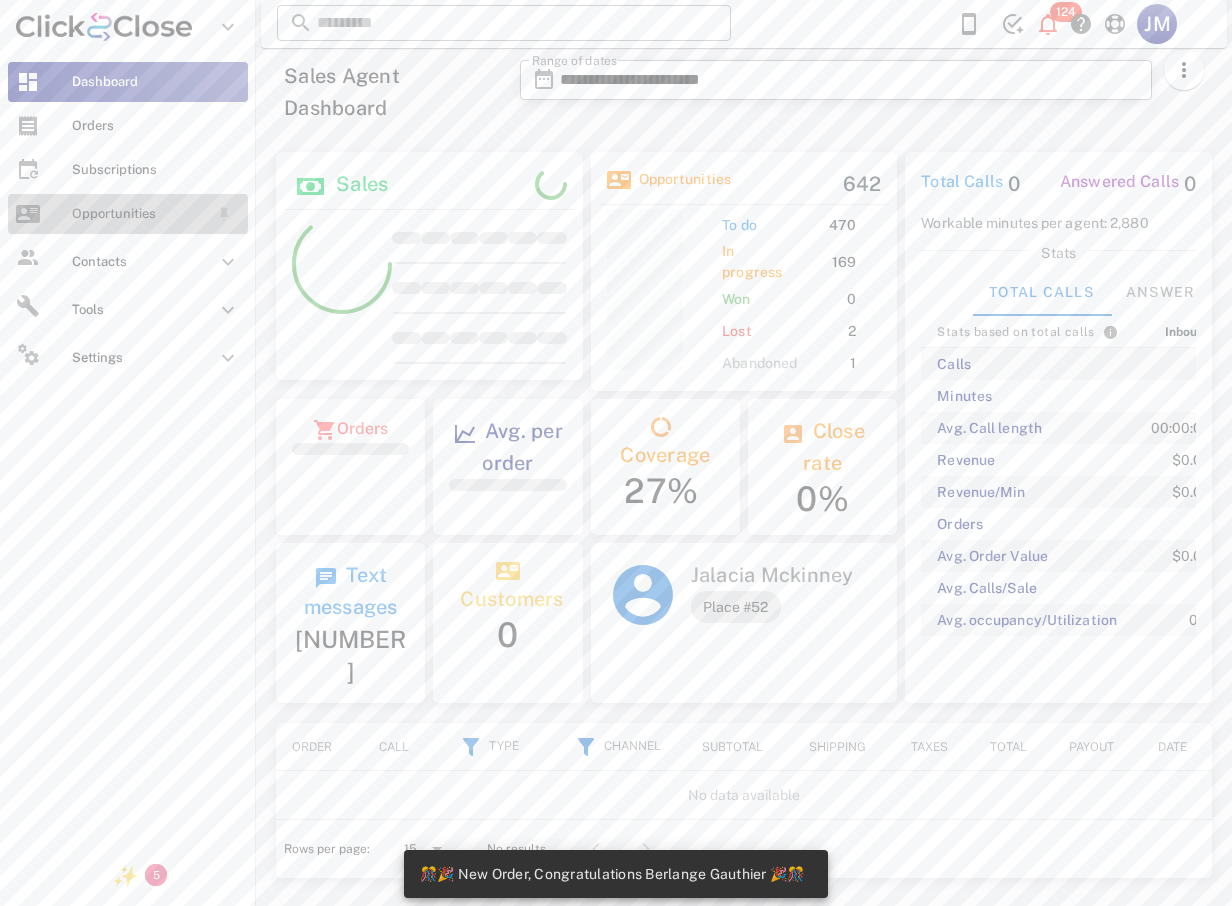 click on "Opportunities" at bounding box center [140, 214] 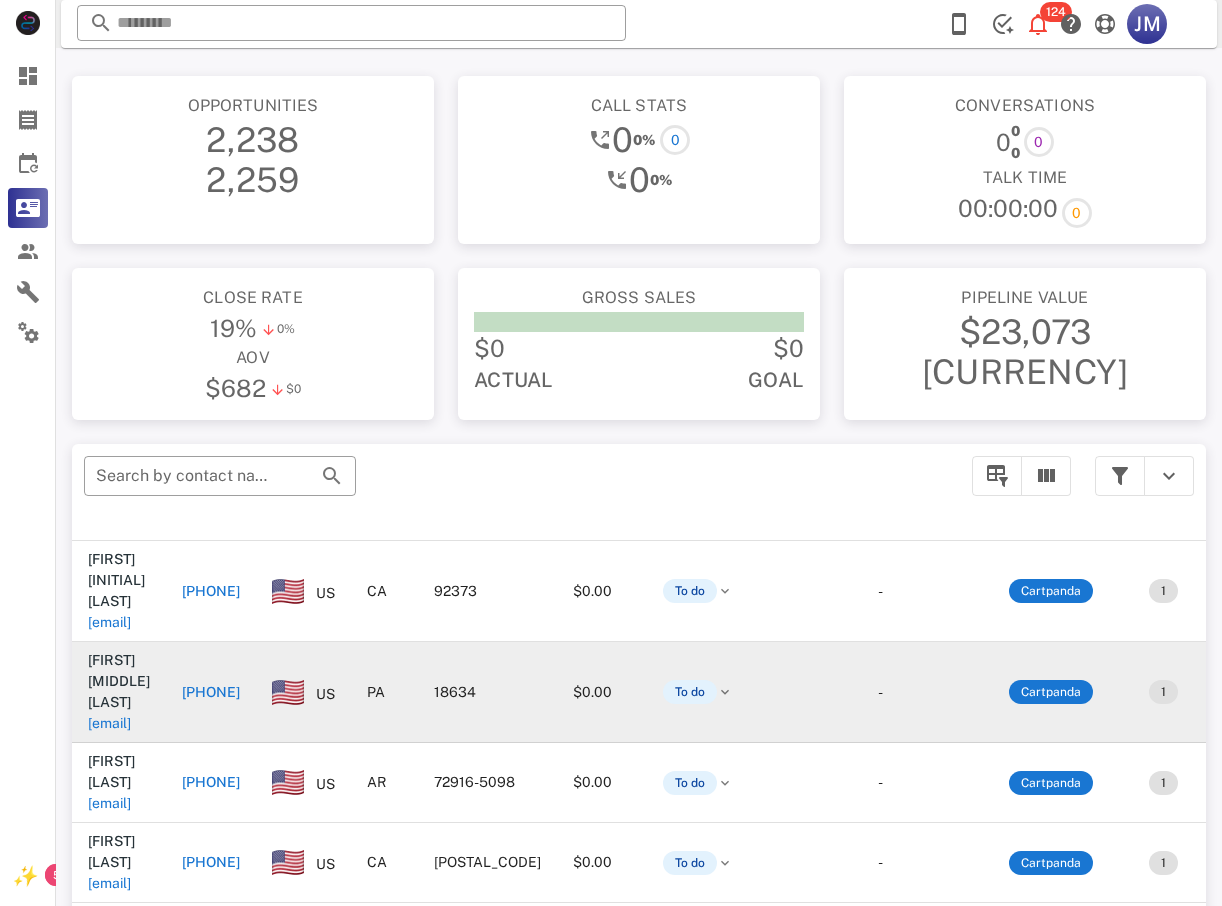scroll, scrollTop: 0, scrollLeft: 0, axis: both 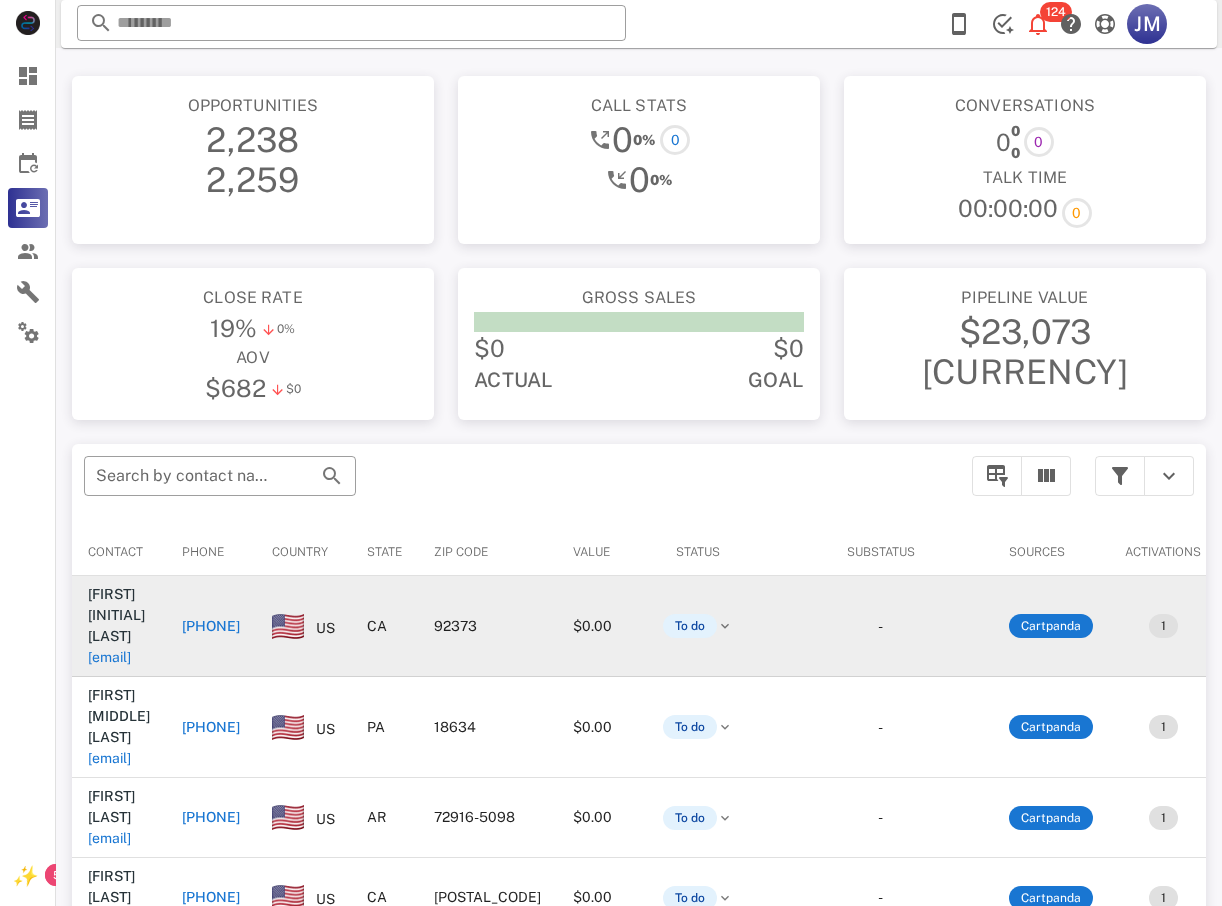 click on "[PHONE]" at bounding box center [211, 626] 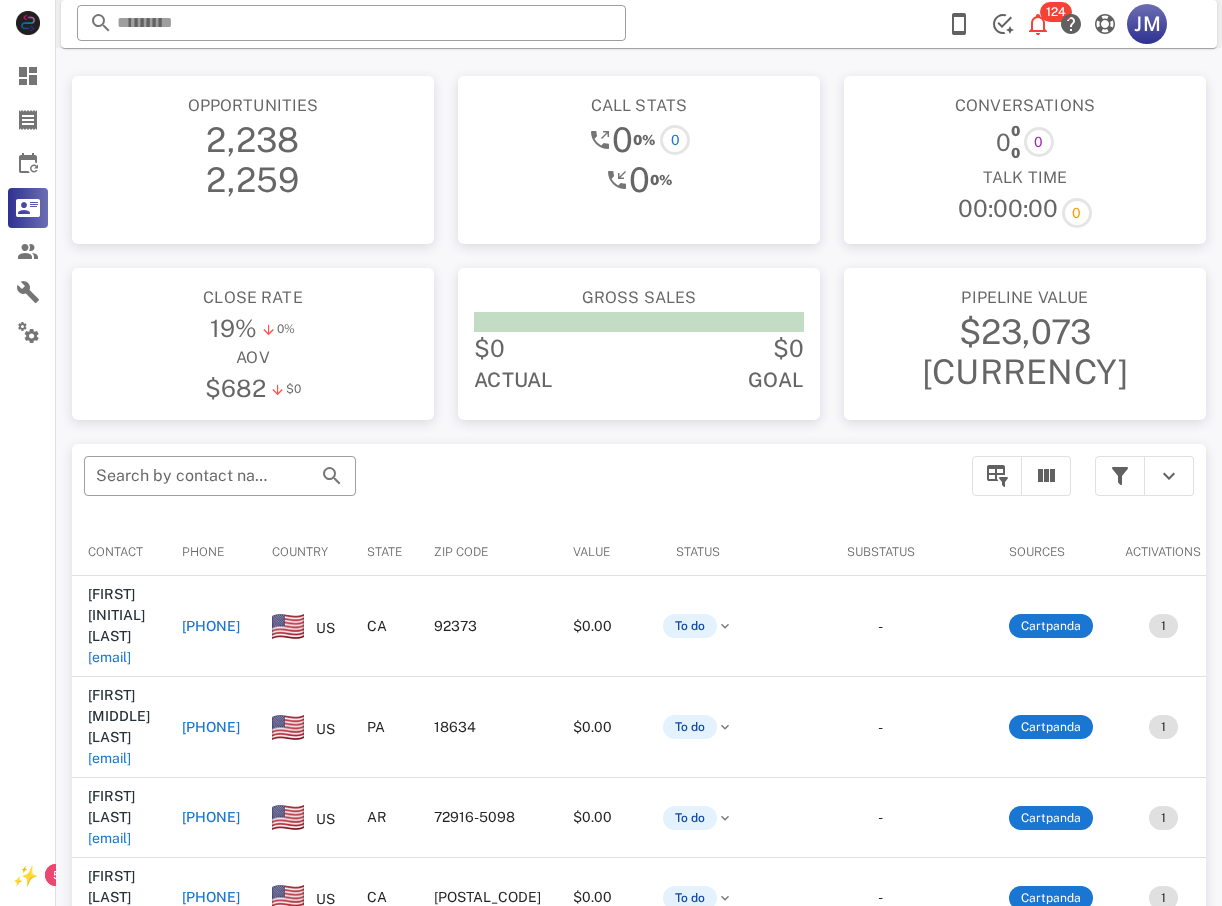 type on "**********" 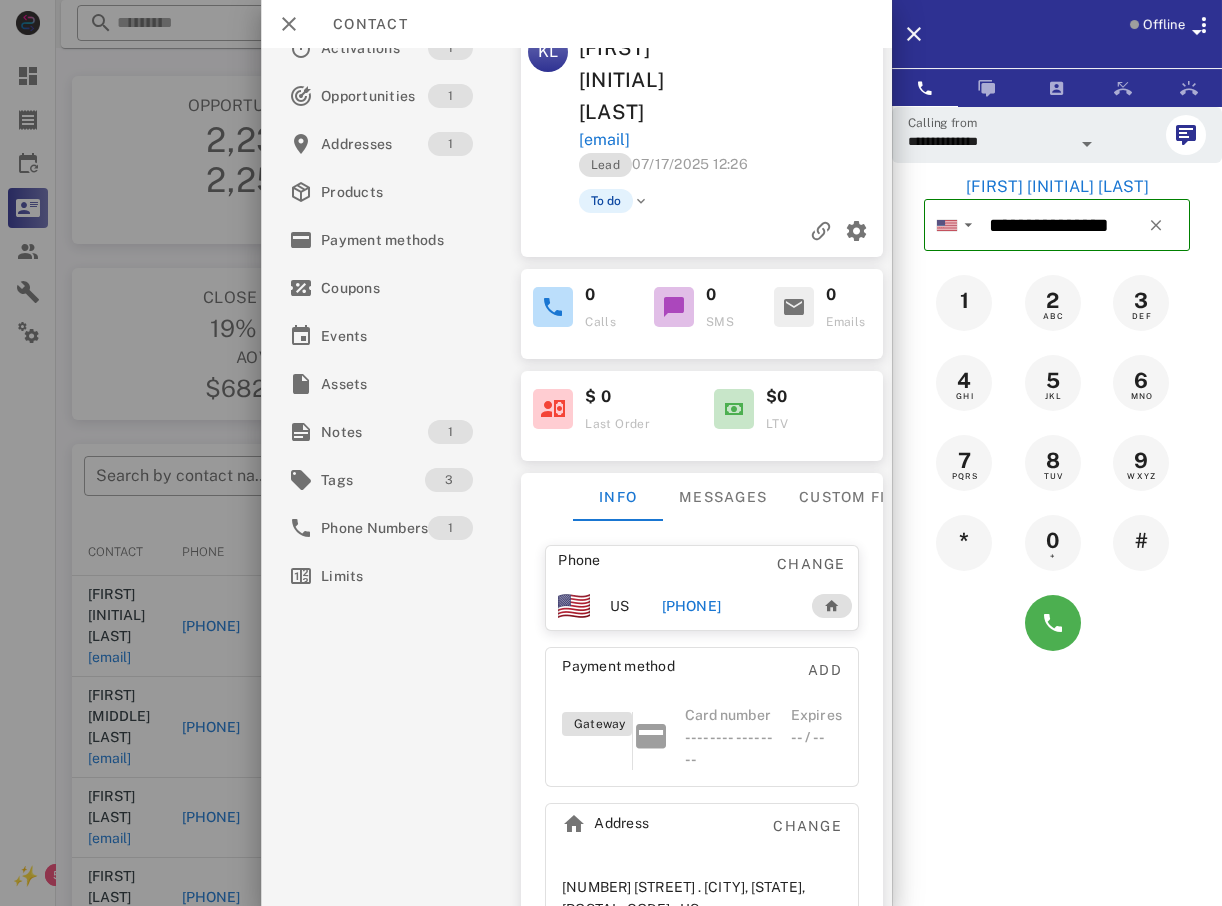 scroll, scrollTop: 49, scrollLeft: 0, axis: vertical 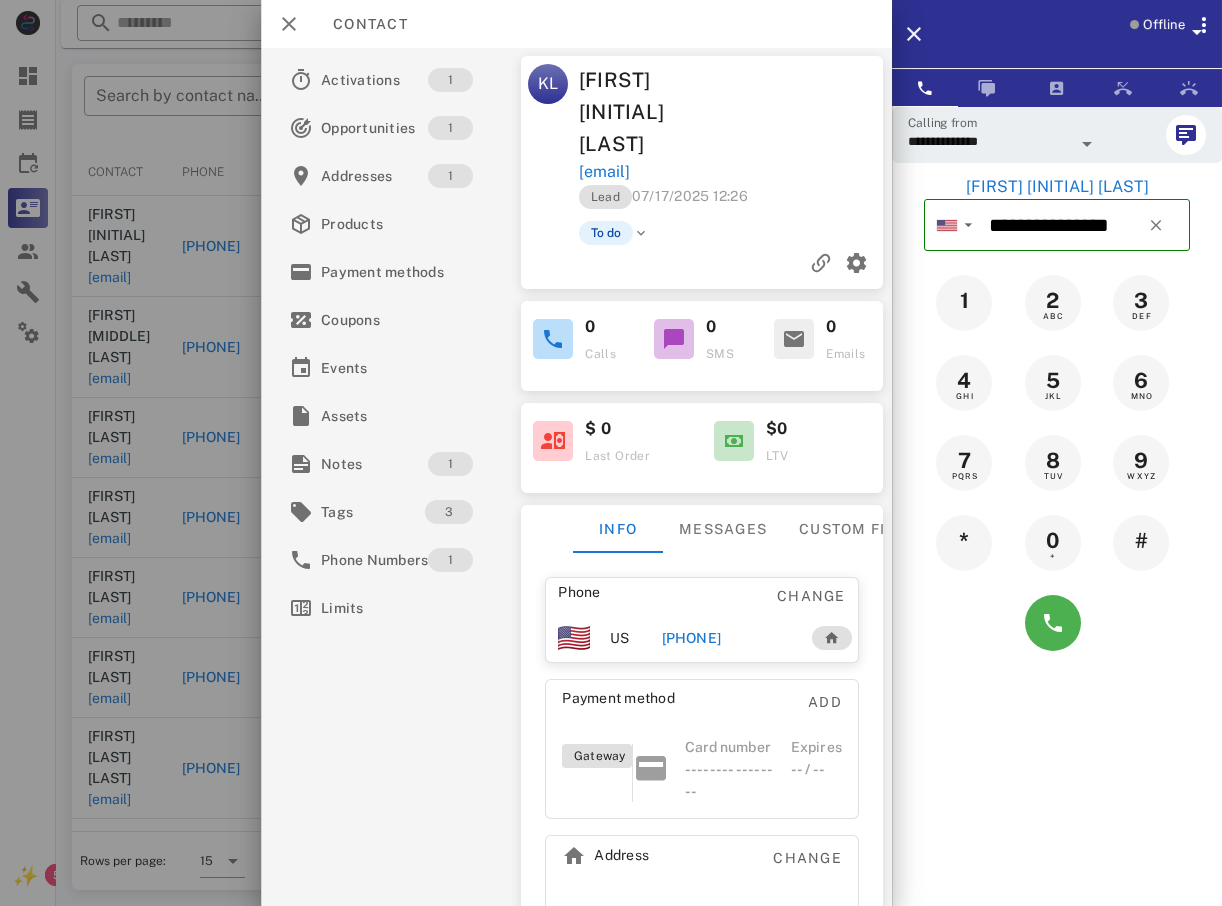click at bounding box center (611, 453) 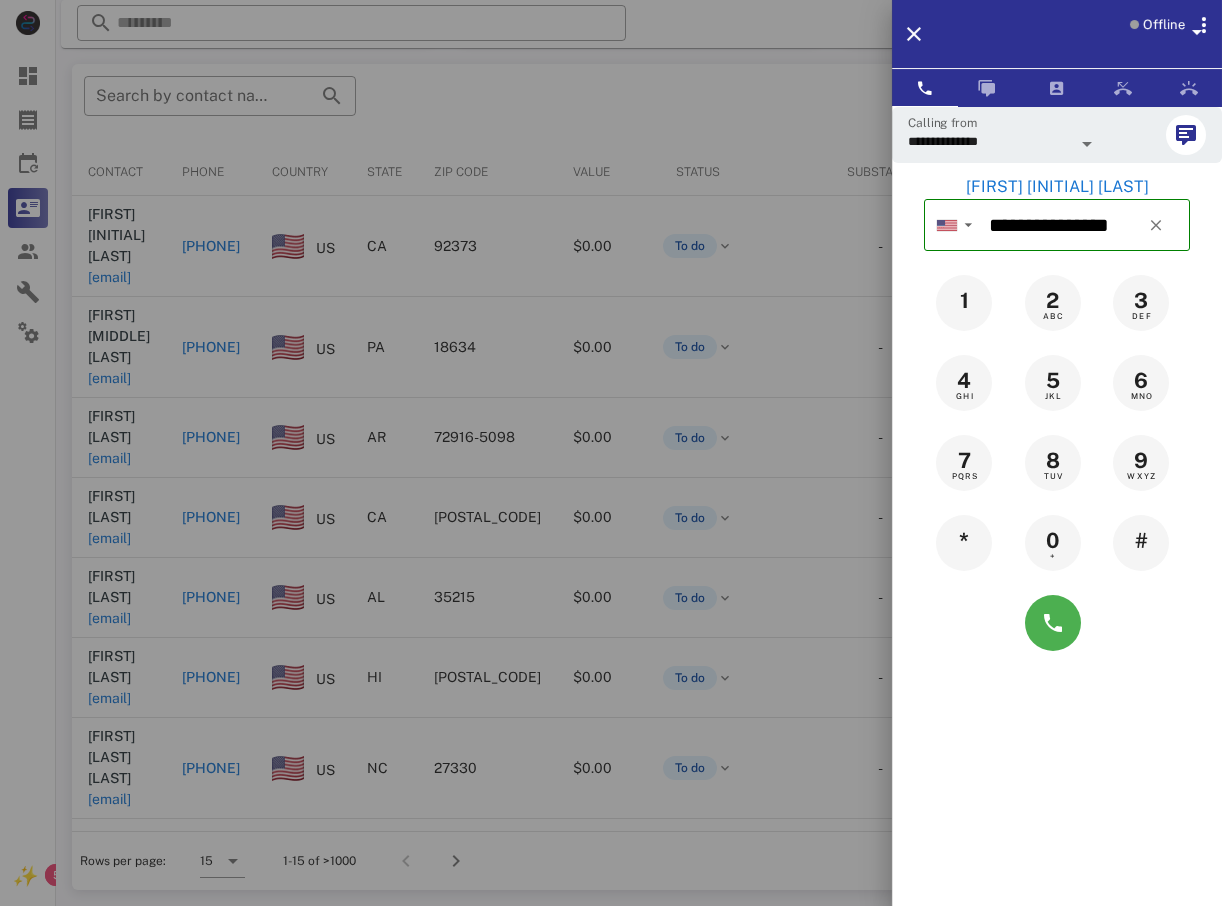 click at bounding box center [611, 453] 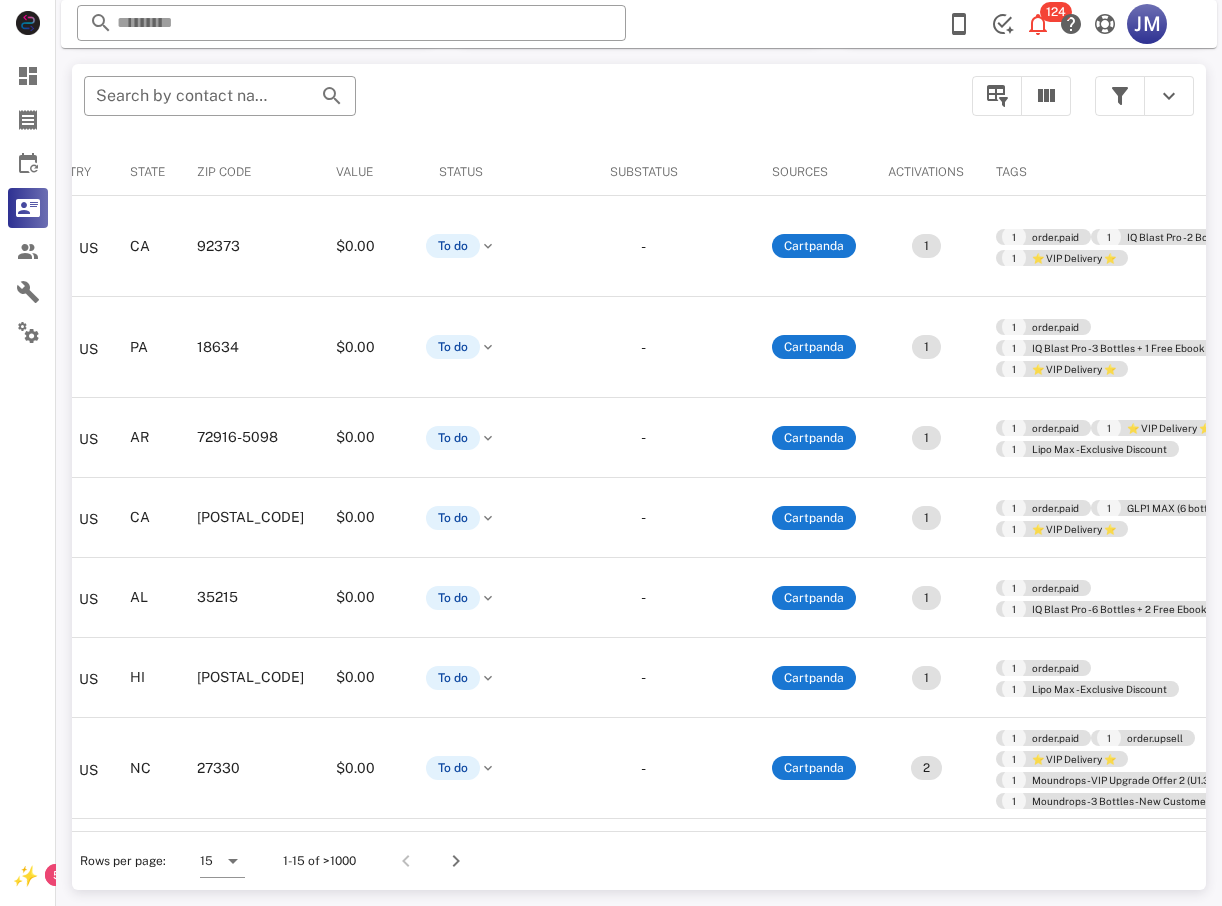 scroll, scrollTop: 0, scrollLeft: 258, axis: horizontal 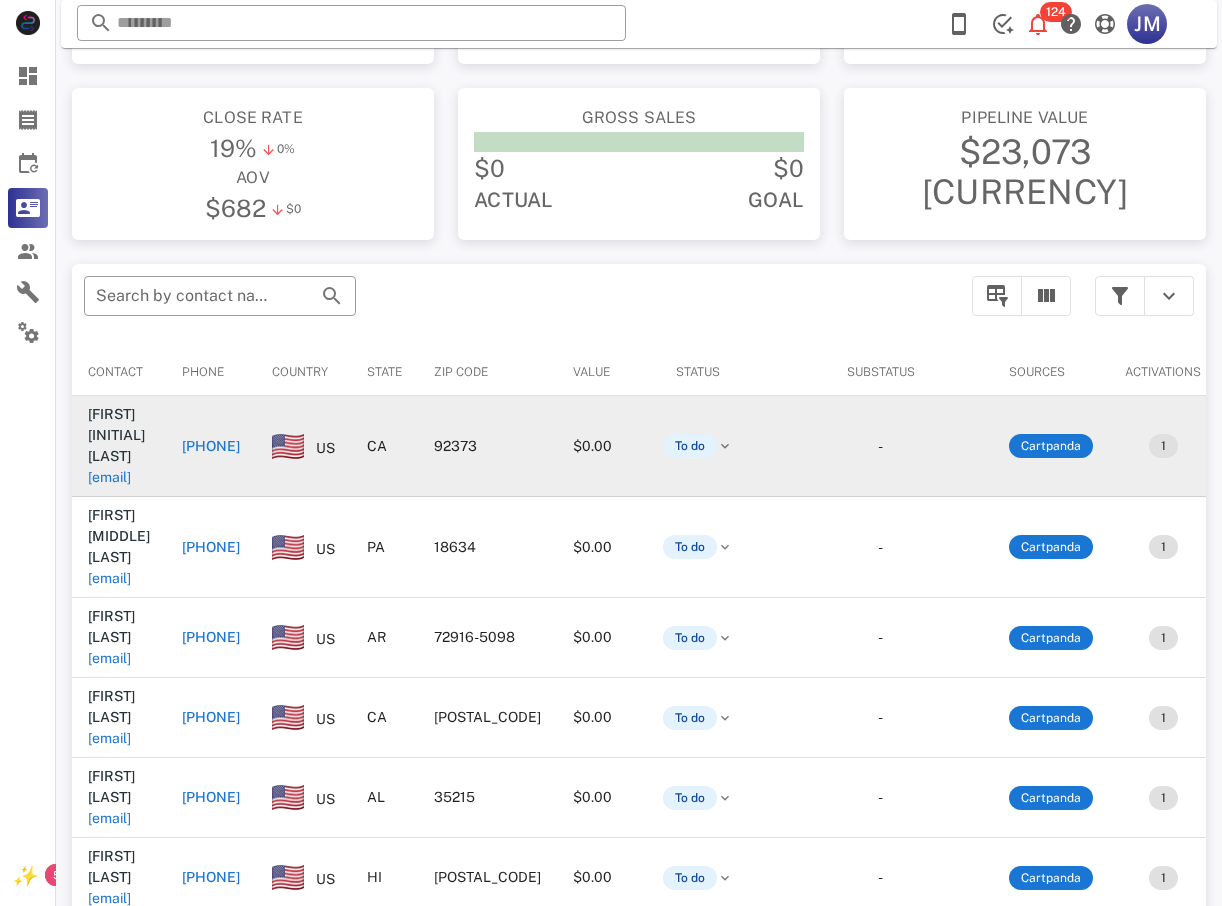 click on "[PHONE]" at bounding box center (211, 446) 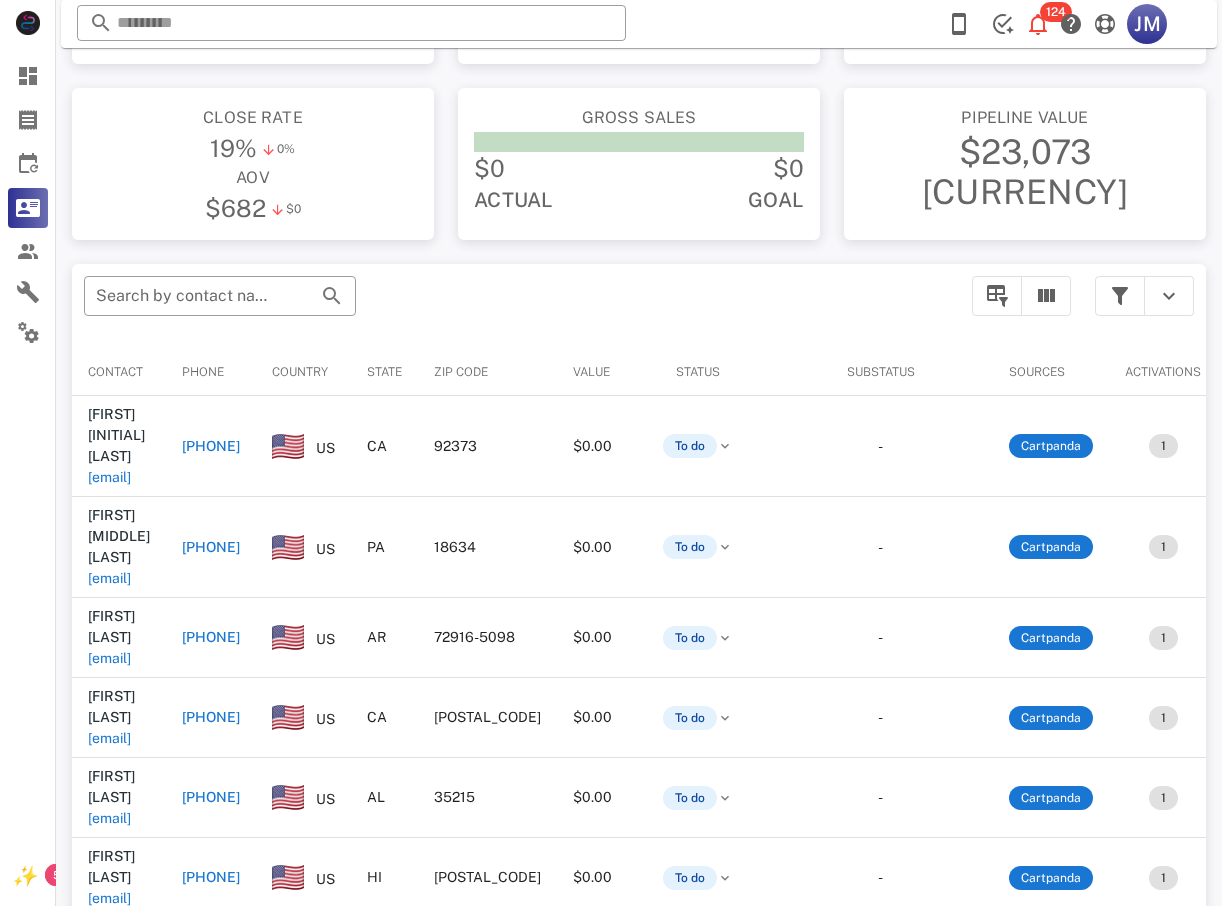type on "**********" 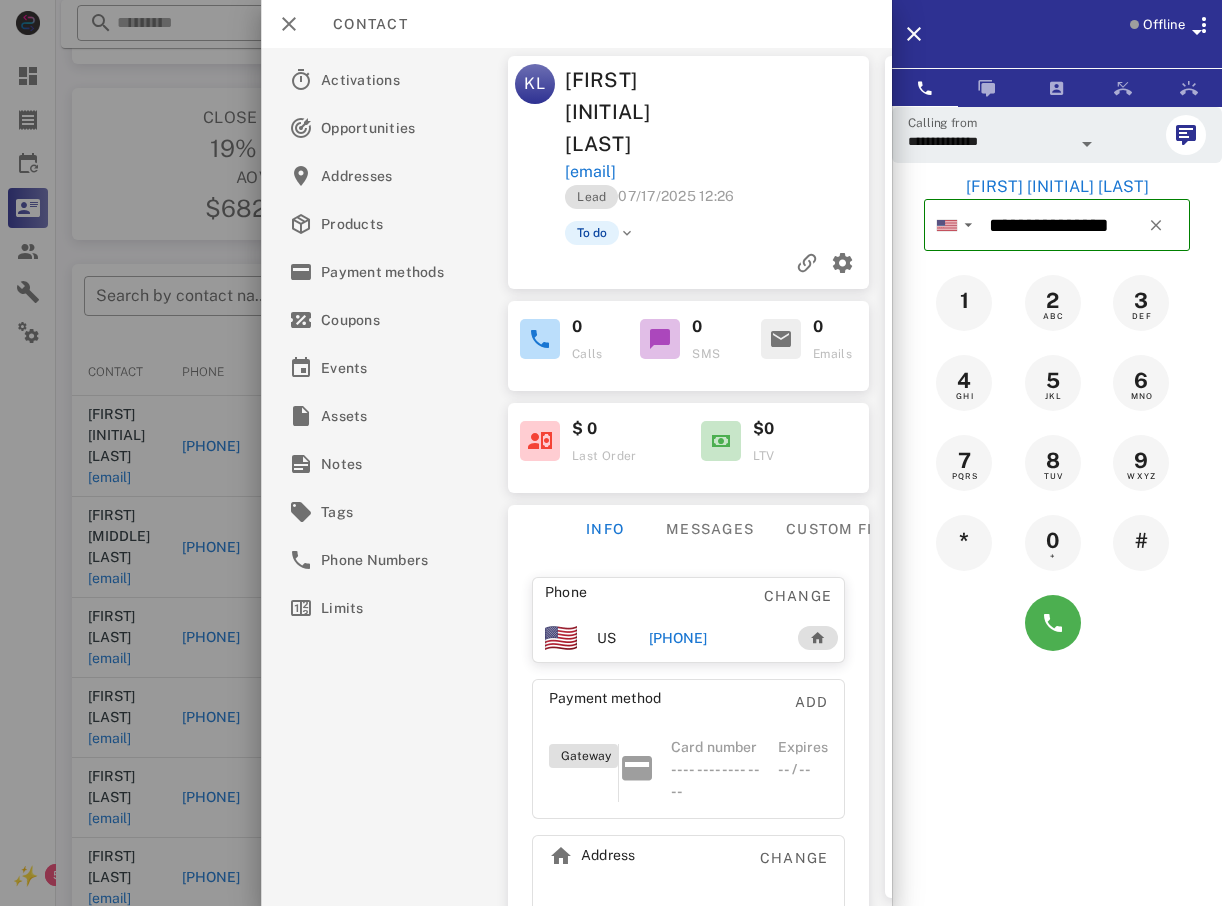 scroll, scrollTop: 280, scrollLeft: 0, axis: vertical 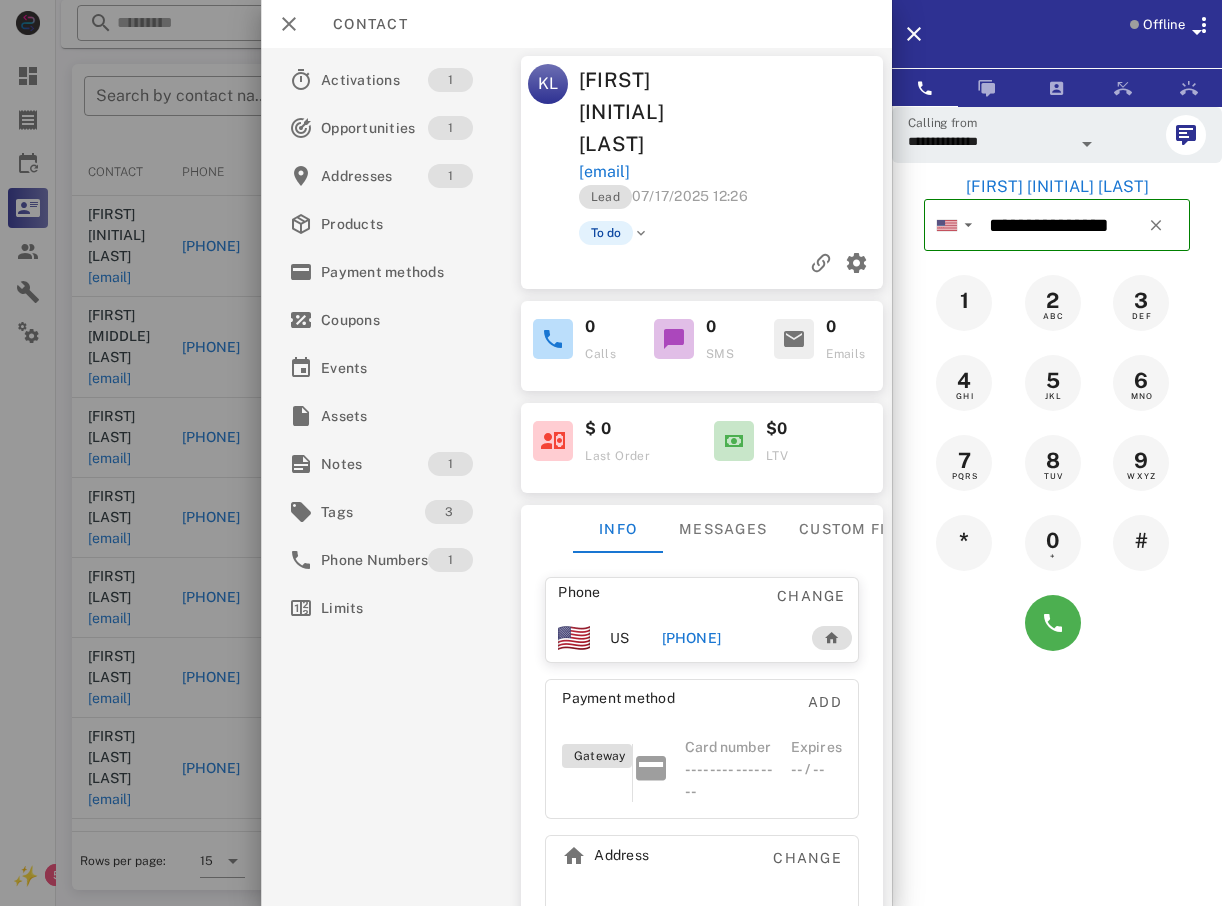 click at bounding box center (611, 453) 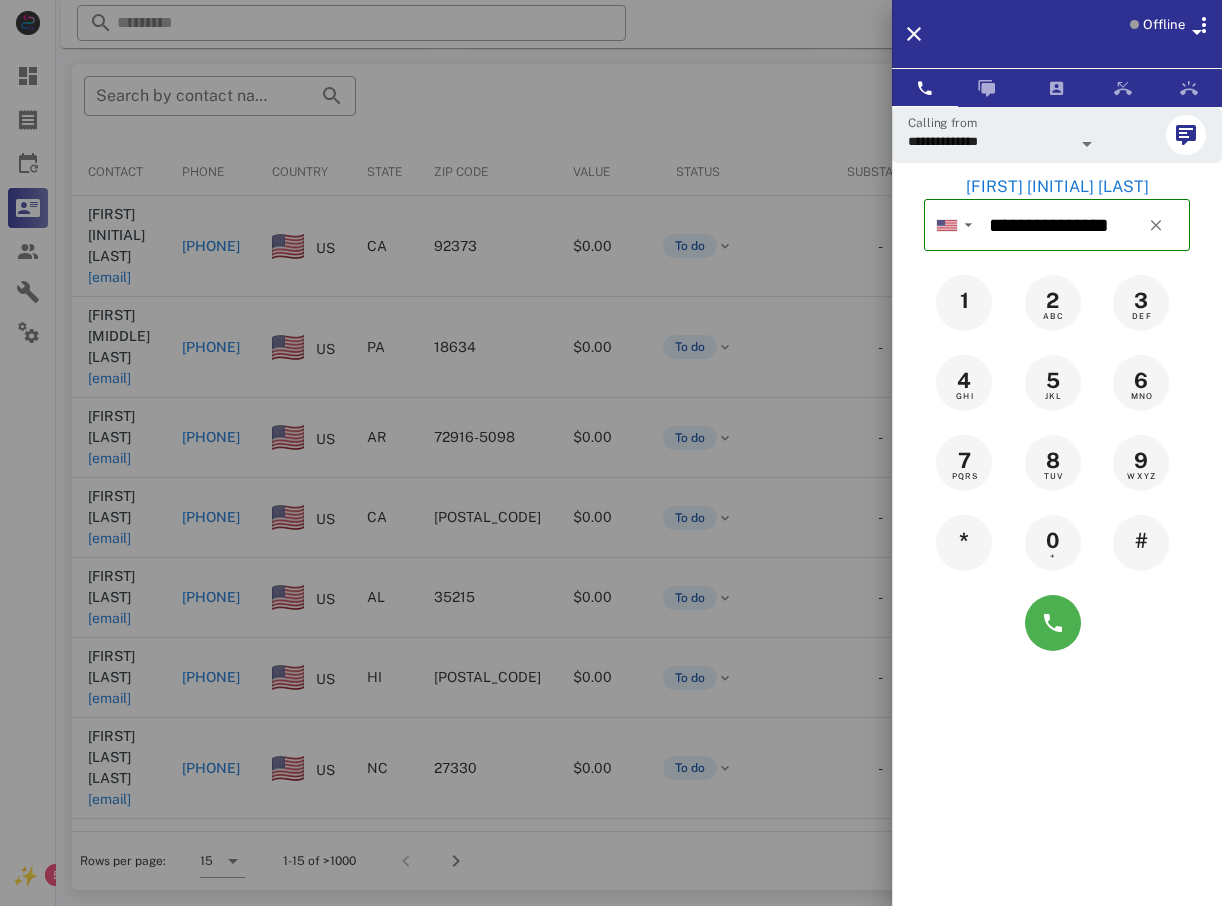 click at bounding box center [611, 453] 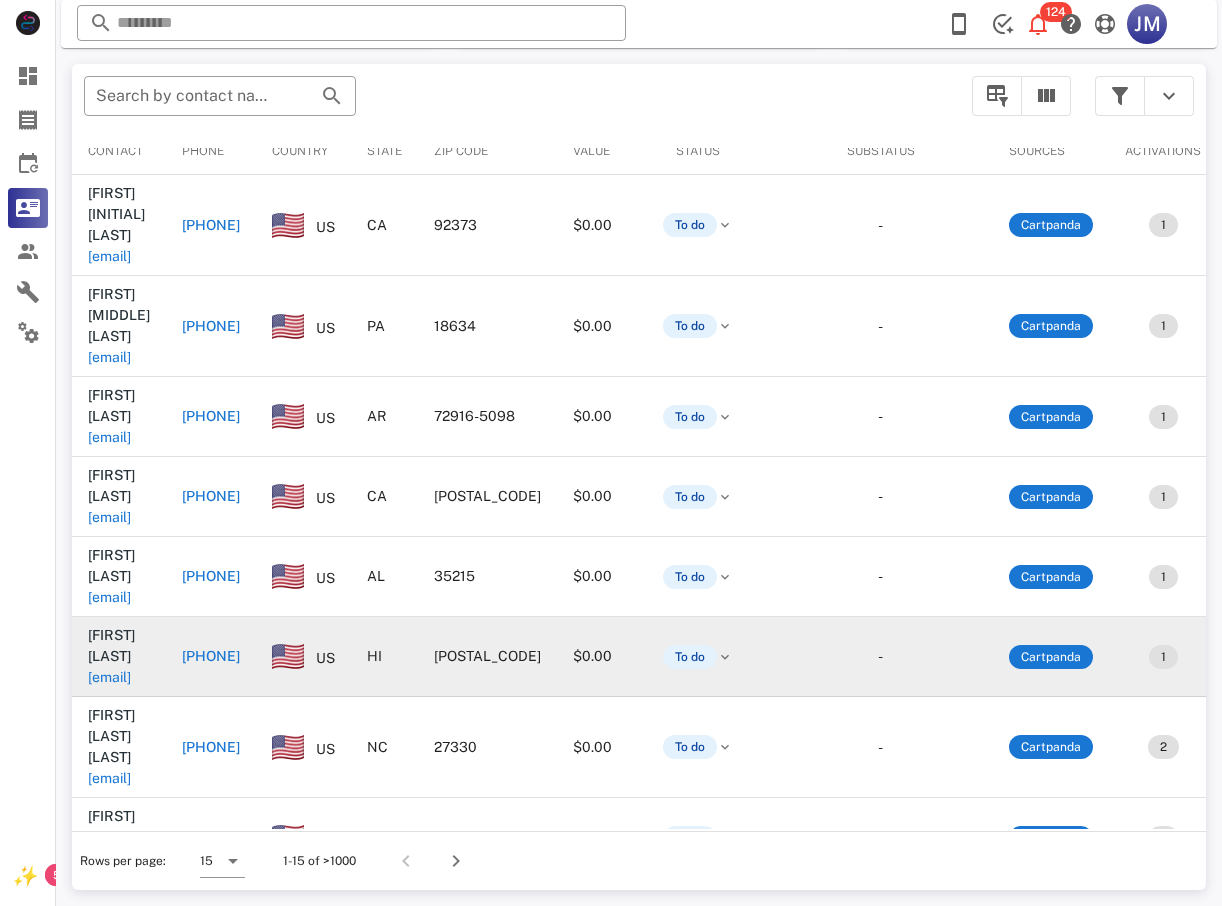 scroll, scrollTop: 0, scrollLeft: 0, axis: both 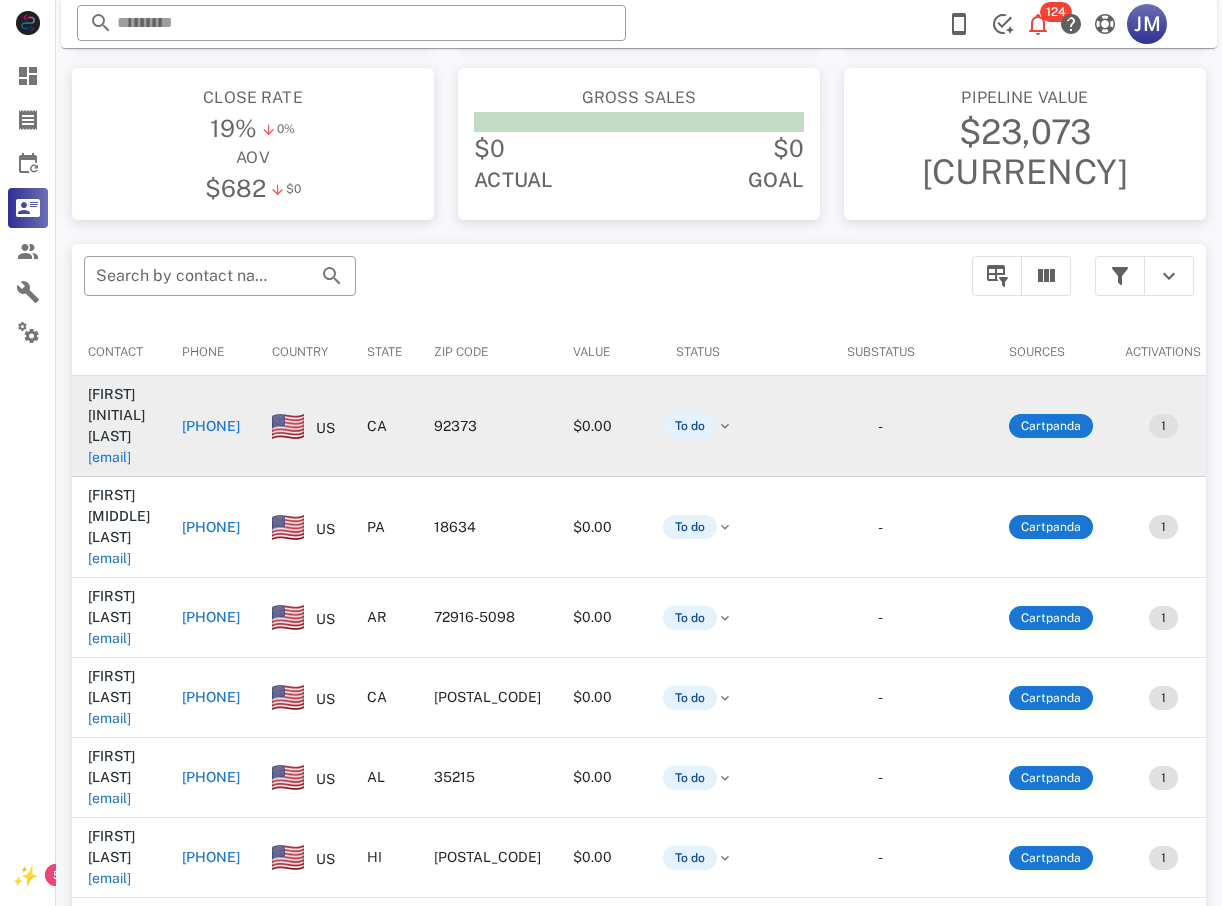 click on "[EMAIL]" at bounding box center [119, 457] 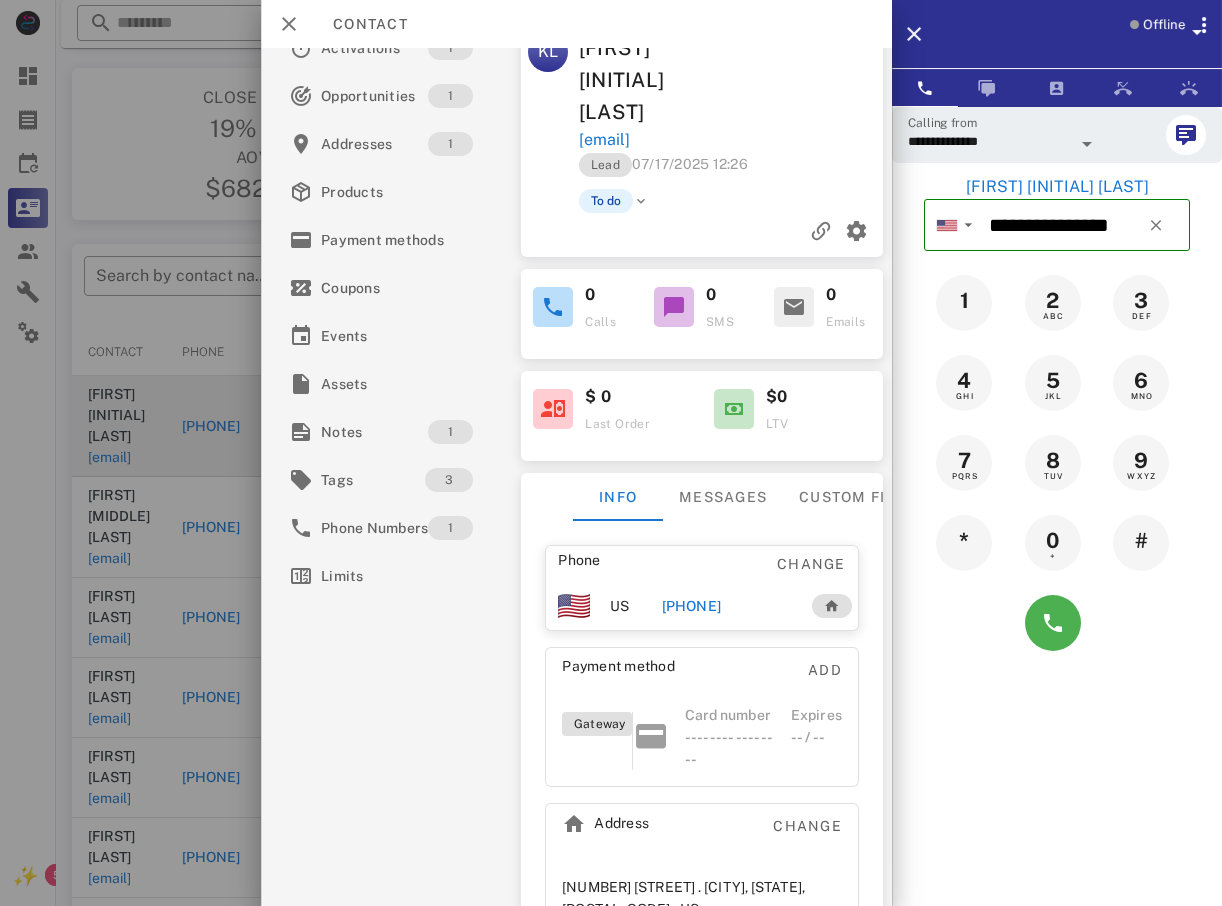 scroll, scrollTop: 49, scrollLeft: 0, axis: vertical 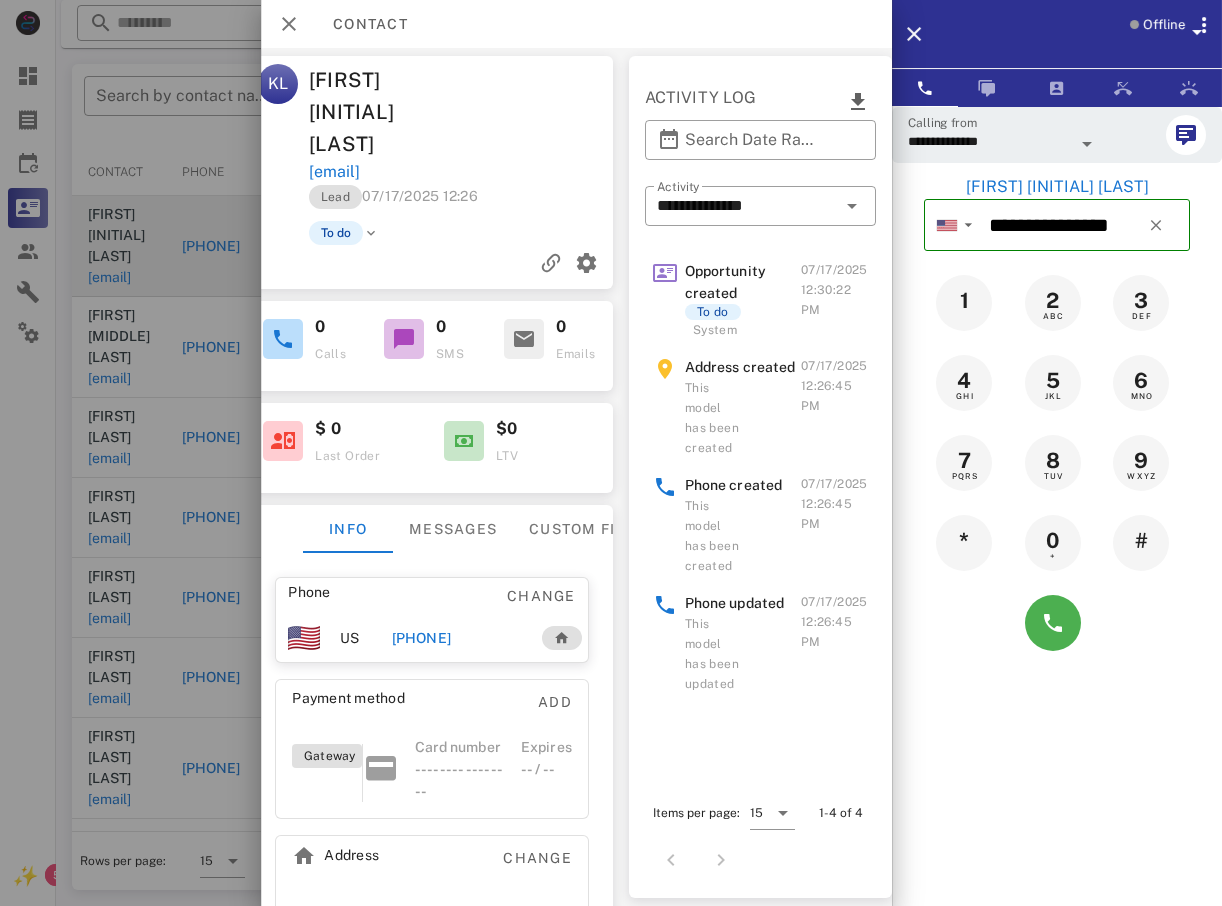 click at bounding box center [611, 453] 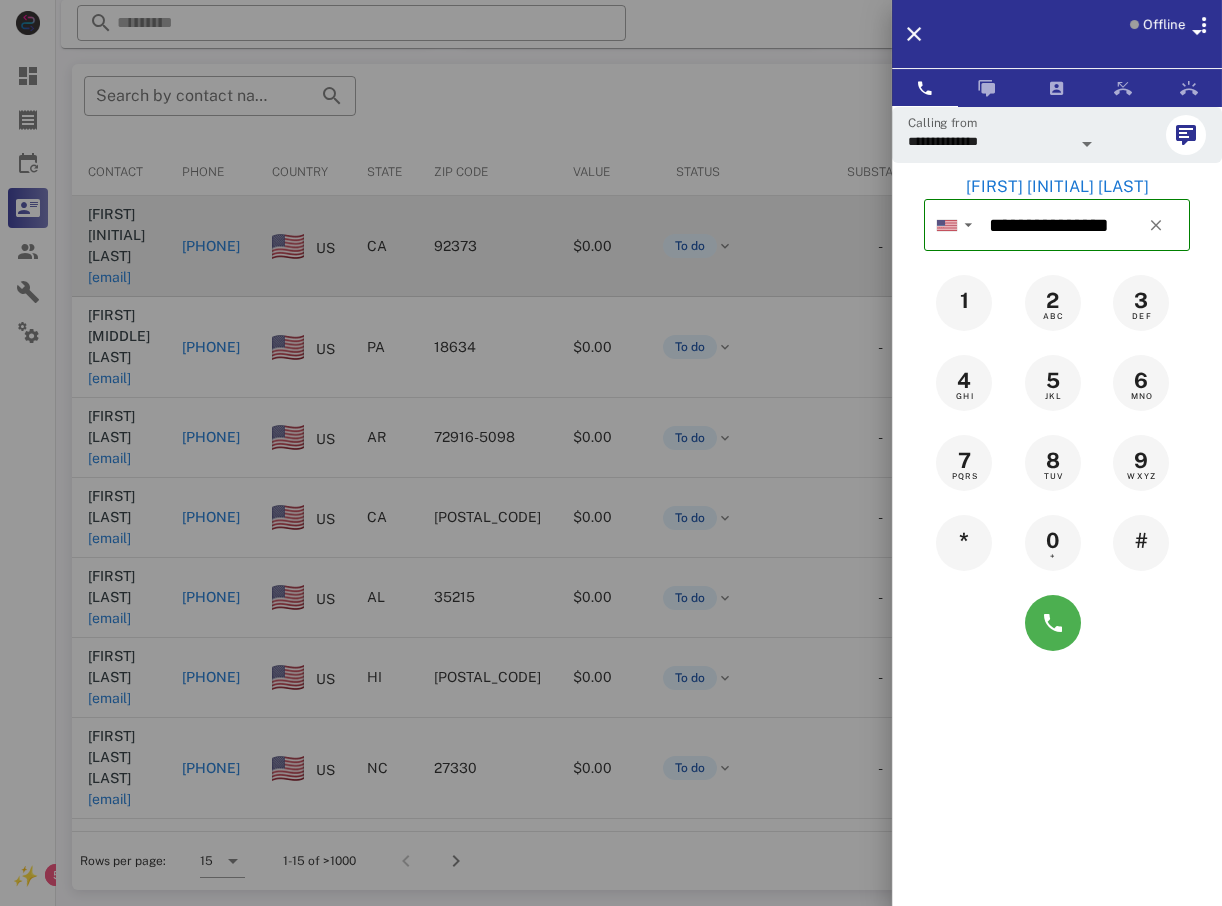 click at bounding box center [611, 453] 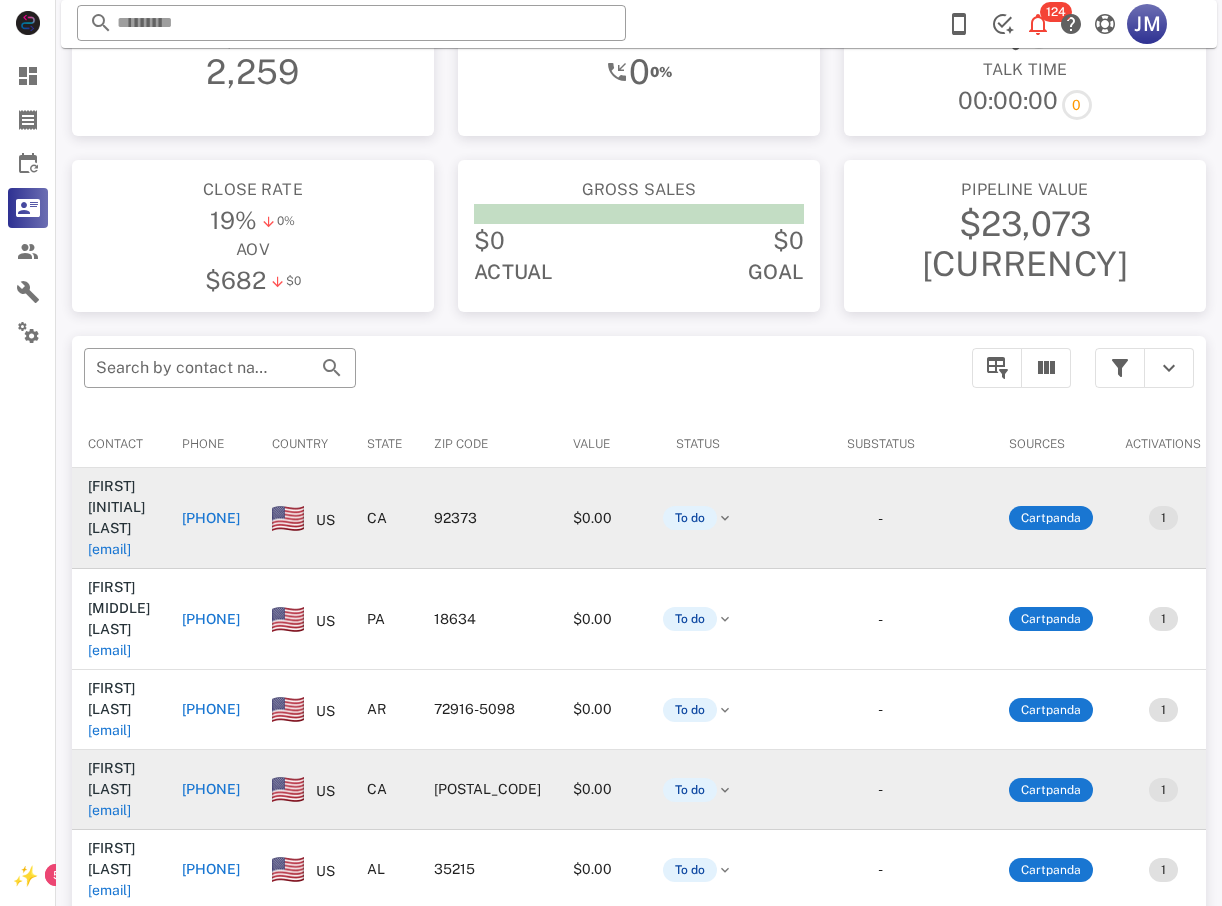scroll, scrollTop: 300, scrollLeft: 0, axis: vertical 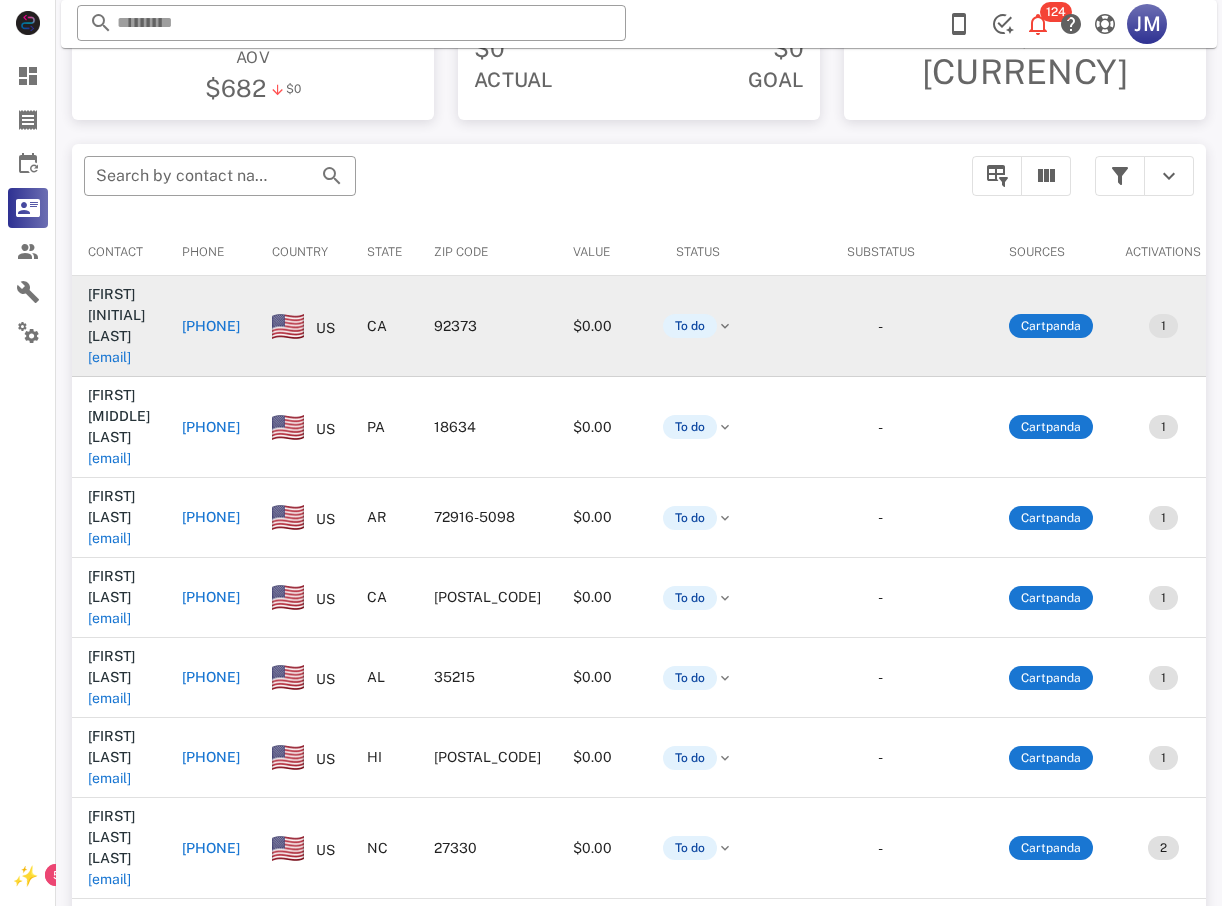 click on "US" at bounding box center [325, 328] 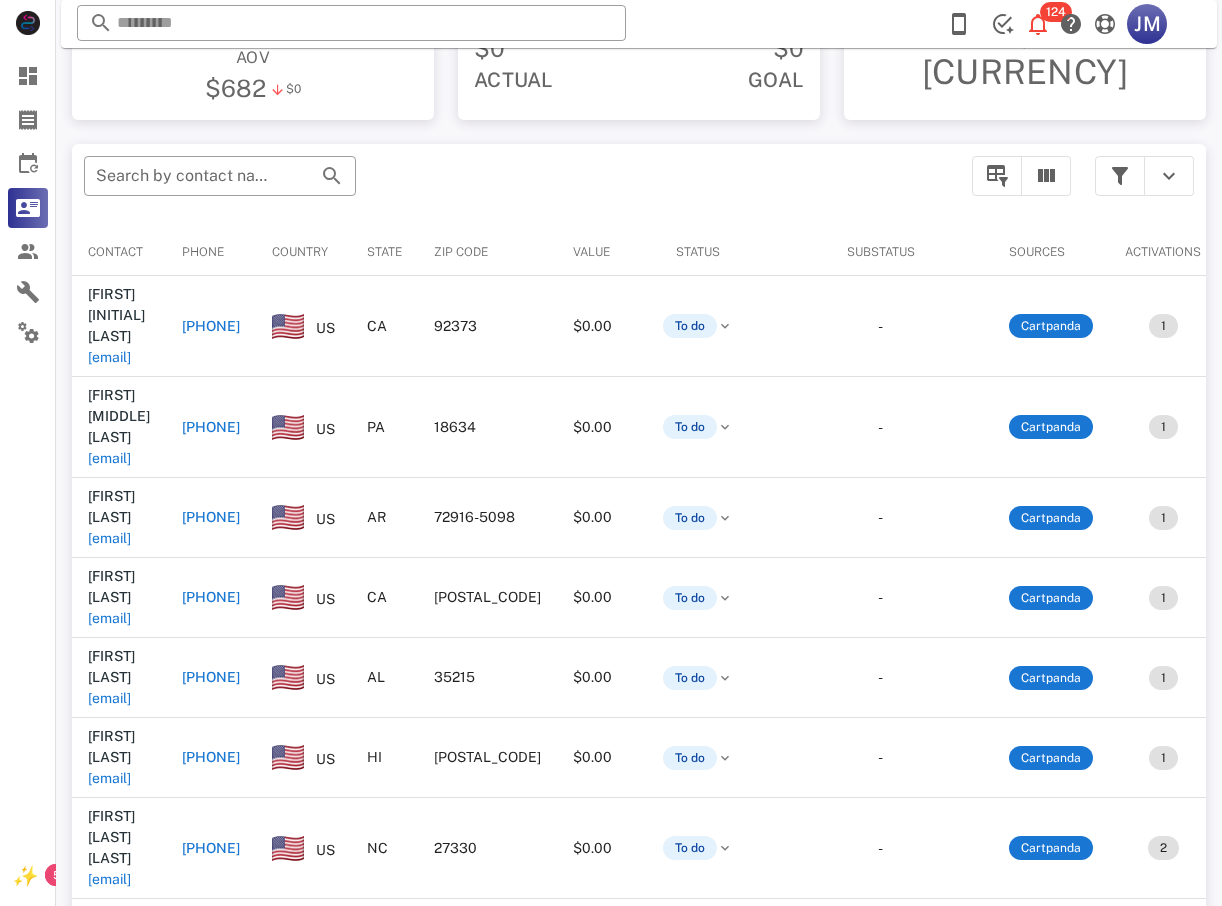 click on "[PHONE]" at bounding box center (211, 326) 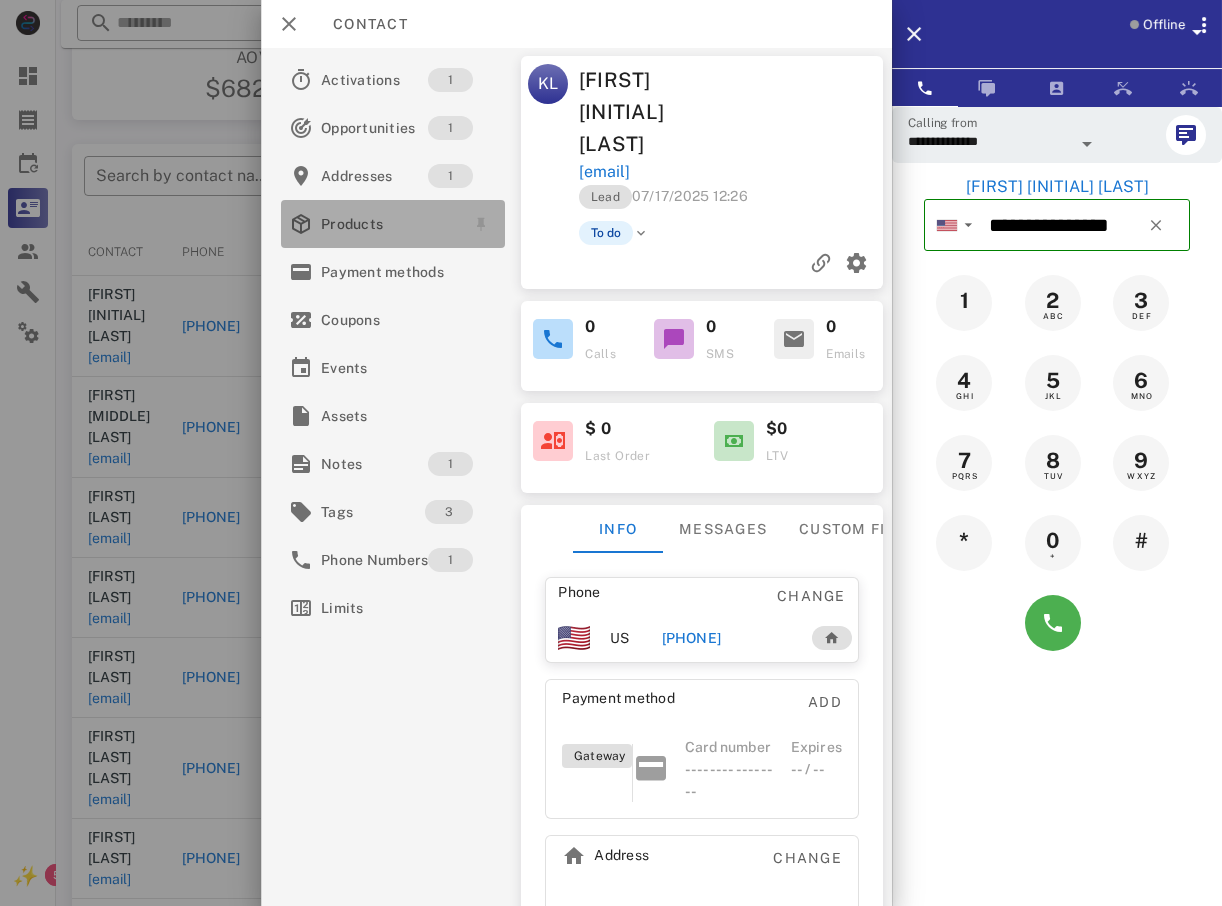 click on "Products" at bounding box center (389, 224) 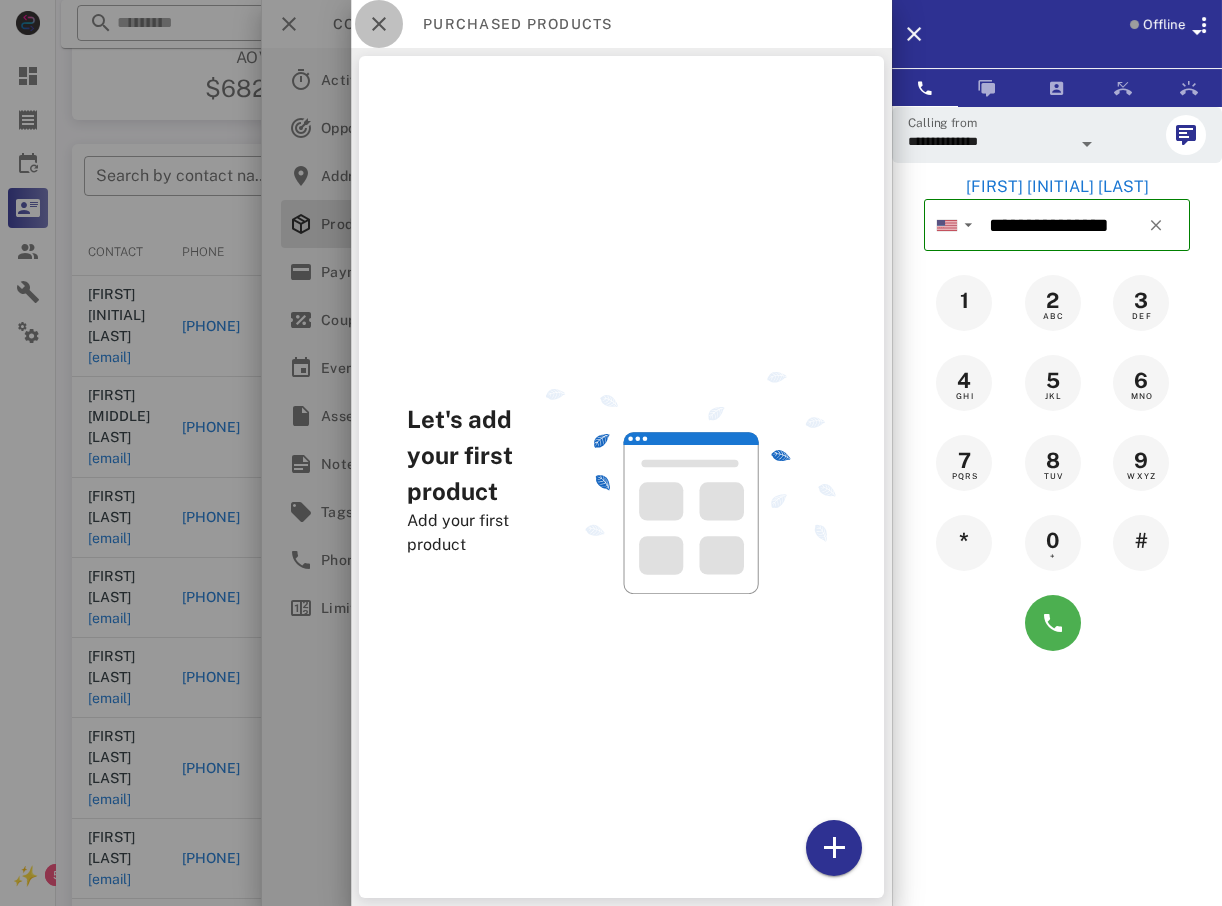 click at bounding box center [379, 24] 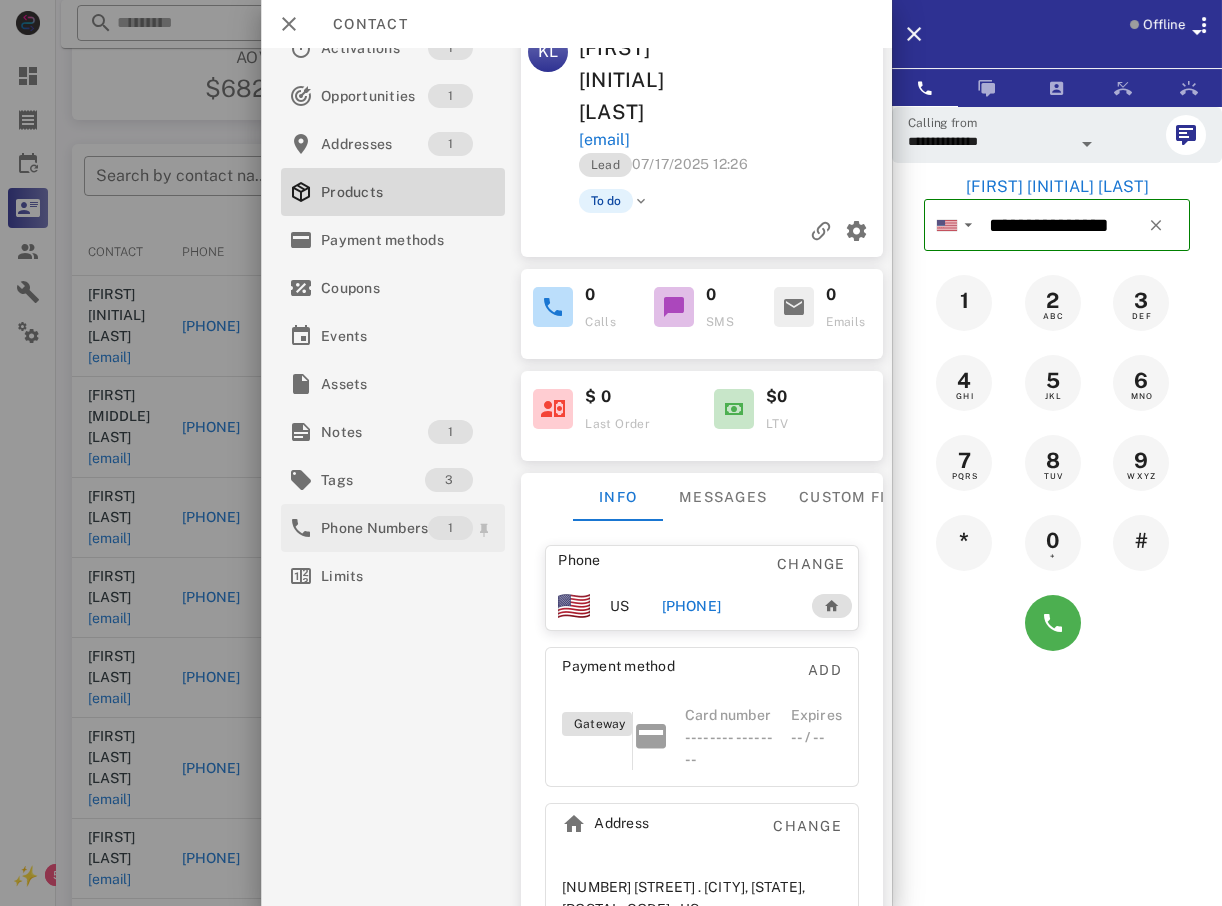 scroll, scrollTop: 49, scrollLeft: 0, axis: vertical 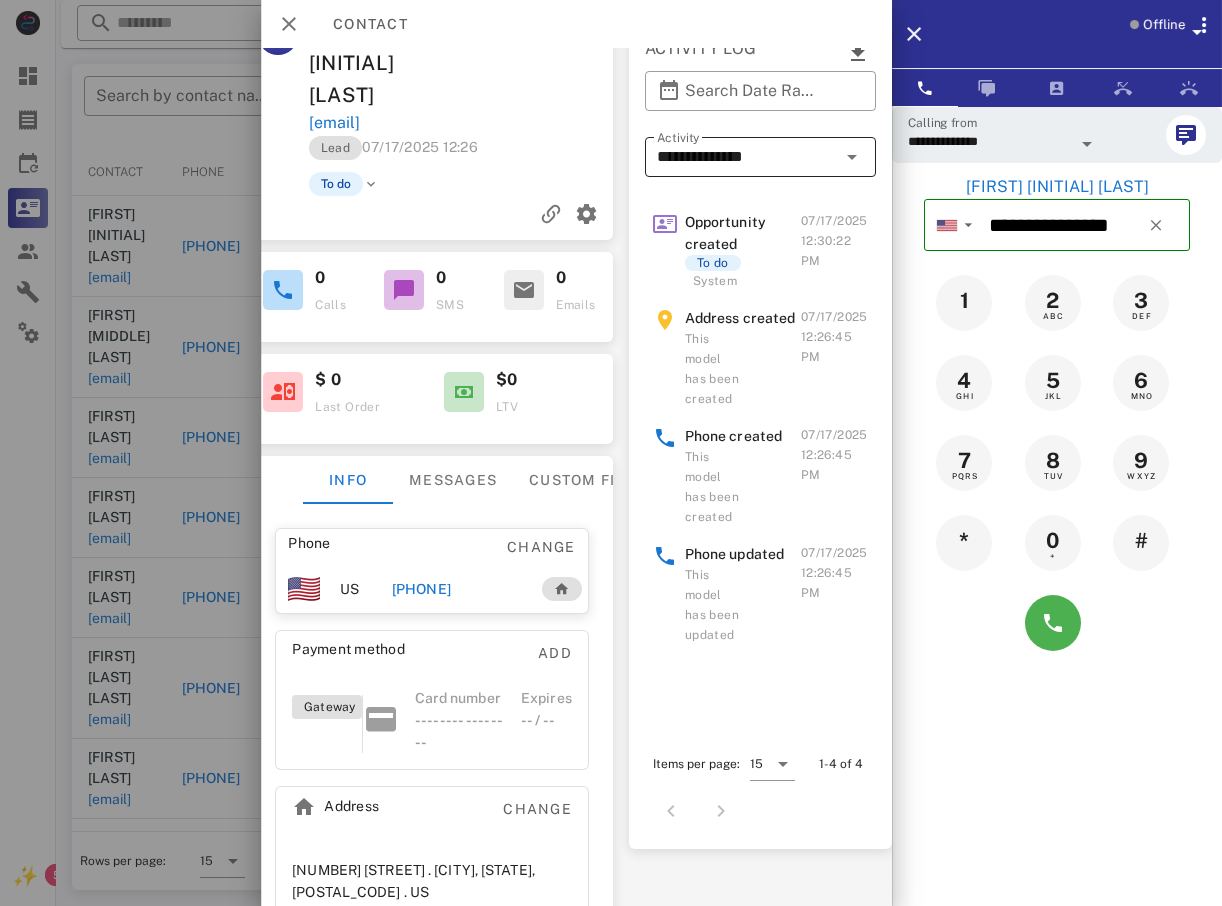 click at bounding box center (851, 157) 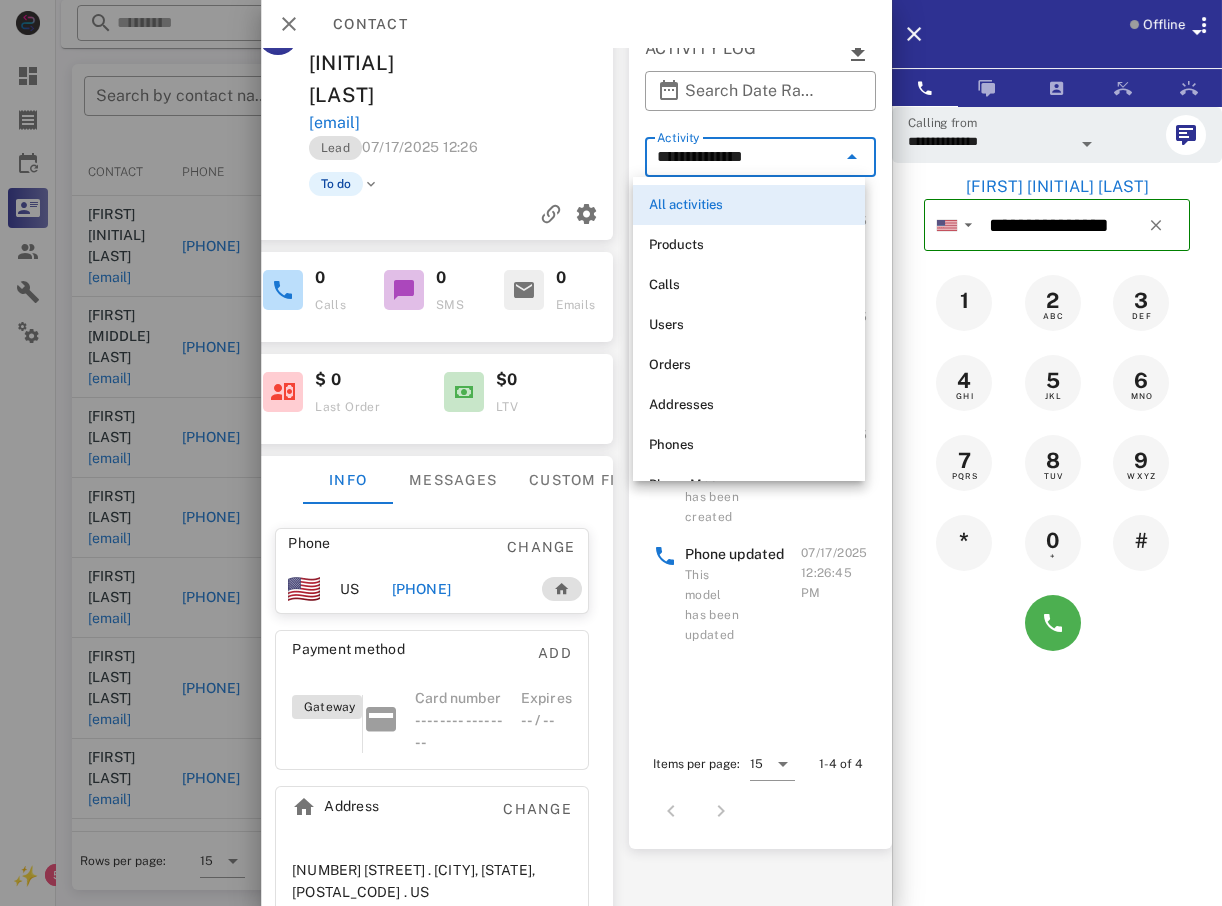 click on "* 0 + #" at bounding box center [1057, 543] 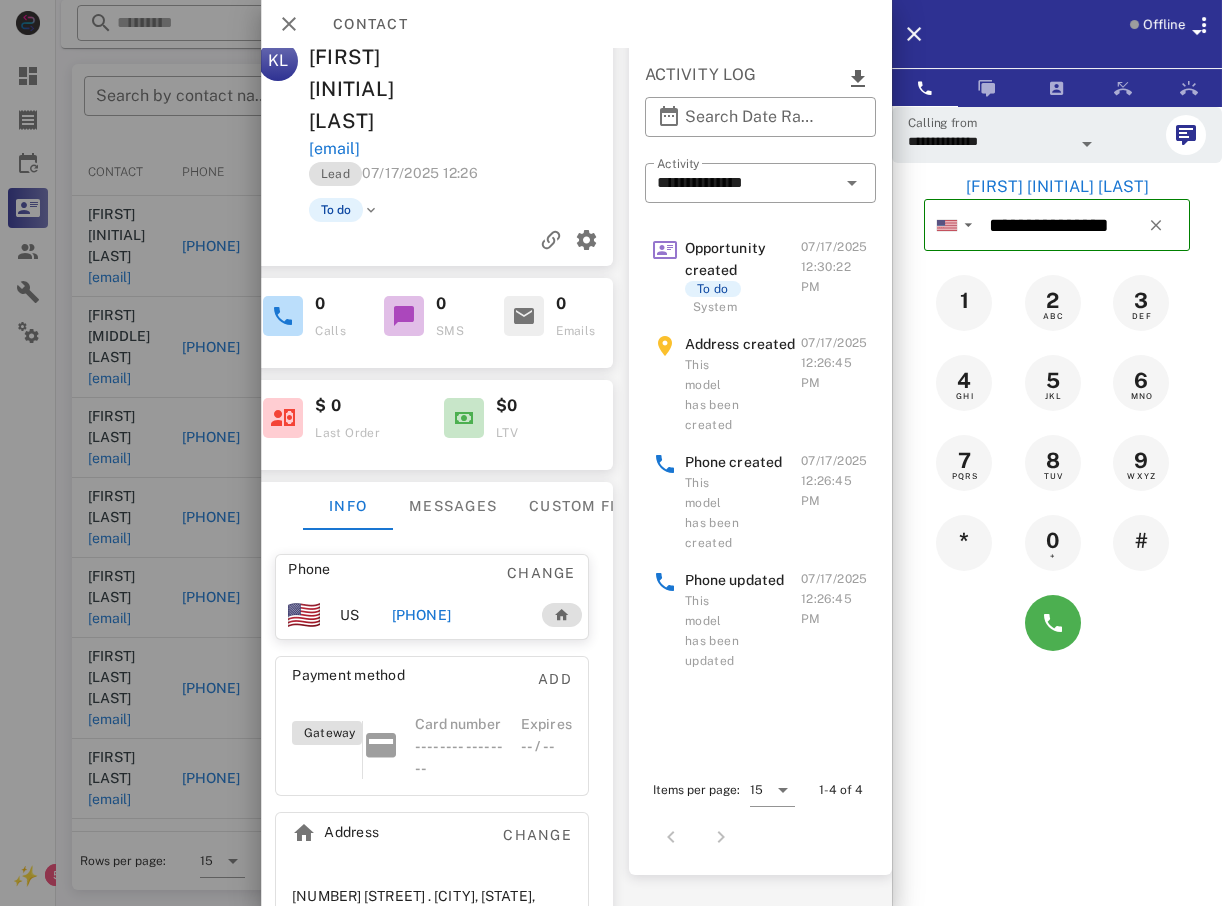 scroll, scrollTop: 0, scrollLeft: 282, axis: horizontal 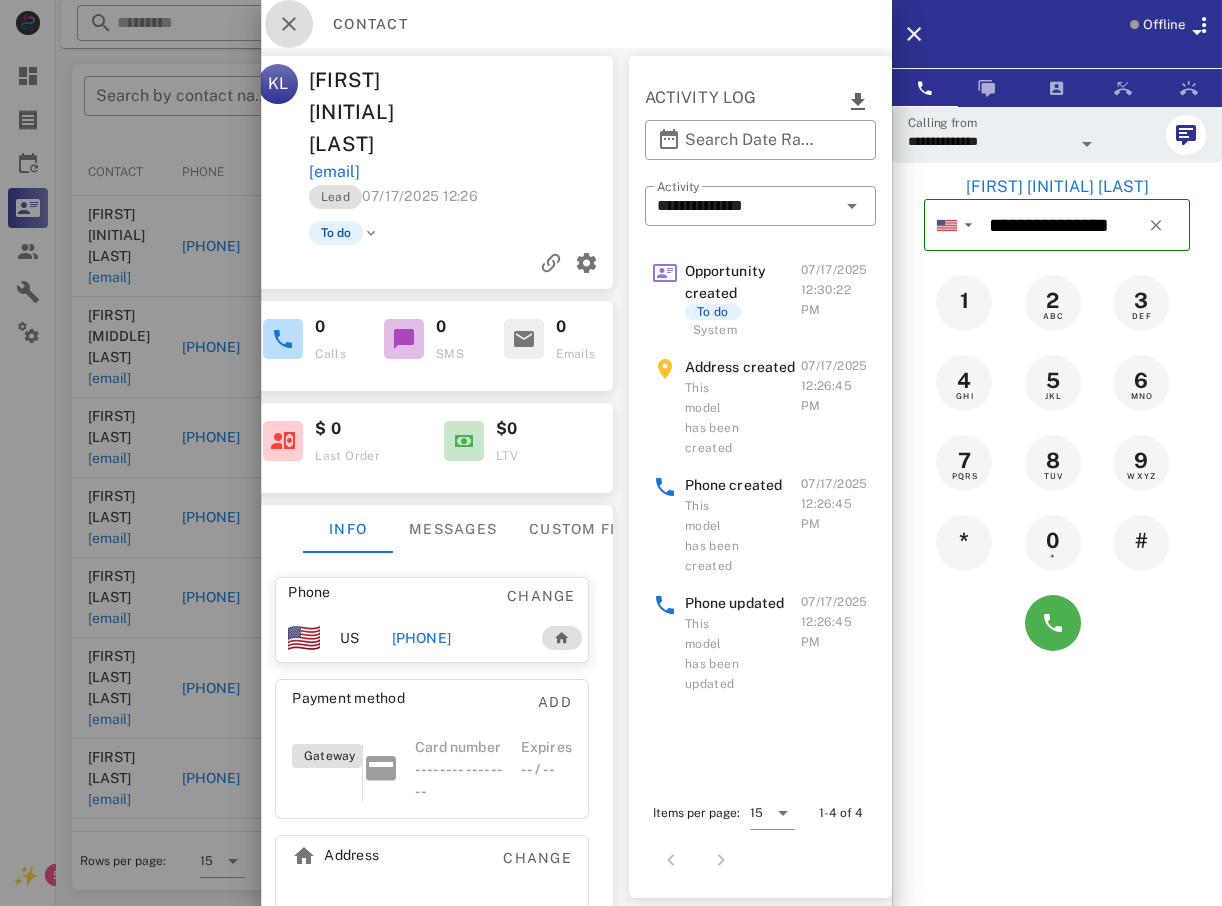 click at bounding box center (289, 24) 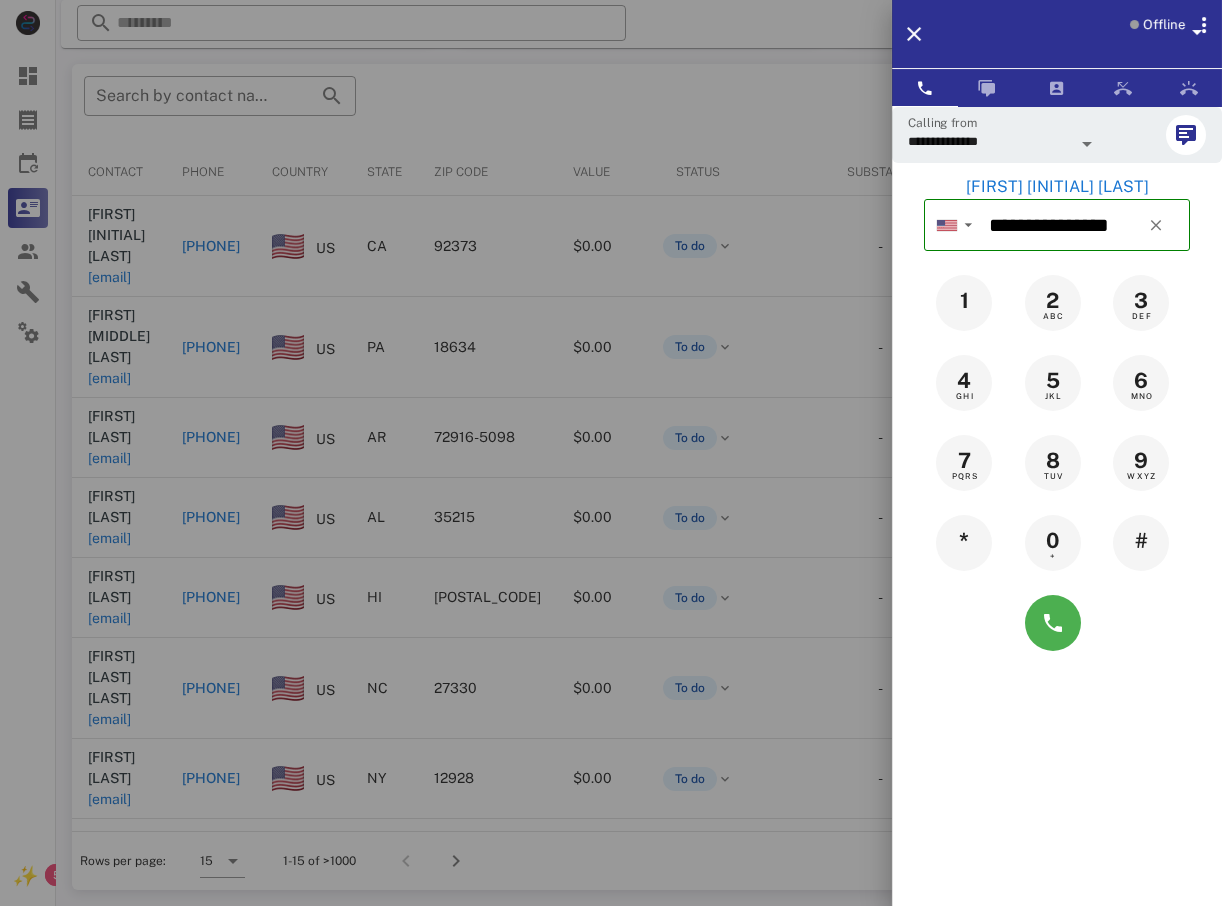 click at bounding box center (611, 453) 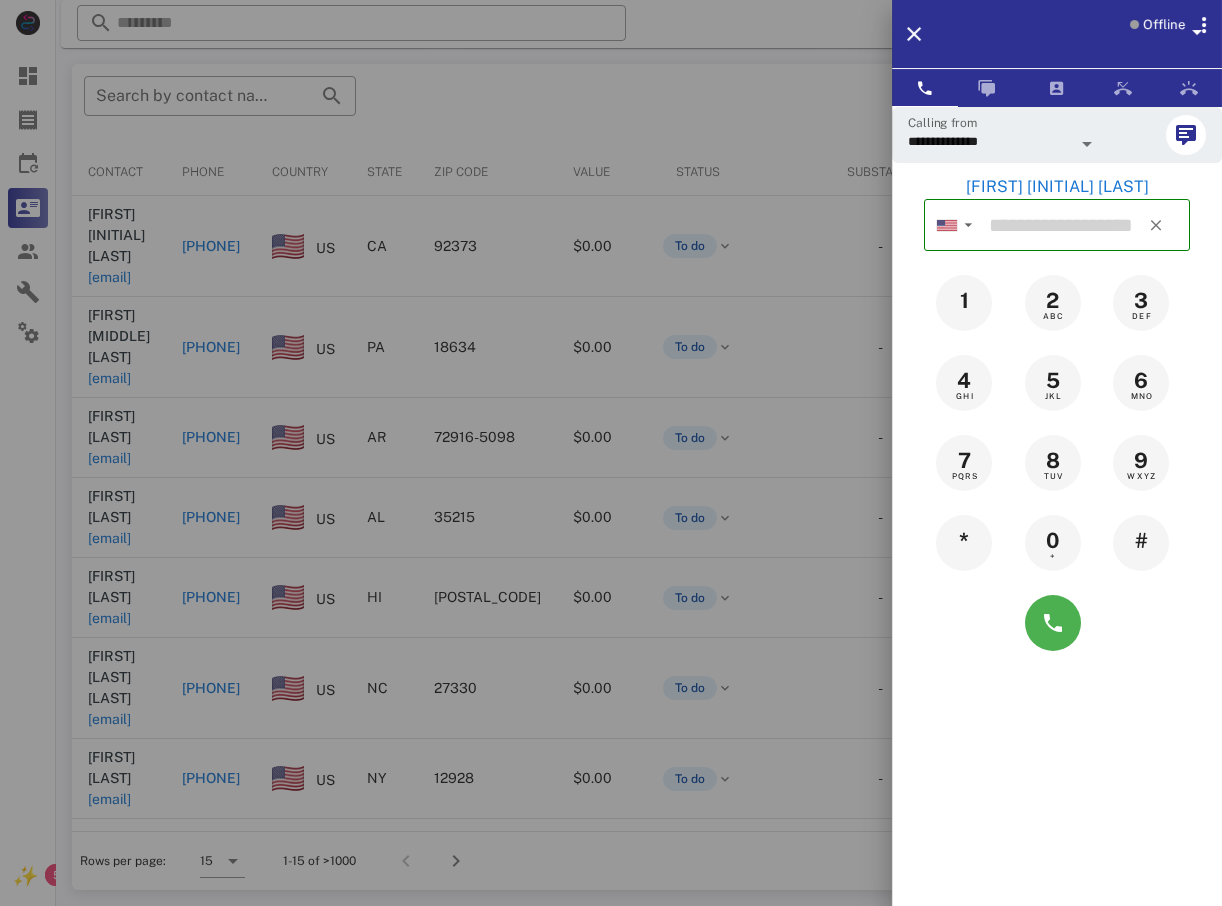 click on "​ Search by contact name, email or phone" at bounding box center [516, 106] 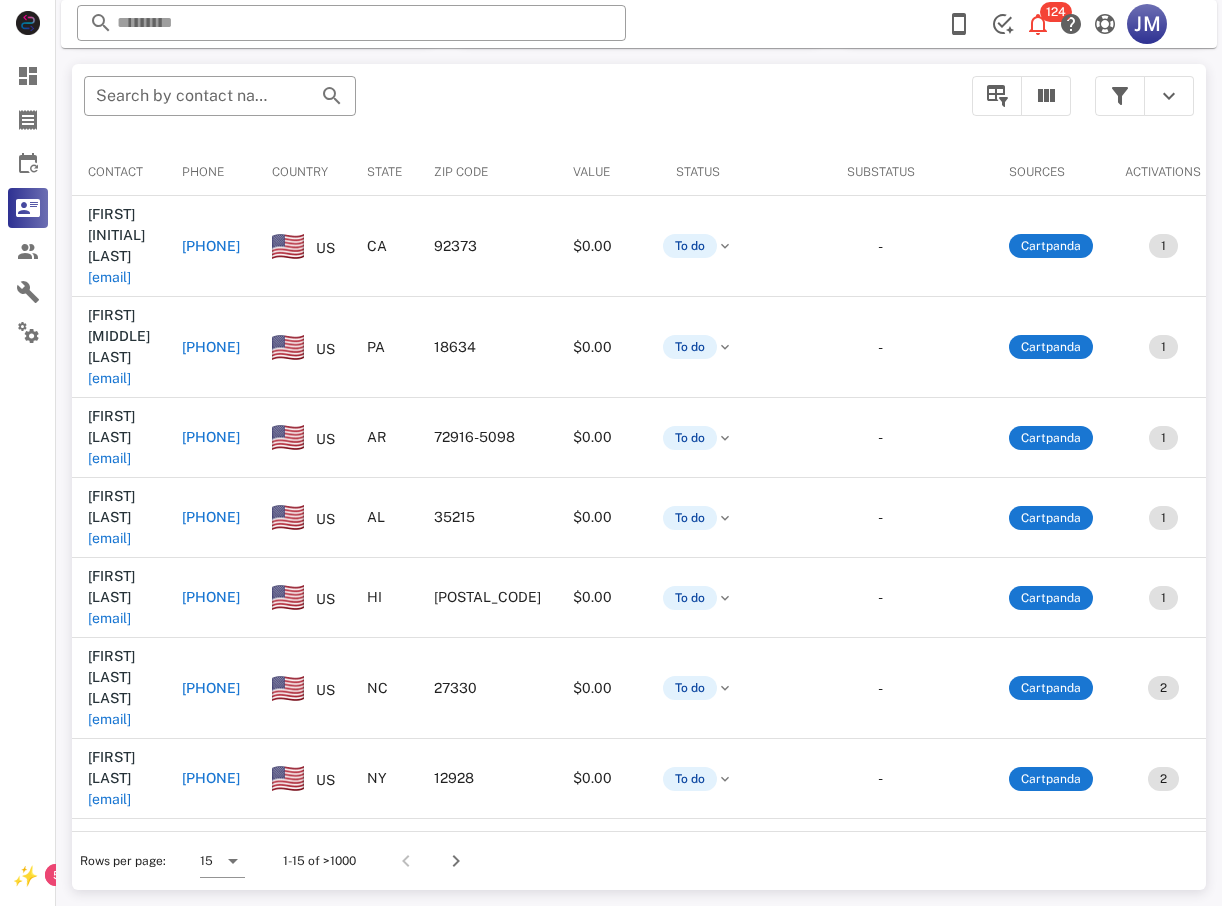 click on "[PHONE]" at bounding box center (211, 246) 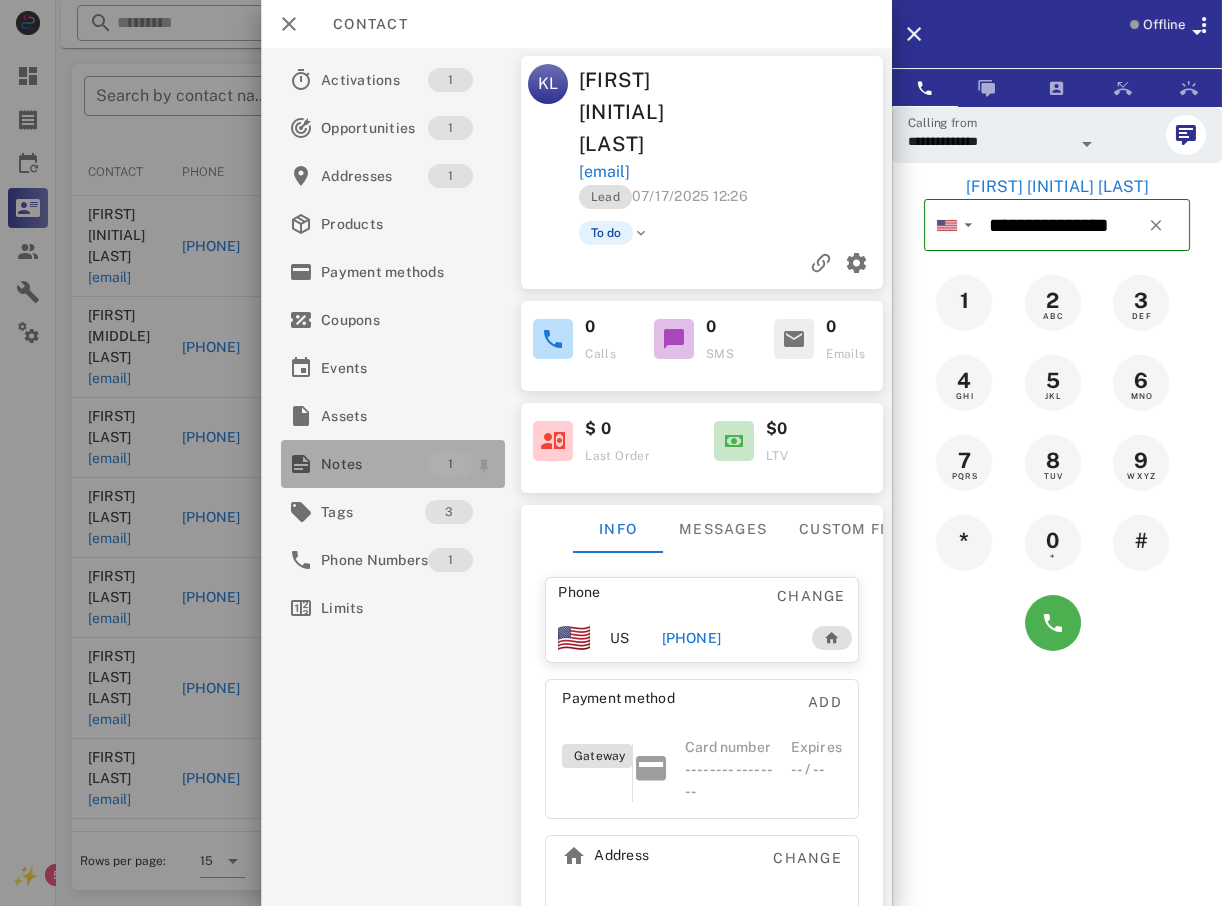 click on "Notes" at bounding box center [374, 464] 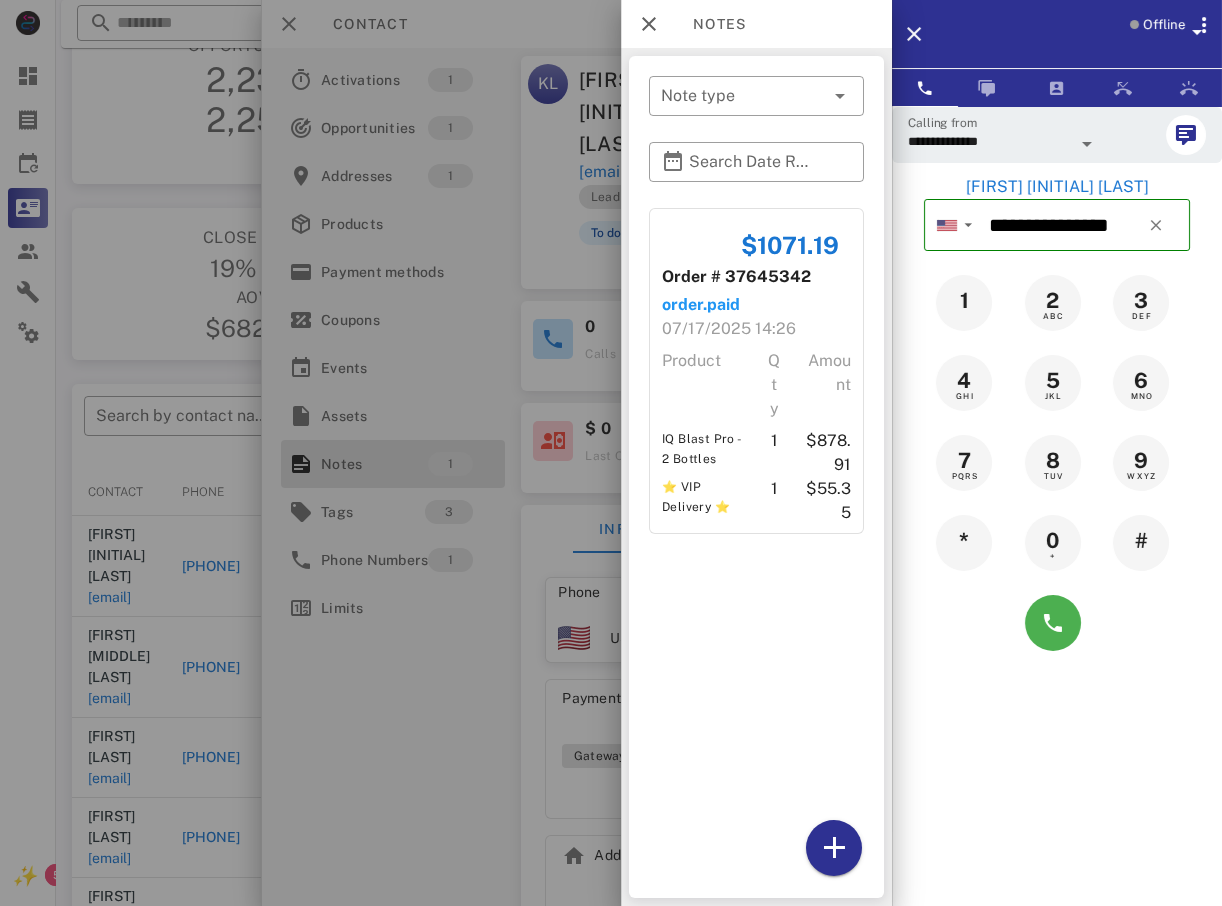 scroll, scrollTop: 0, scrollLeft: 0, axis: both 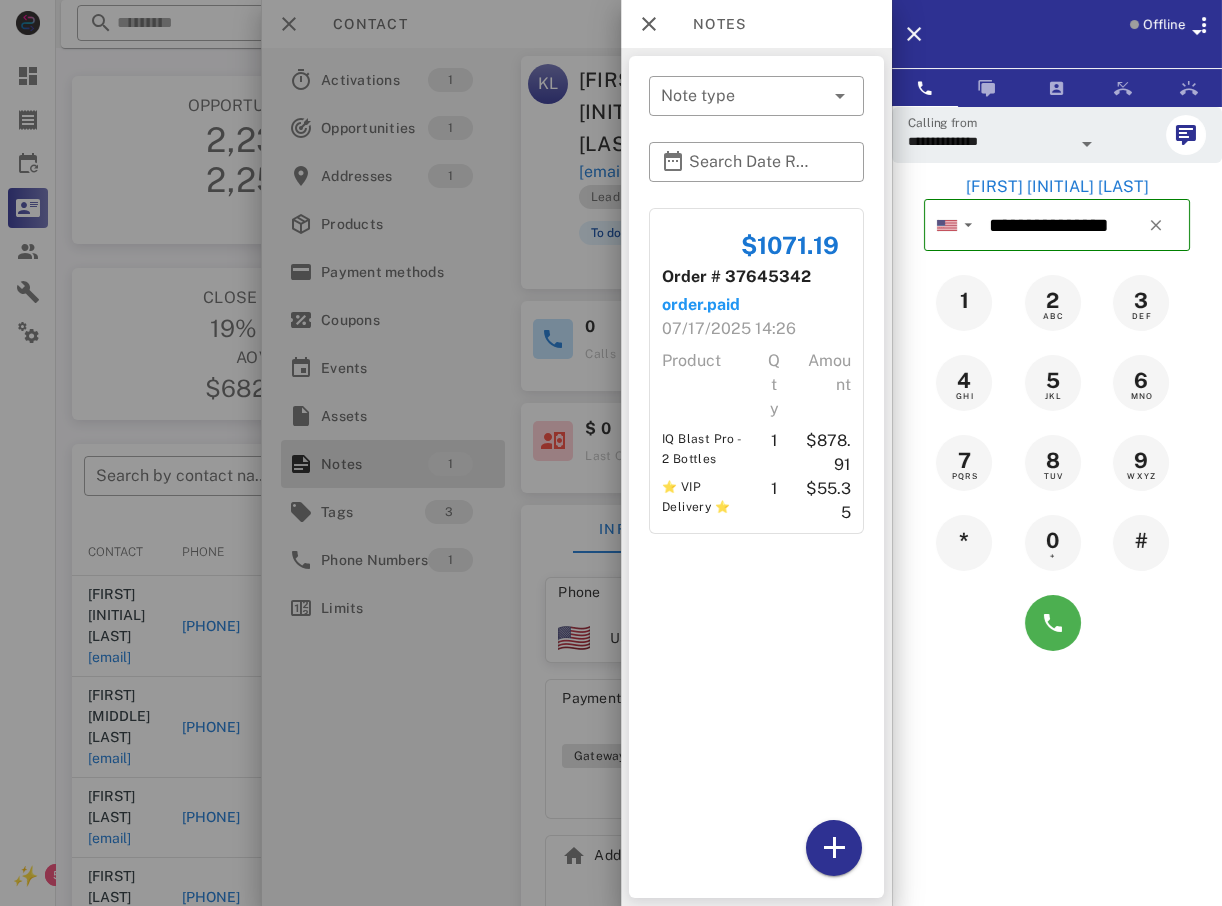 drag, startPoint x: 883, startPoint y: 214, endPoint x: 875, endPoint y: 244, distance: 31.04835 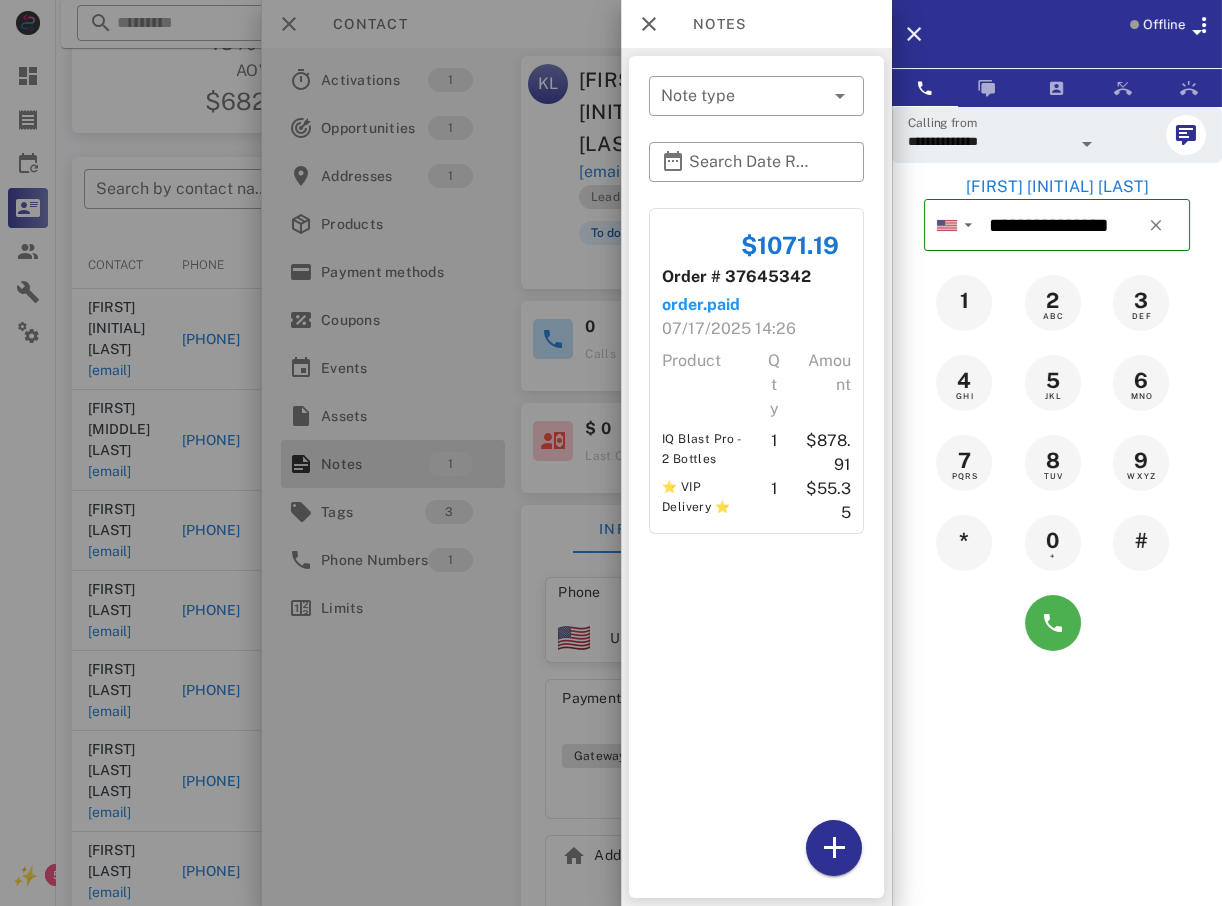 scroll, scrollTop: 300, scrollLeft: 0, axis: vertical 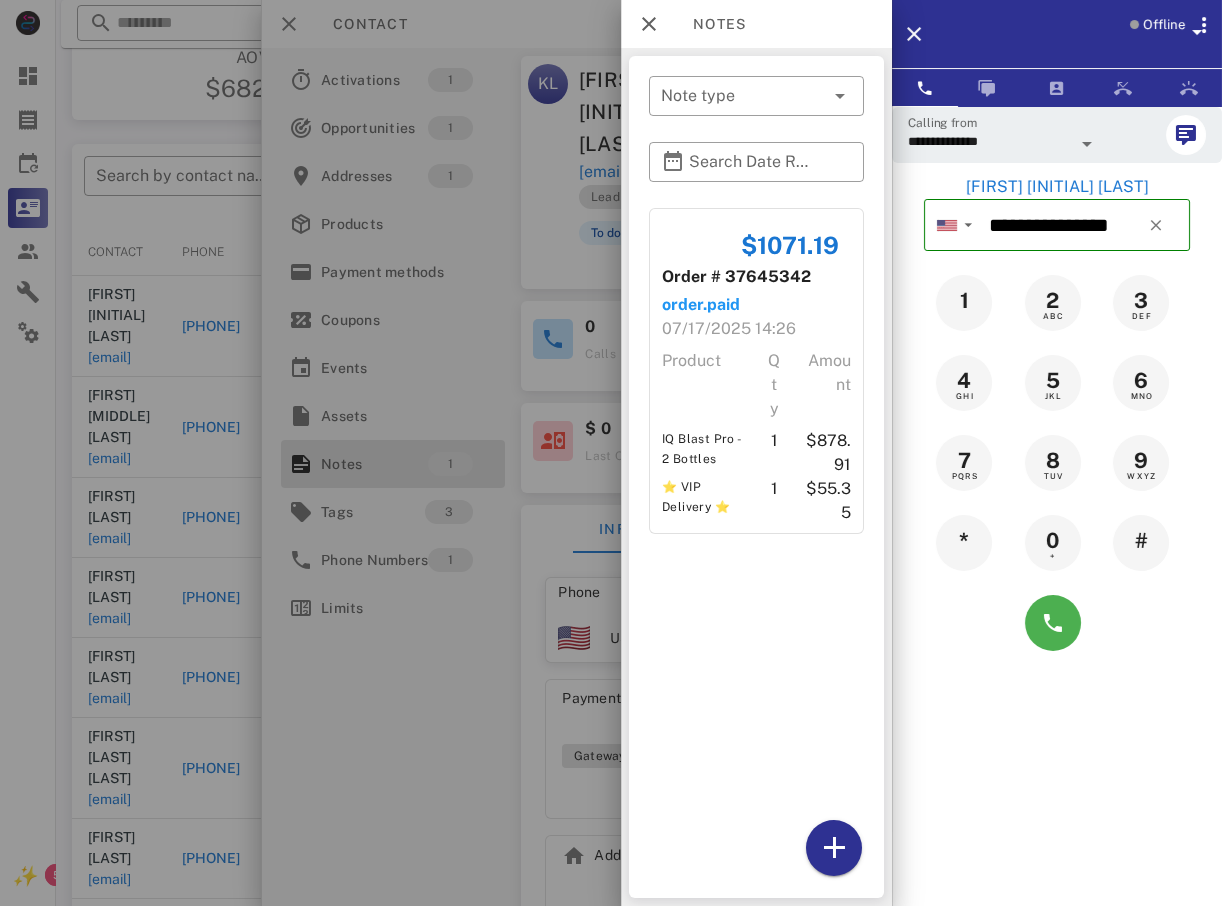 click at bounding box center (611, 453) 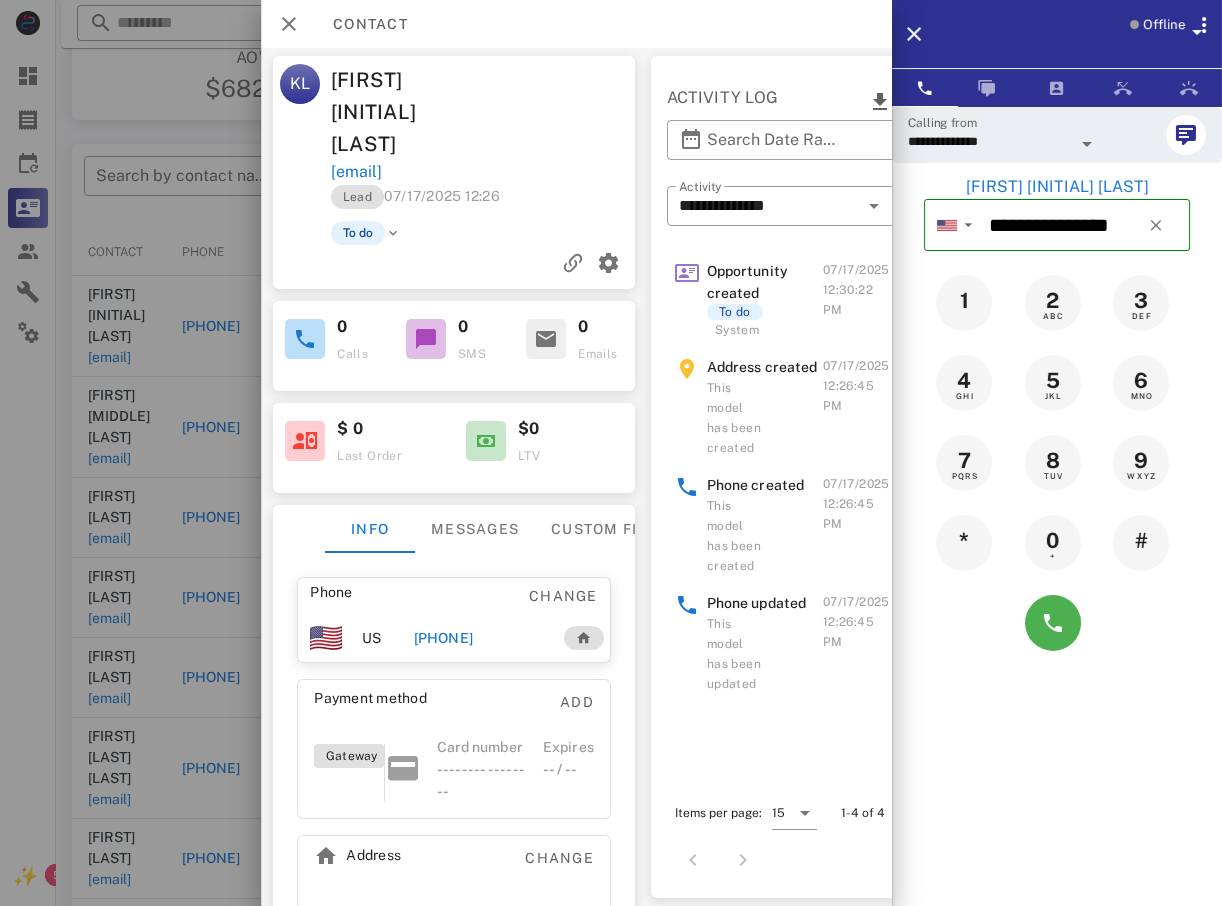 scroll, scrollTop: 0, scrollLeft: 274, axis: horizontal 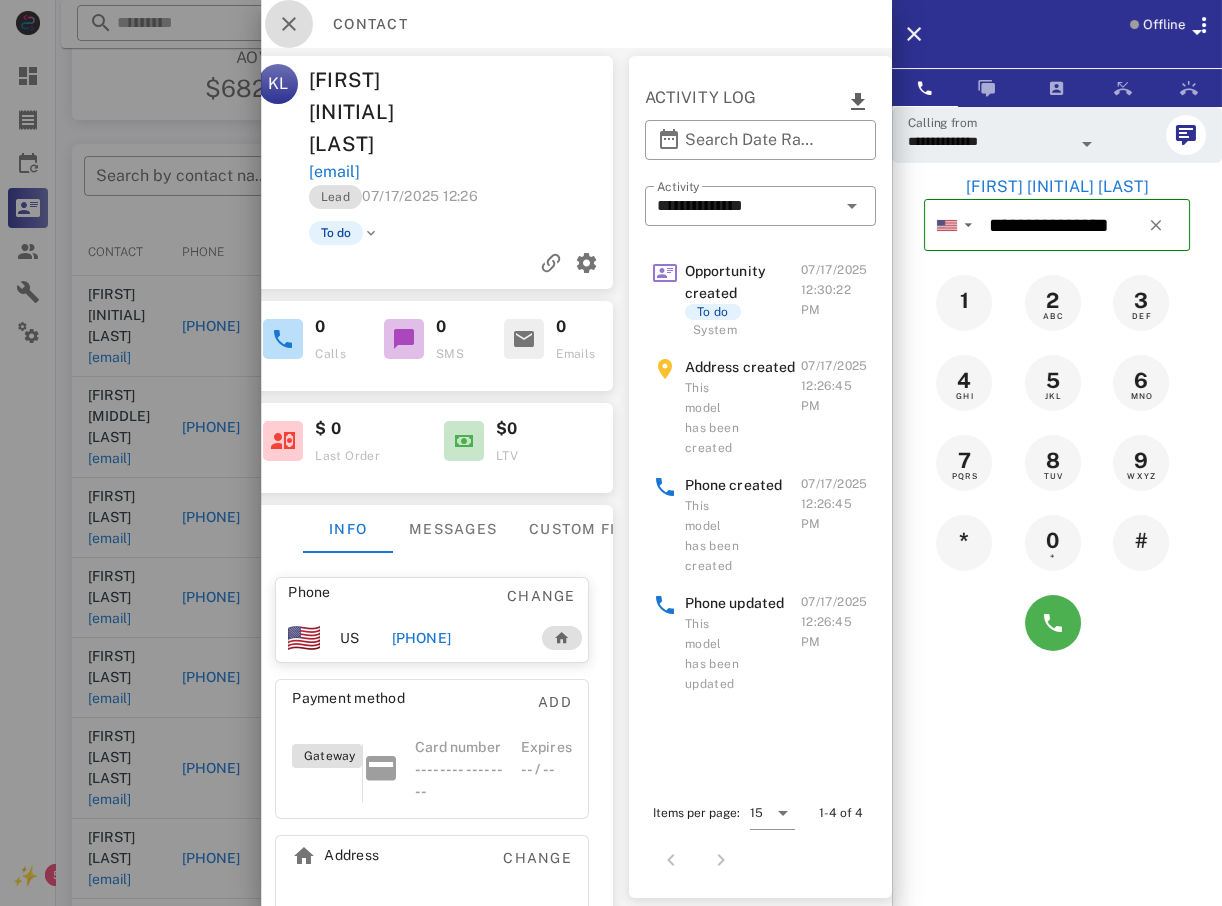 click at bounding box center (289, 24) 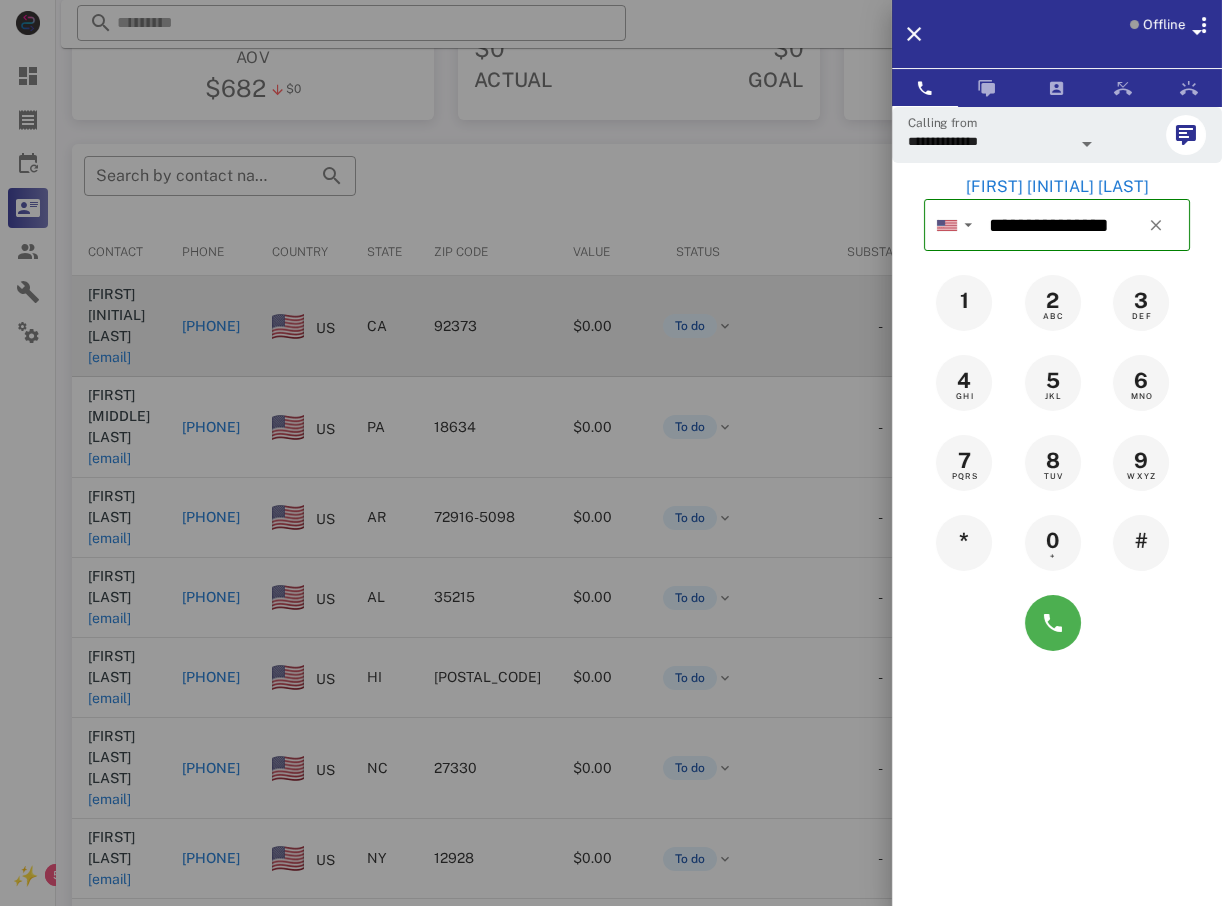 click at bounding box center (611, 453) 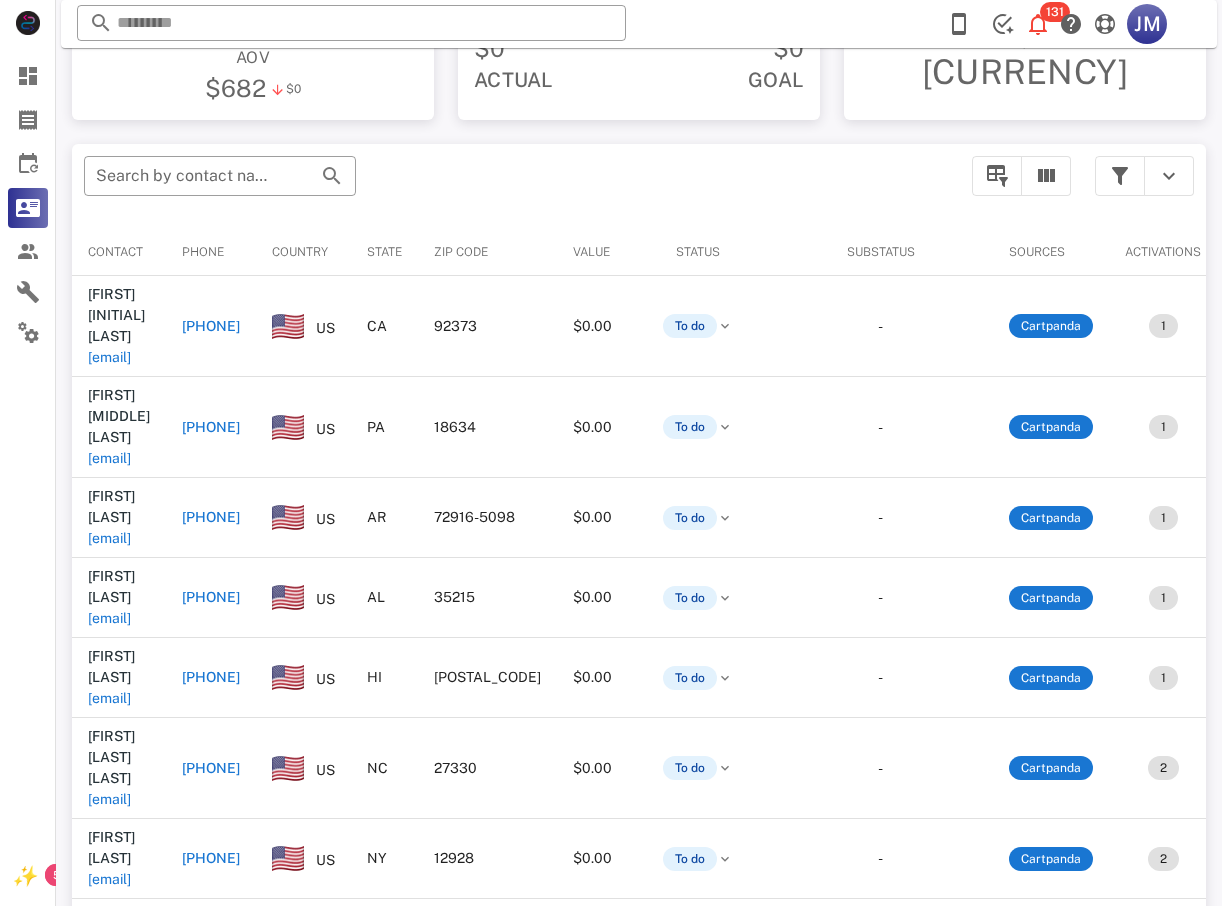 click on "[PHONE]" at bounding box center [211, 326] 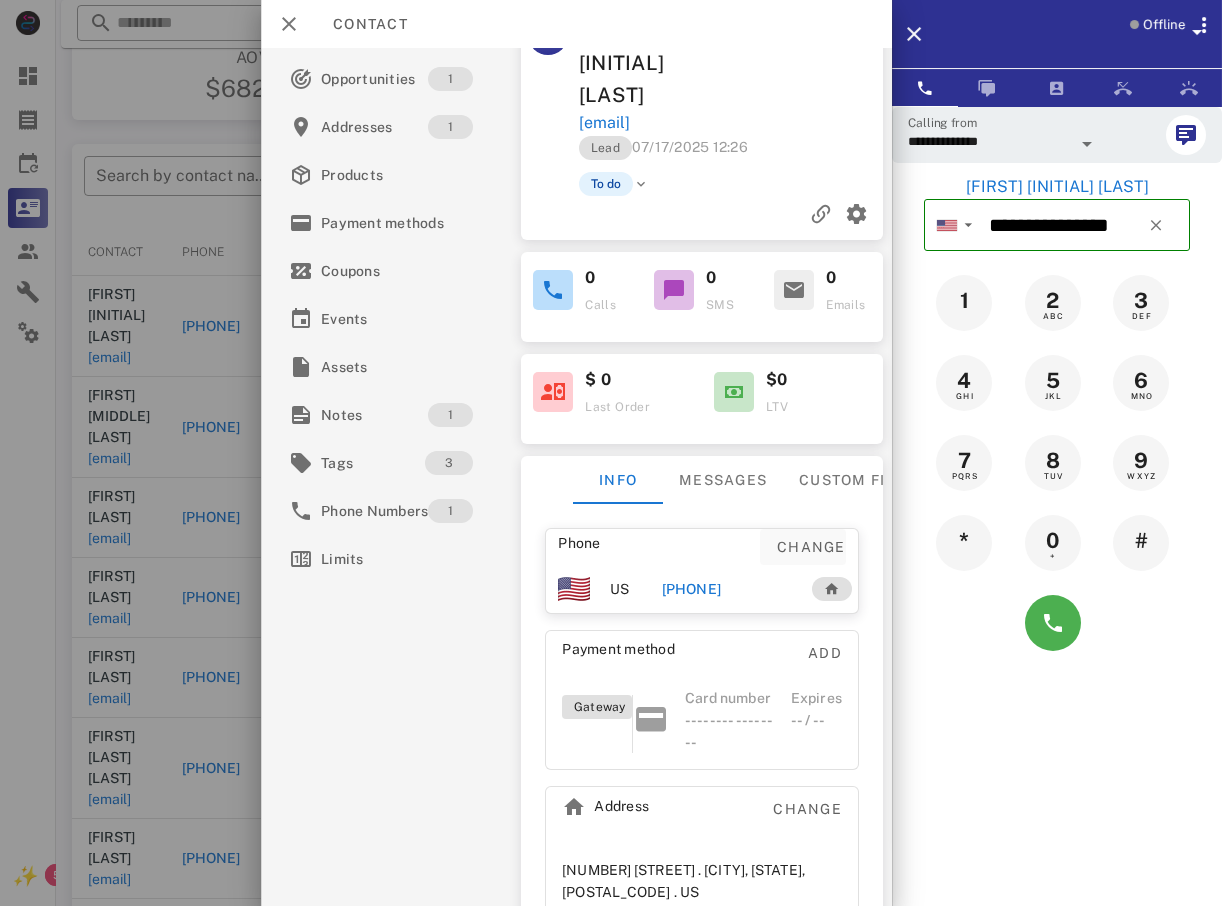 scroll, scrollTop: 0, scrollLeft: 0, axis: both 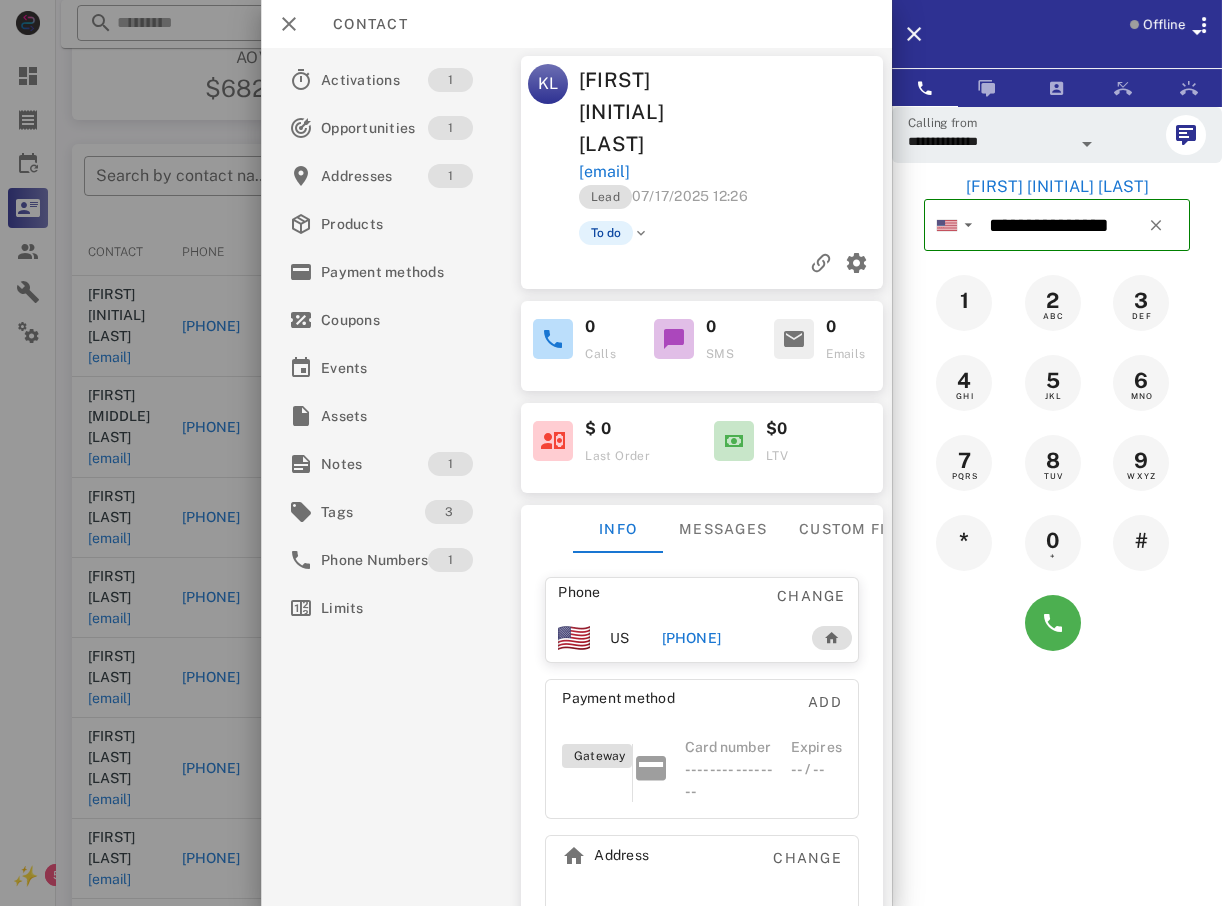 click on "Lead   07/17/2025 12:26   To do" at bounding box center (702, 232) 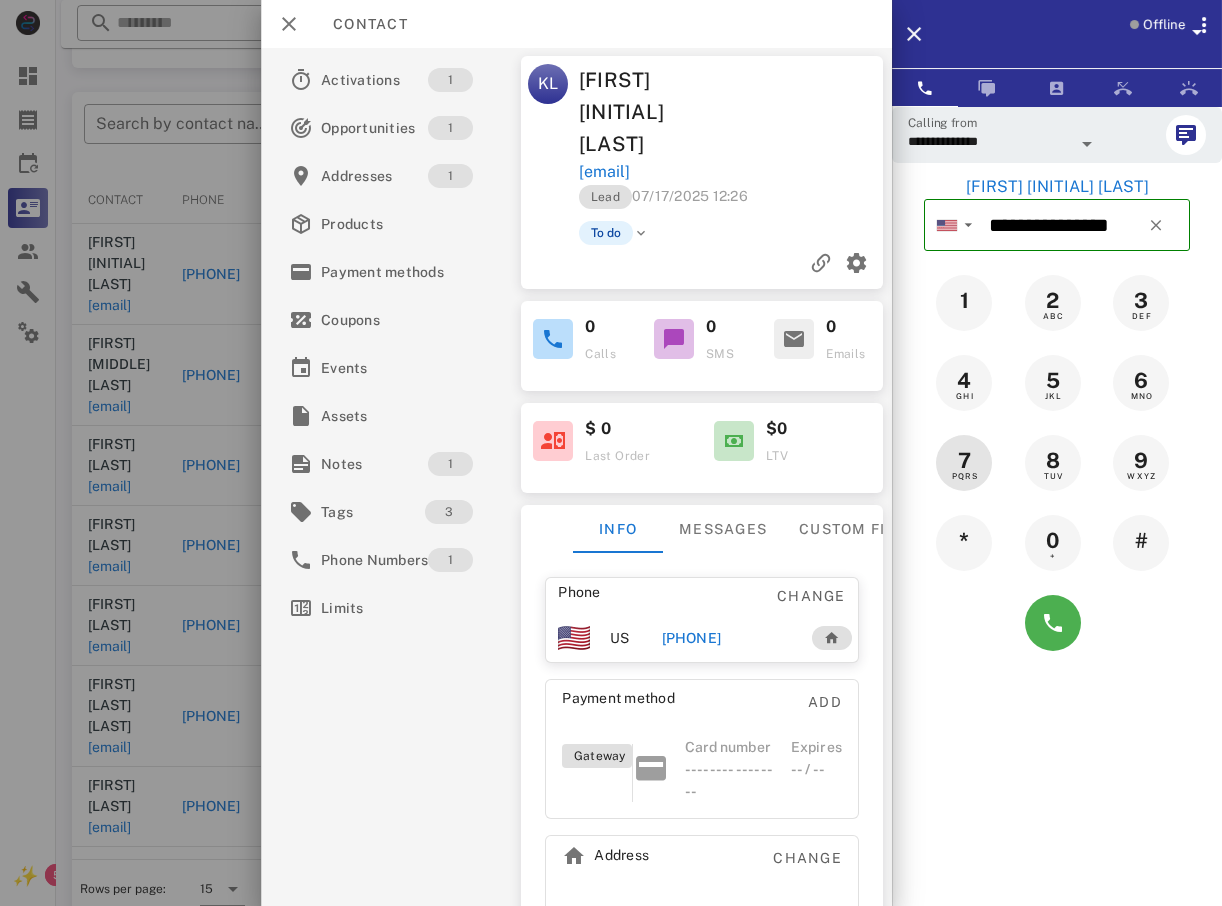 scroll, scrollTop: 380, scrollLeft: 0, axis: vertical 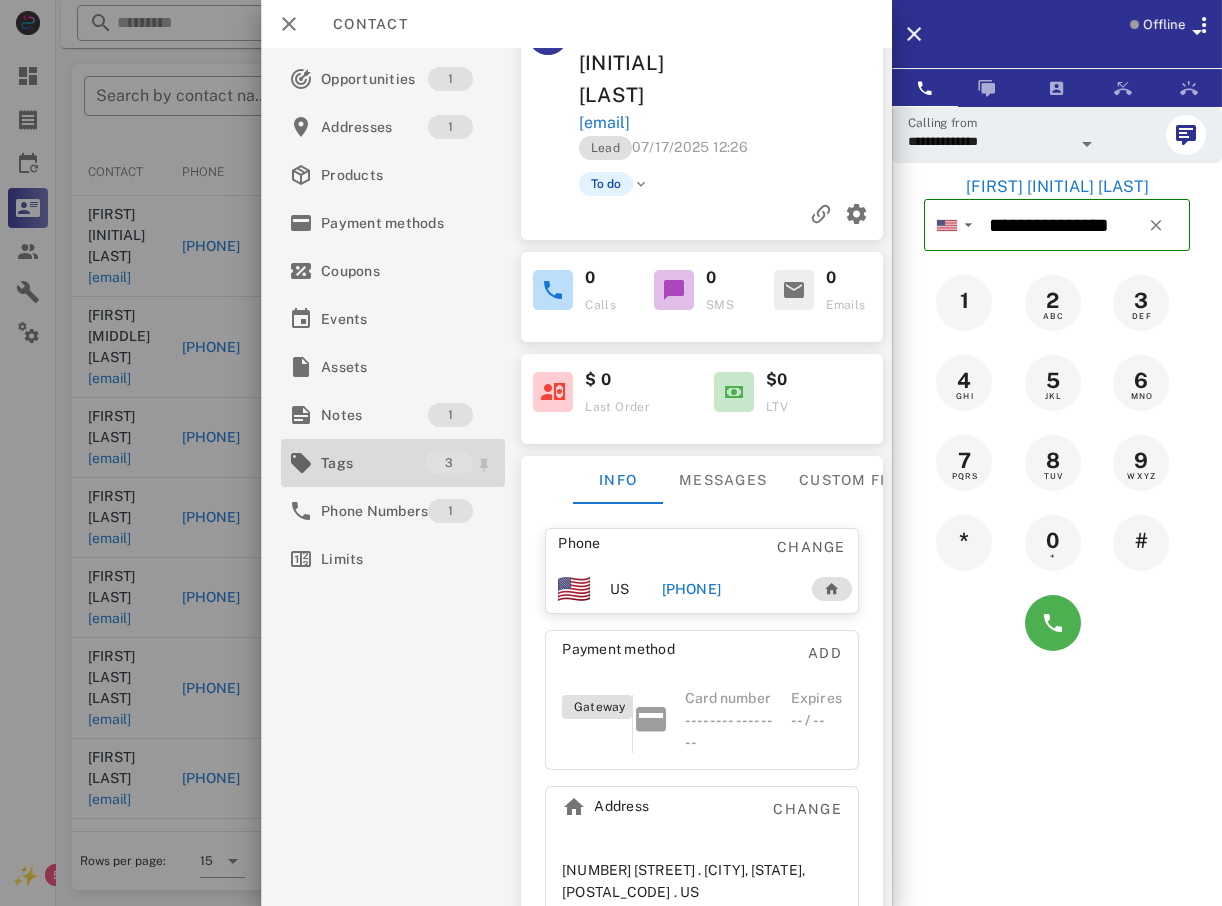 click on "Tags" at bounding box center [373, 463] 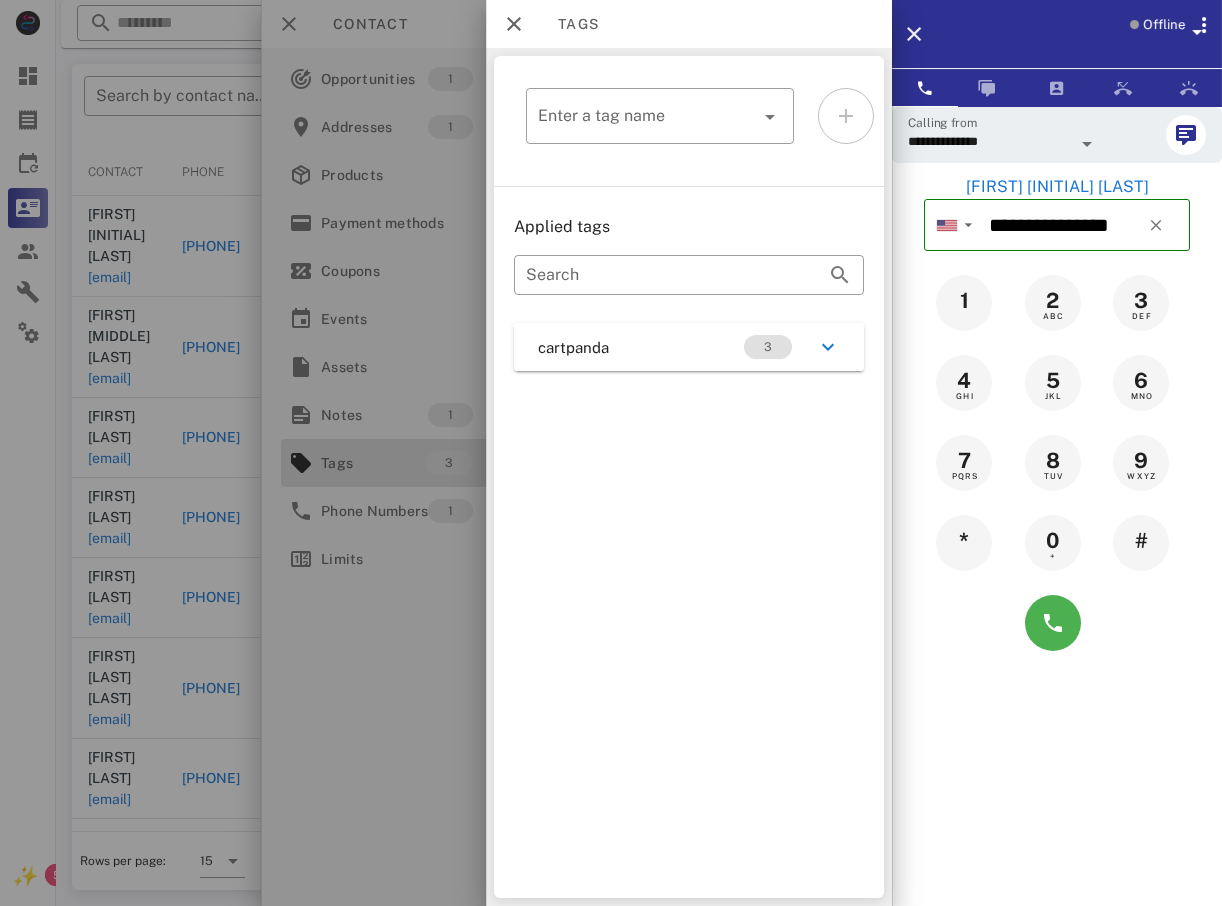 click at bounding box center (611, 453) 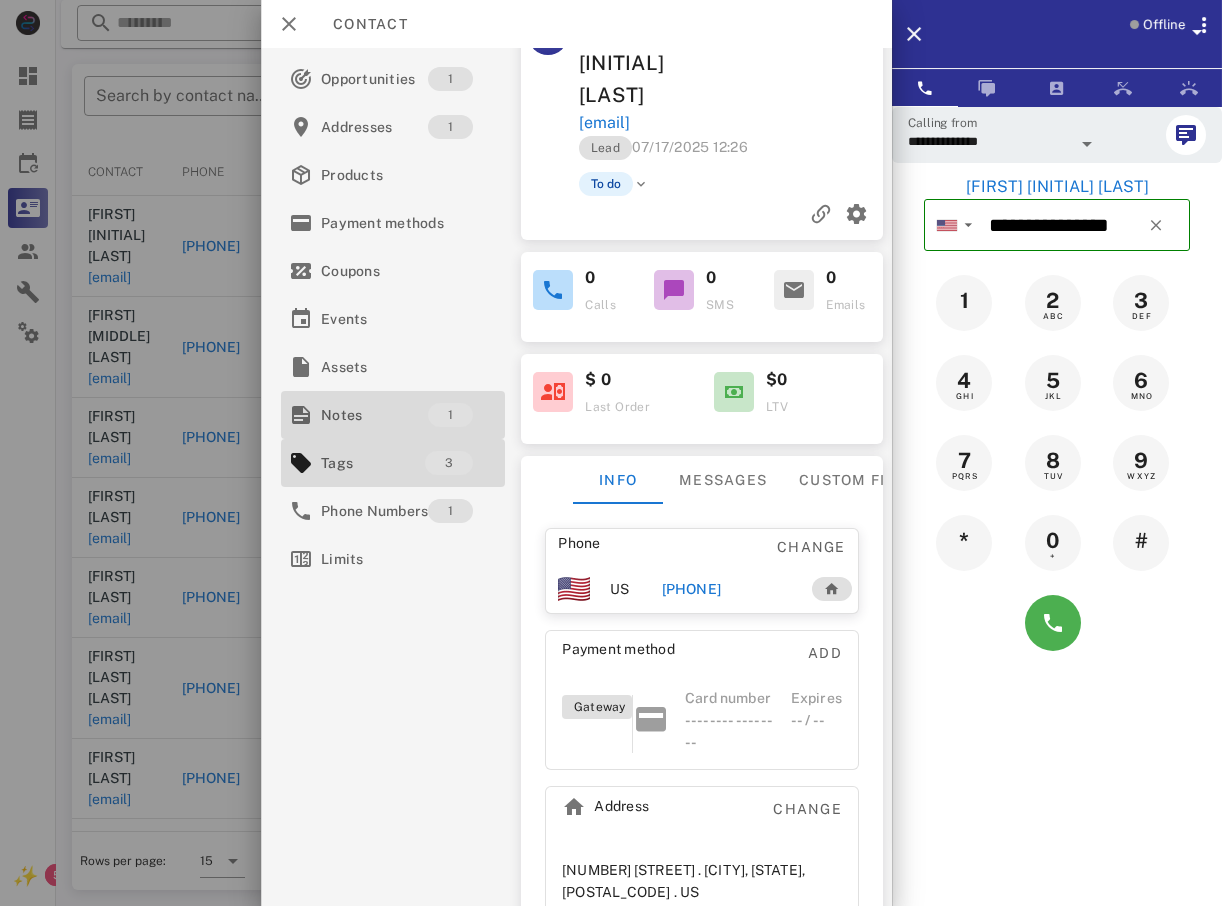 click on "Notes" at bounding box center [374, 415] 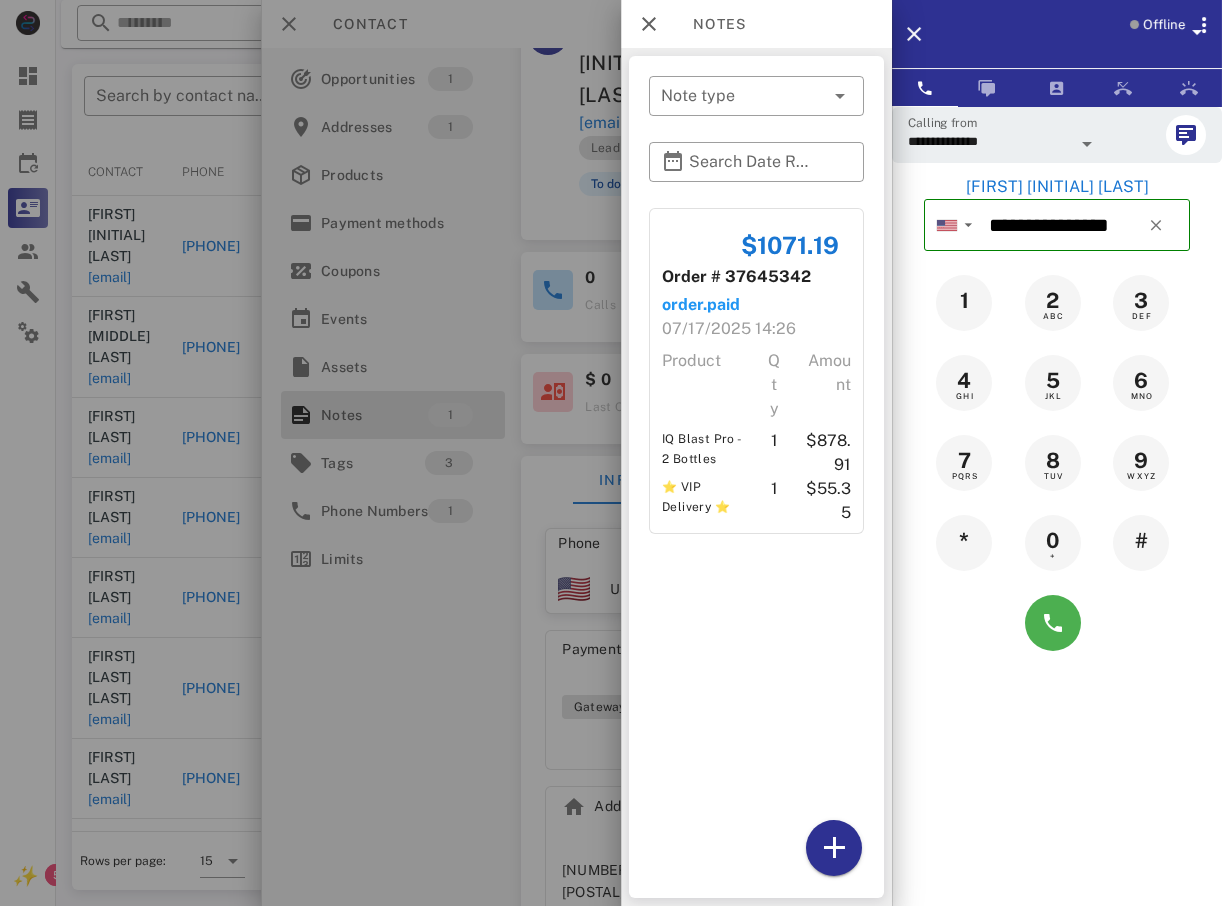 click at bounding box center [611, 453] 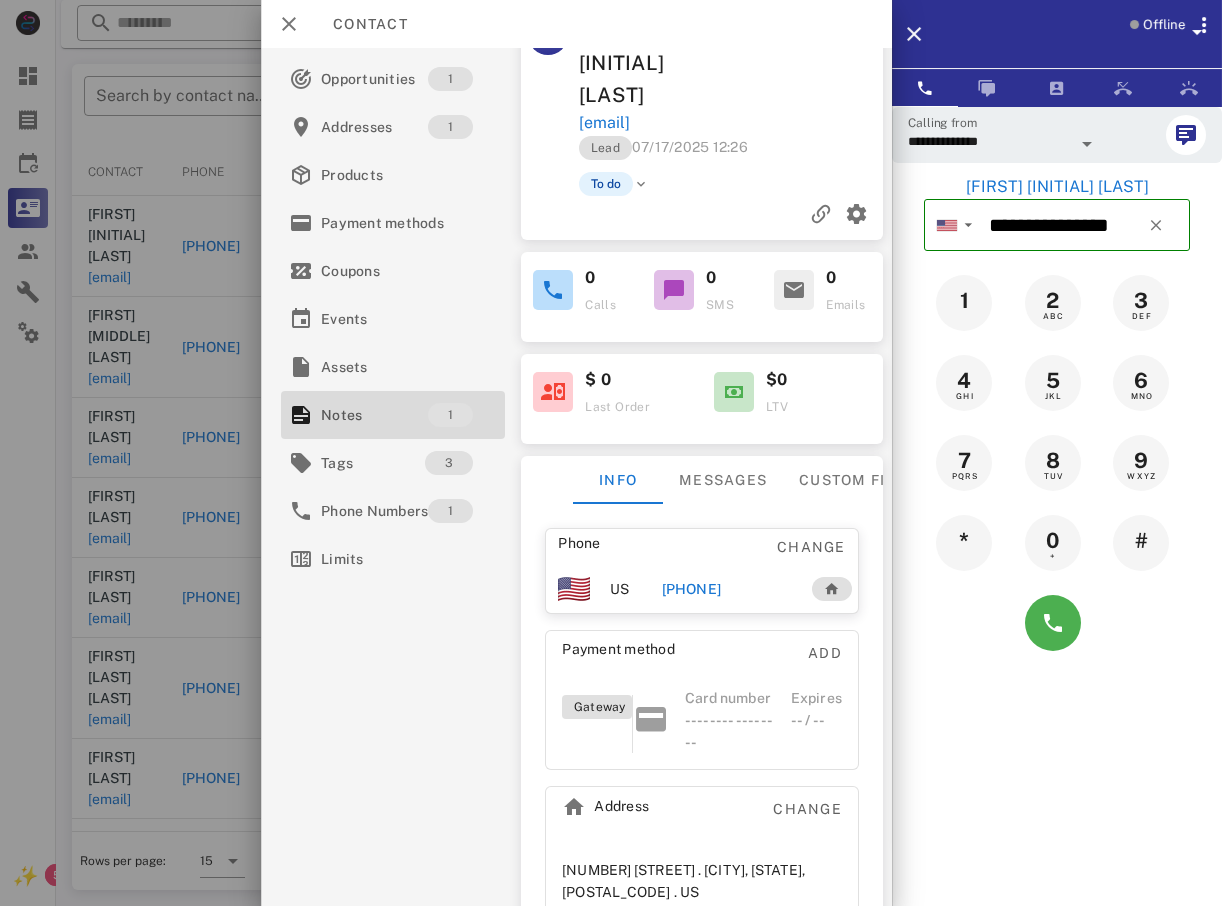 click at bounding box center [611, 453] 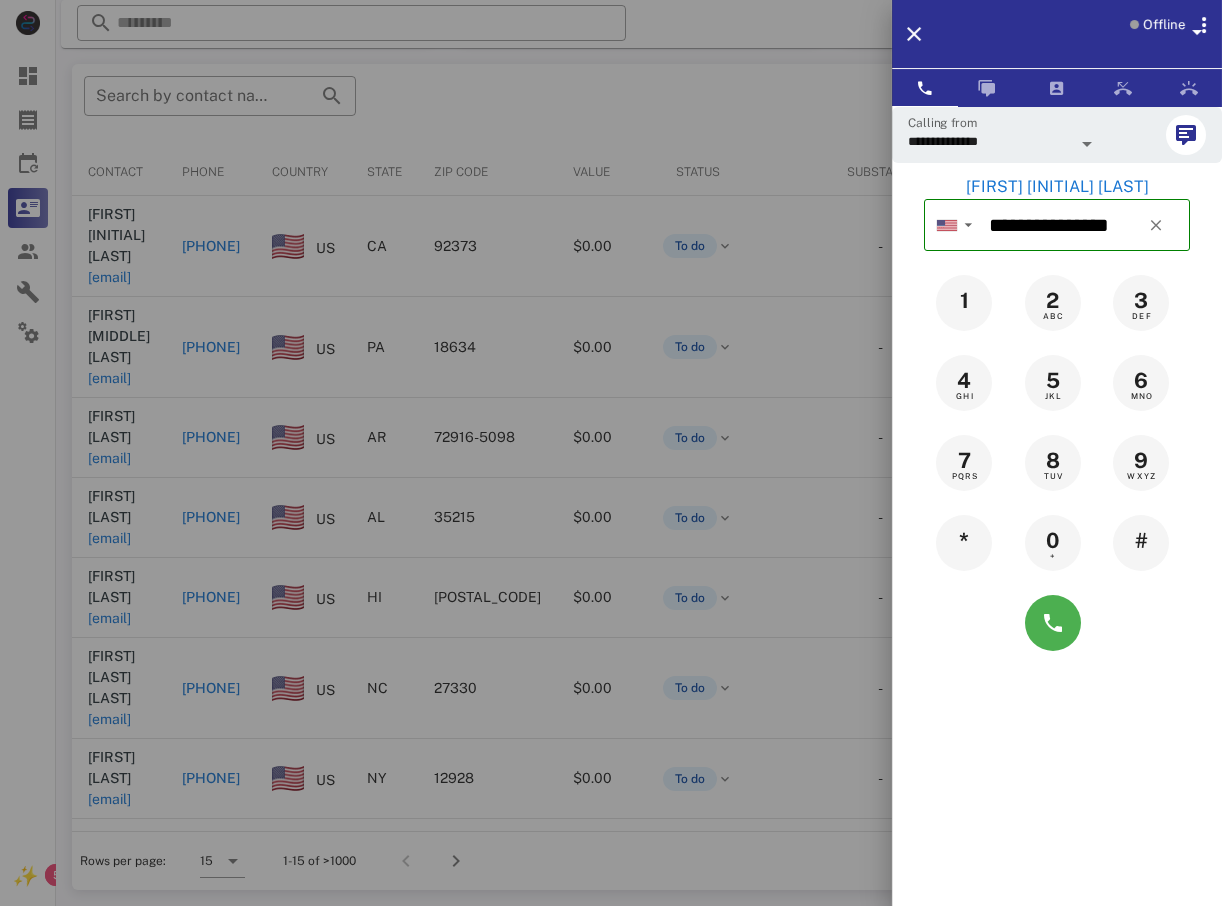 click at bounding box center (611, 453) 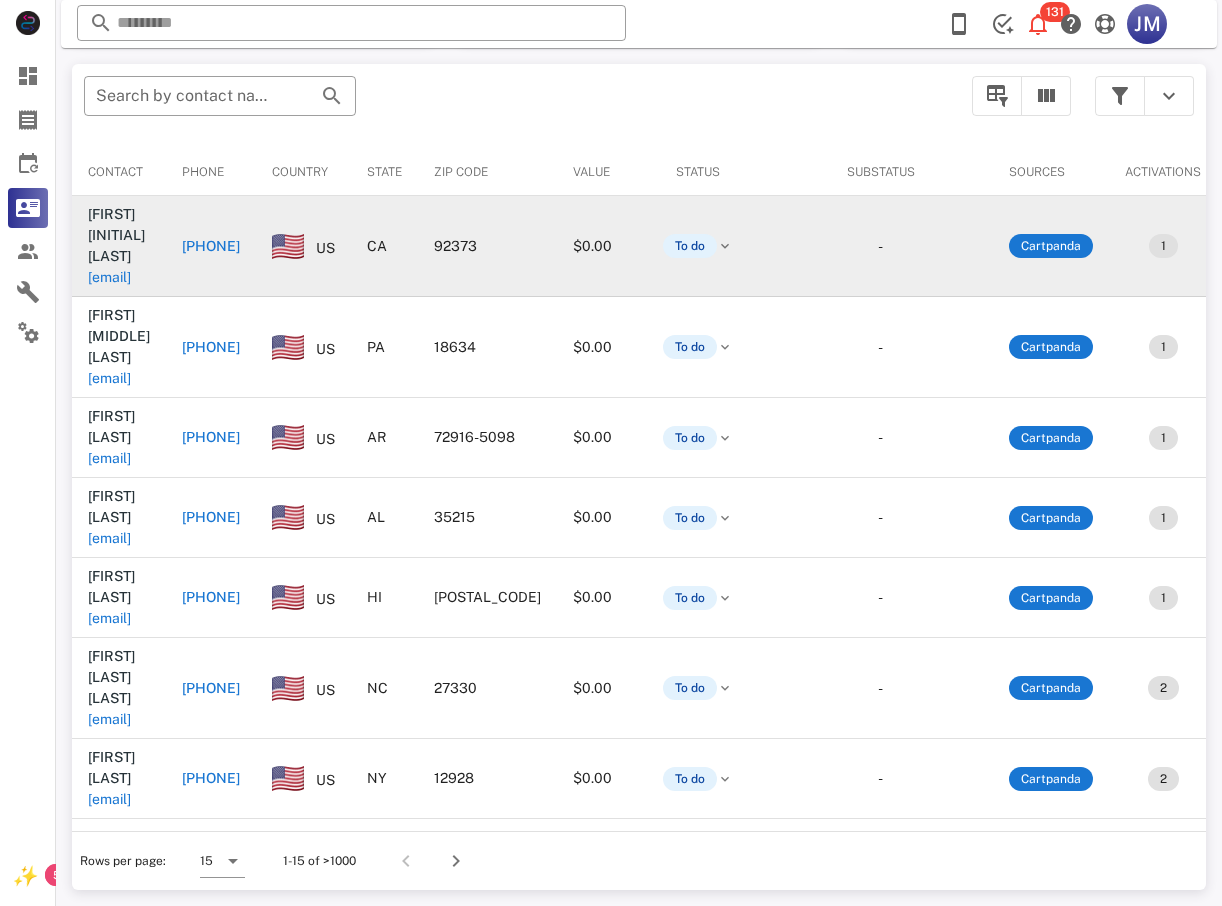 click on "[PHONE]" at bounding box center (211, 246) 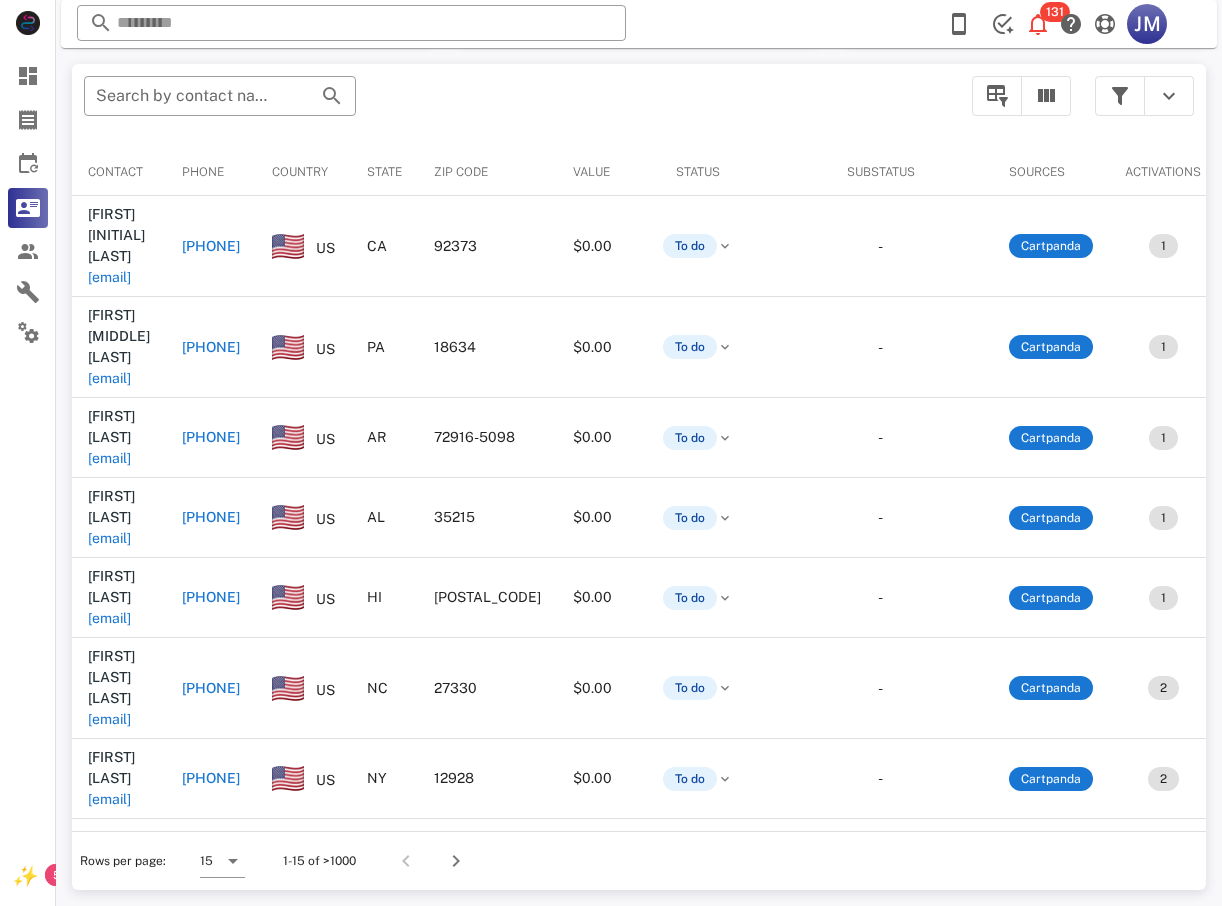 type on "**********" 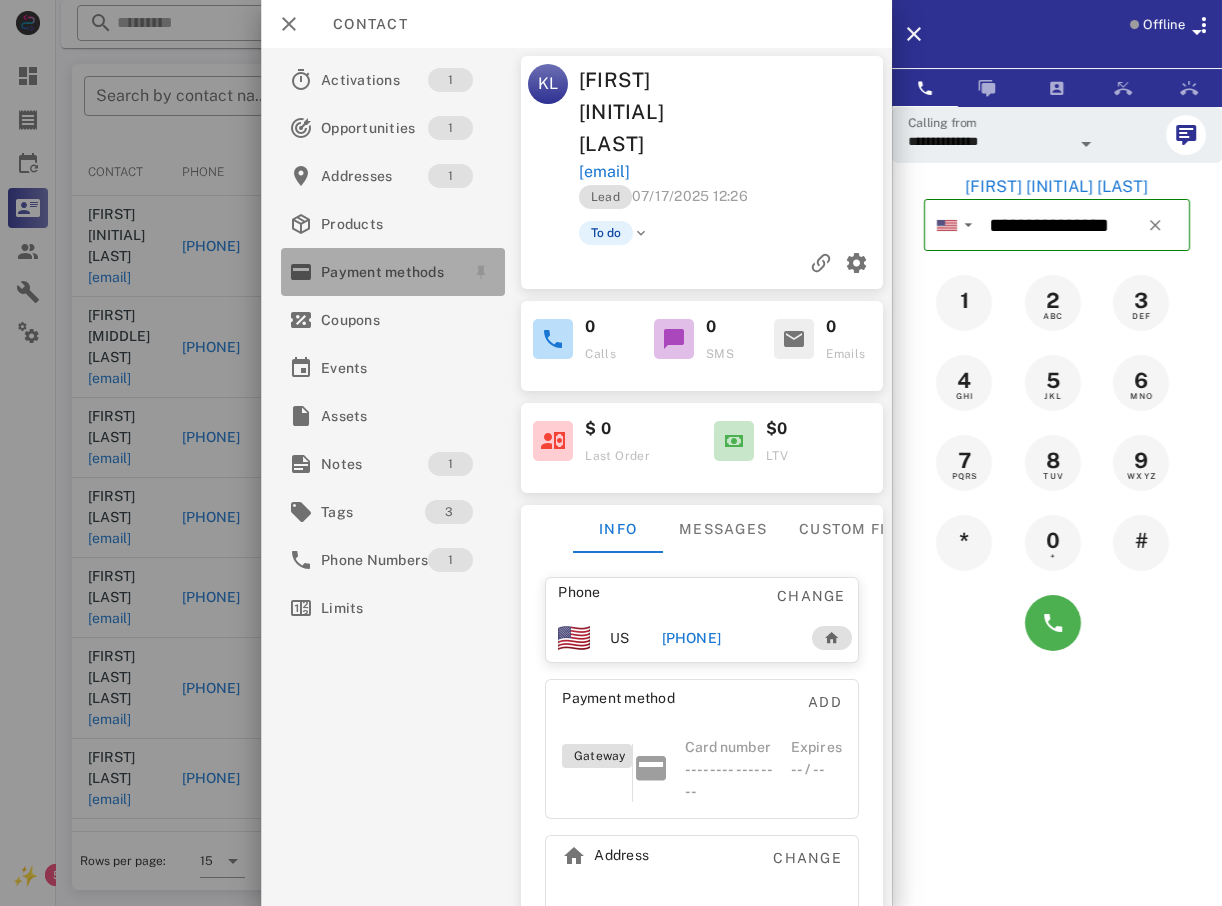 click on "Payment methods" at bounding box center [389, 272] 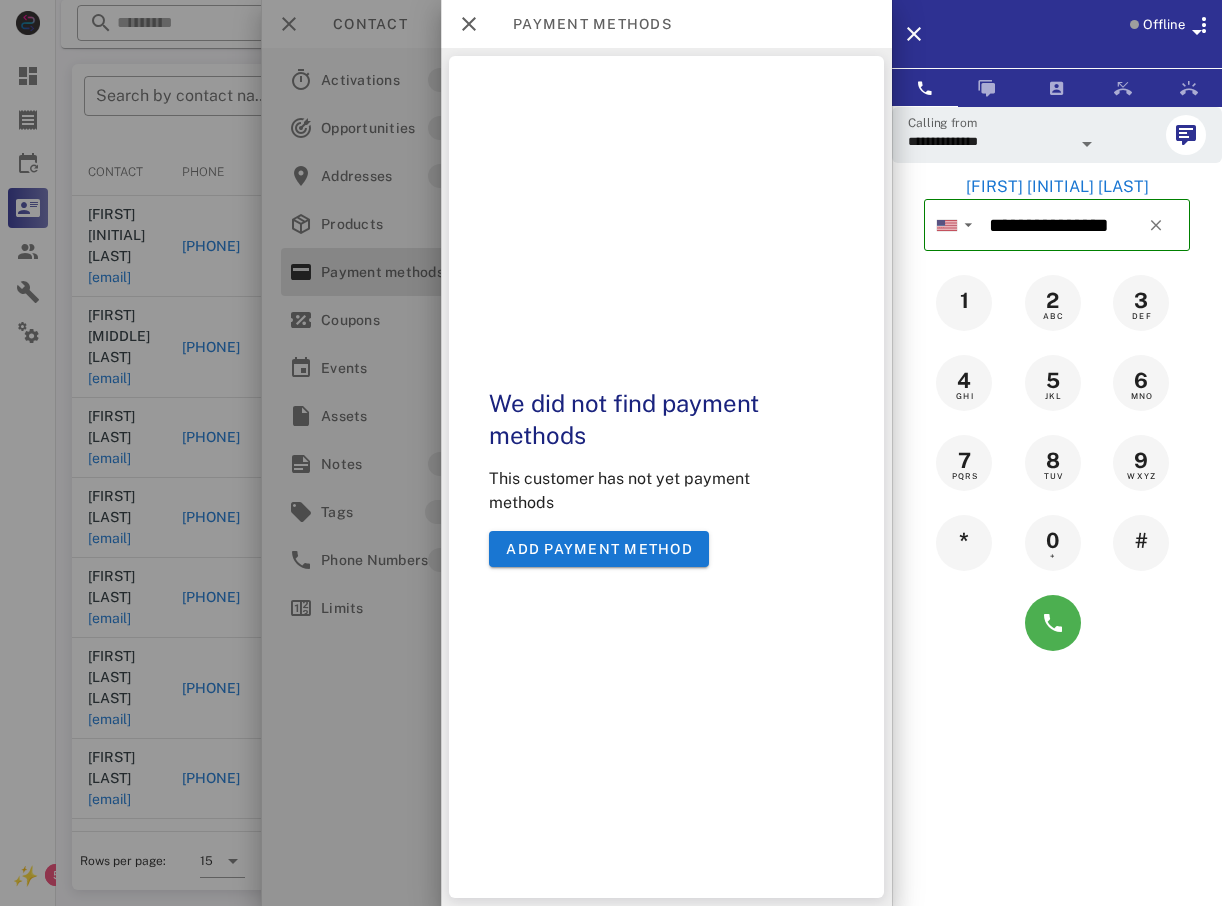 click at bounding box center (611, 453) 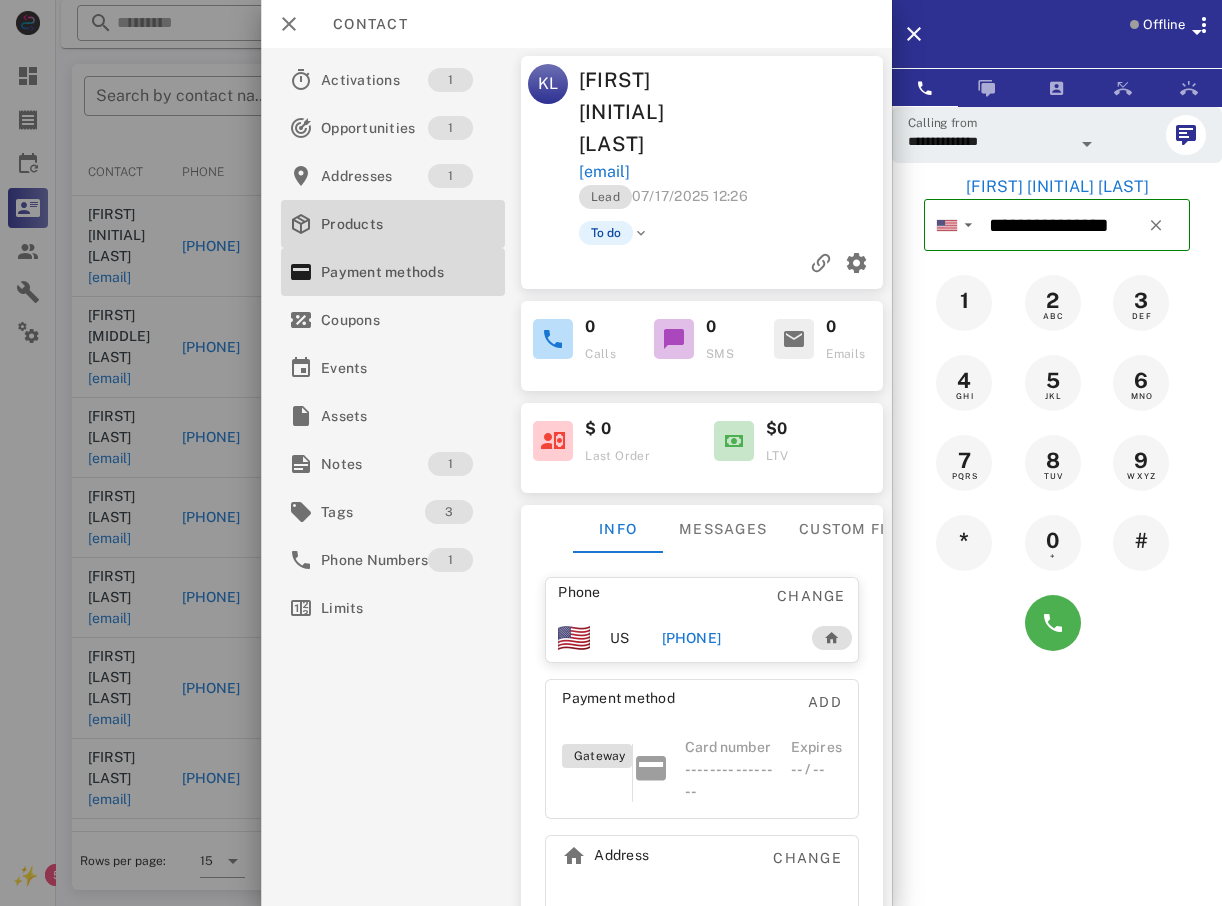 click on "Products" at bounding box center [389, 224] 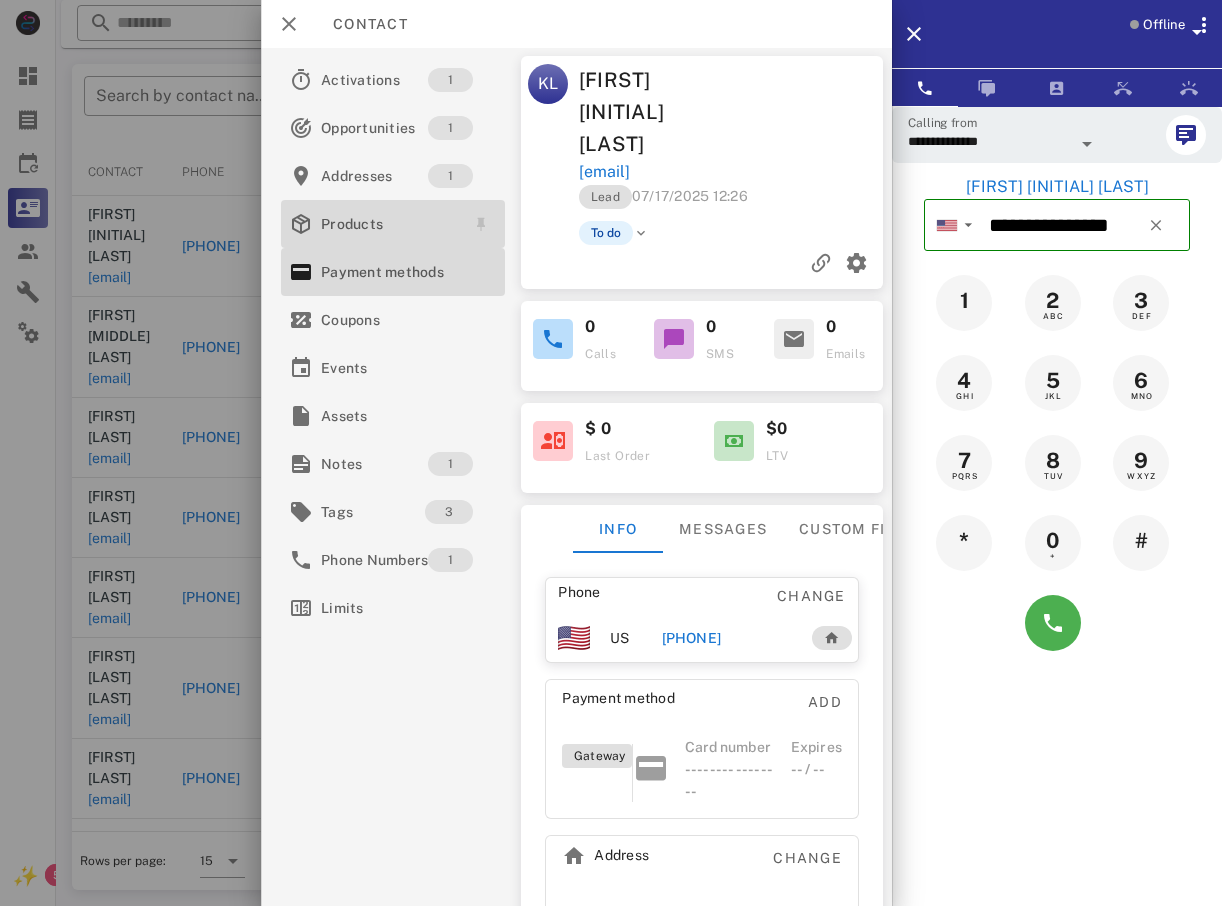 click on "**********" at bounding box center [639, -332] 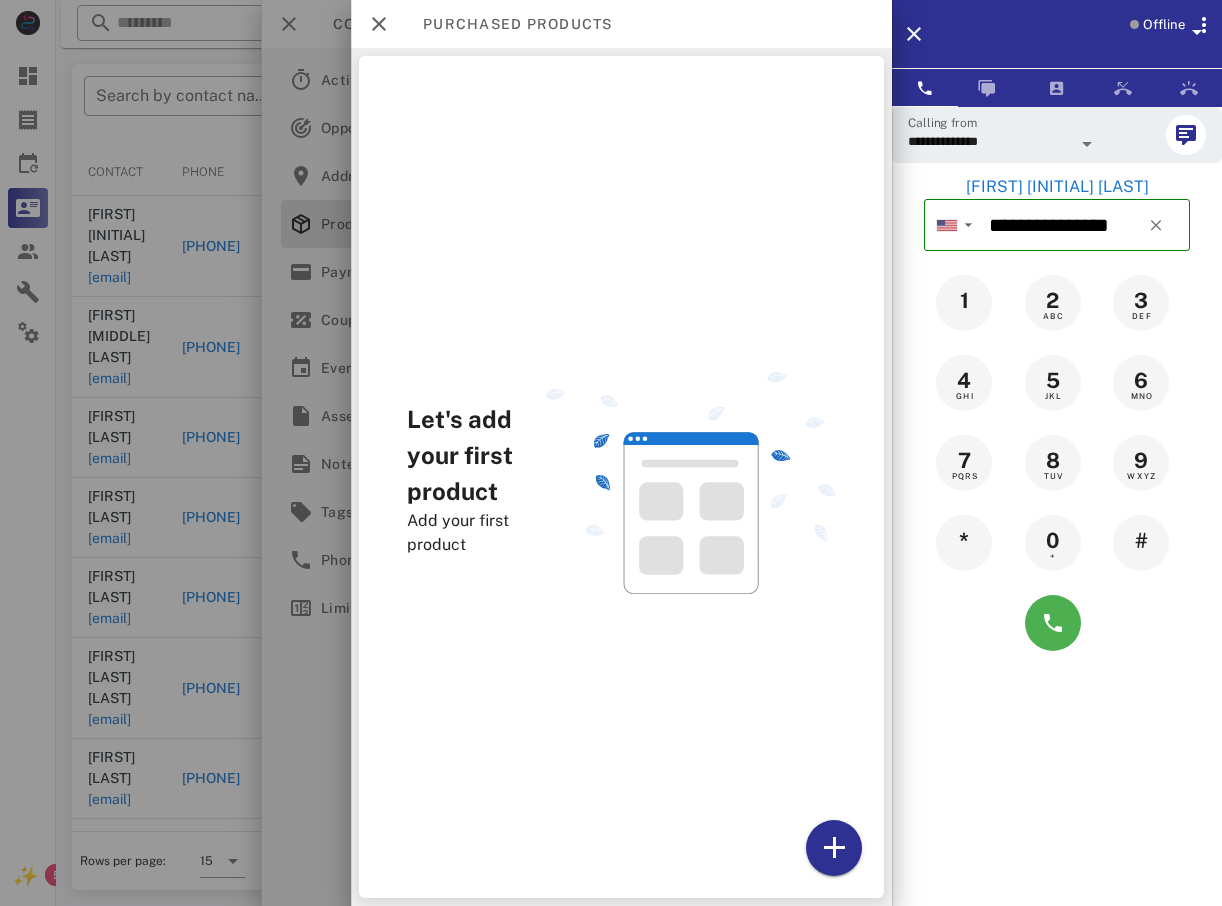 click on "Add your first product" at bounding box center (464, 533) 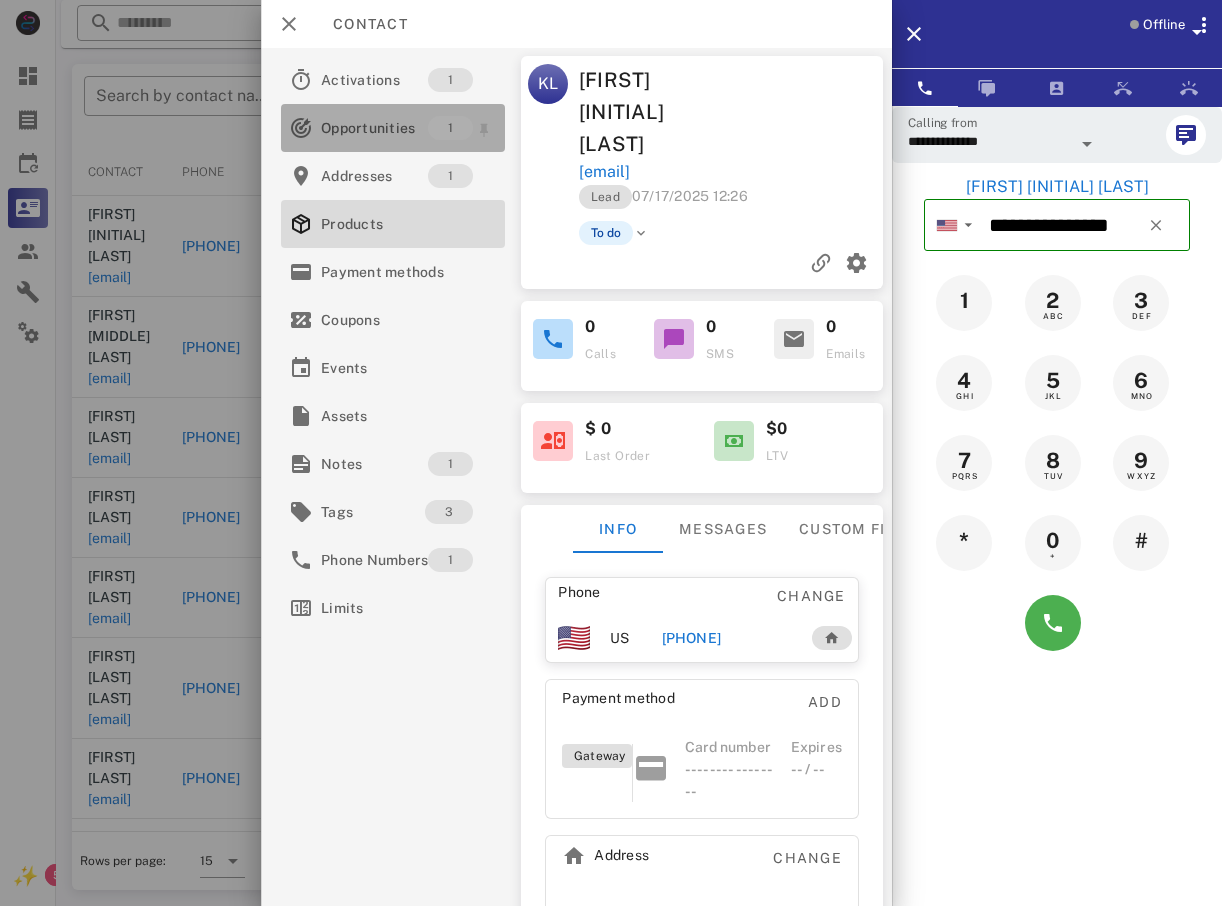 click on "Opportunities" at bounding box center [374, 128] 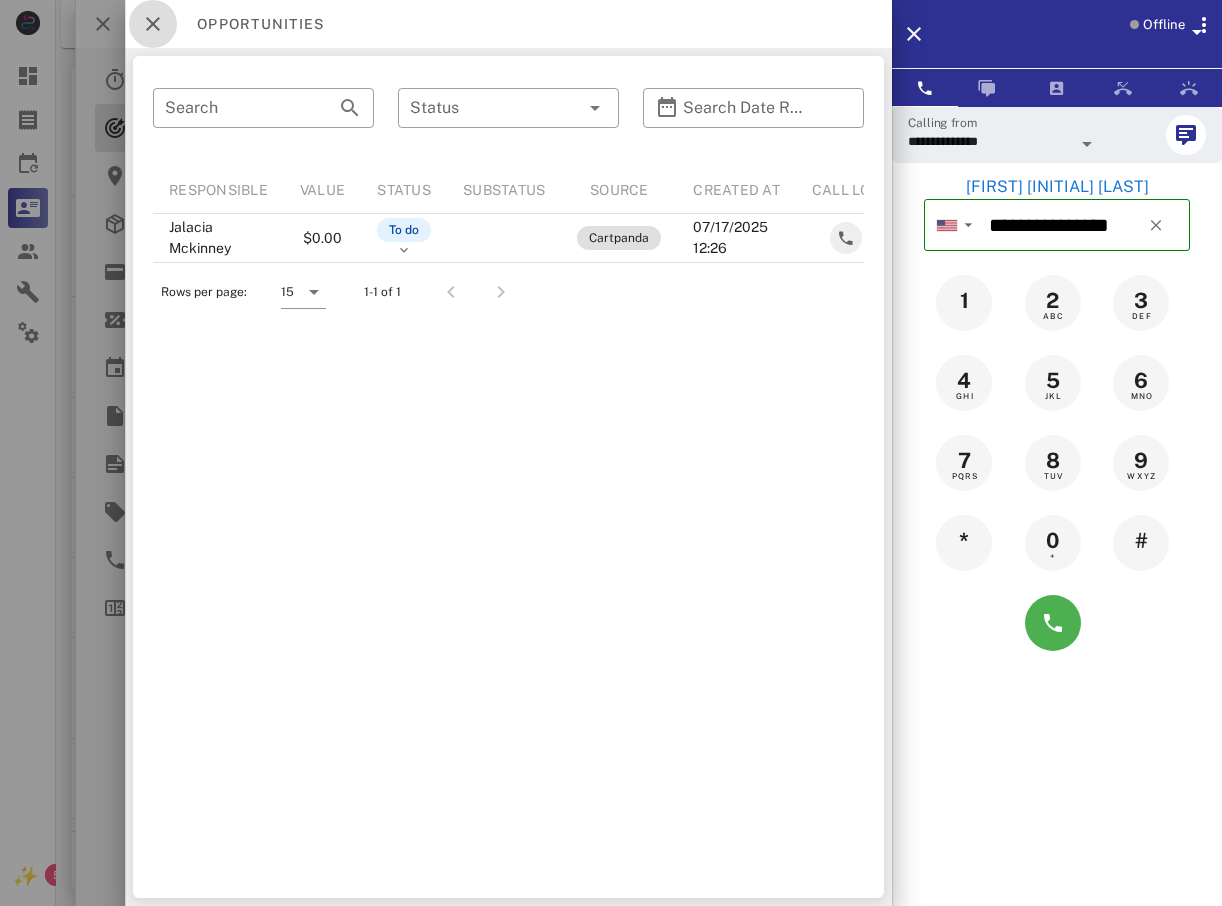 click at bounding box center [153, 24] 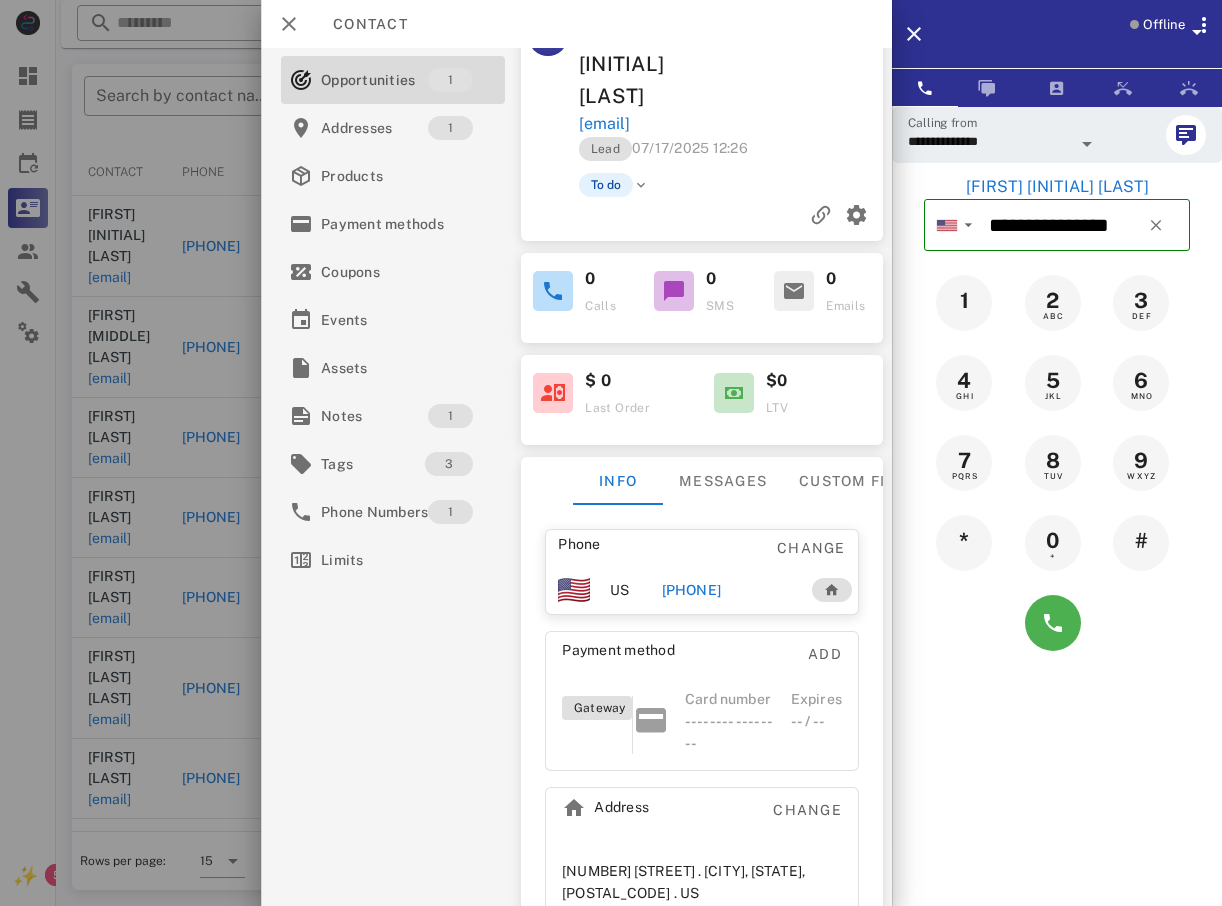 scroll, scrollTop: 49, scrollLeft: 0, axis: vertical 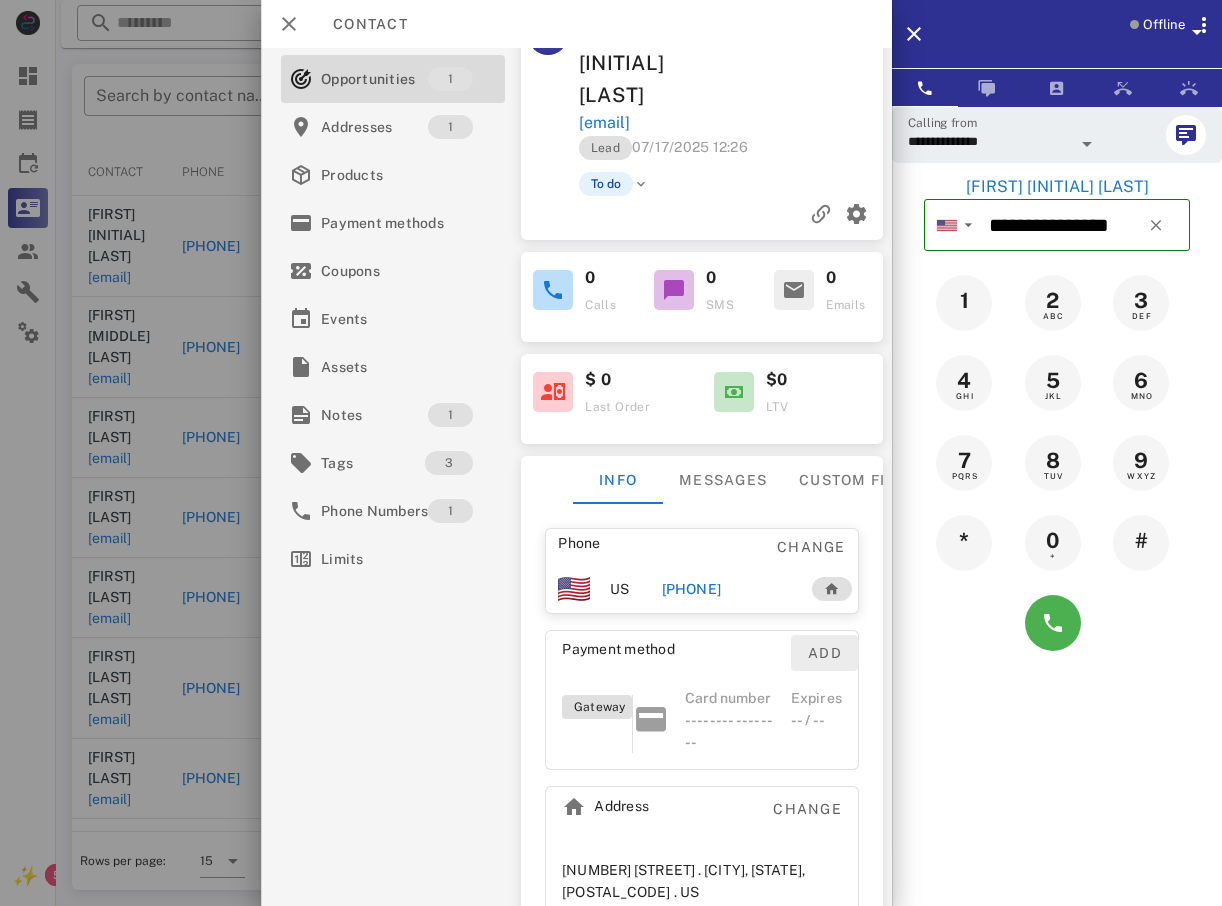 click on "Add" at bounding box center (823, 653) 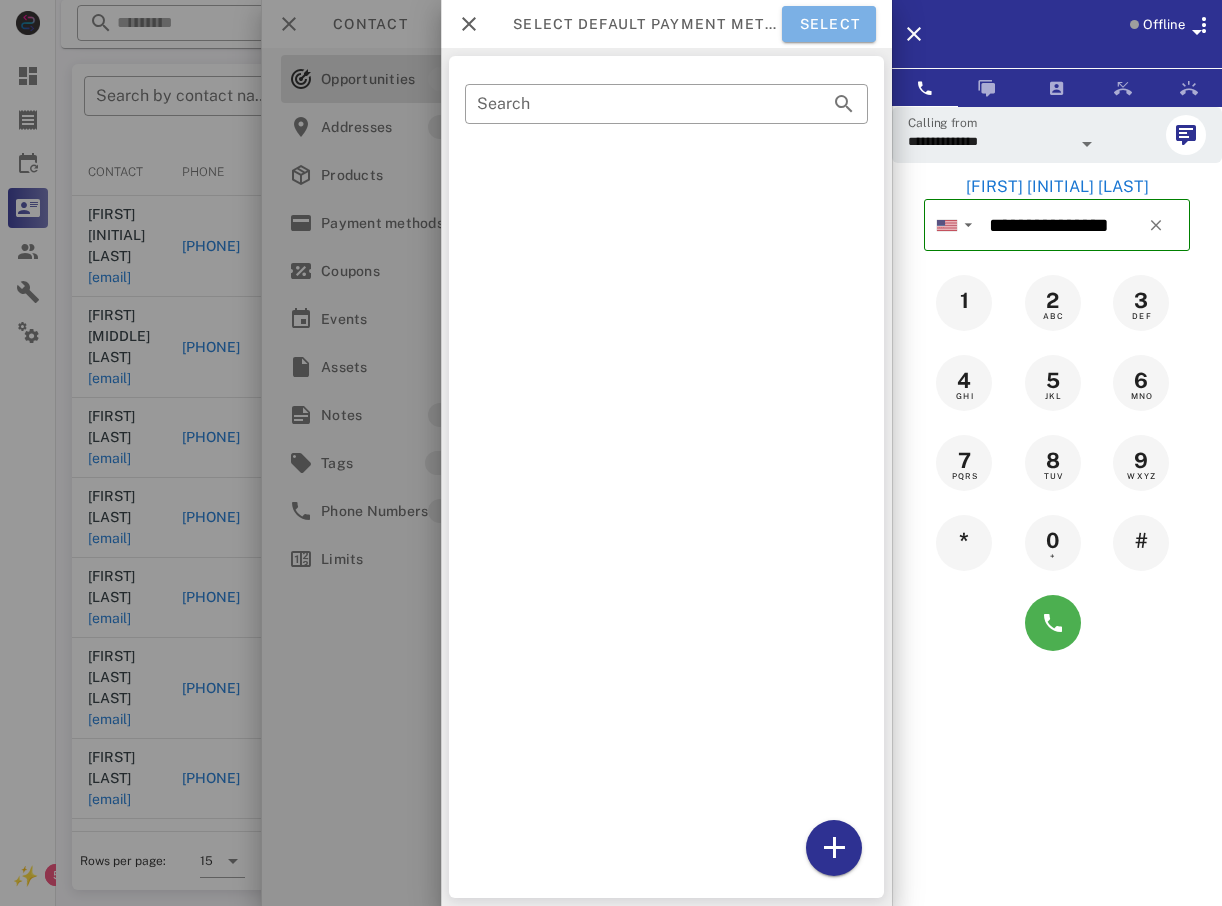 click on "Select" at bounding box center [829, 24] 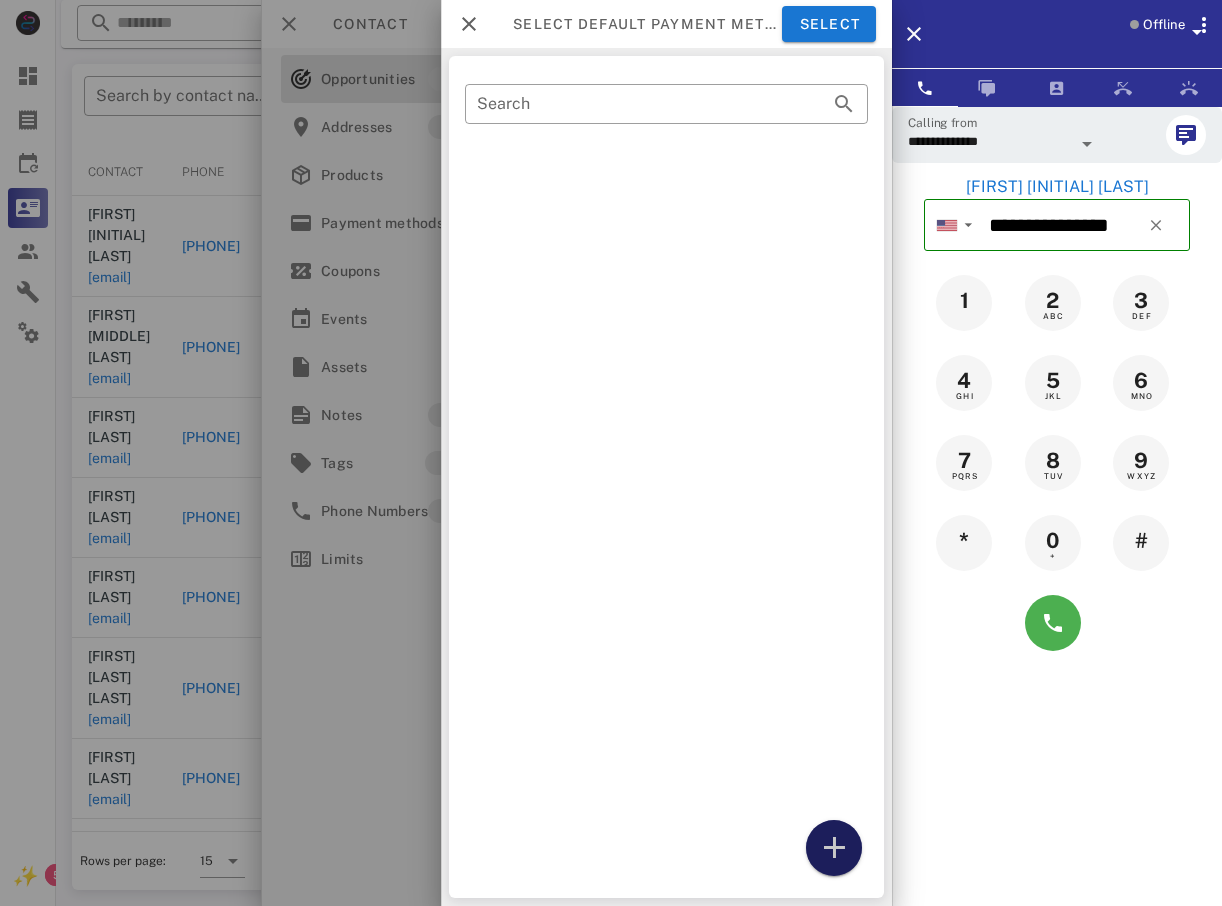 click at bounding box center (834, 848) 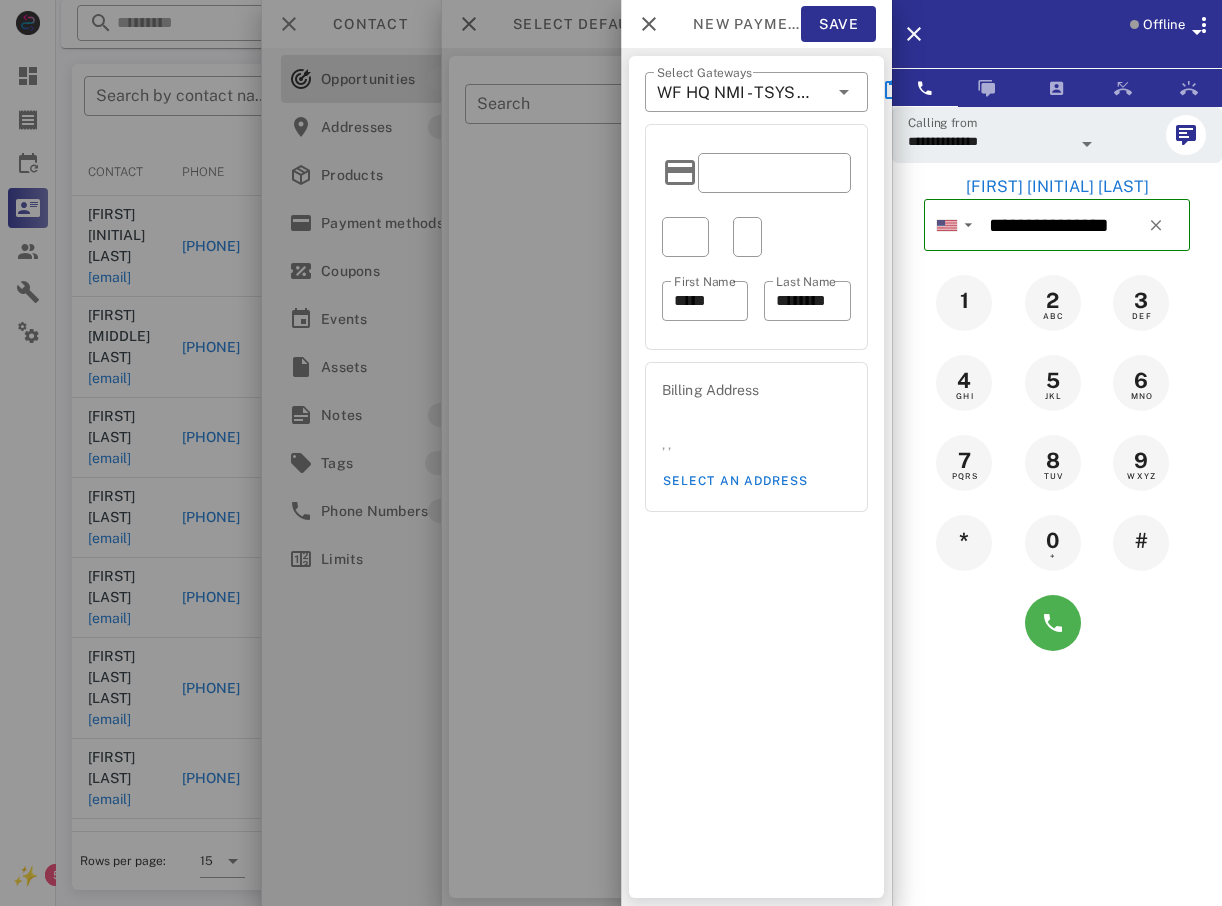 click at bounding box center (611, 453) 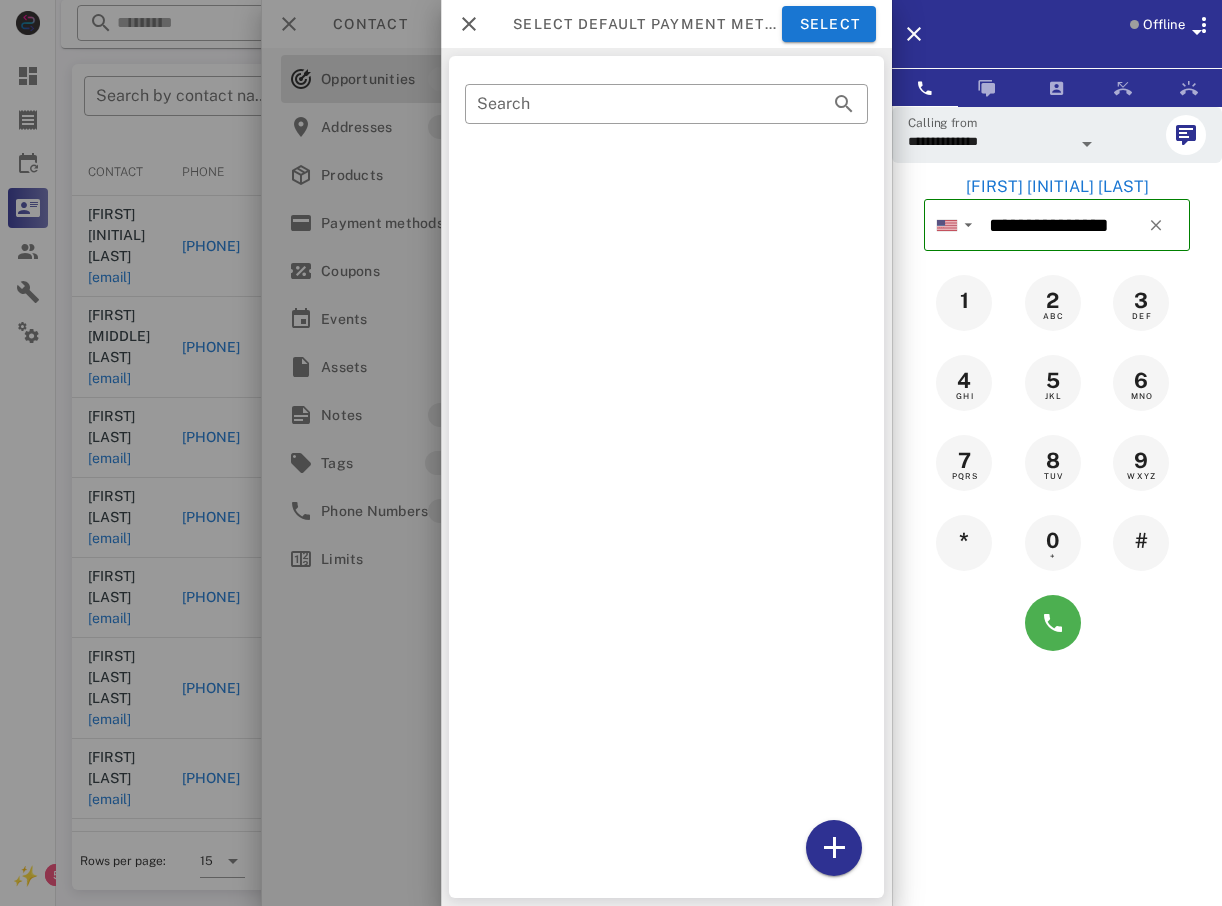 click at bounding box center (611, 453) 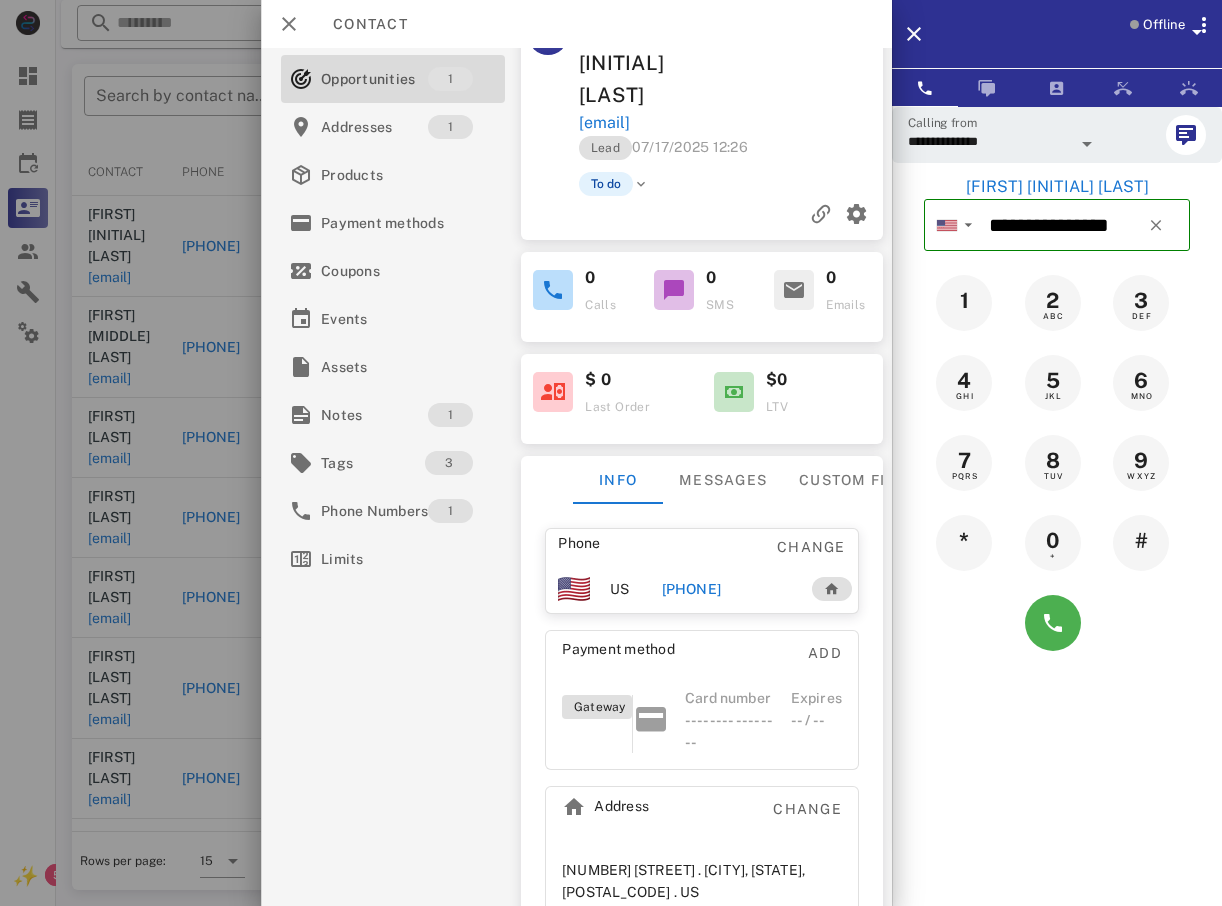 click at bounding box center [611, 453] 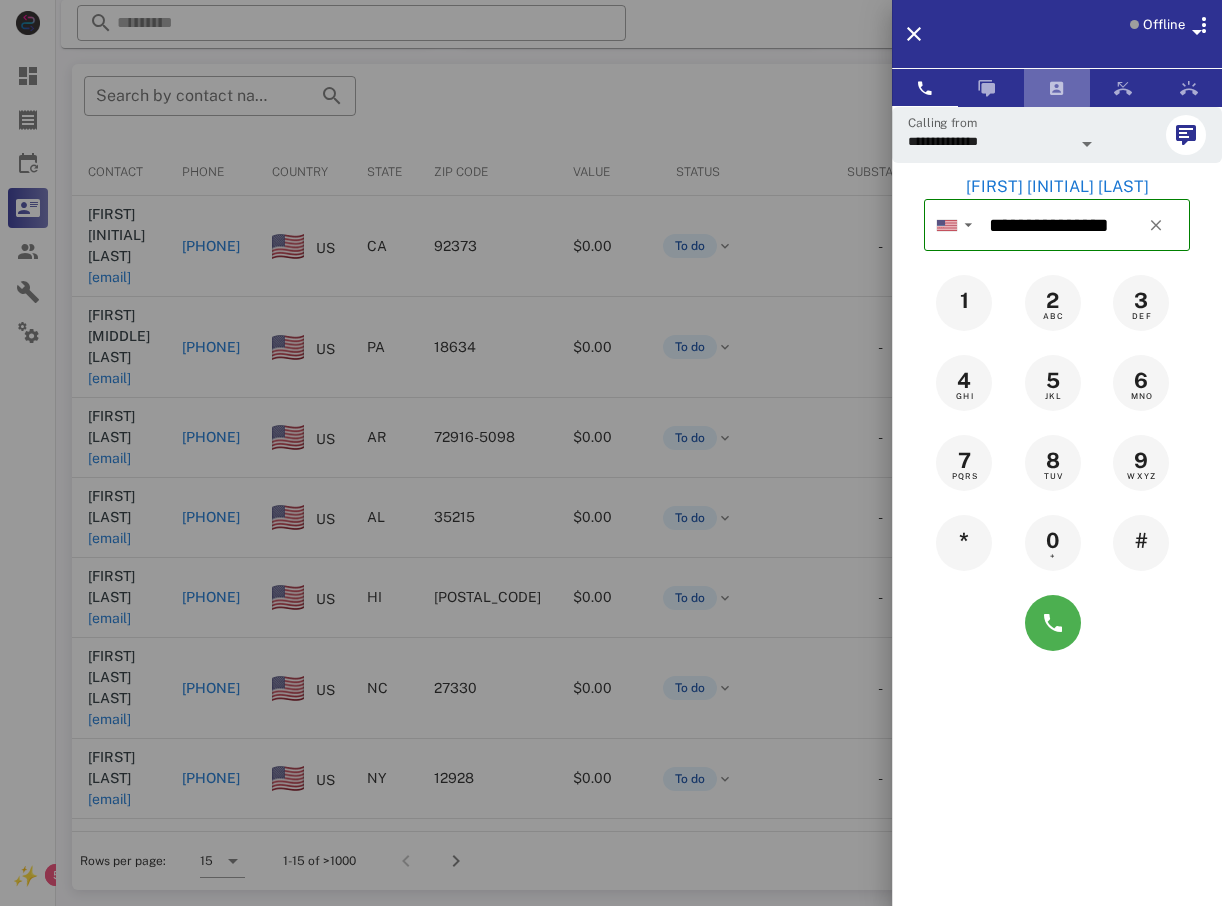 click at bounding box center (1057, 88) 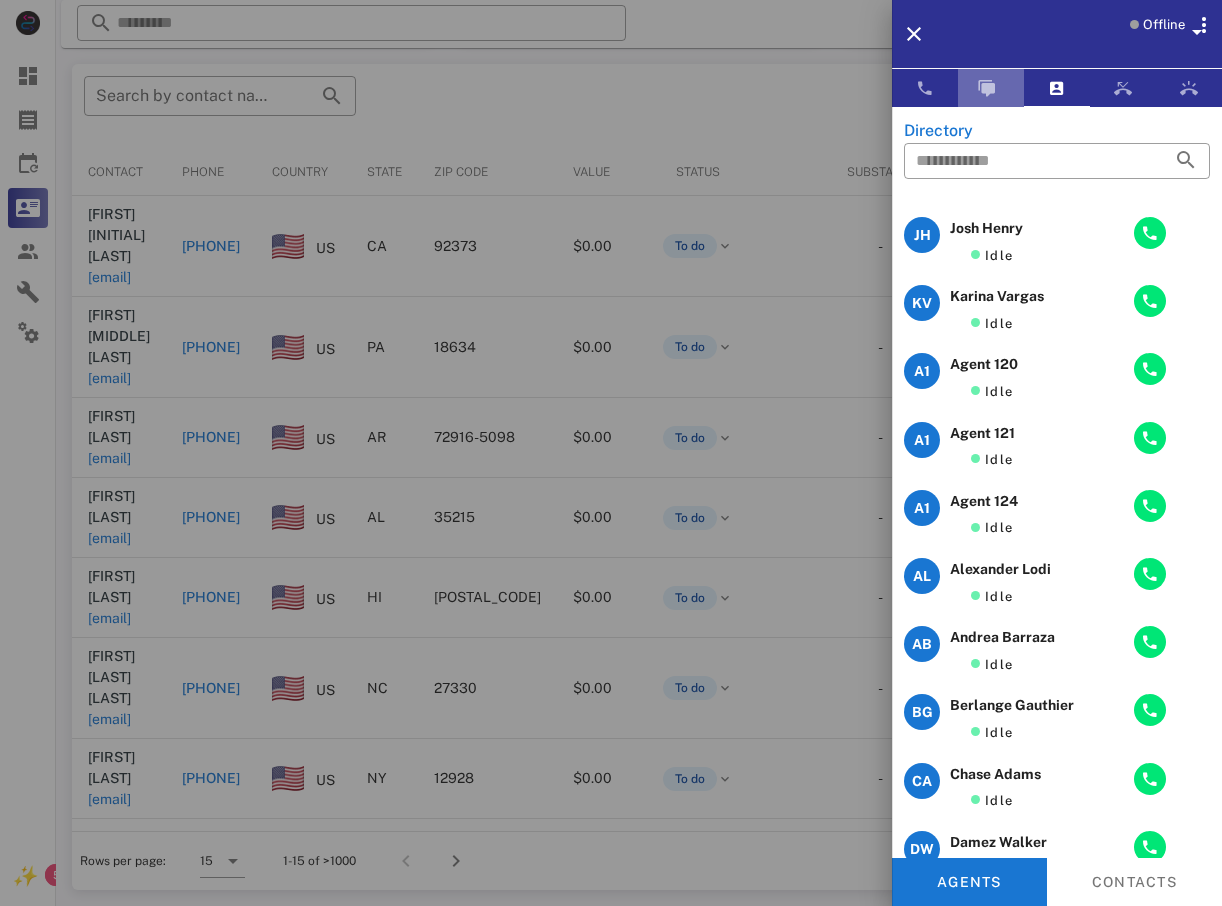click at bounding box center (987, 88) 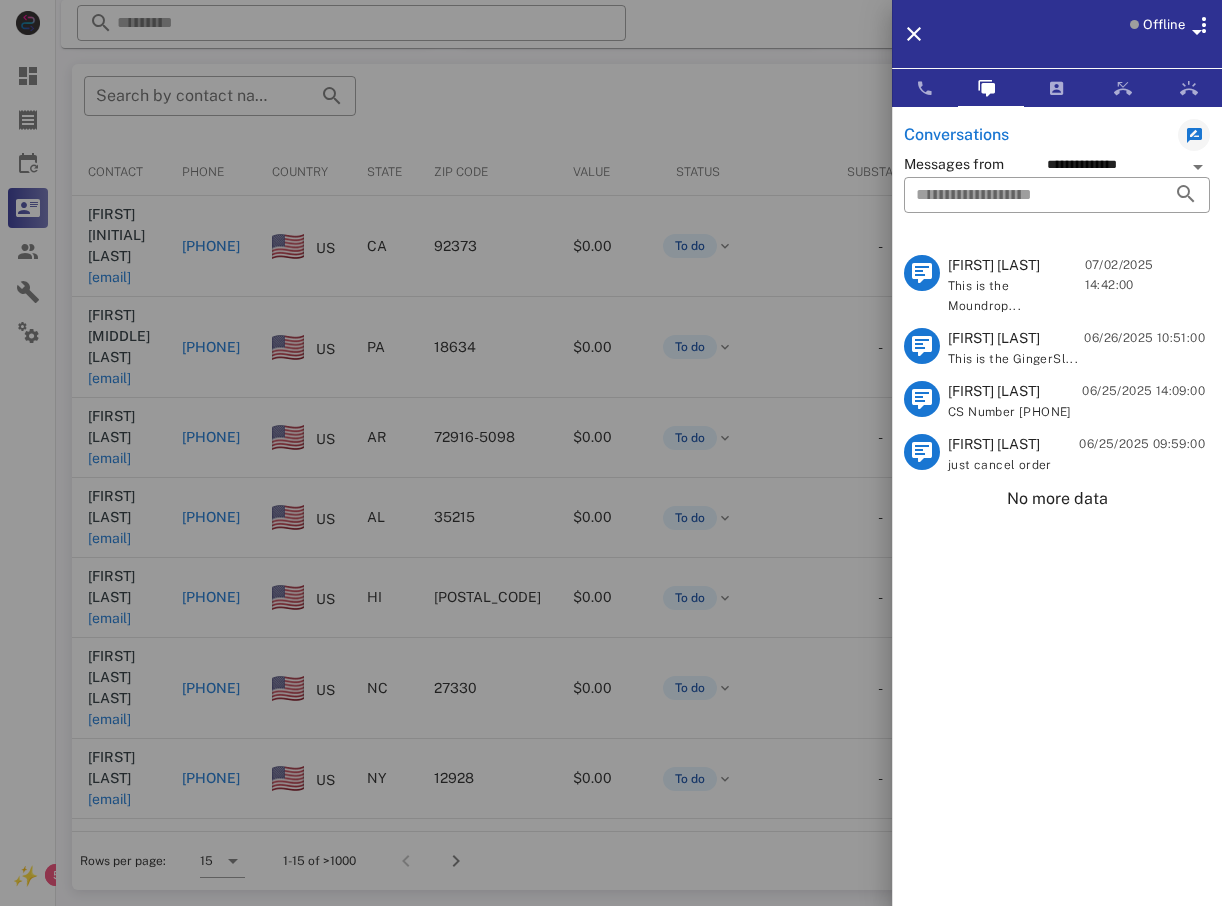 click at bounding box center [611, 453] 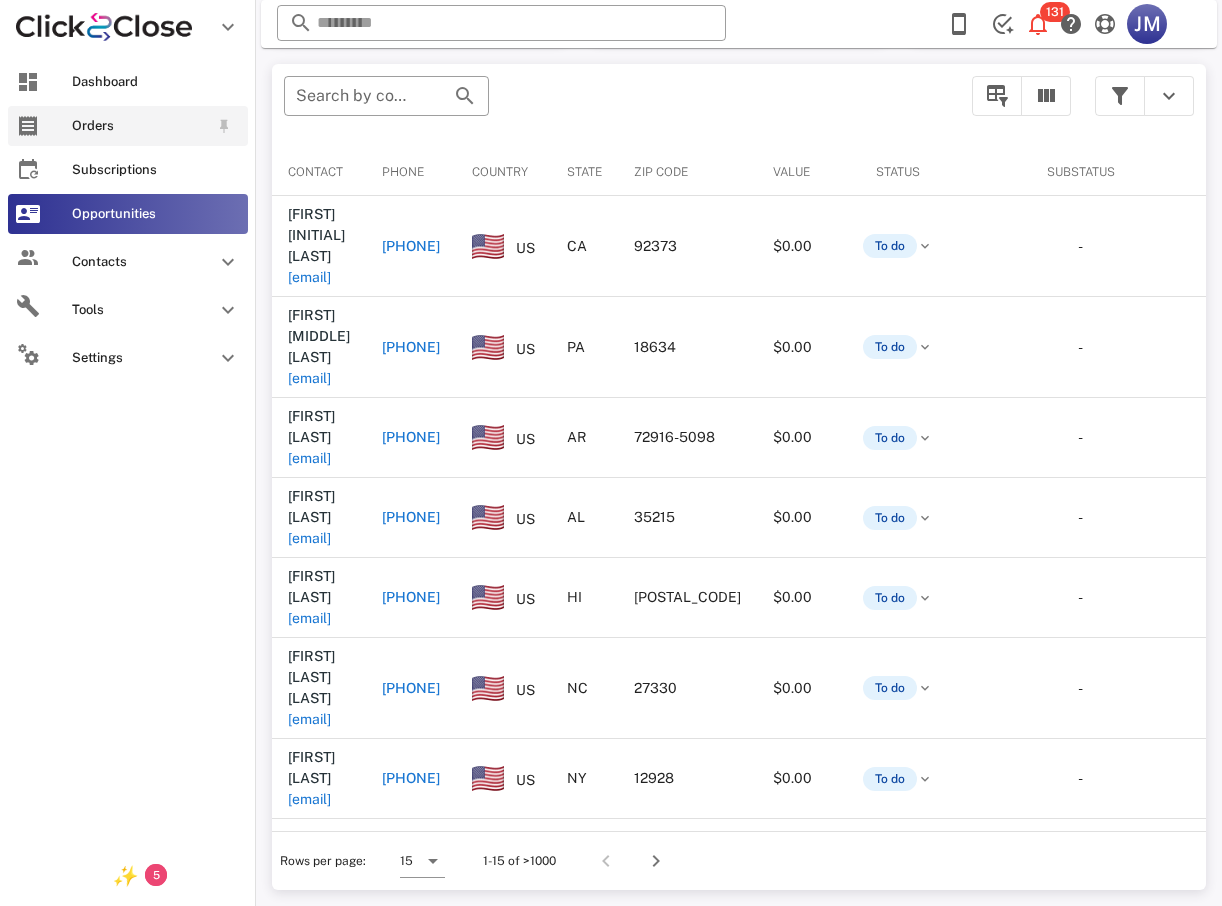 click on "Orders" at bounding box center [140, 126] 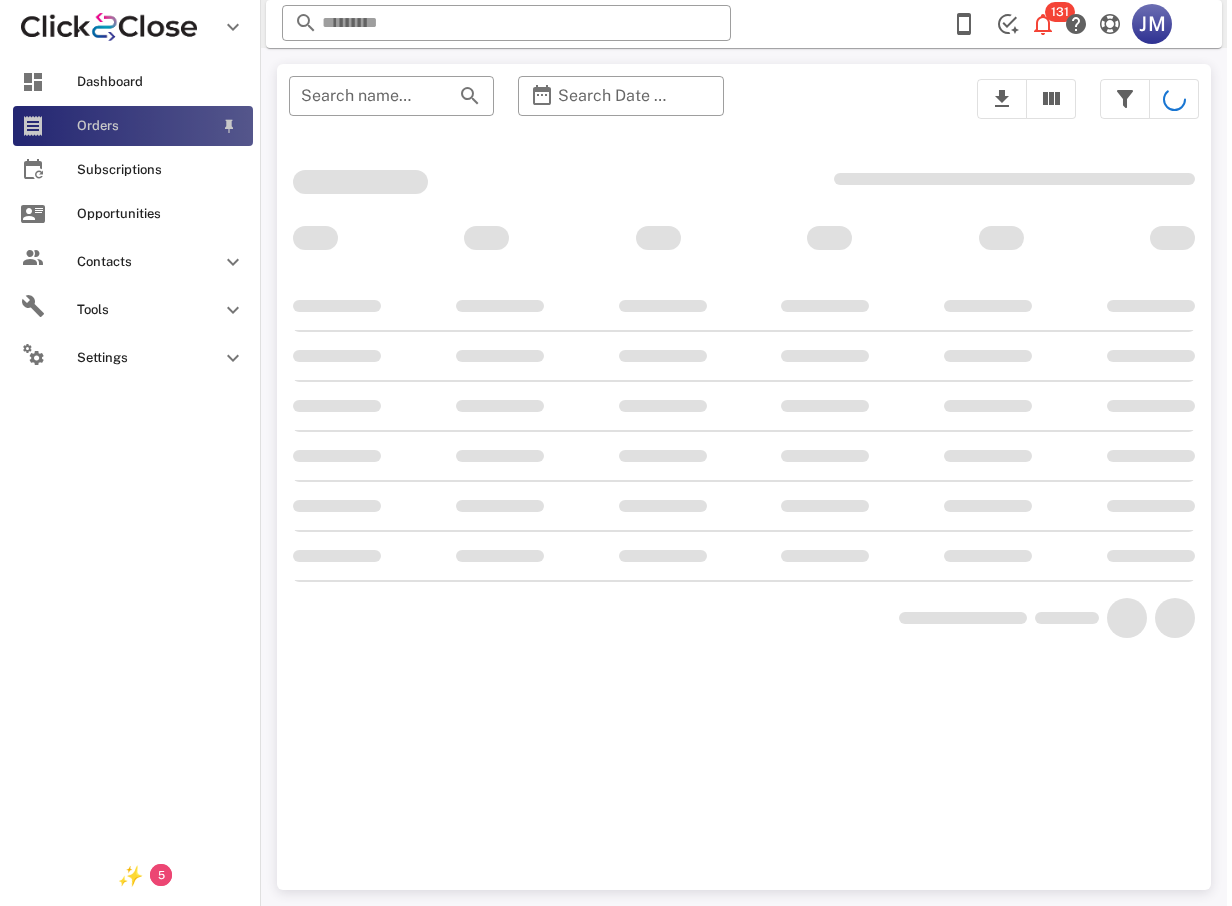 scroll, scrollTop: 0, scrollLeft: 0, axis: both 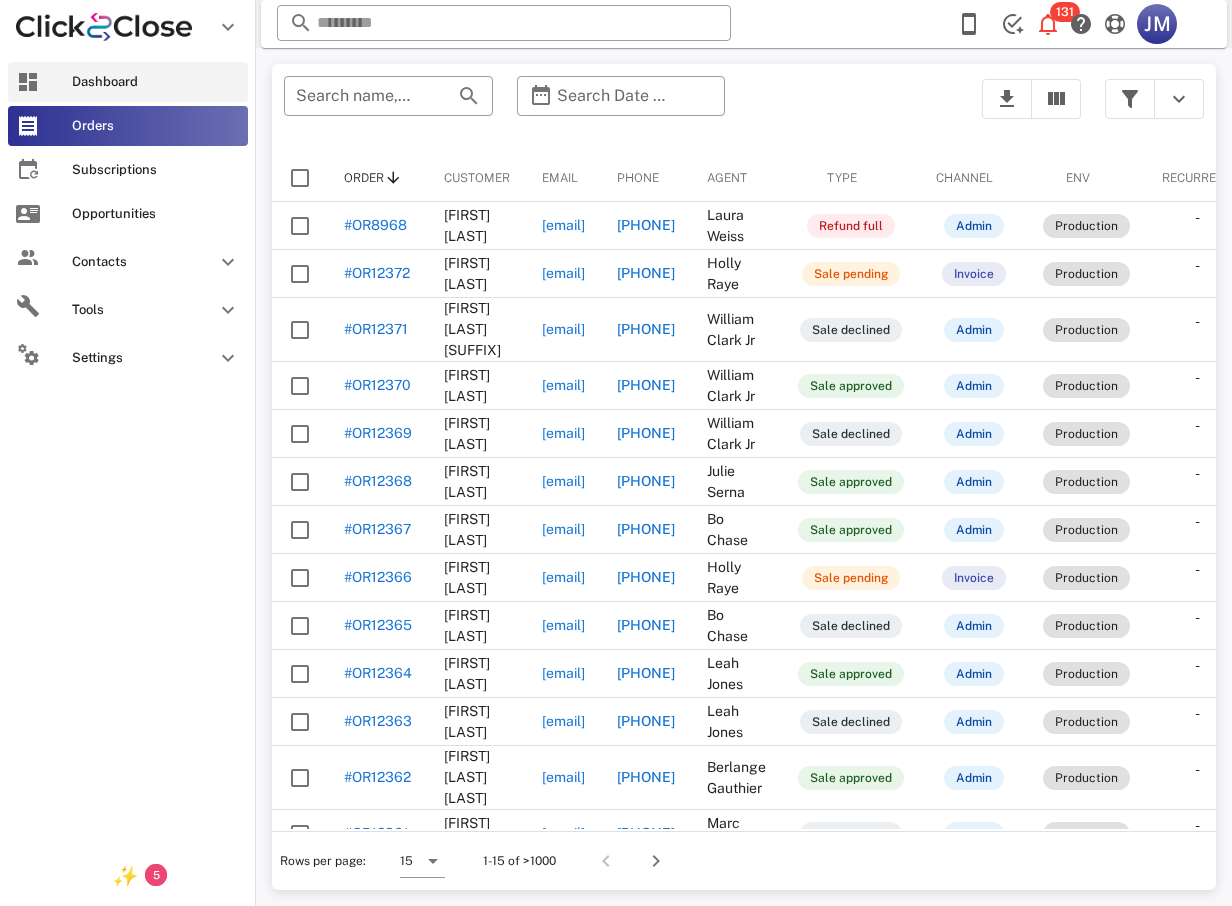 click on "Dashboard" at bounding box center [128, 82] 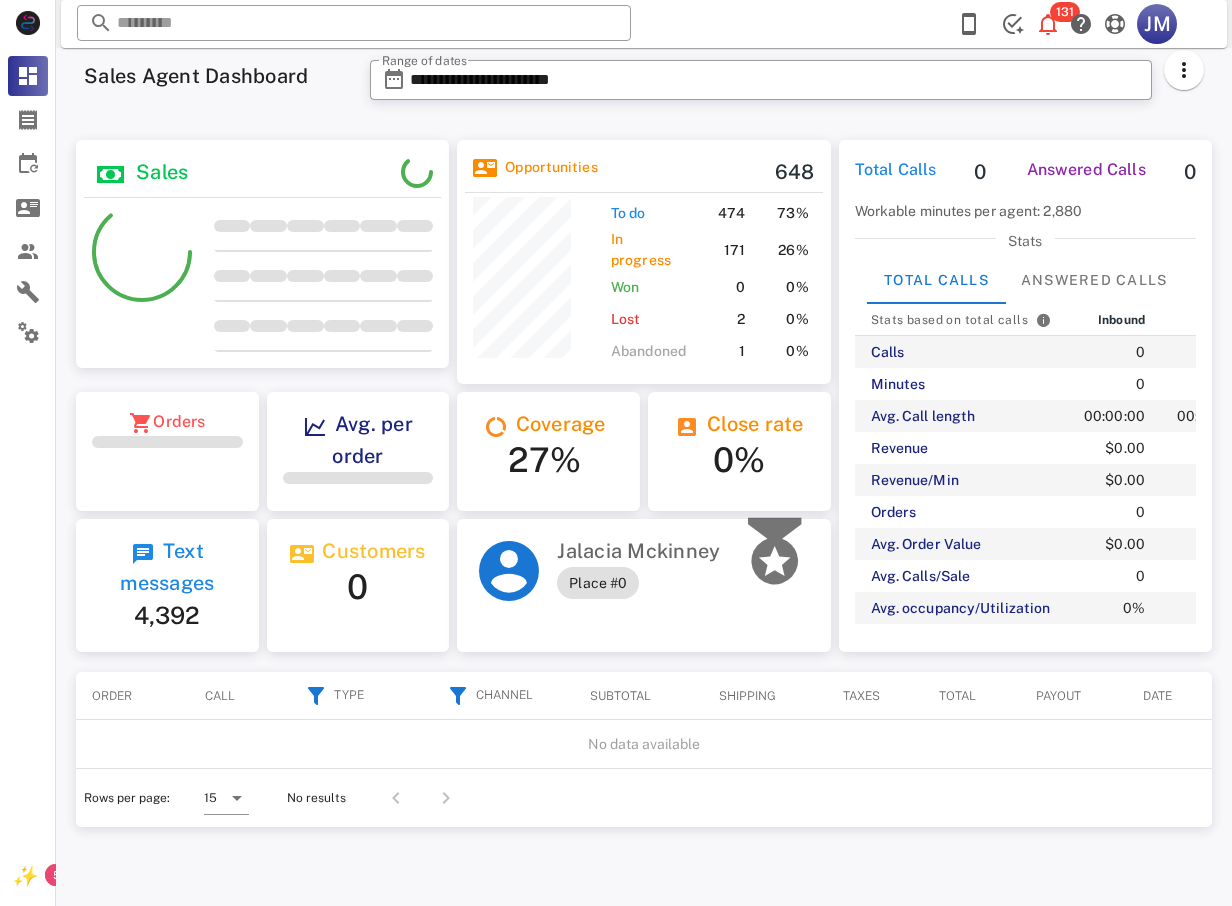 scroll, scrollTop: 999749, scrollLeft: 999627, axis: both 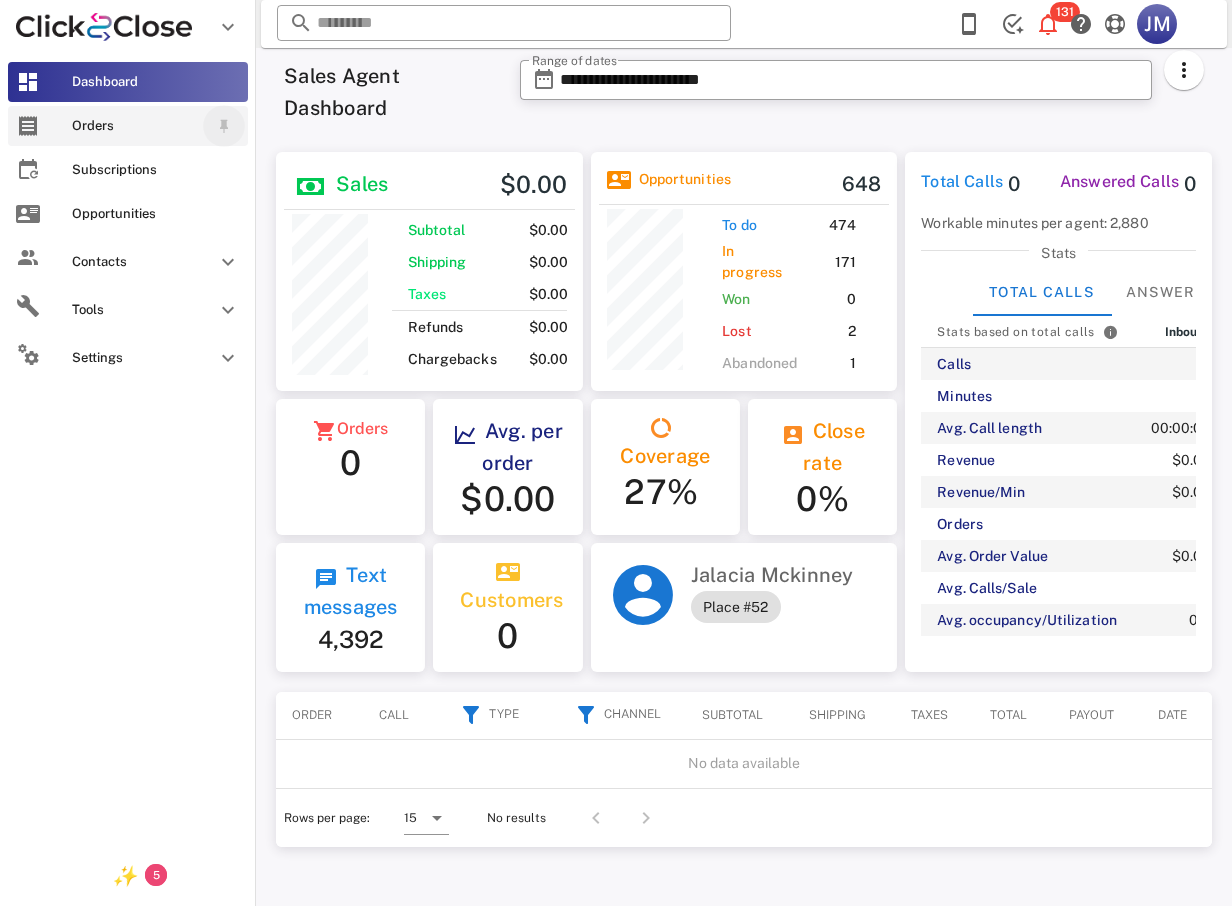 click at bounding box center (224, 126) 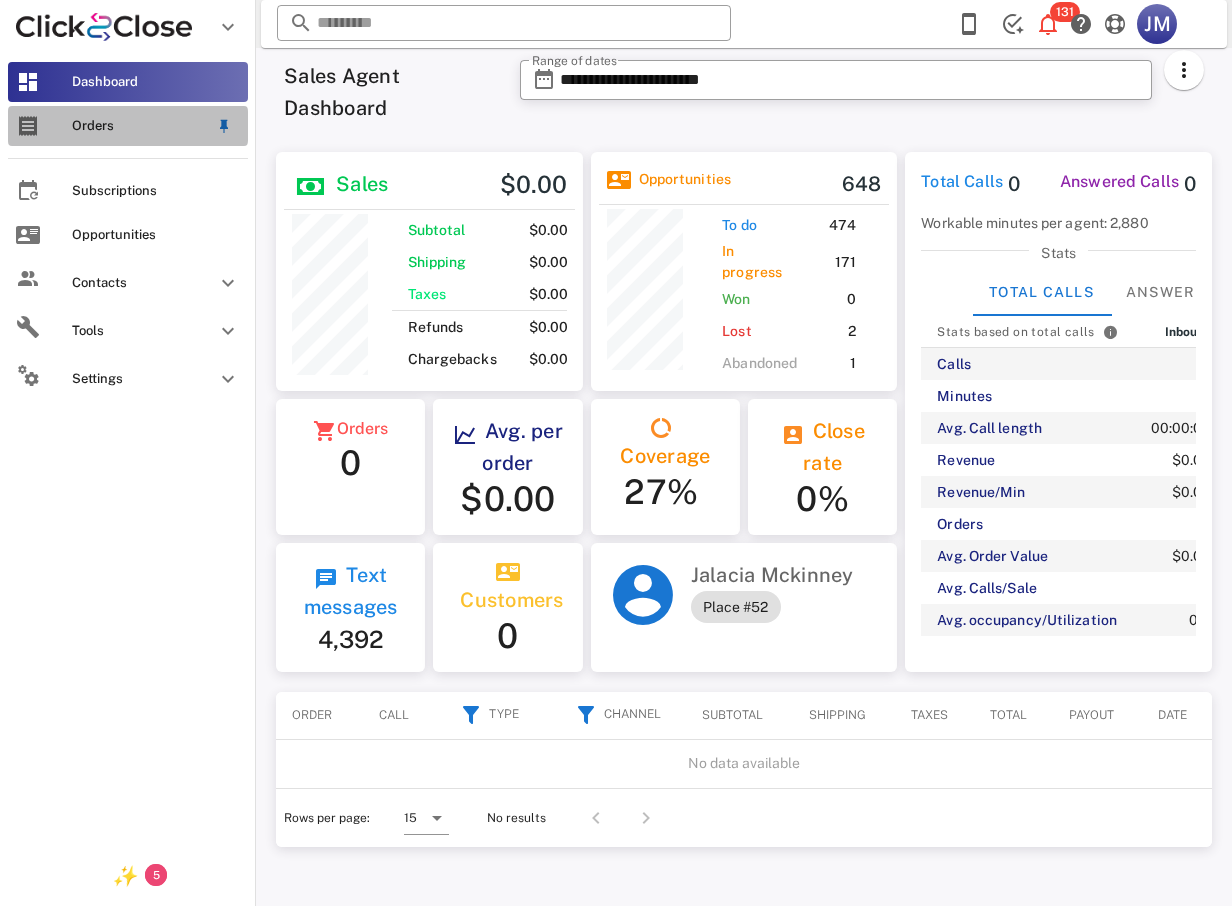 click on "Orders" at bounding box center (140, 126) 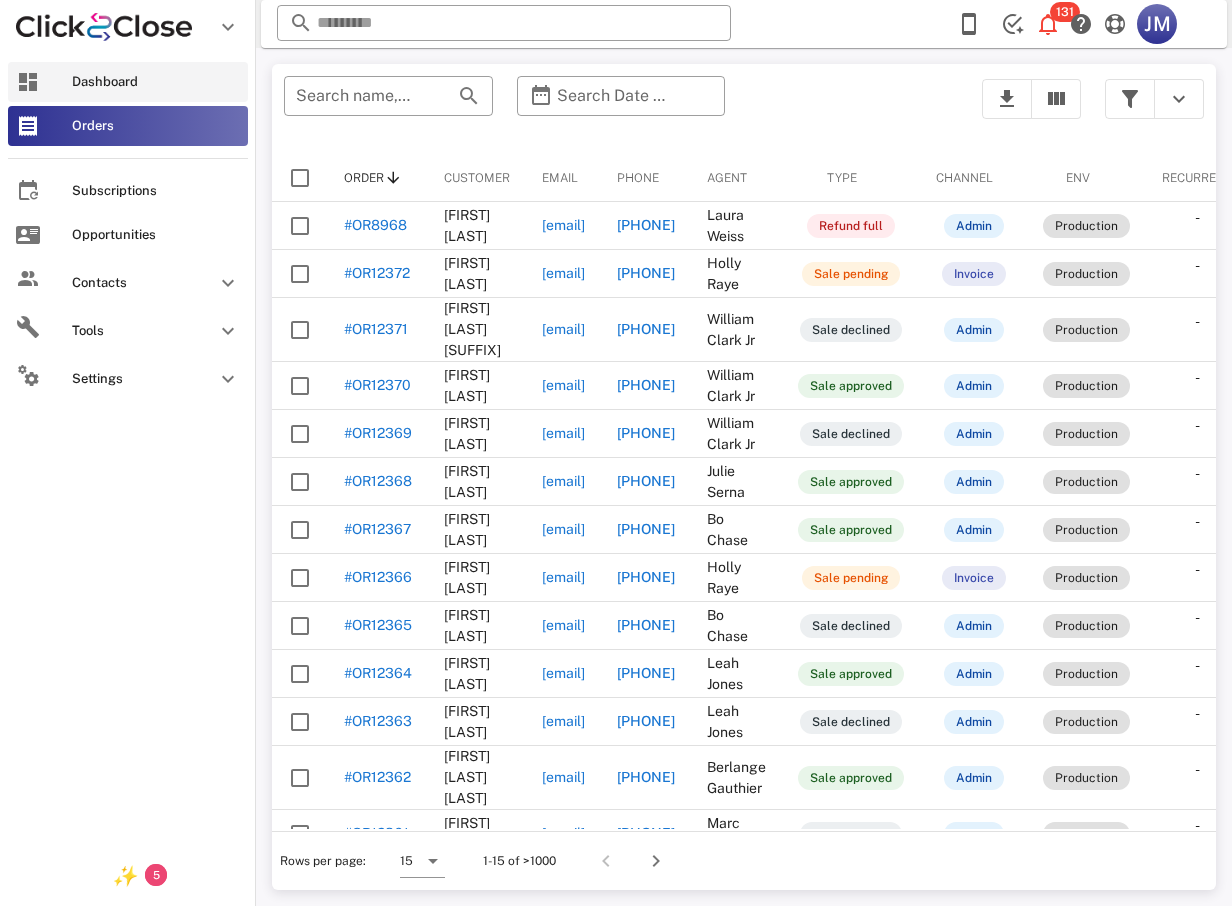 click on "Dashboard" at bounding box center (128, 82) 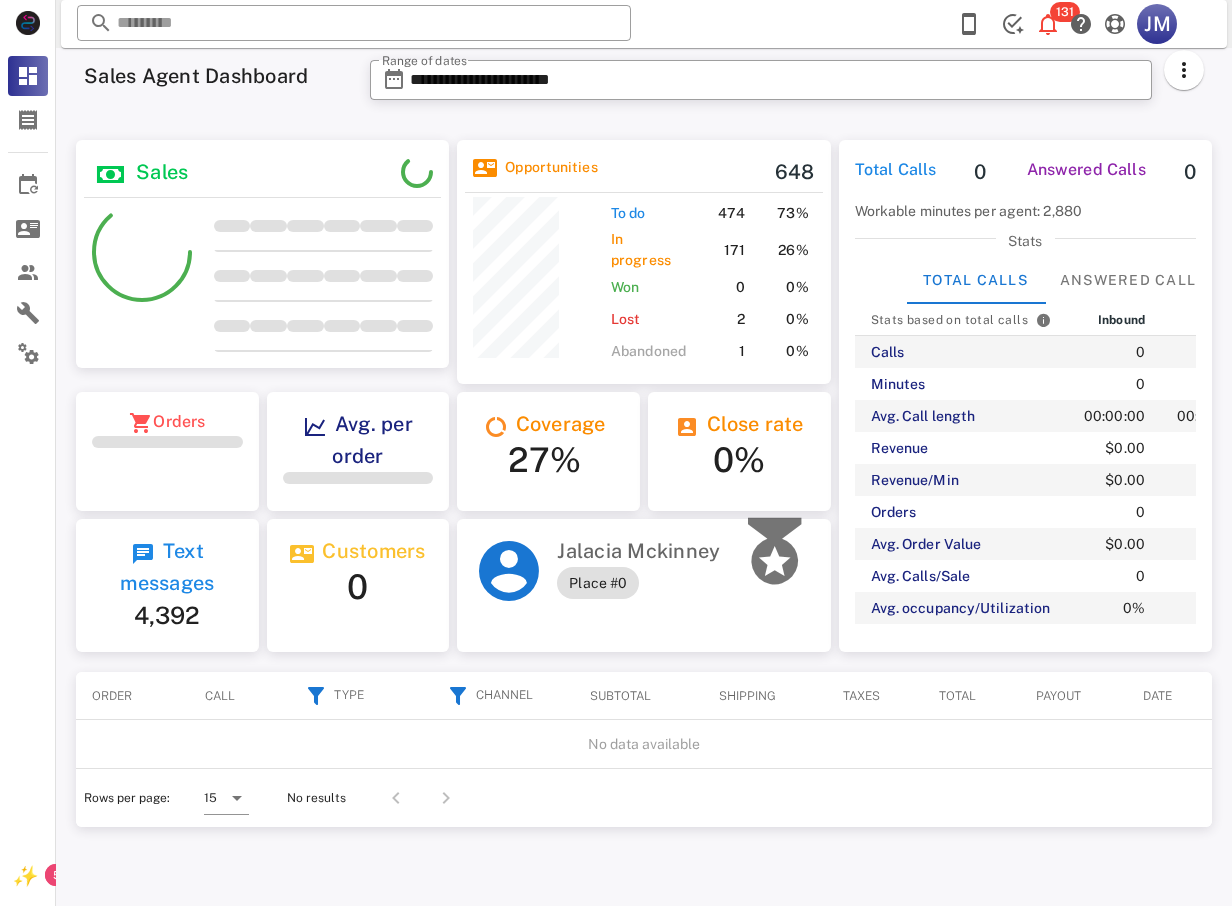 scroll, scrollTop: 999756, scrollLeft: 999627, axis: both 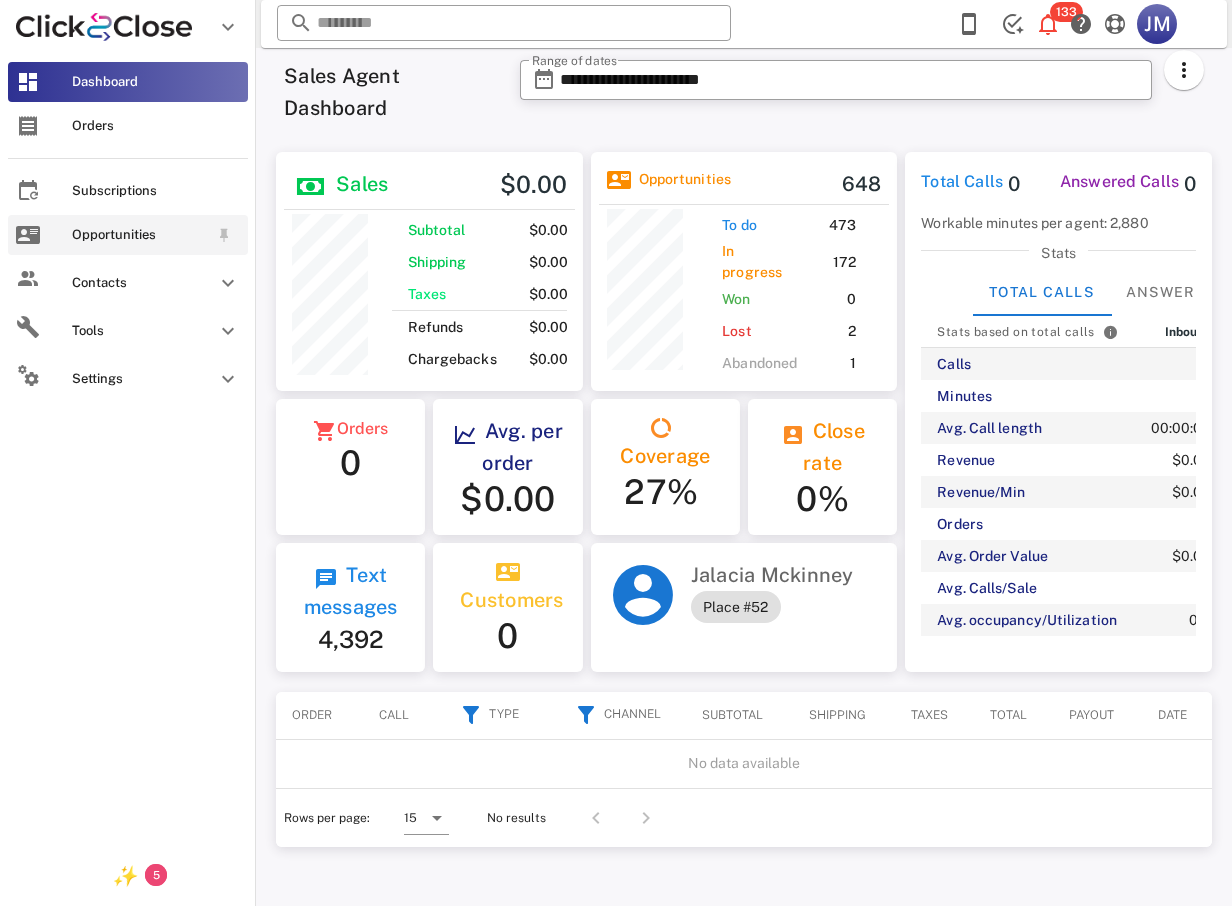 click on "Opportunities" at bounding box center (140, 235) 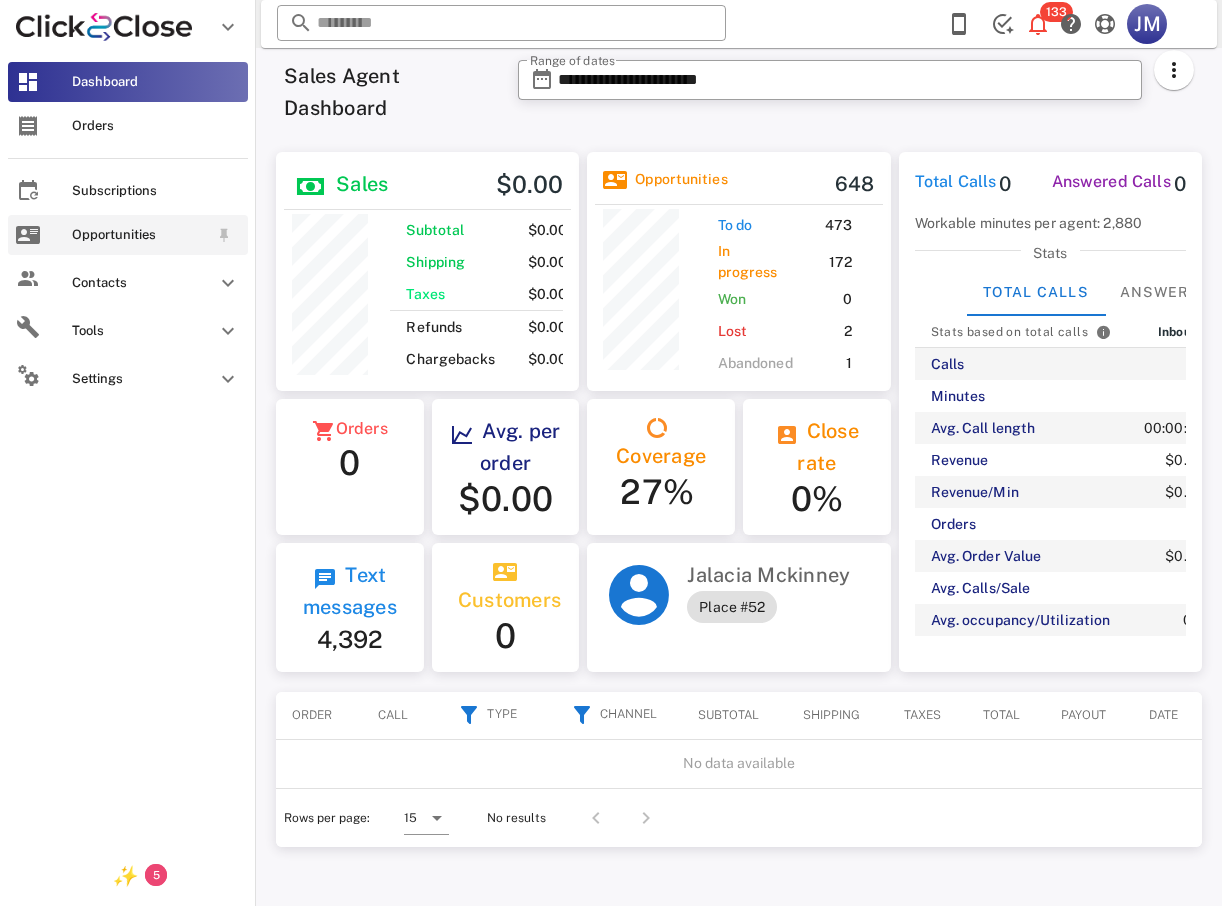 click on "Opportunities" at bounding box center (140, 235) 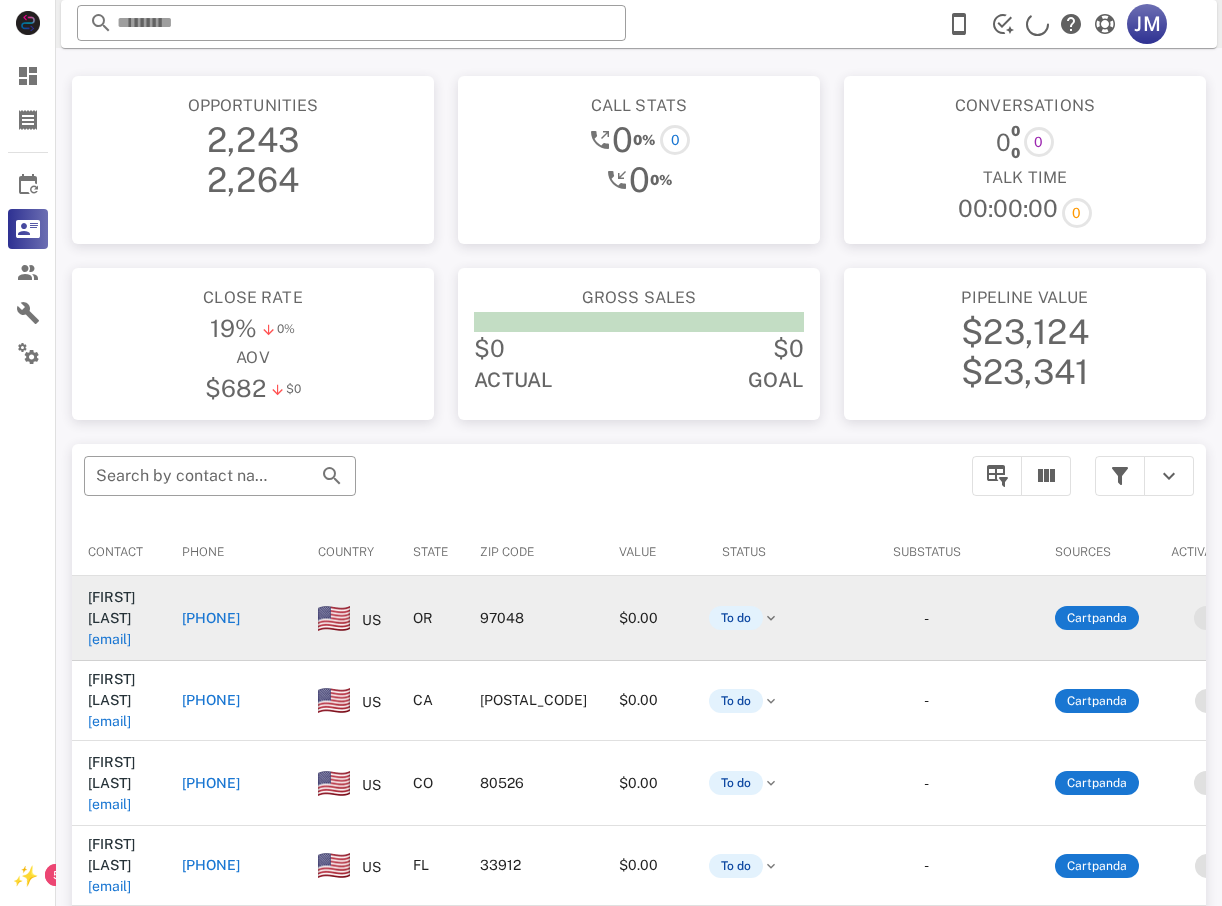 scroll, scrollTop: 200, scrollLeft: 0, axis: vertical 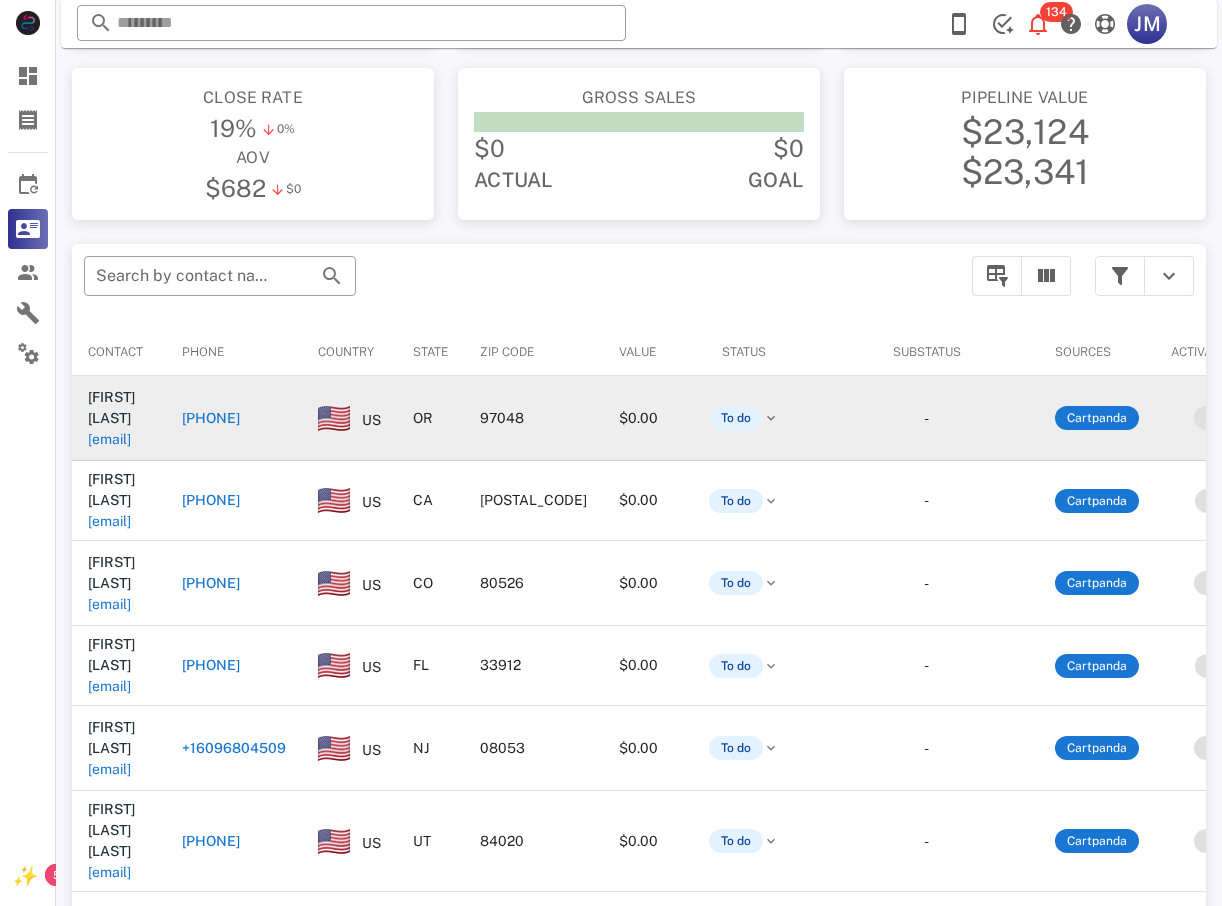 click on "[PHONE]" at bounding box center (211, 418) 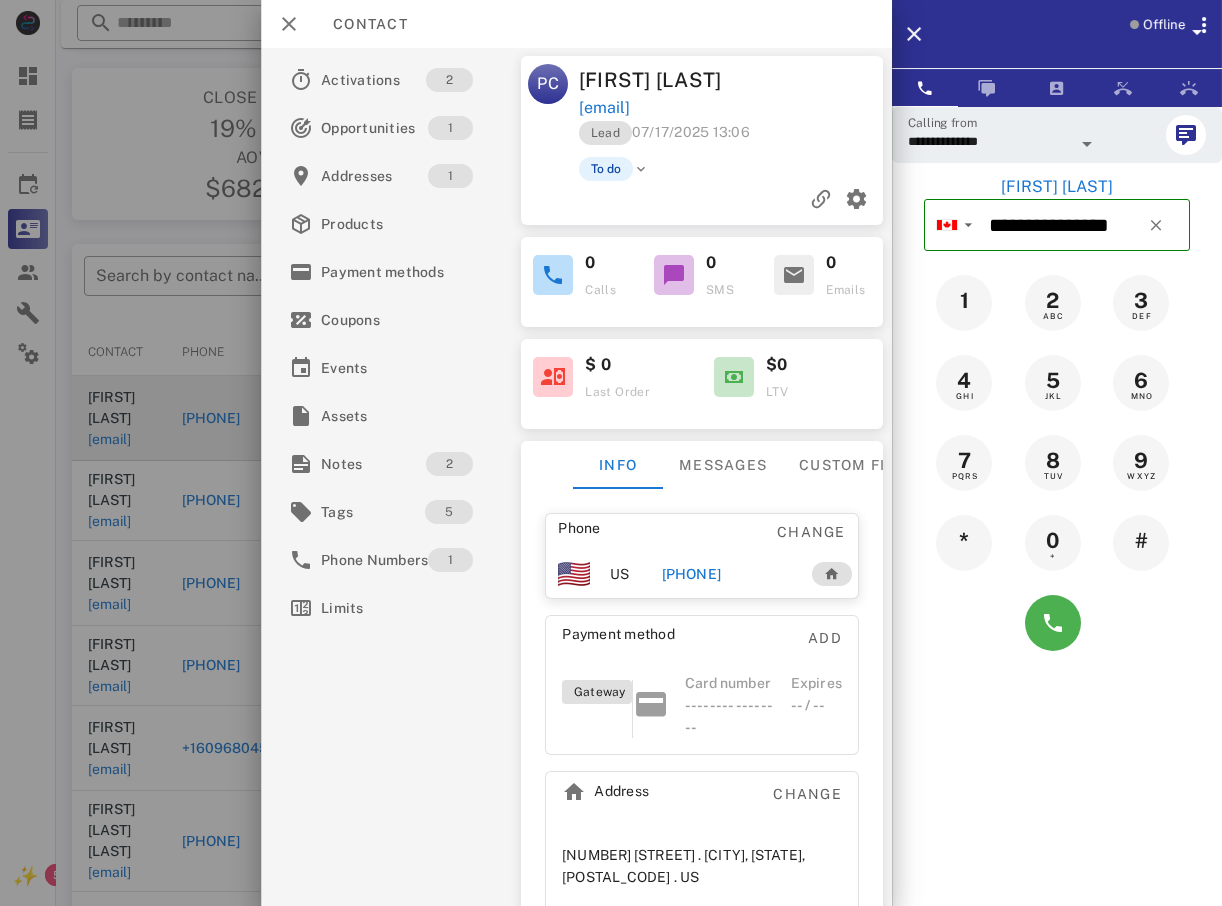 click at bounding box center [611, 453] 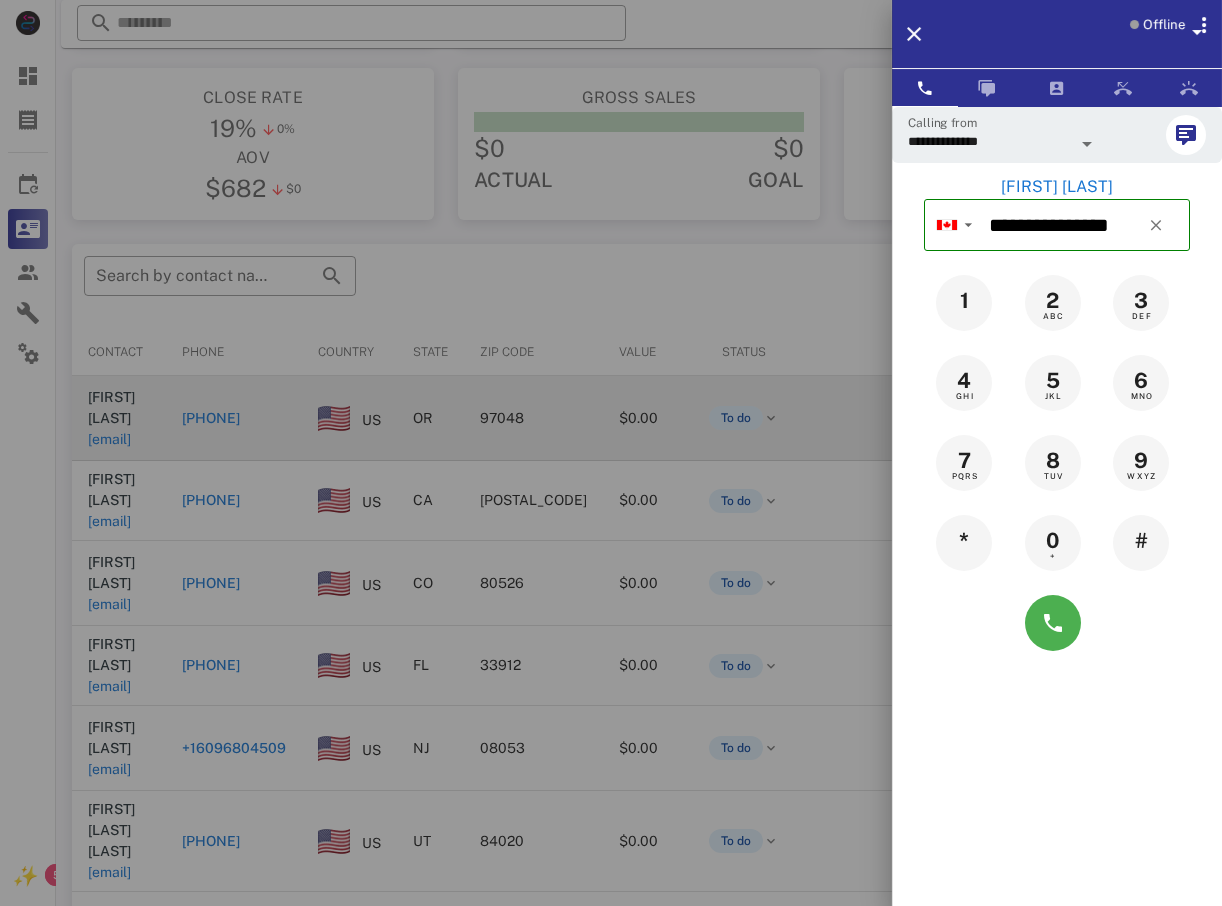 click at bounding box center [611, 453] 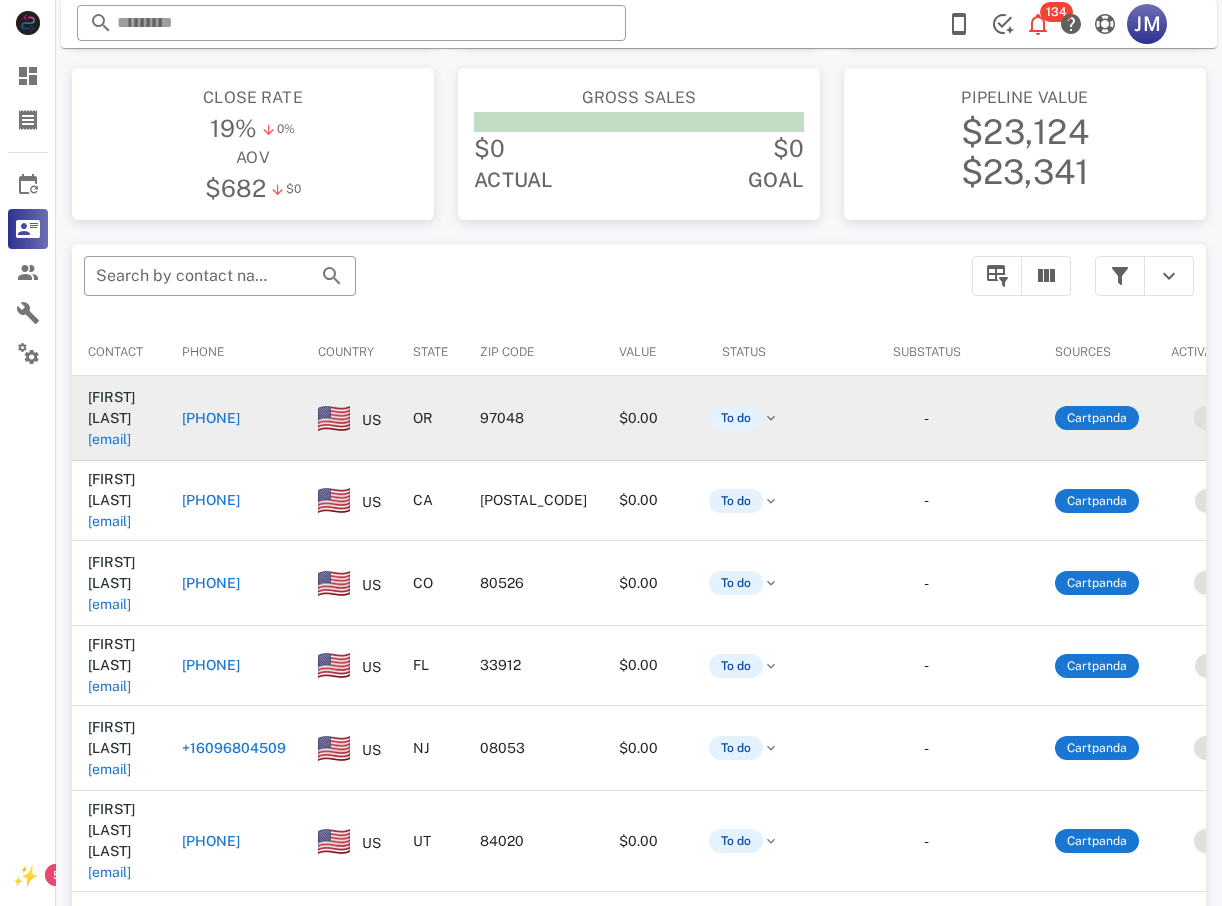 click on "[PHONE]" at bounding box center (211, 418) 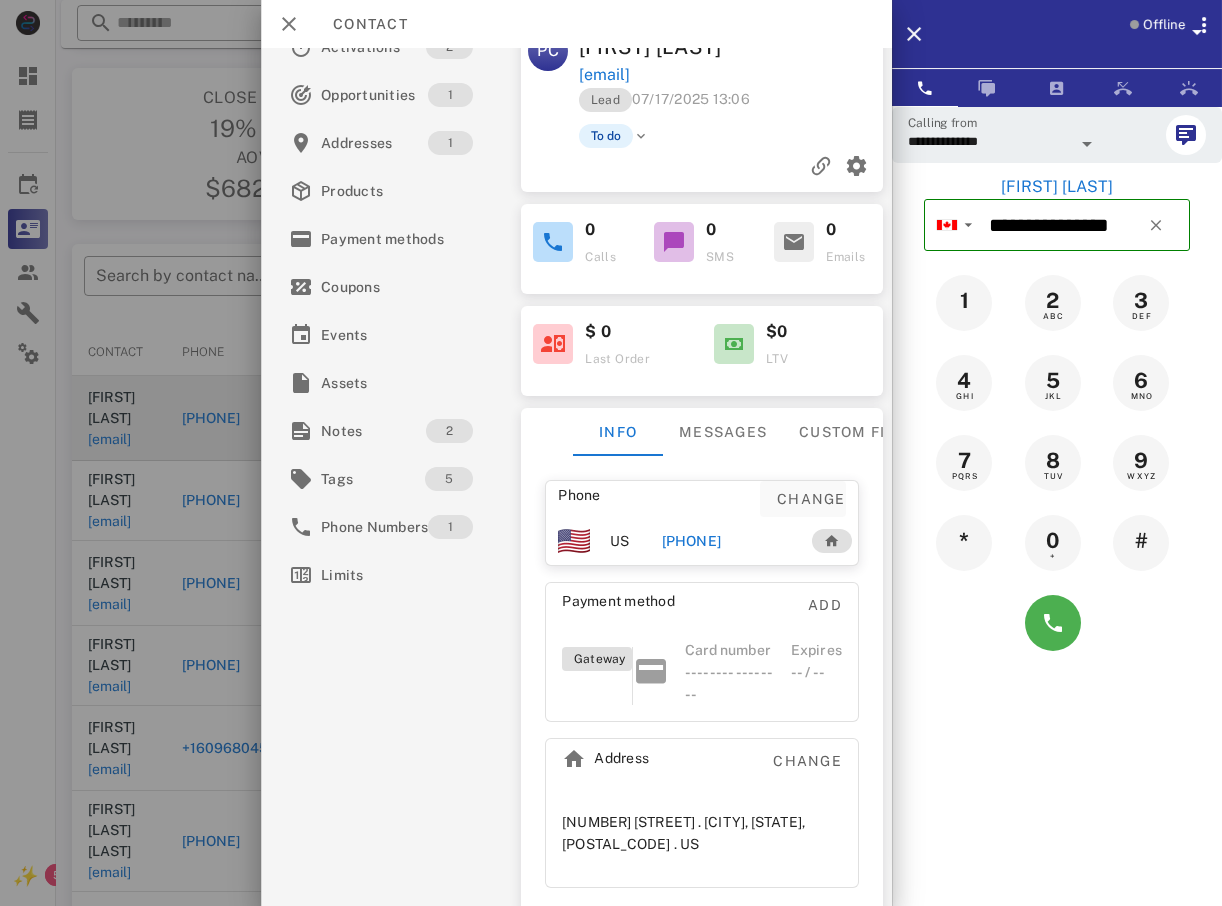 scroll, scrollTop: 49, scrollLeft: 0, axis: vertical 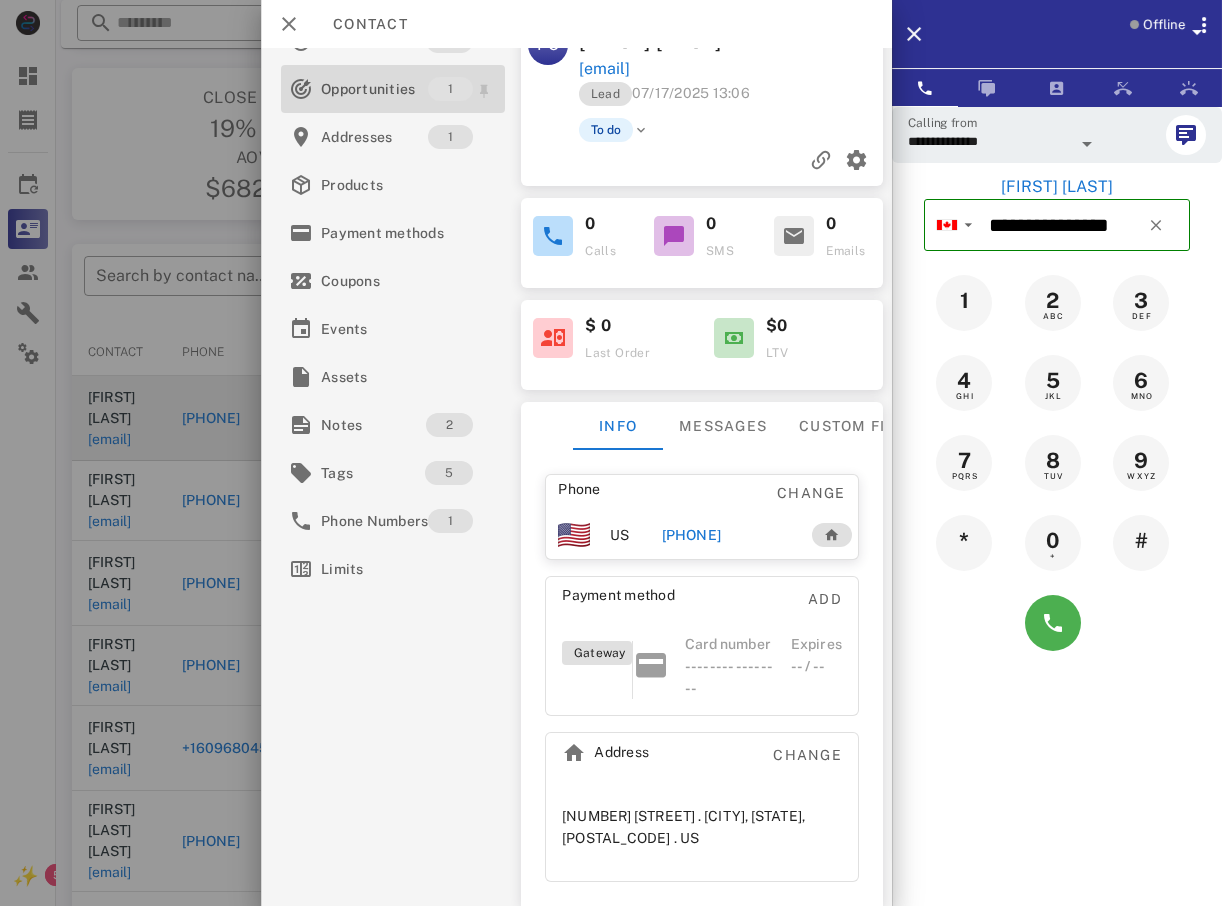 click on "Opportunities" at bounding box center [374, 89] 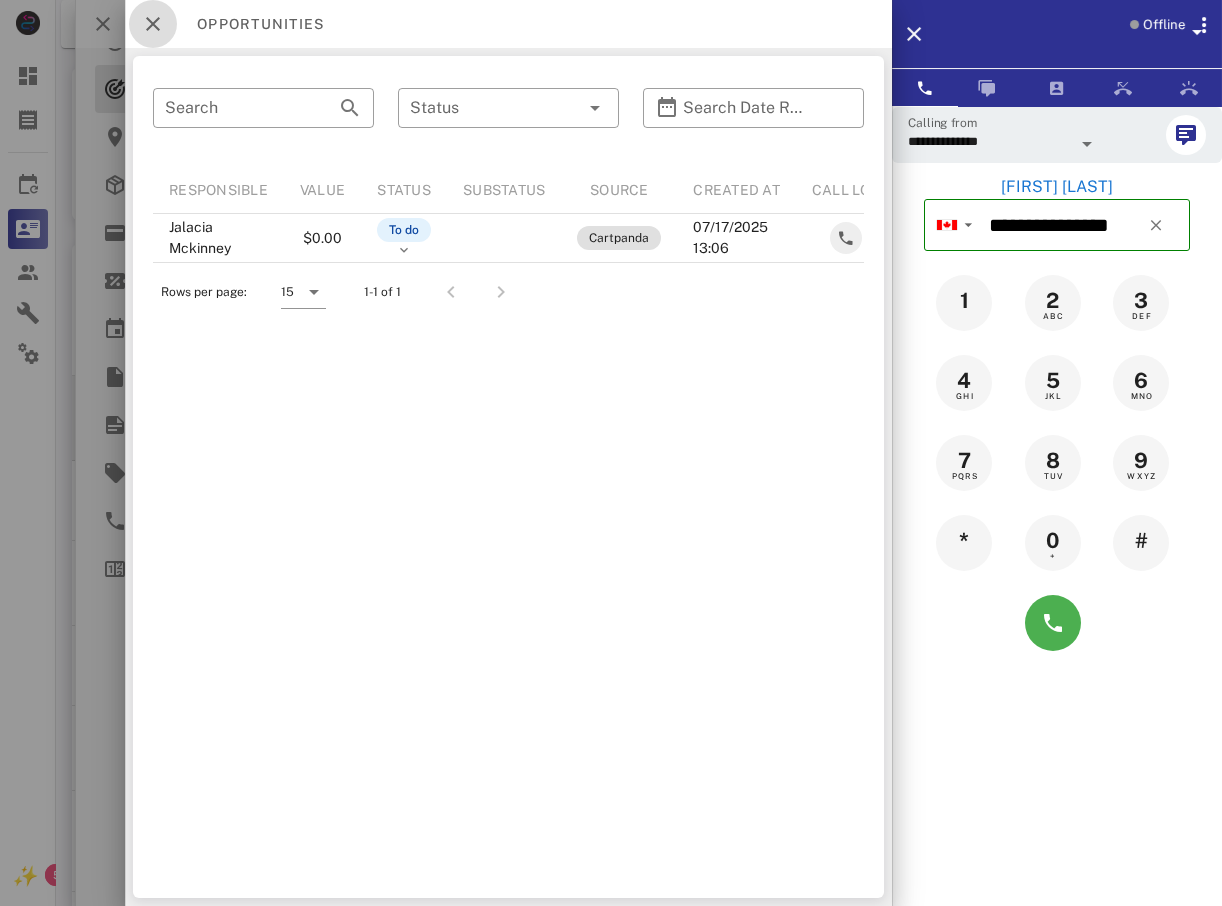 click at bounding box center [153, 24] 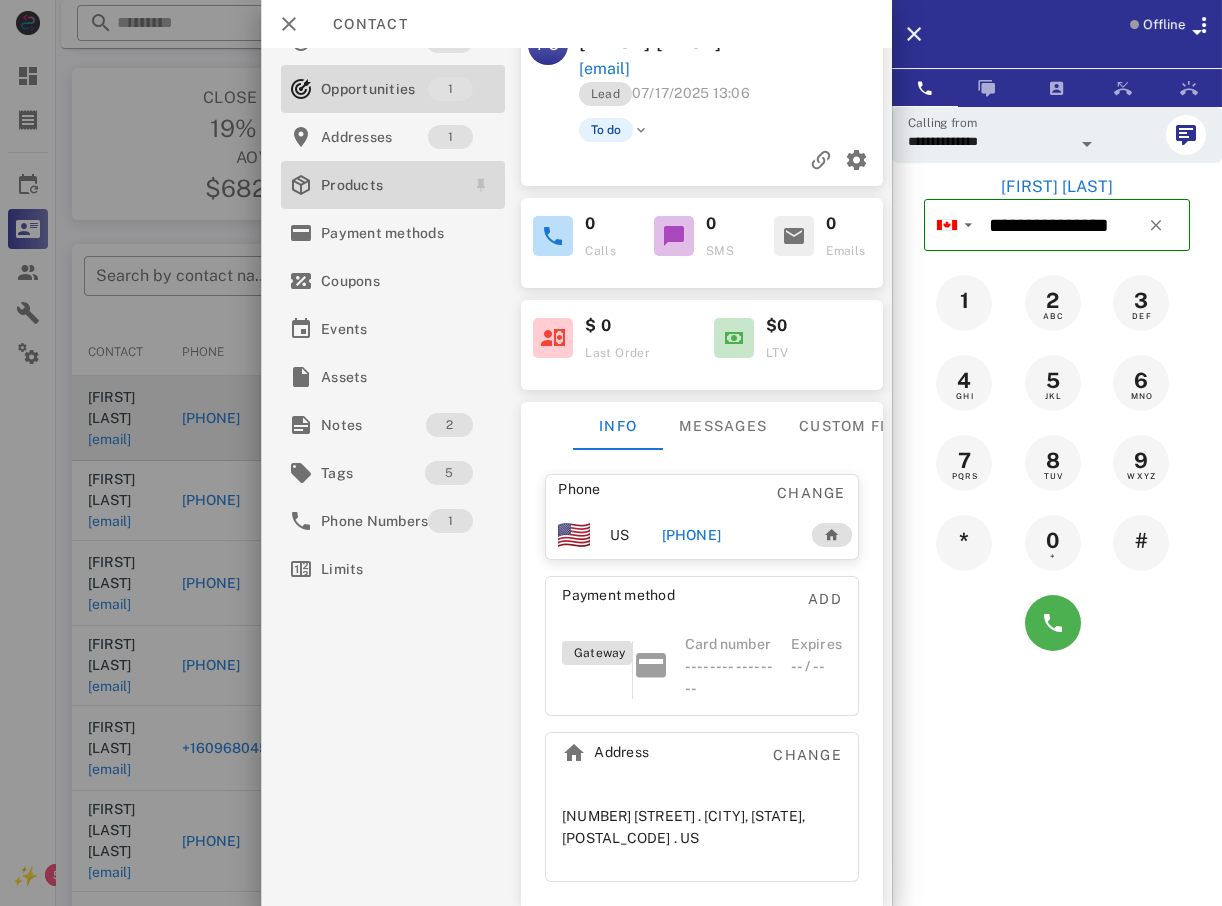 click on "Products" at bounding box center (389, 185) 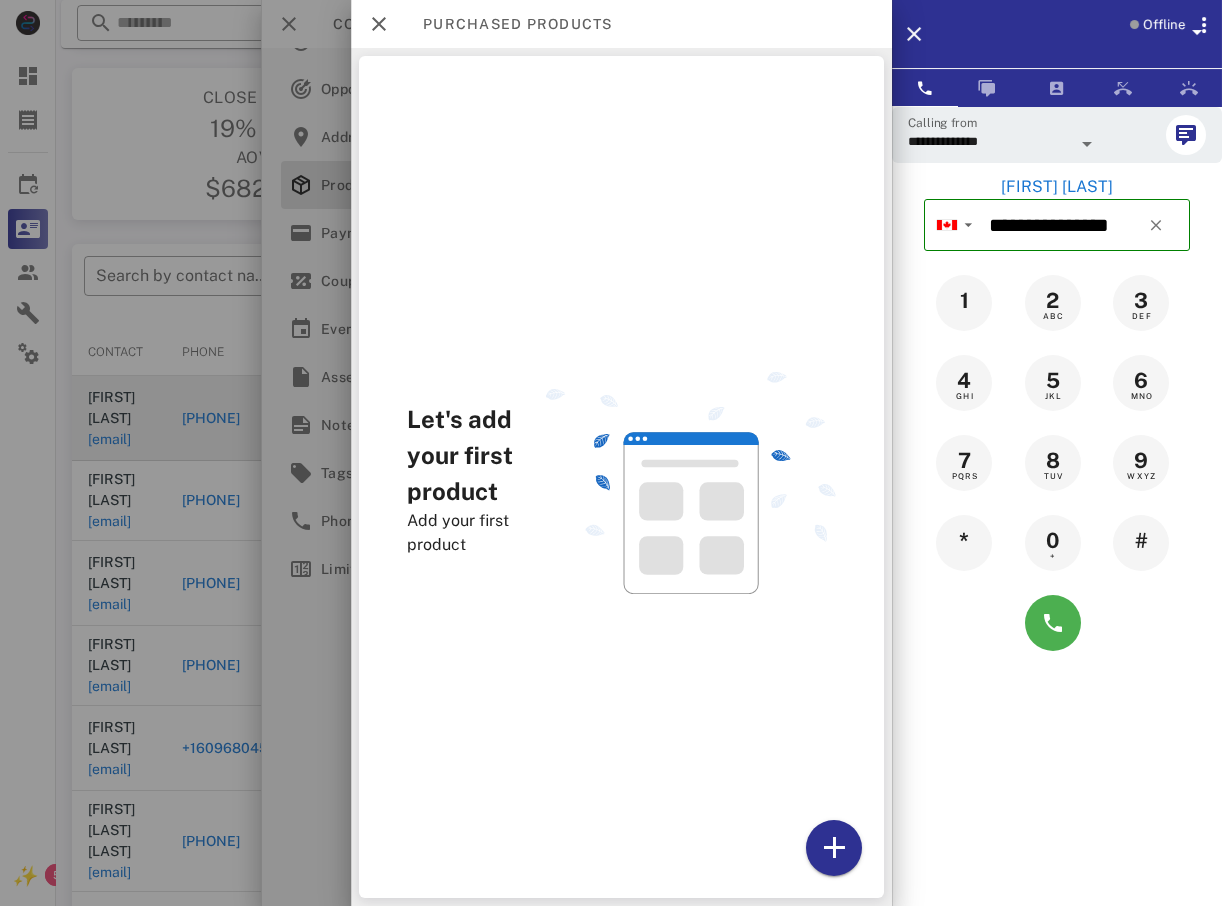 click at bounding box center [691, 483] 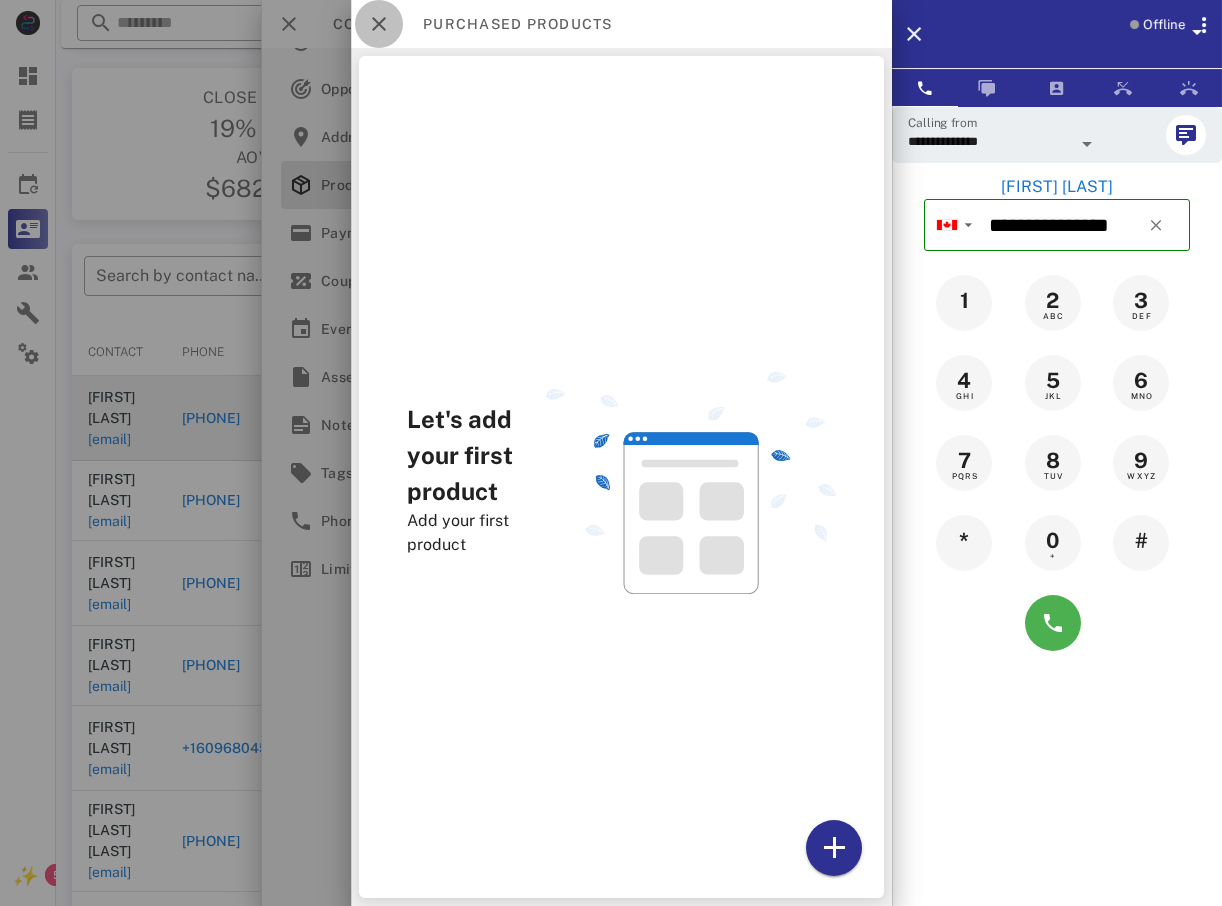click at bounding box center [379, 24] 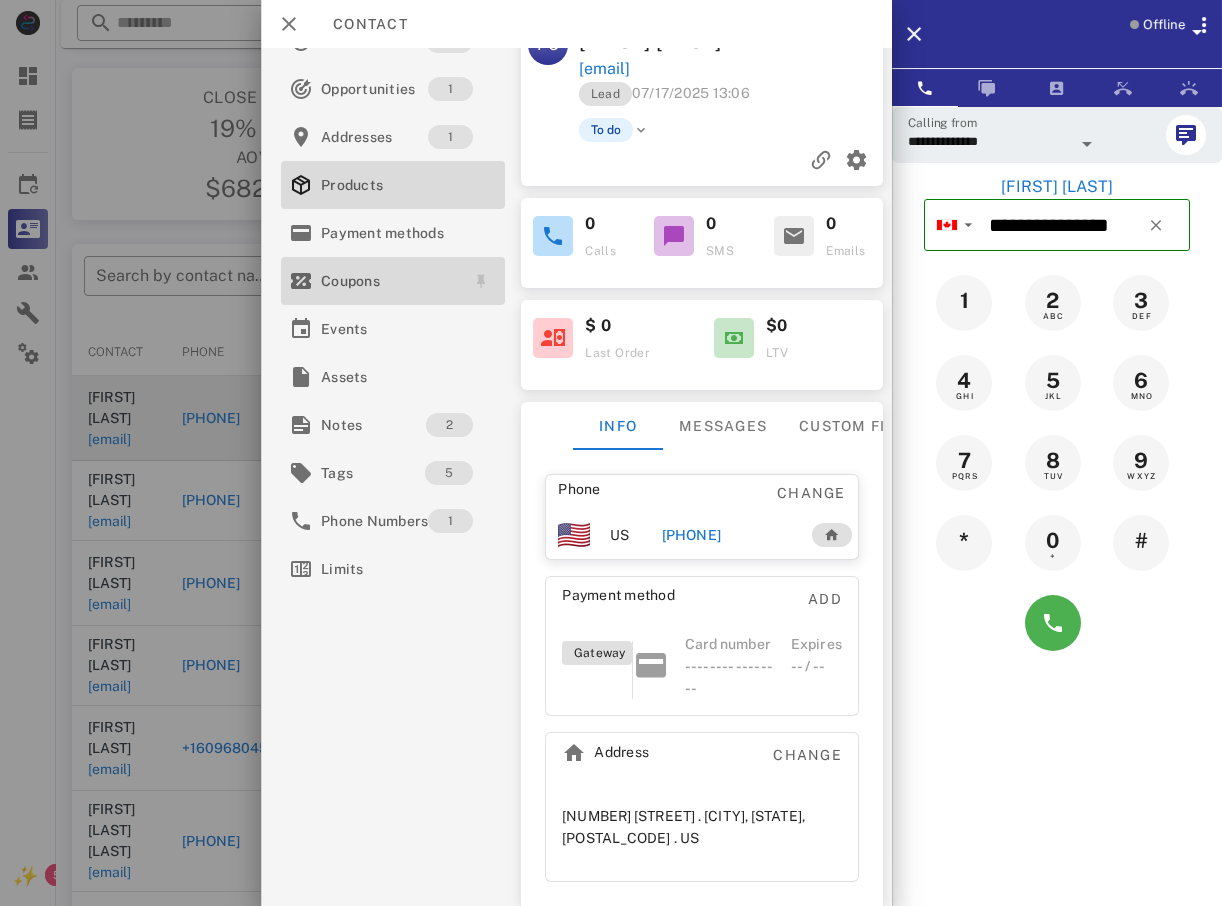 click on "Coupons" at bounding box center (389, 281) 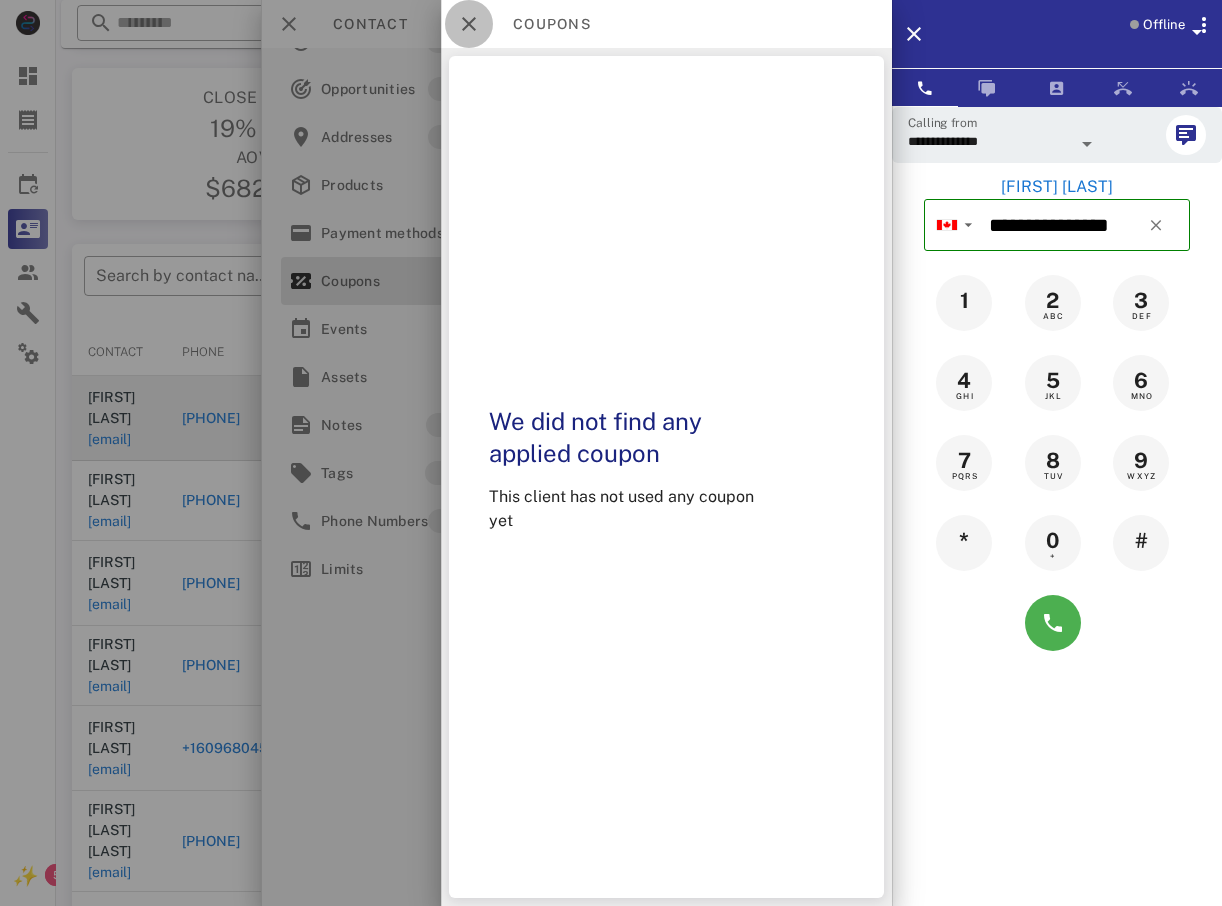 click at bounding box center (469, 24) 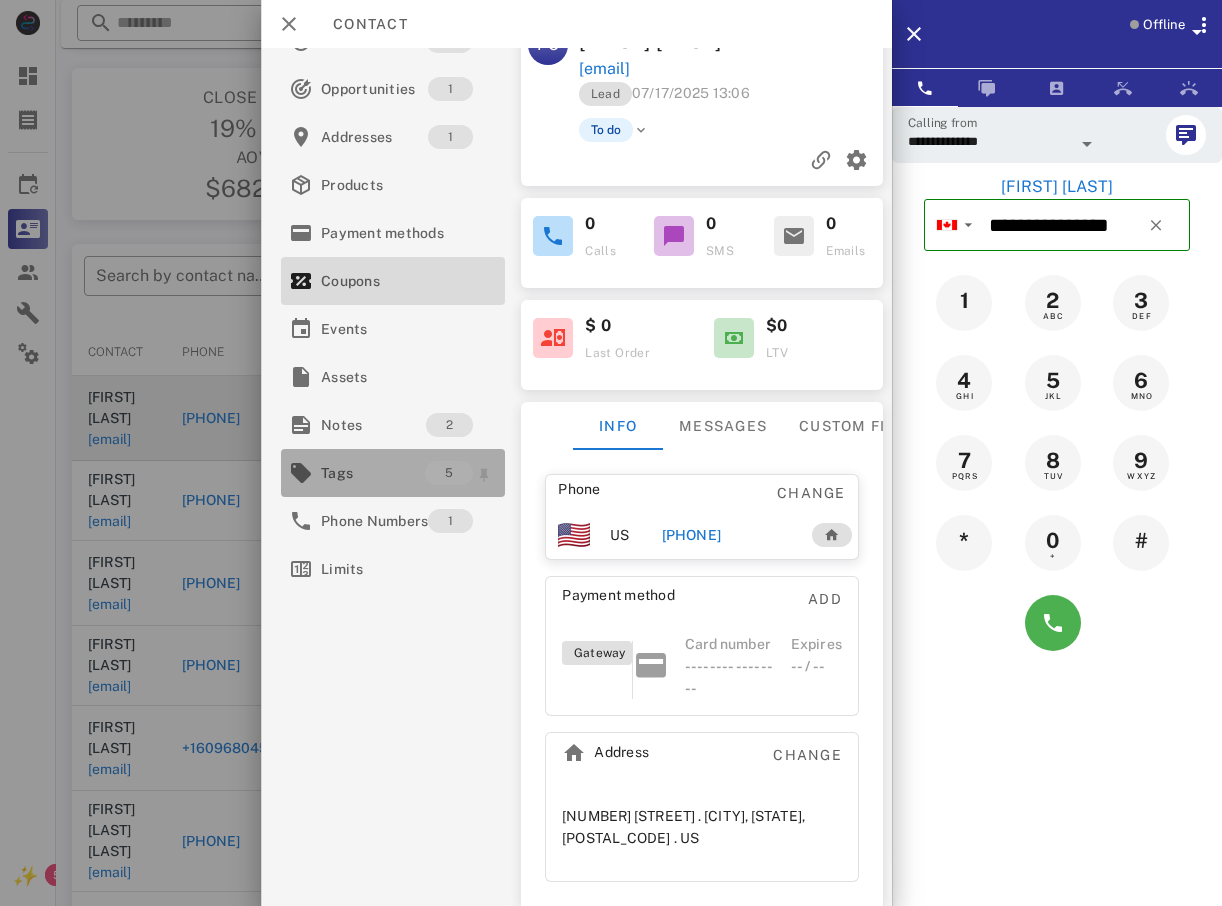 click on "Tags  5" at bounding box center (393, 473) 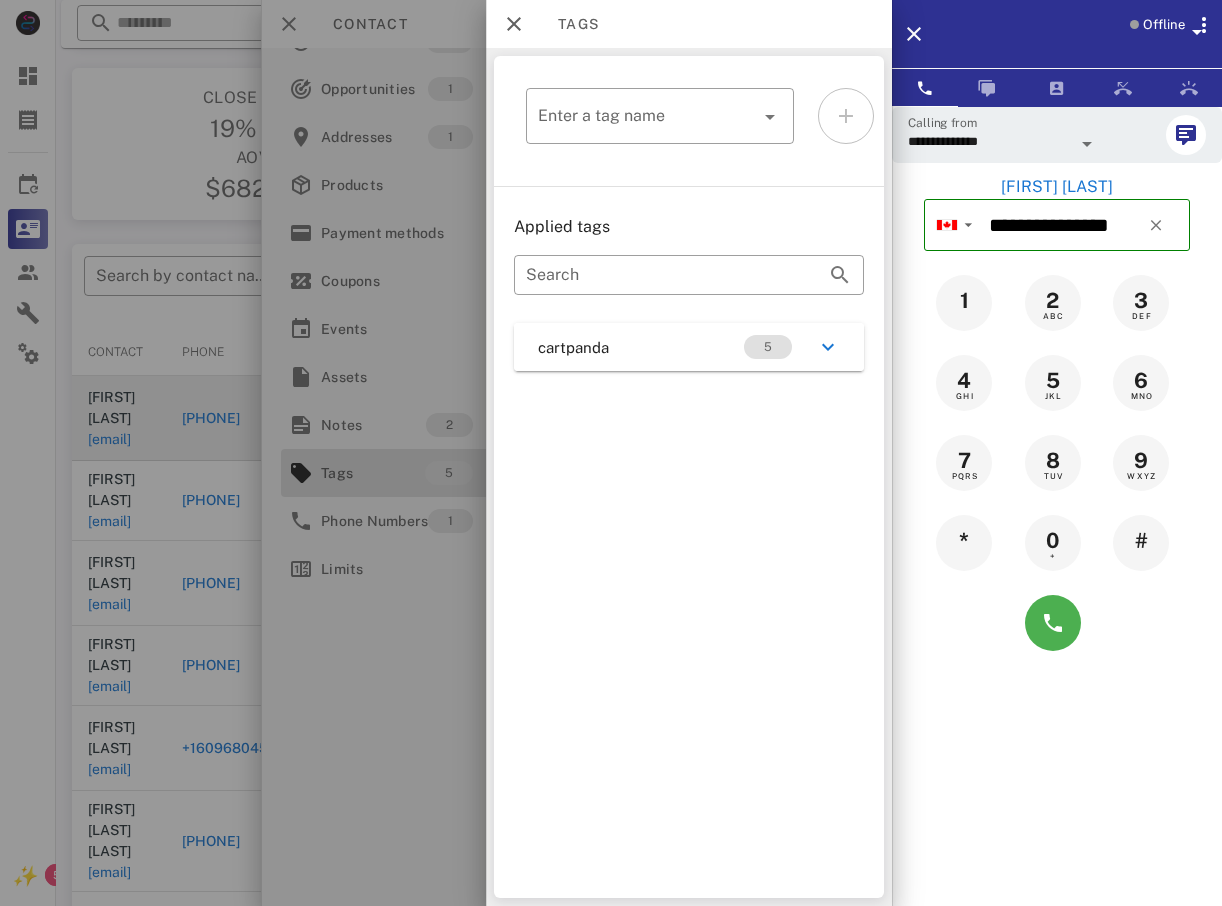 click at bounding box center [828, 347] 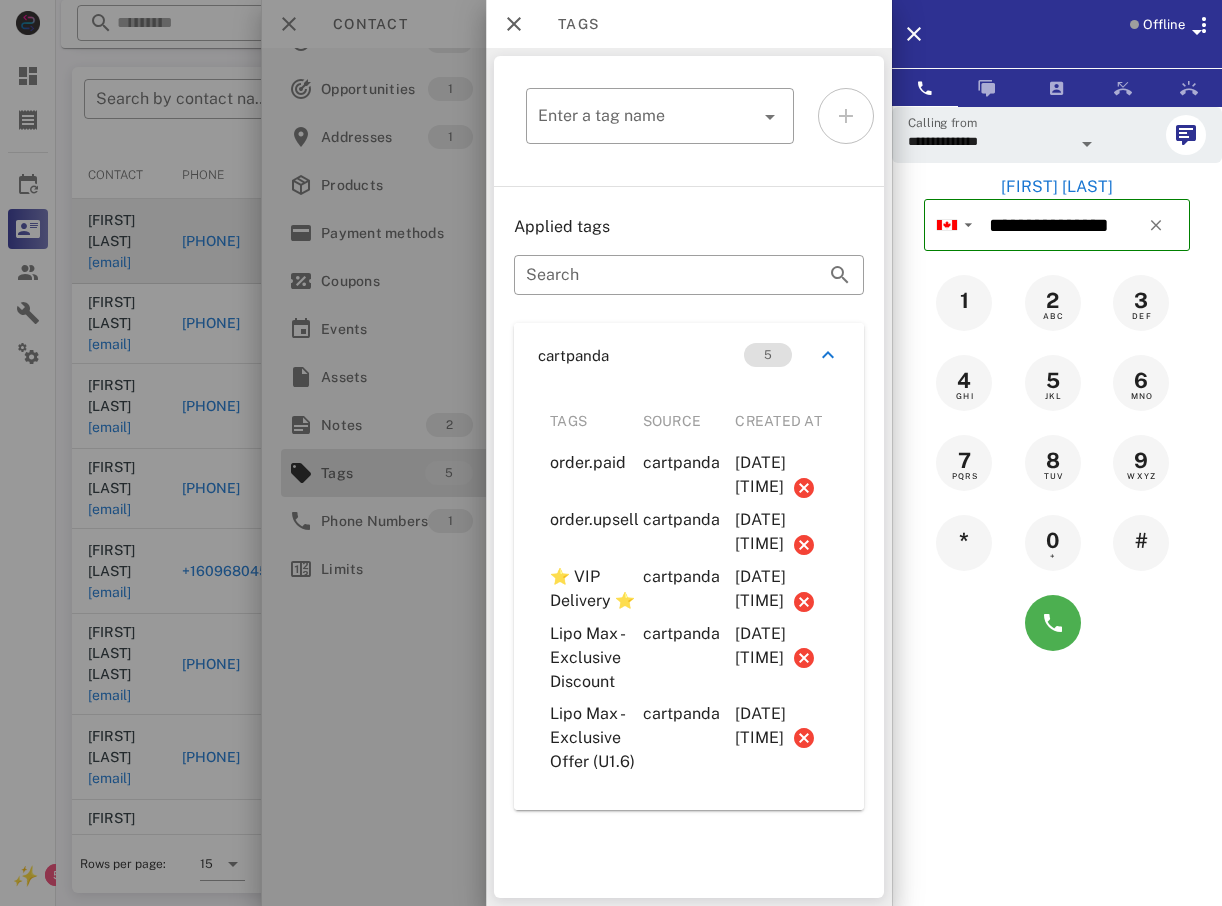 scroll, scrollTop: 380, scrollLeft: 0, axis: vertical 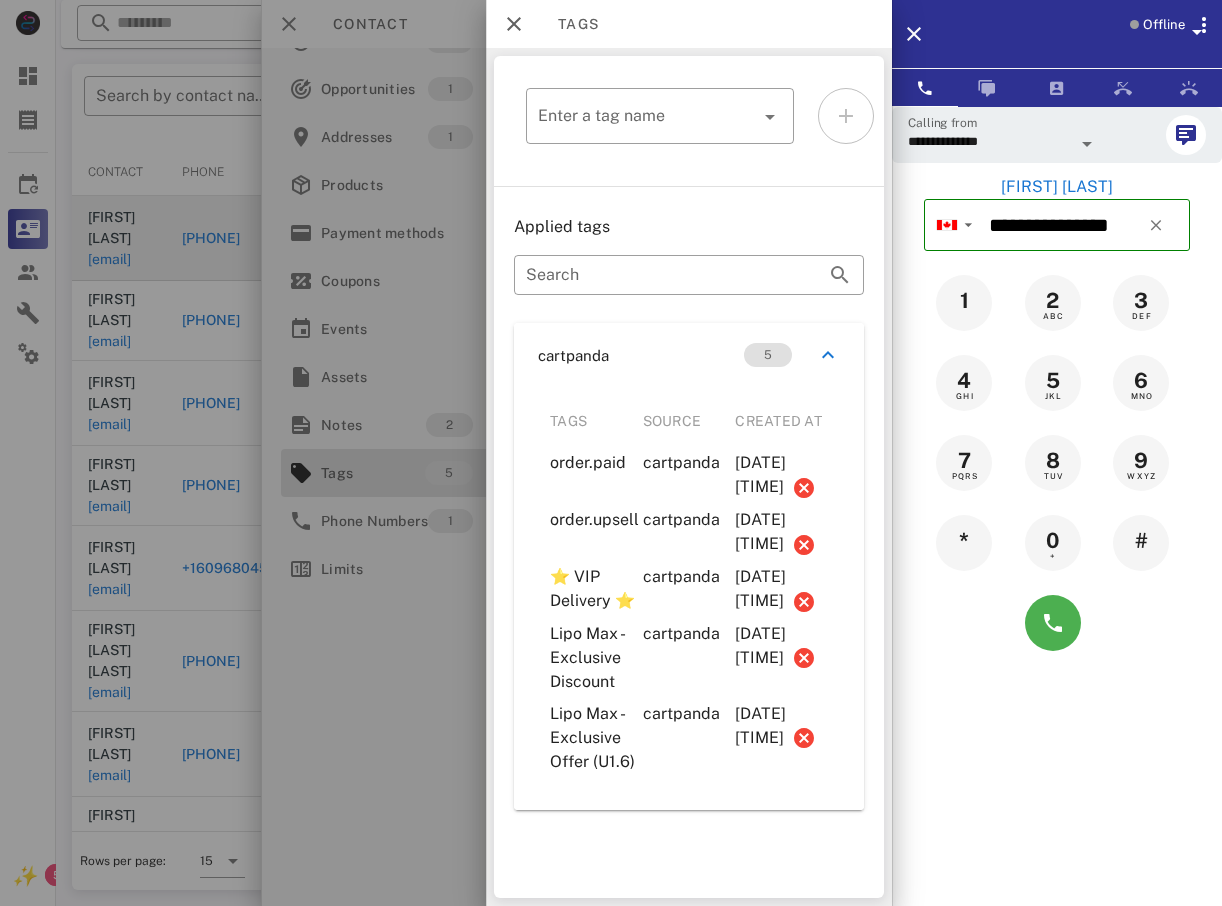 click at bounding box center (611, 453) 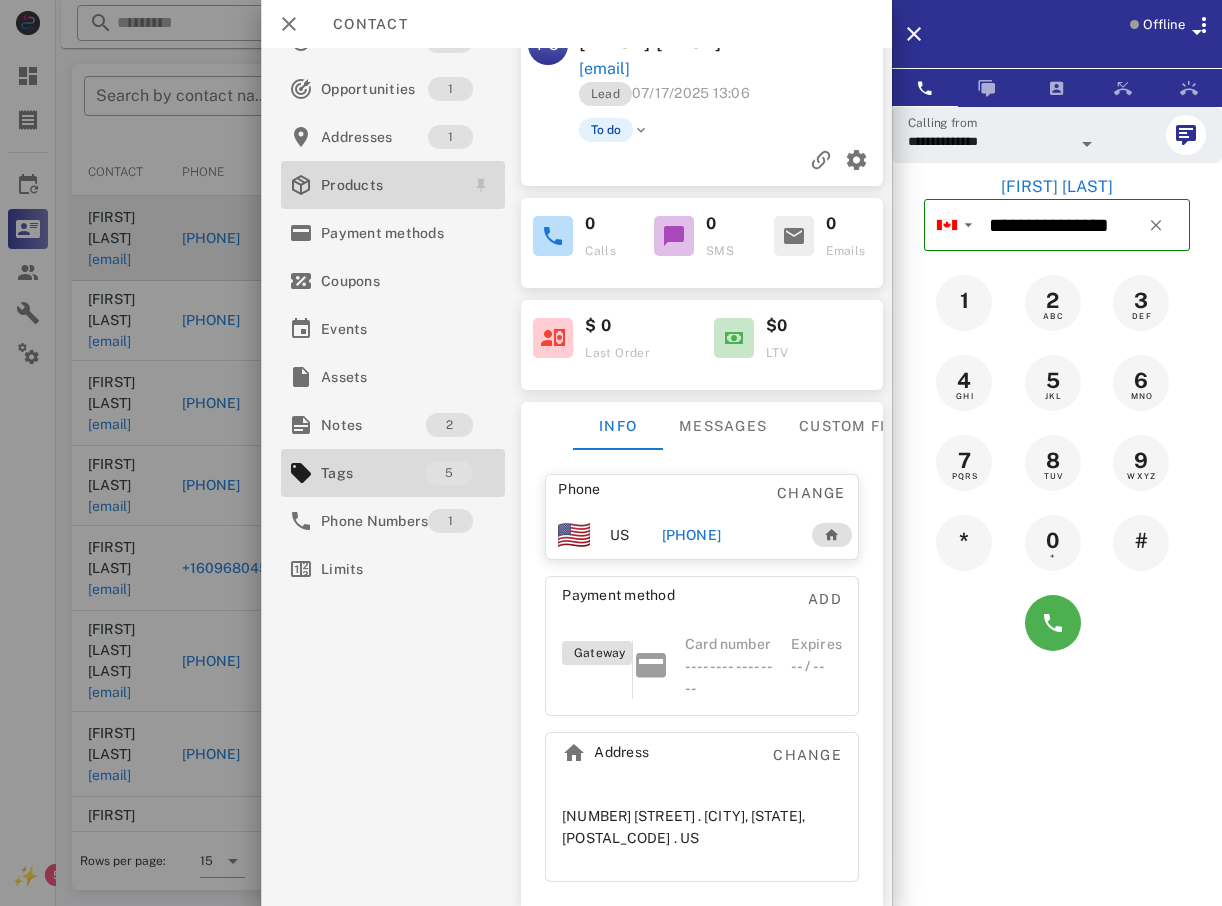 click on "Products" at bounding box center (389, 185) 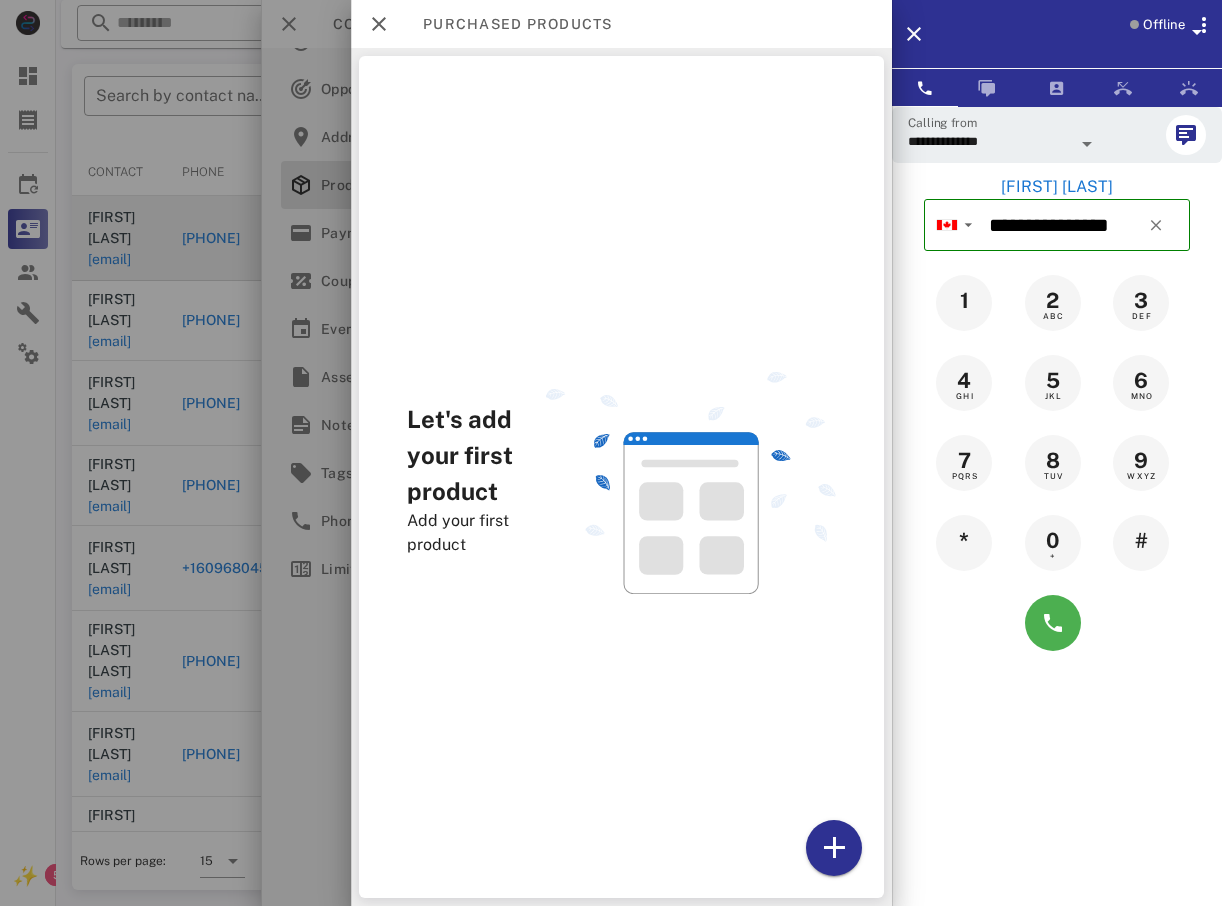 click at bounding box center (691, 483) 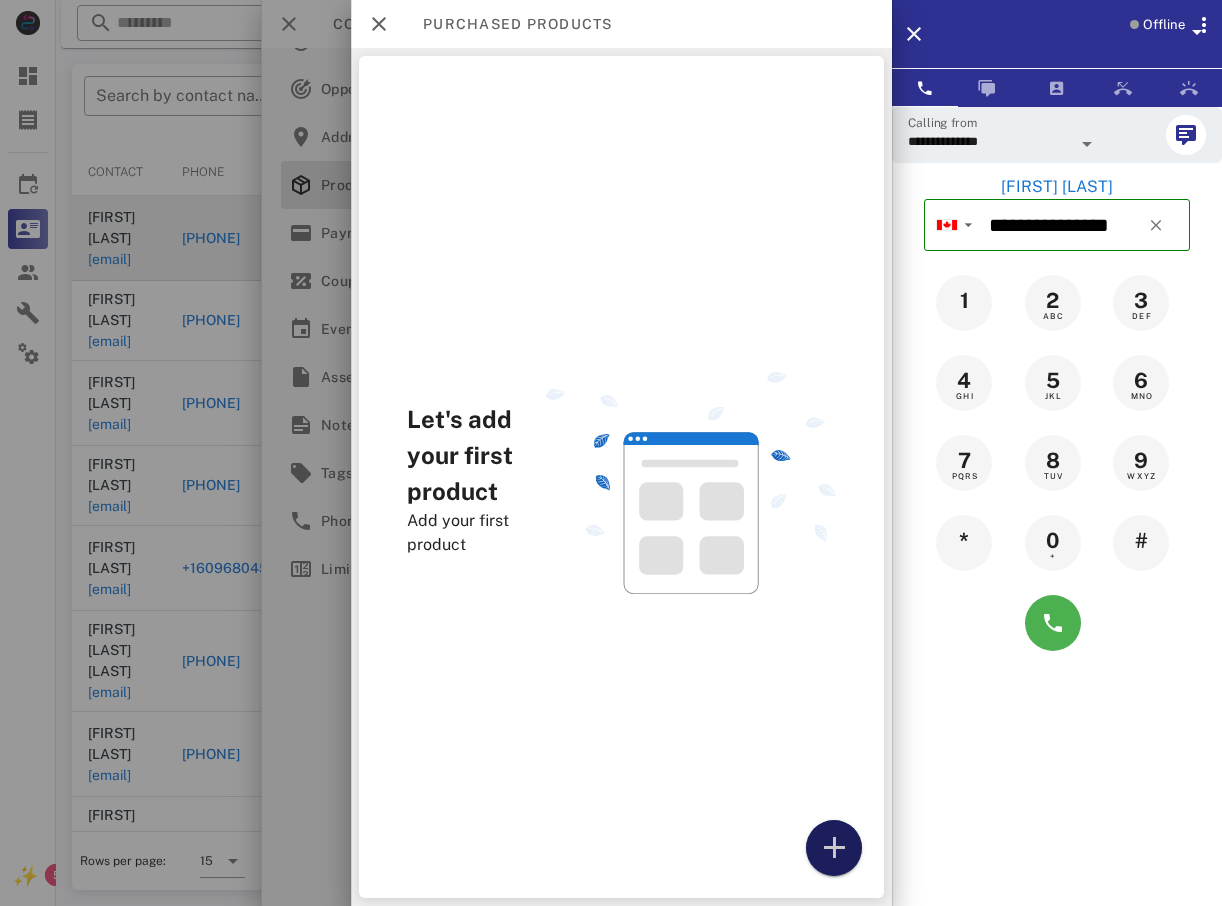 click at bounding box center [834, 848] 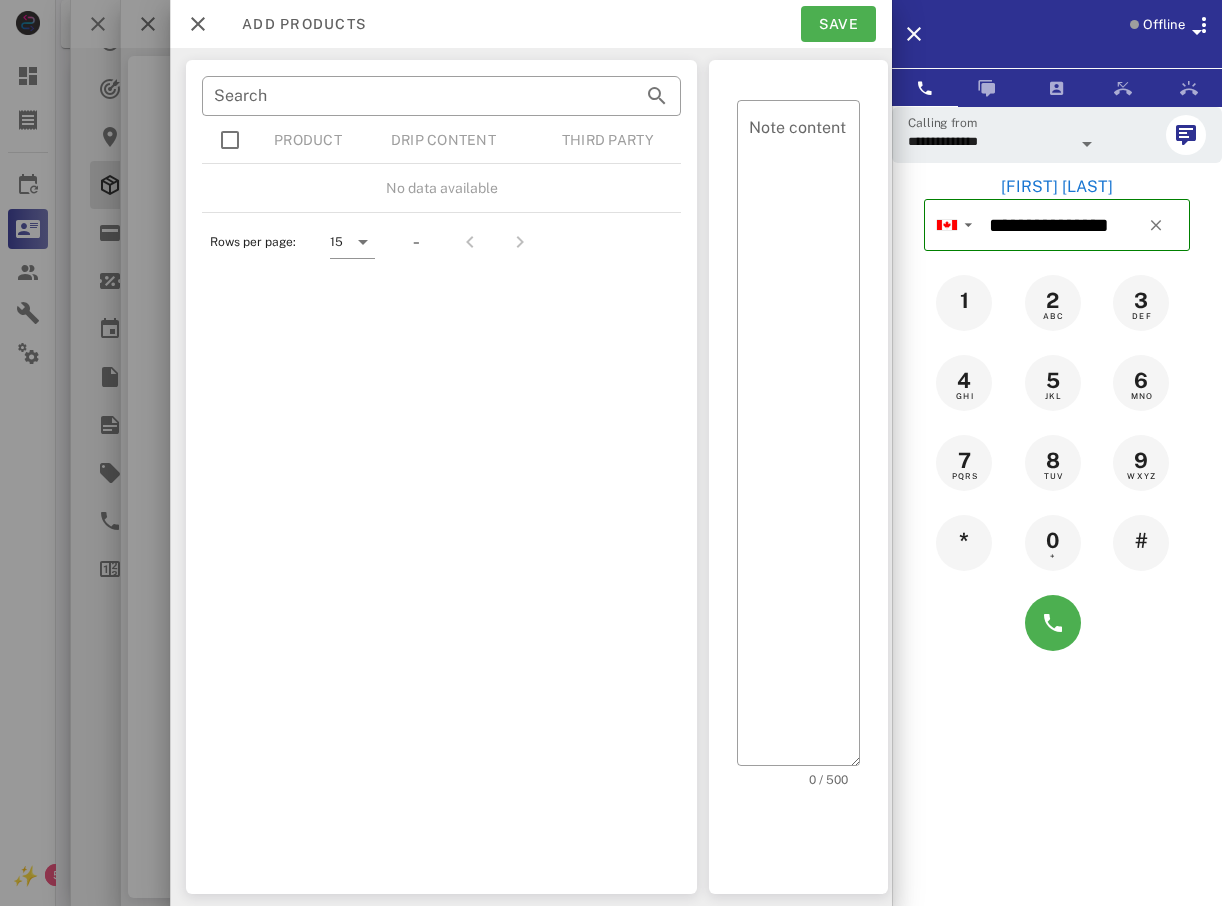 click at bounding box center (230, 140) 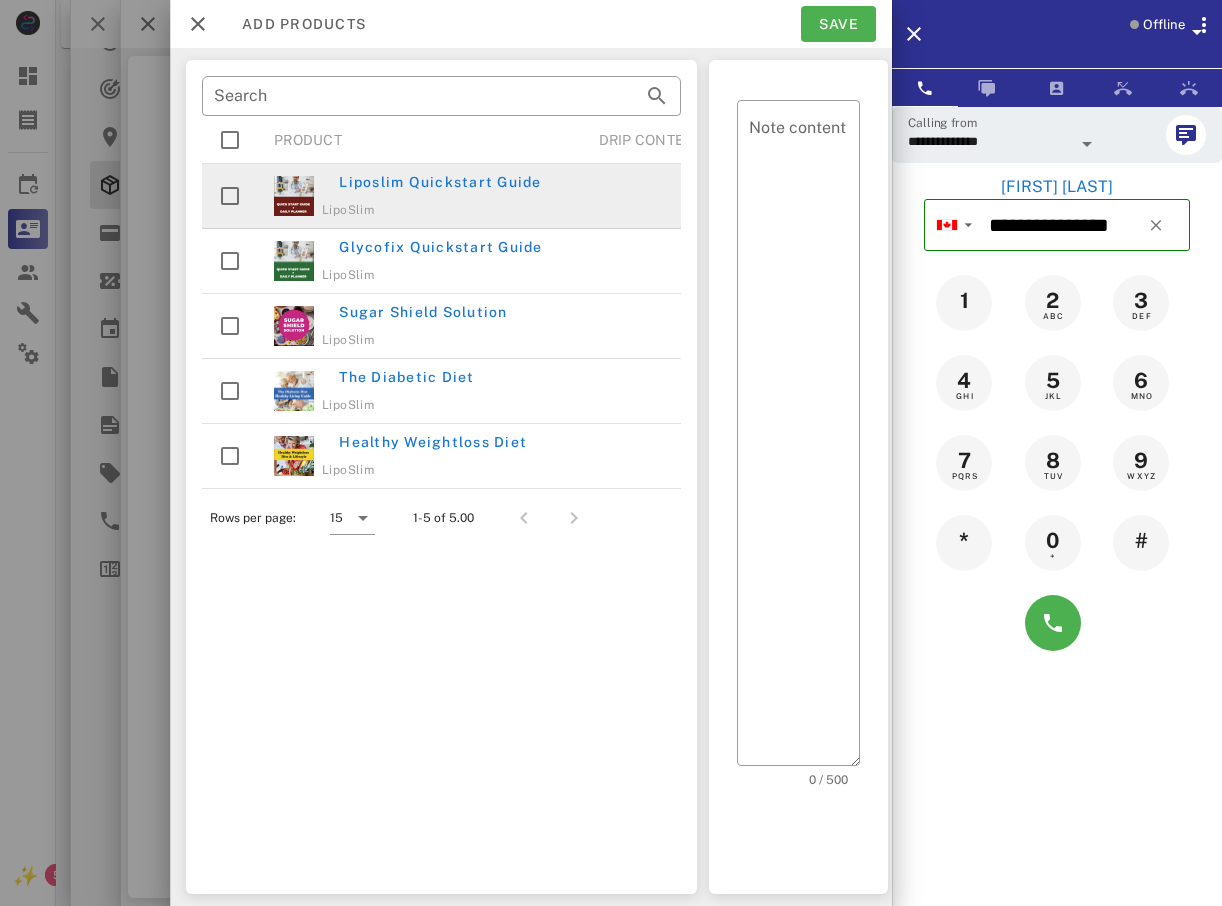 click at bounding box center (230, 196) 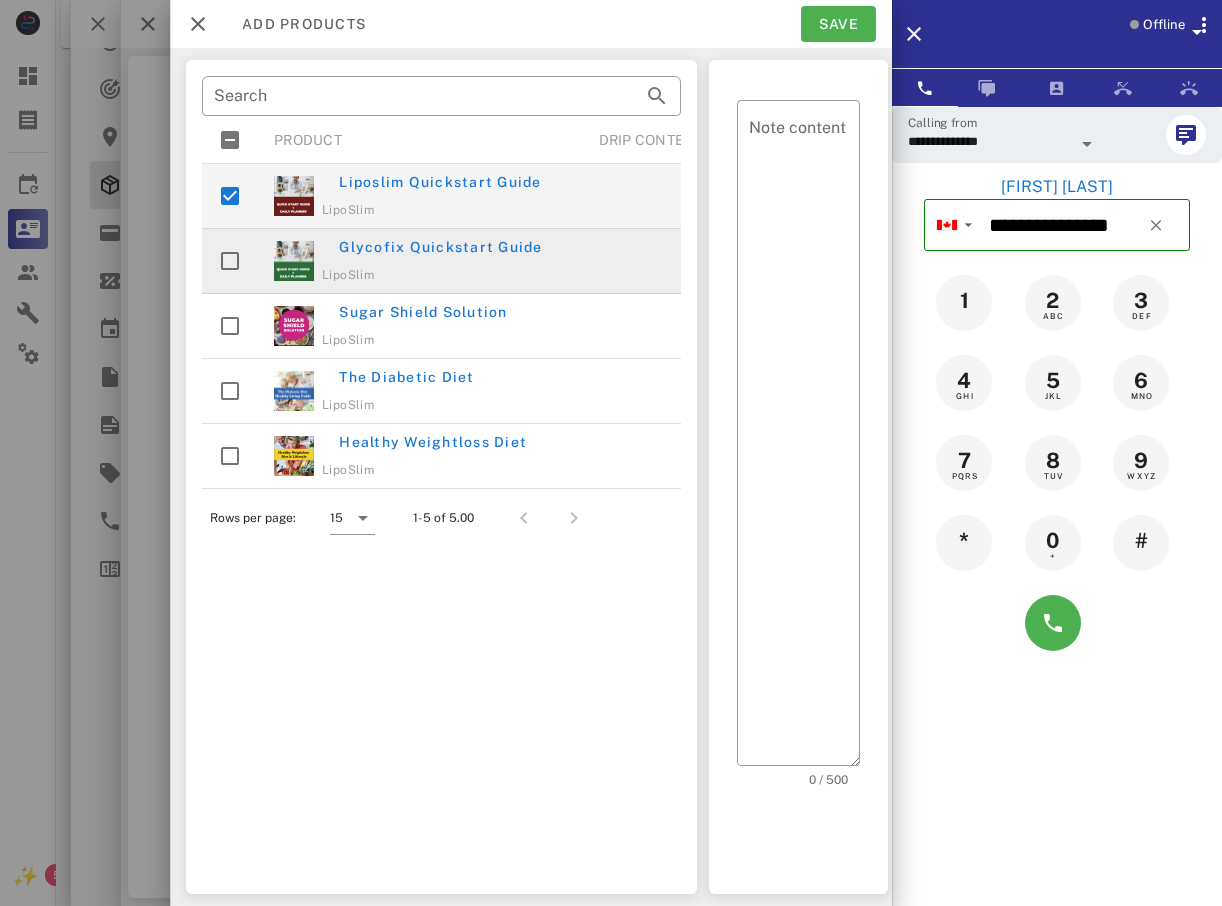 click at bounding box center (230, 261) 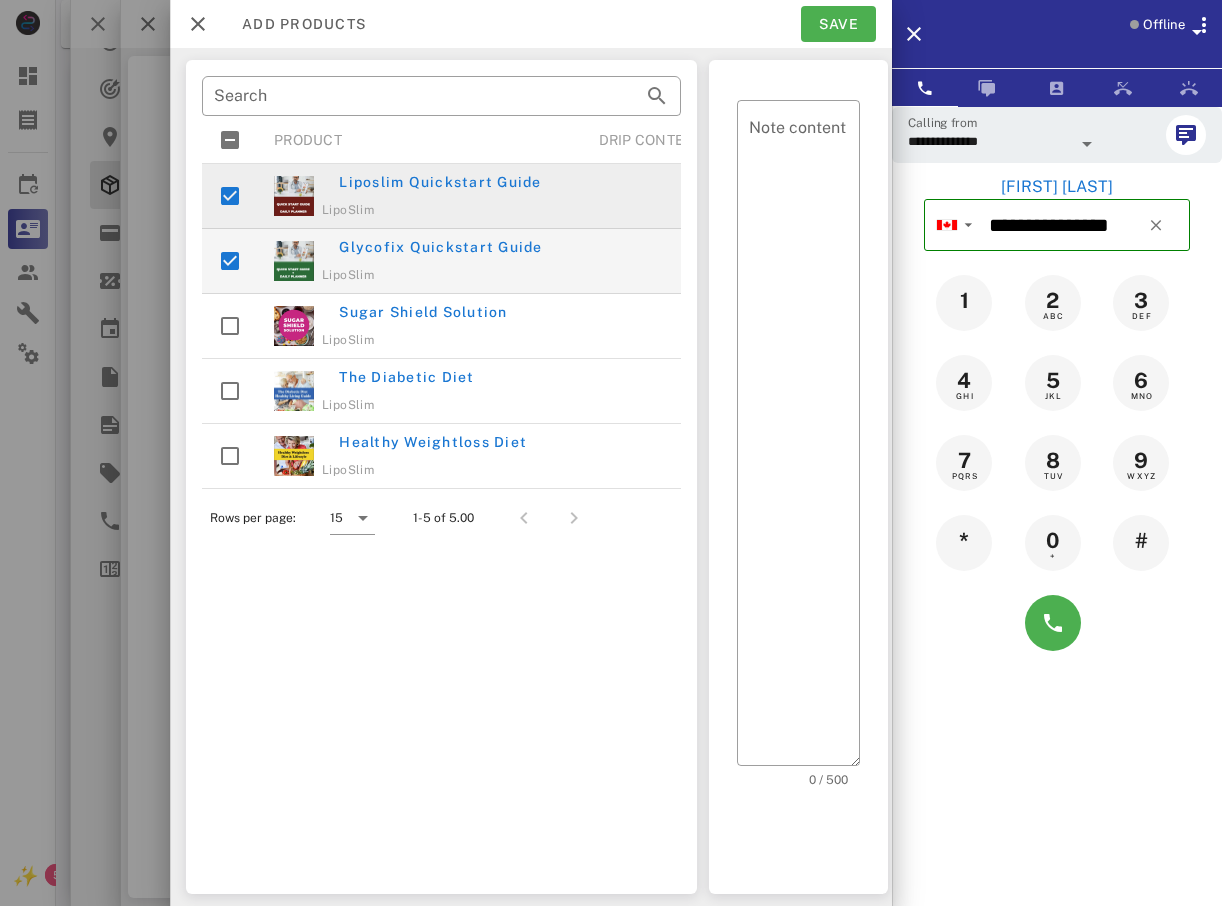 click at bounding box center [230, 196] 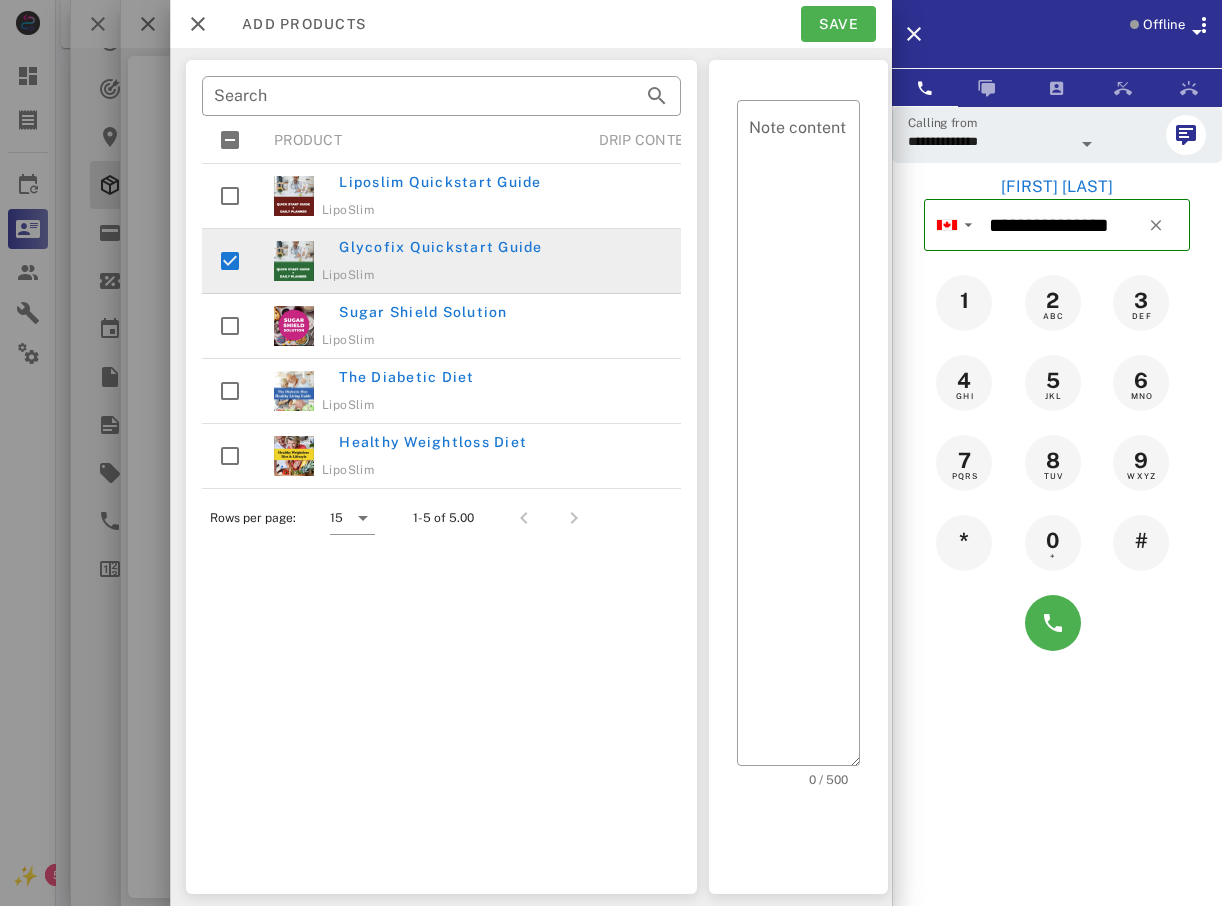 click at bounding box center (230, 261) 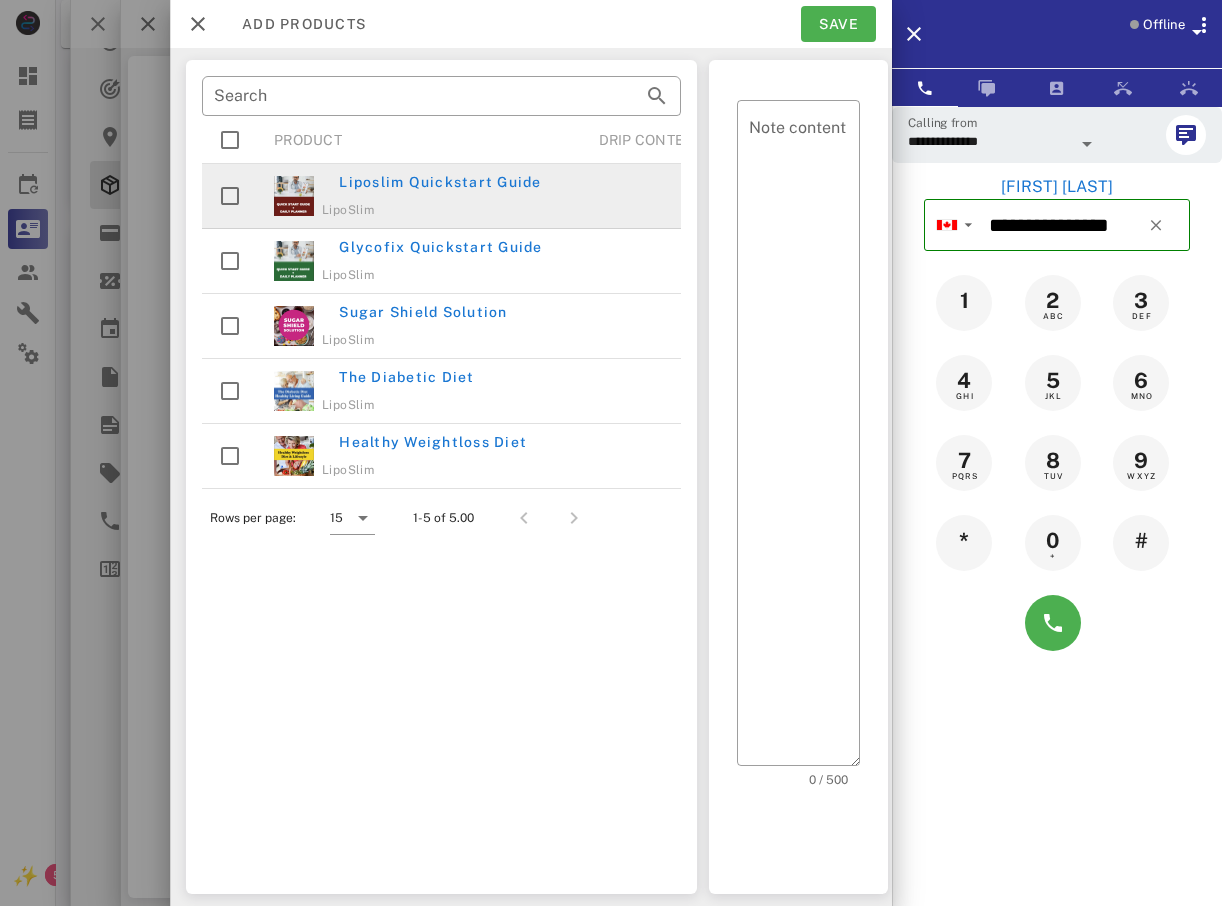 scroll, scrollTop: 180, scrollLeft: 0, axis: vertical 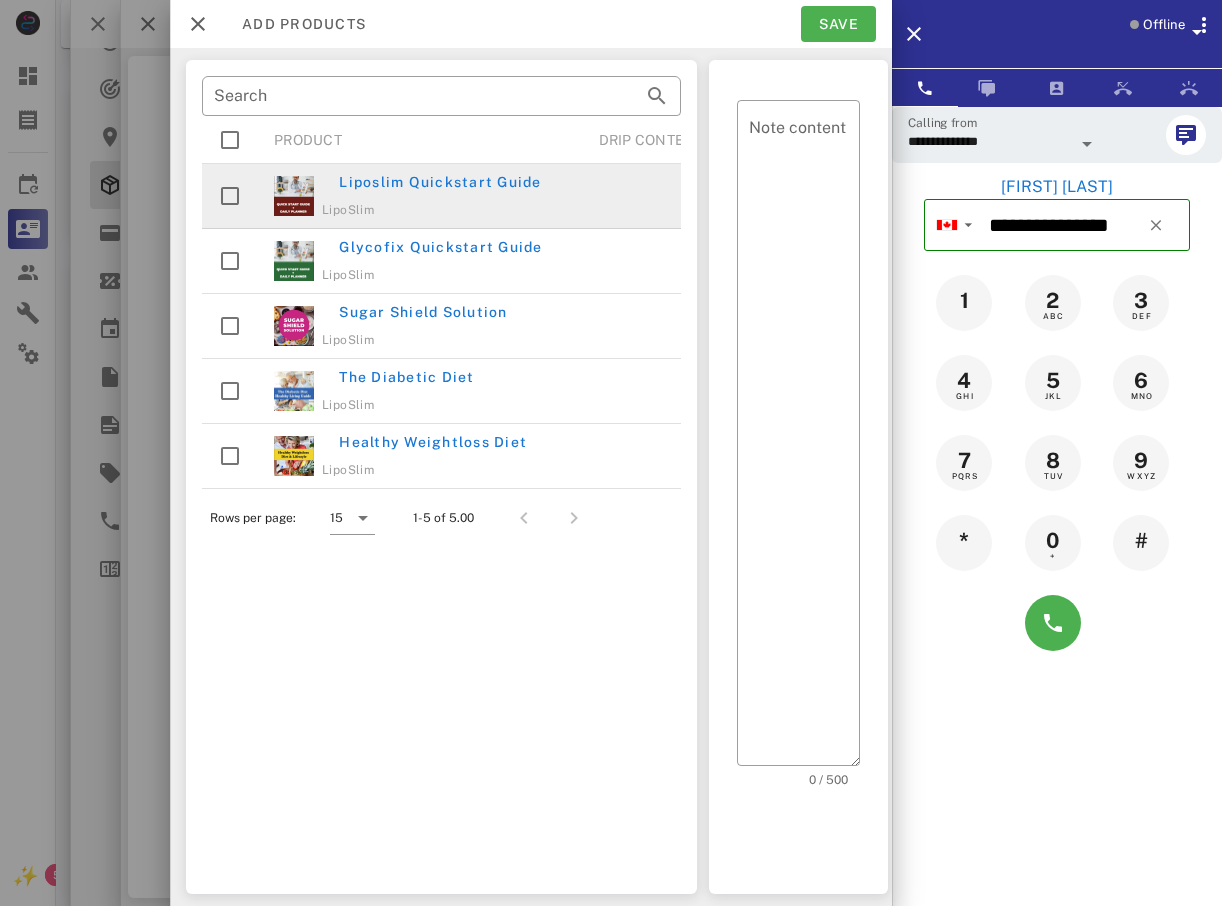 click at bounding box center [230, 196] 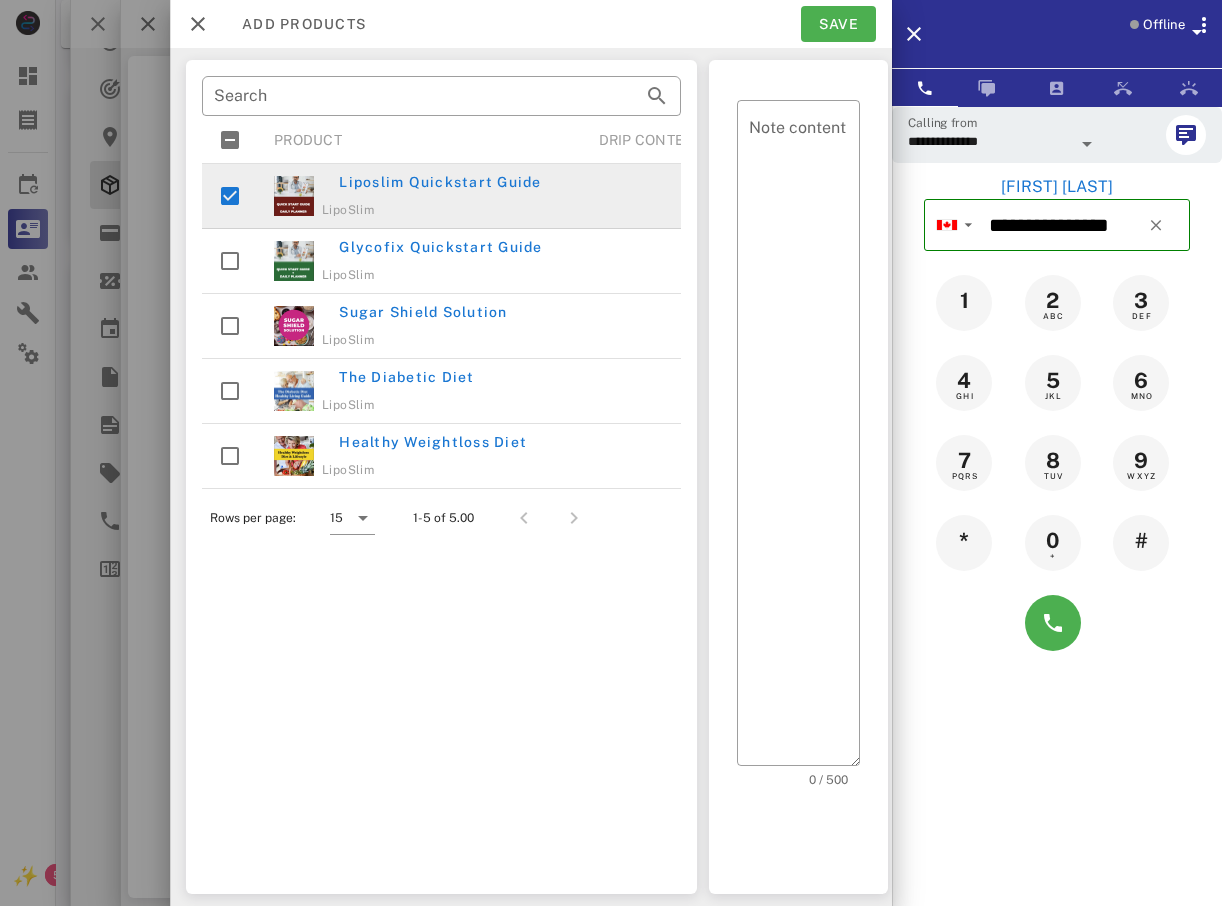 click at bounding box center (230, 196) 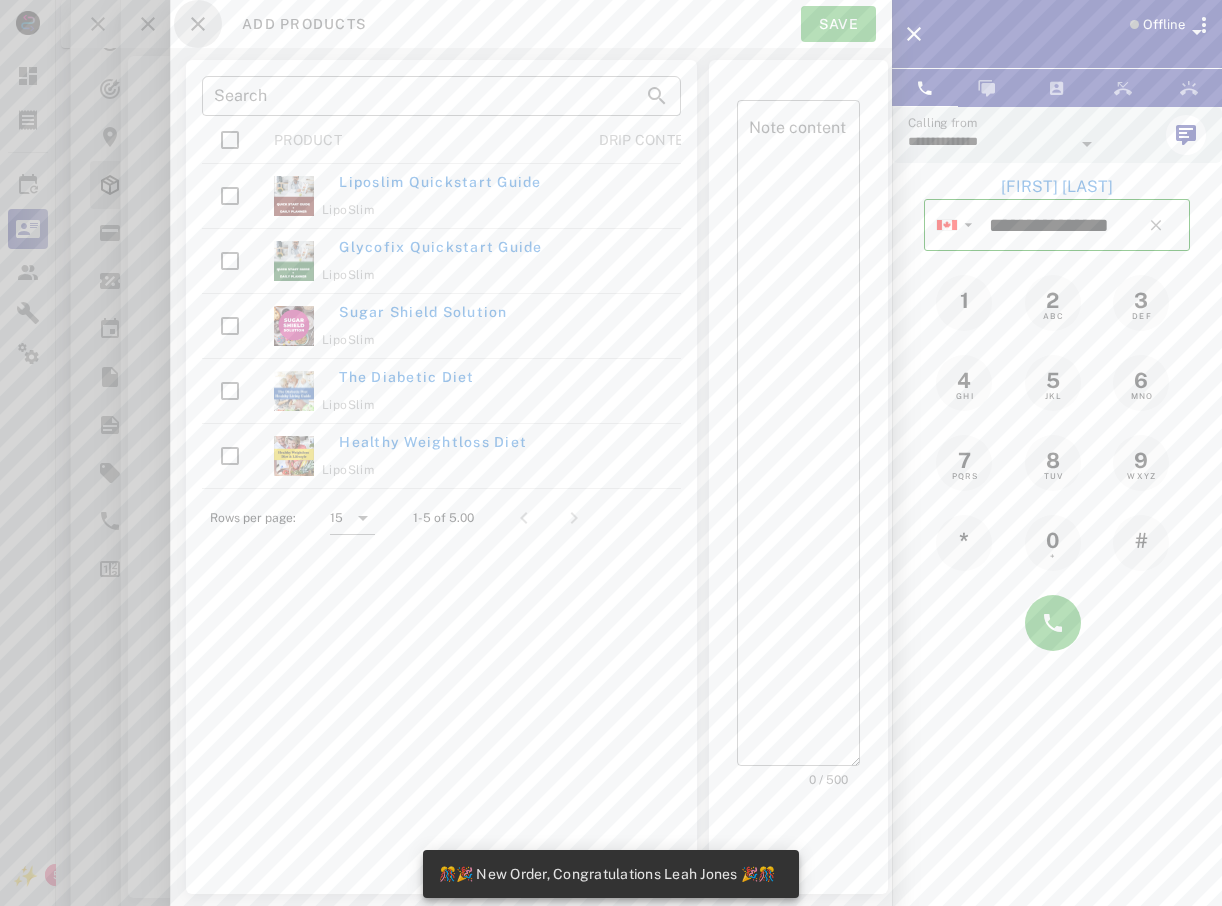 click at bounding box center [198, 24] 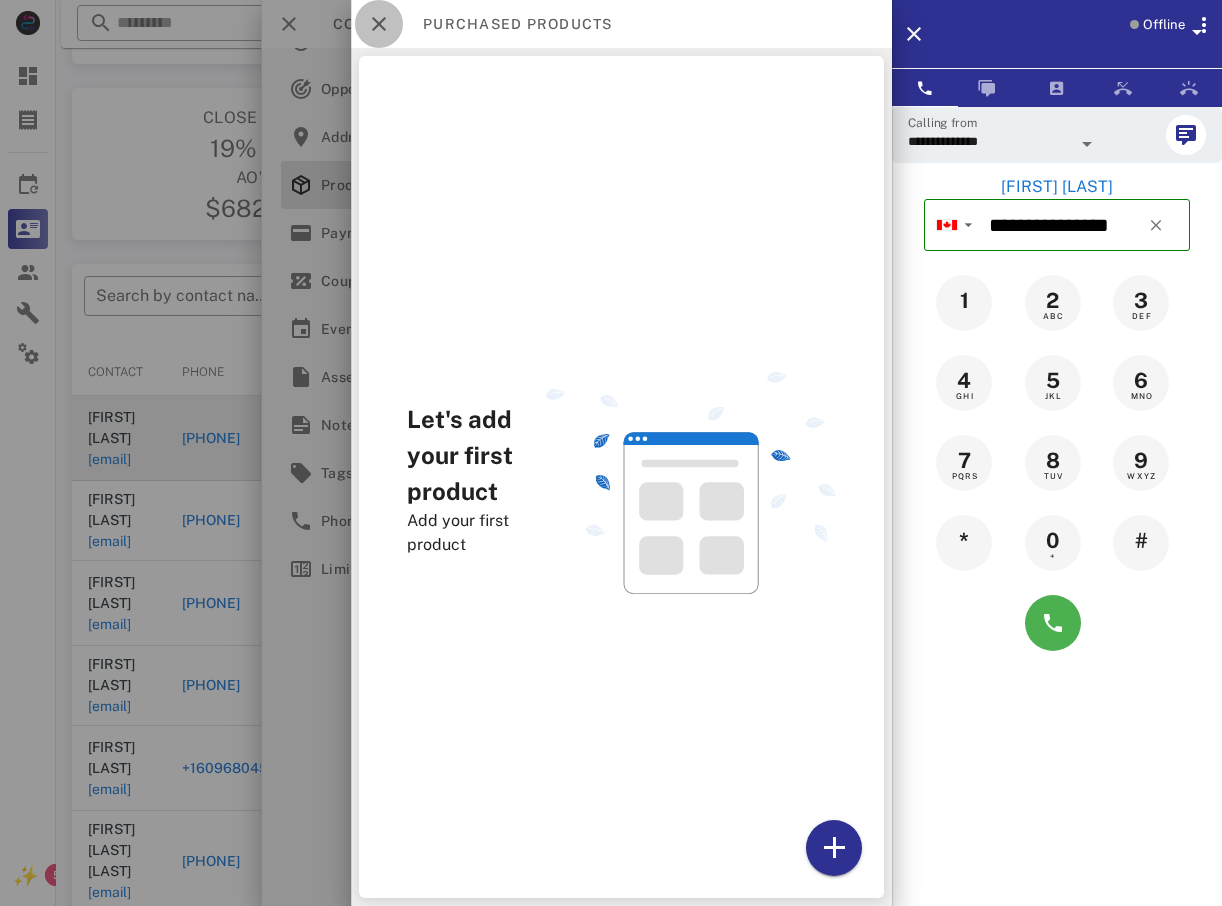 click at bounding box center [379, 24] 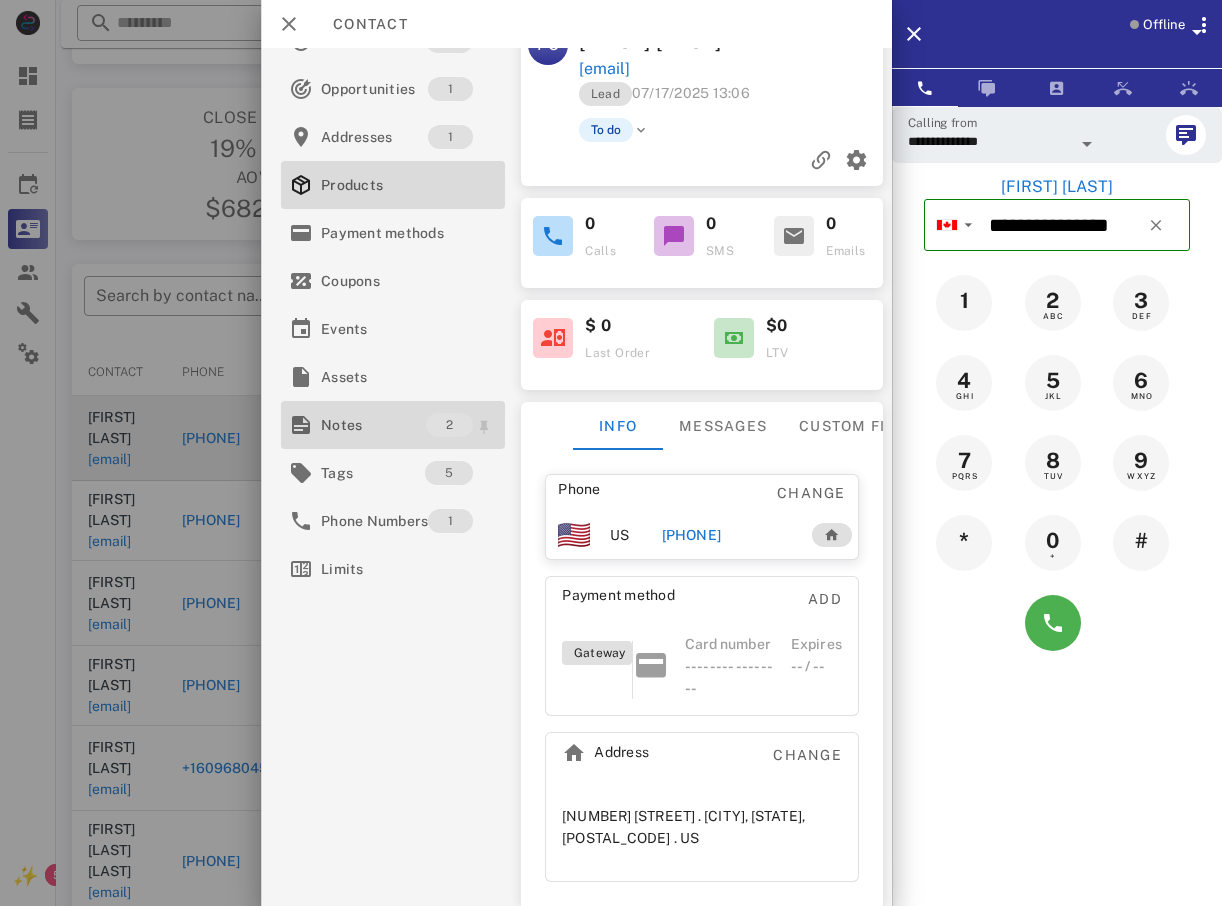 click on "Notes" at bounding box center [373, 425] 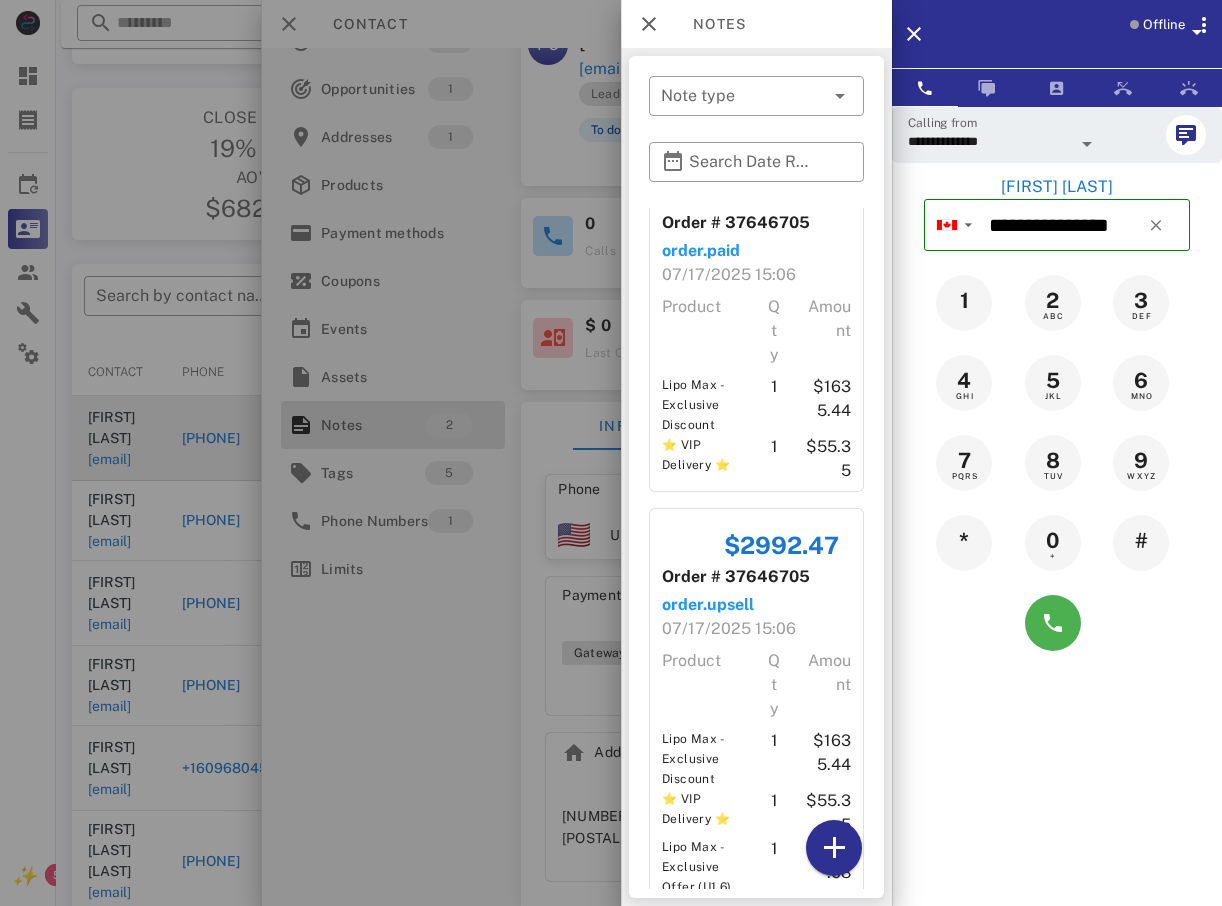 scroll, scrollTop: 99, scrollLeft: 0, axis: vertical 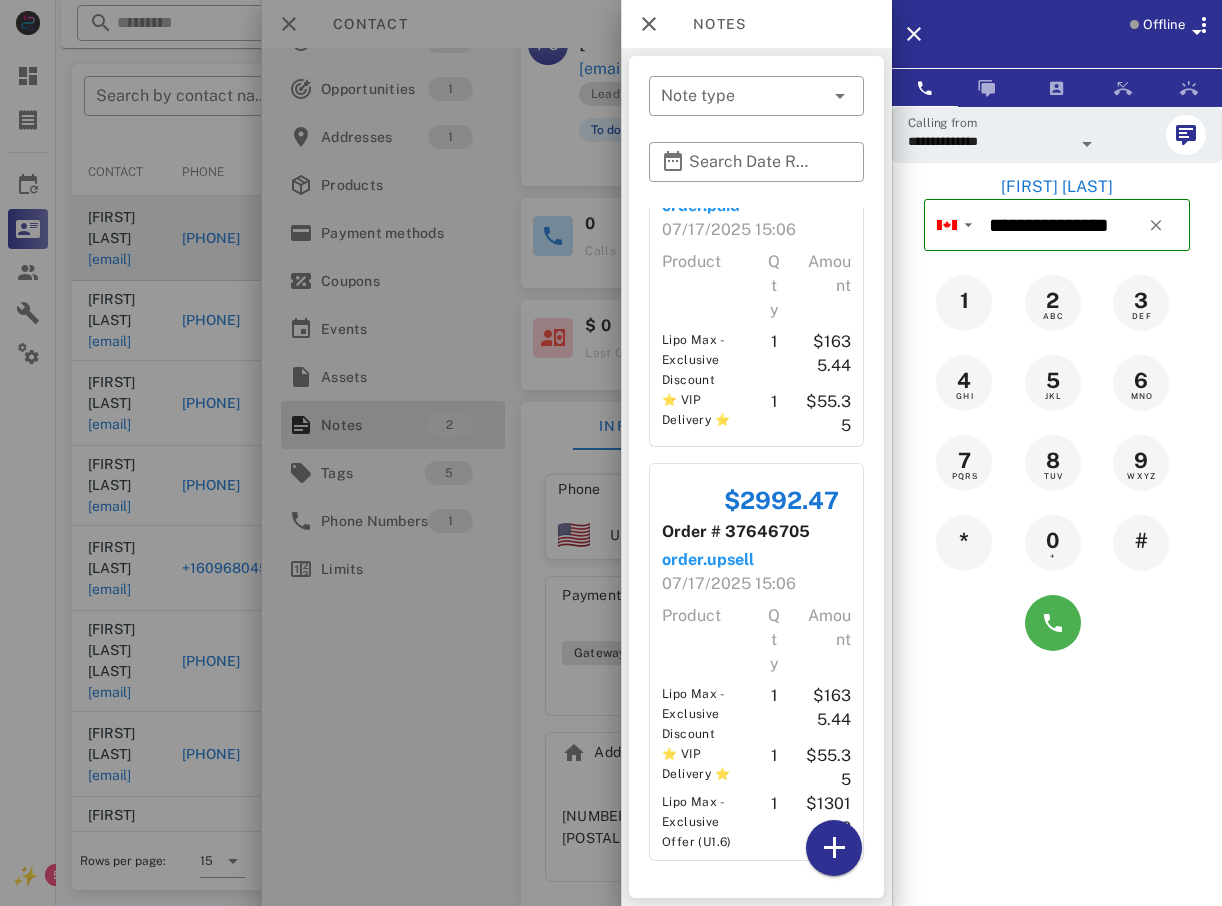 click at bounding box center [611, 453] 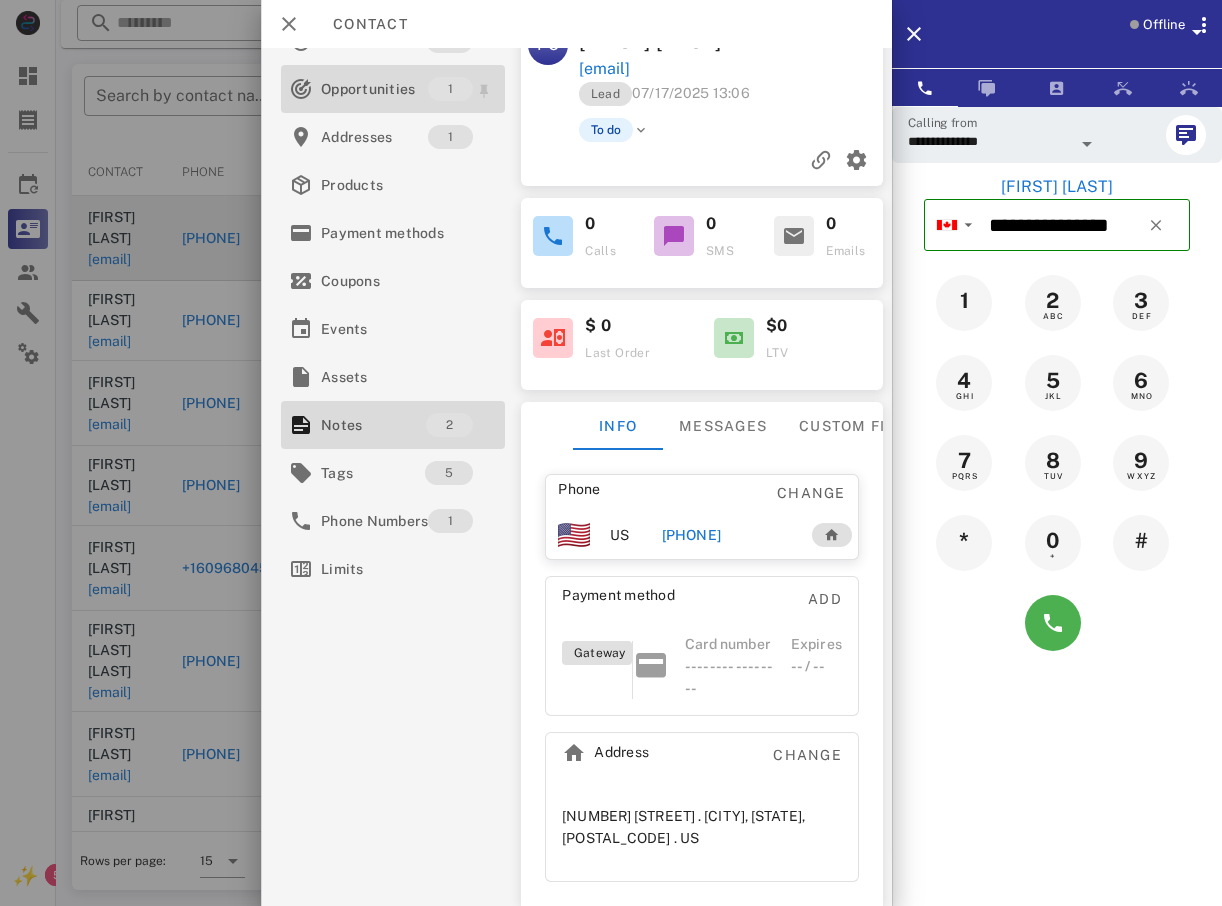 click on "Opportunities  1" at bounding box center (393, 89) 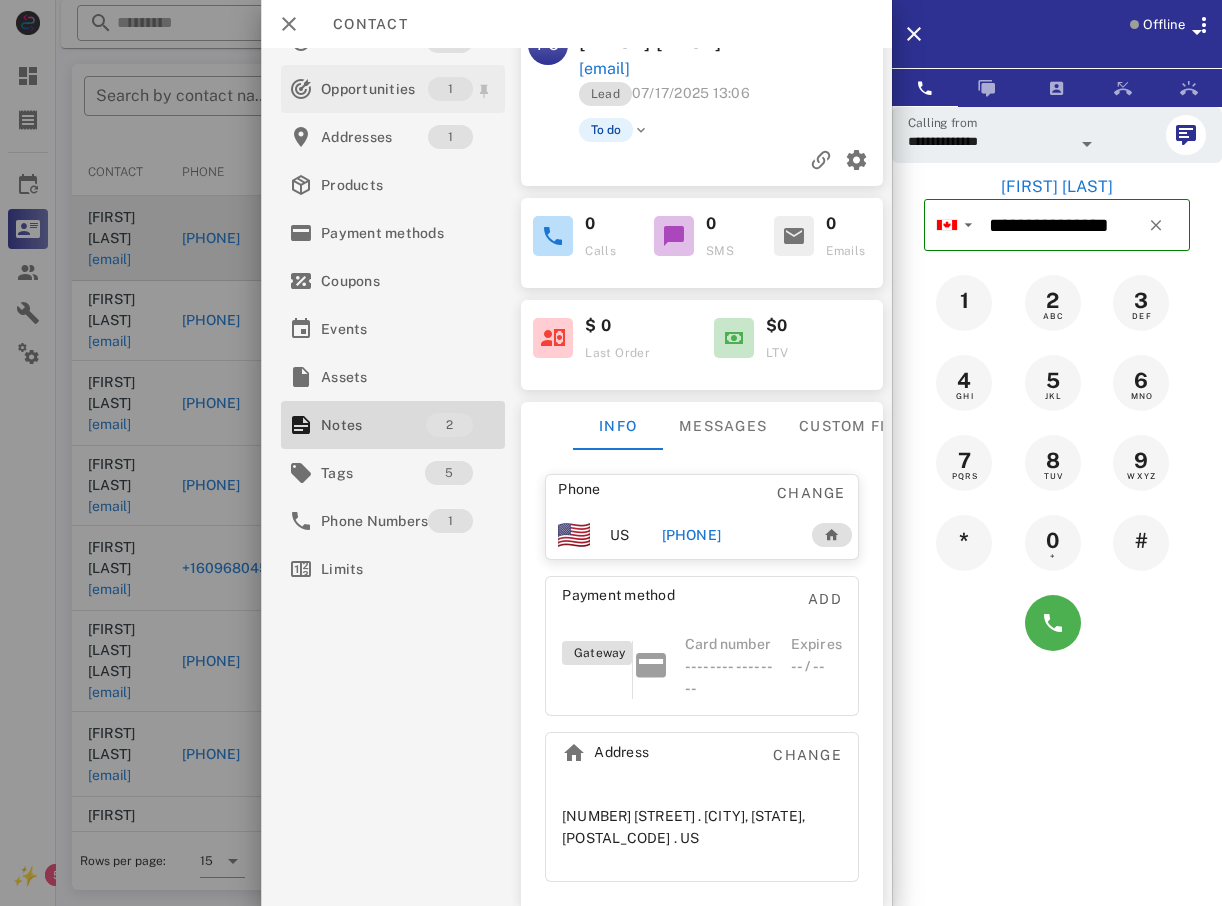click at bounding box center (611, 453) 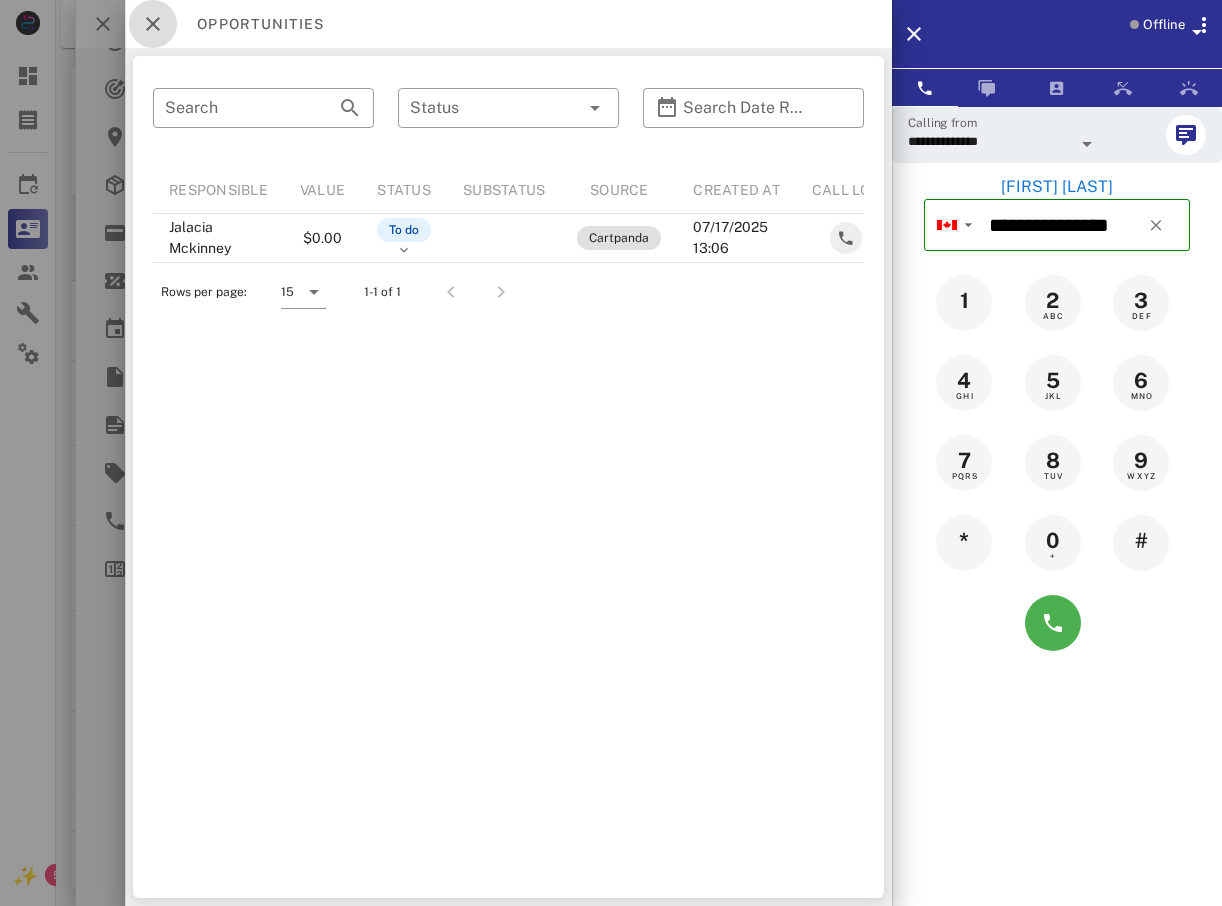 click at bounding box center [153, 24] 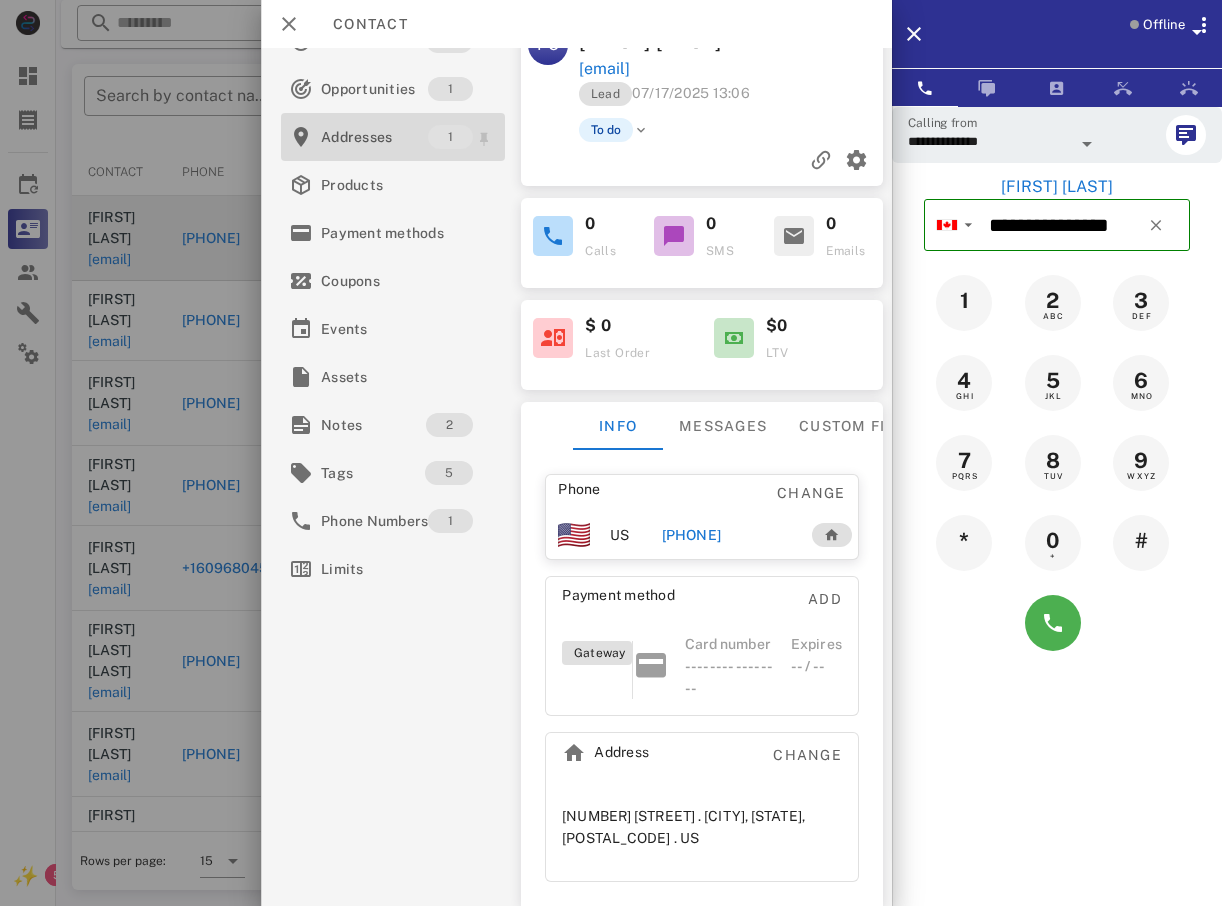 click on "Addresses" at bounding box center (374, 137) 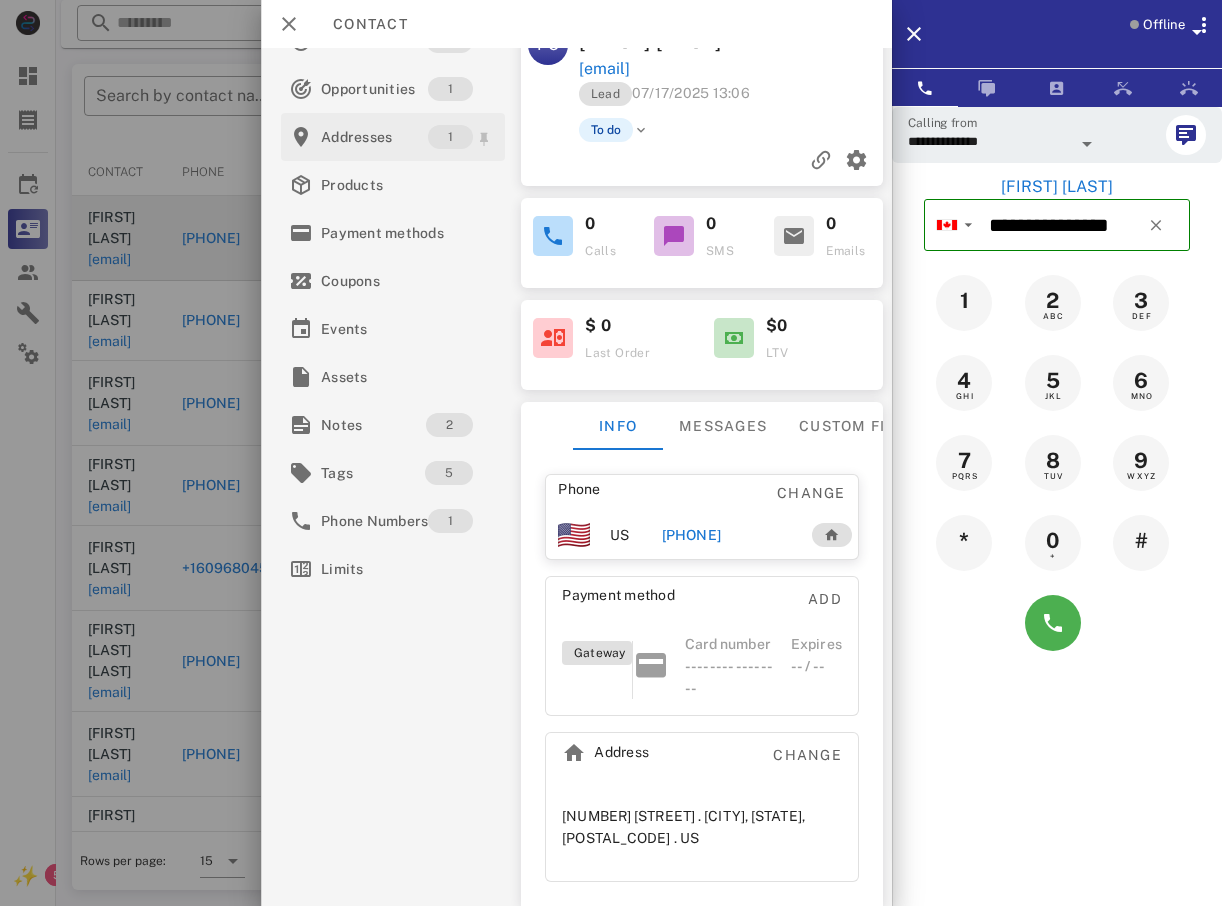 click at bounding box center [611, 453] 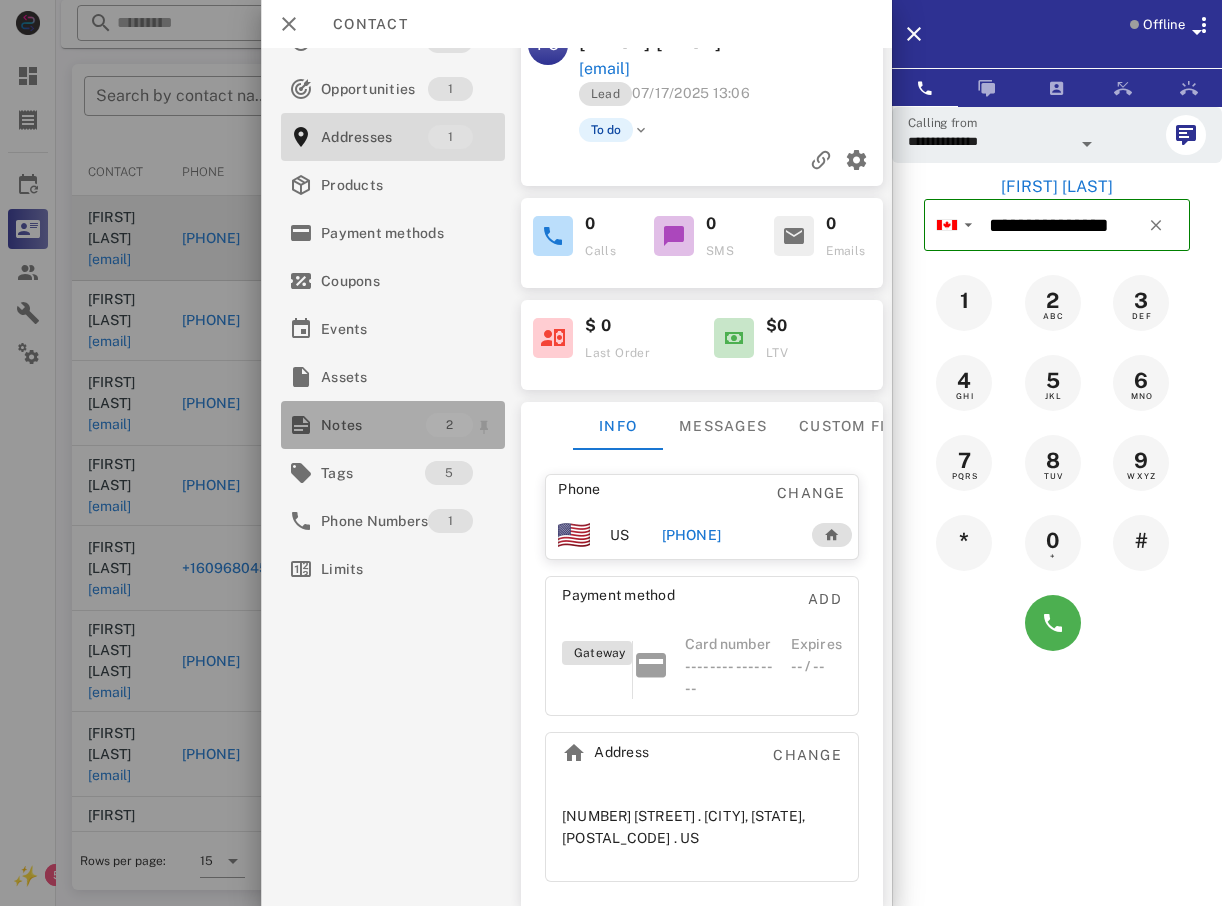 click on "Notes" at bounding box center [373, 425] 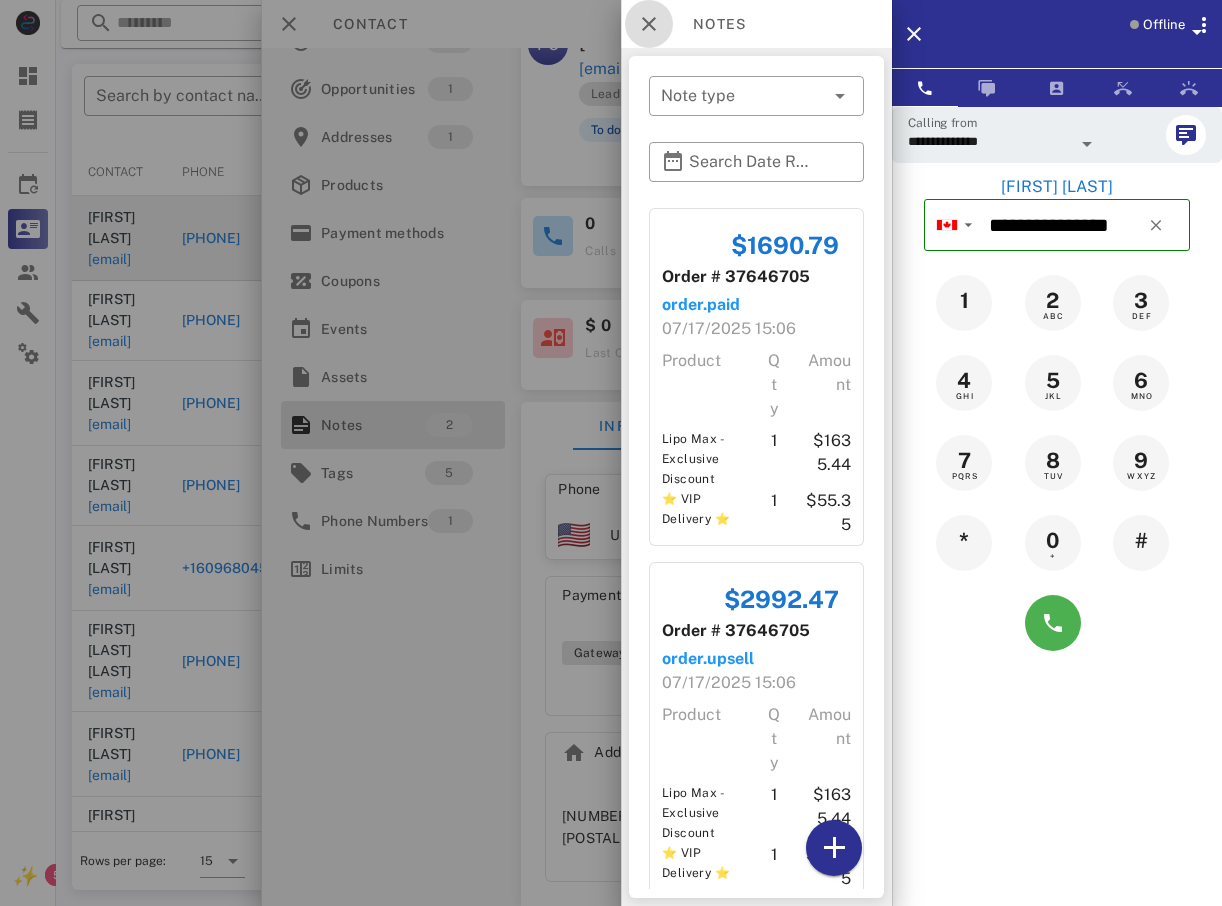 click at bounding box center (649, 24) 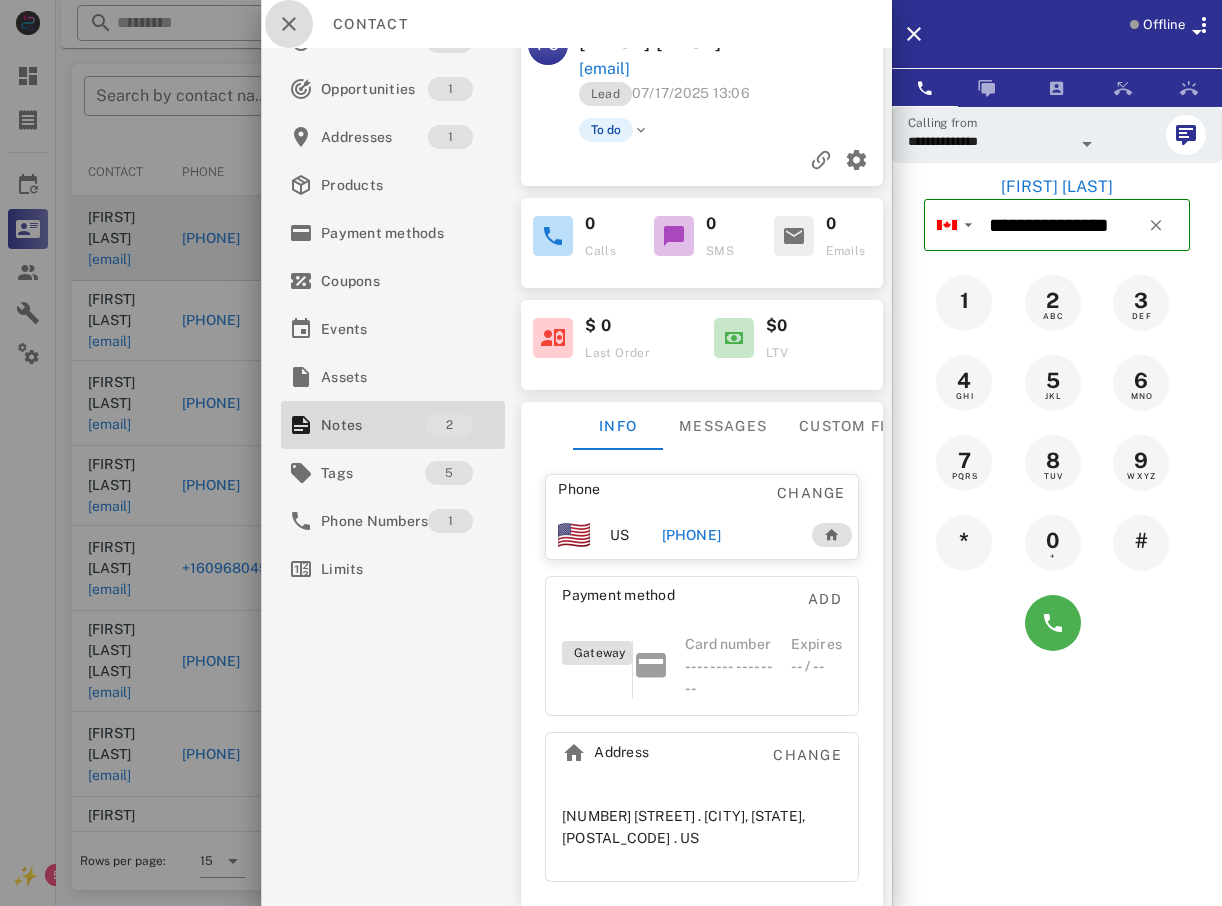 click at bounding box center (289, 24) 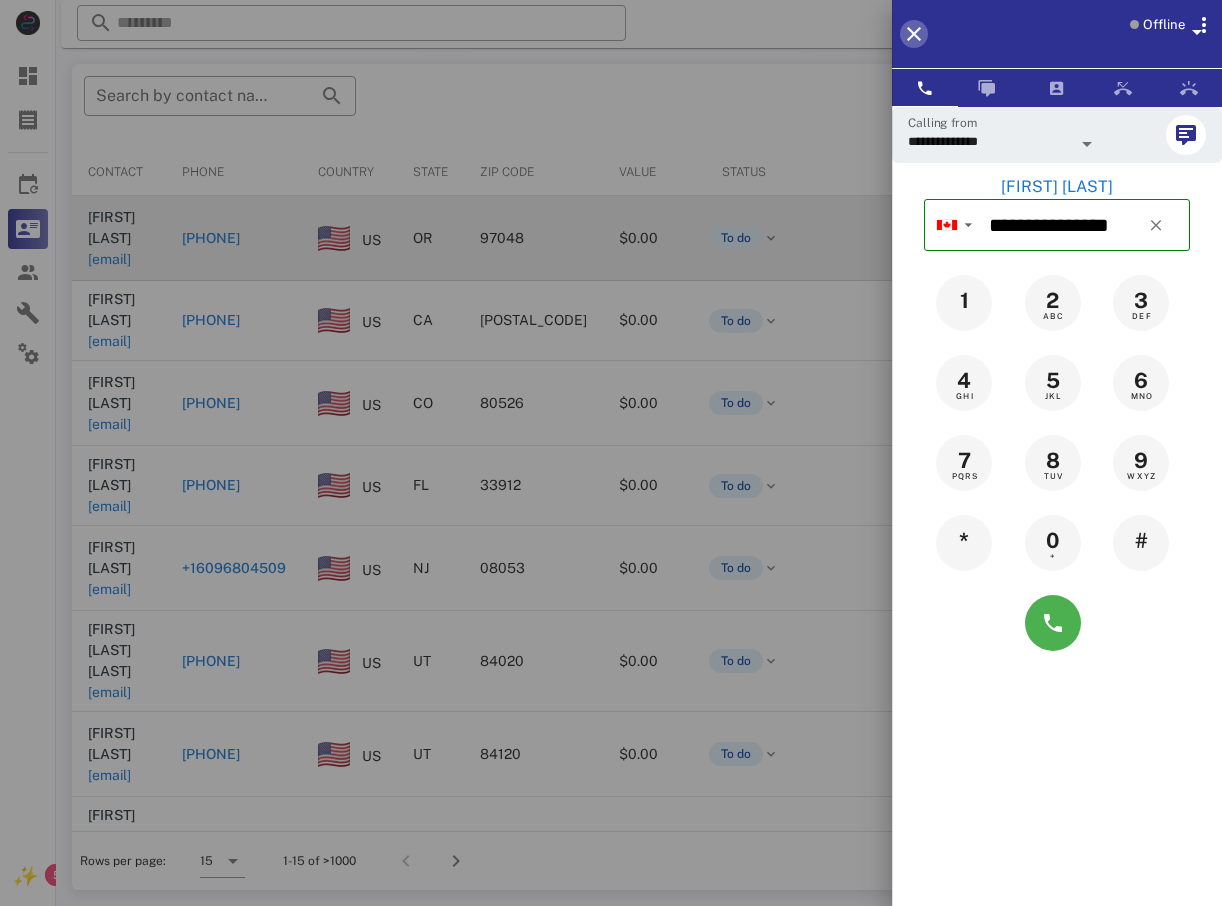 click at bounding box center [914, 34] 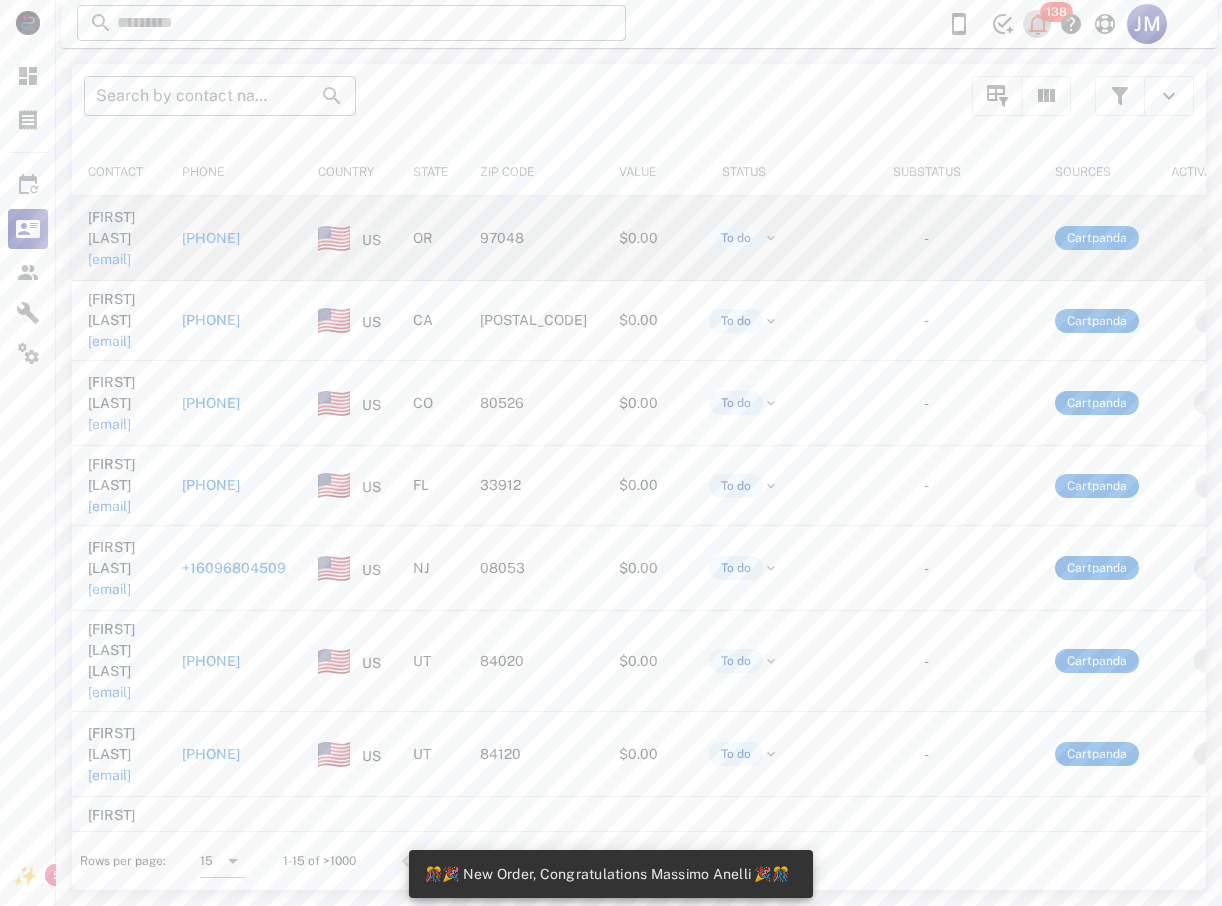 click at bounding box center [1038, 24] 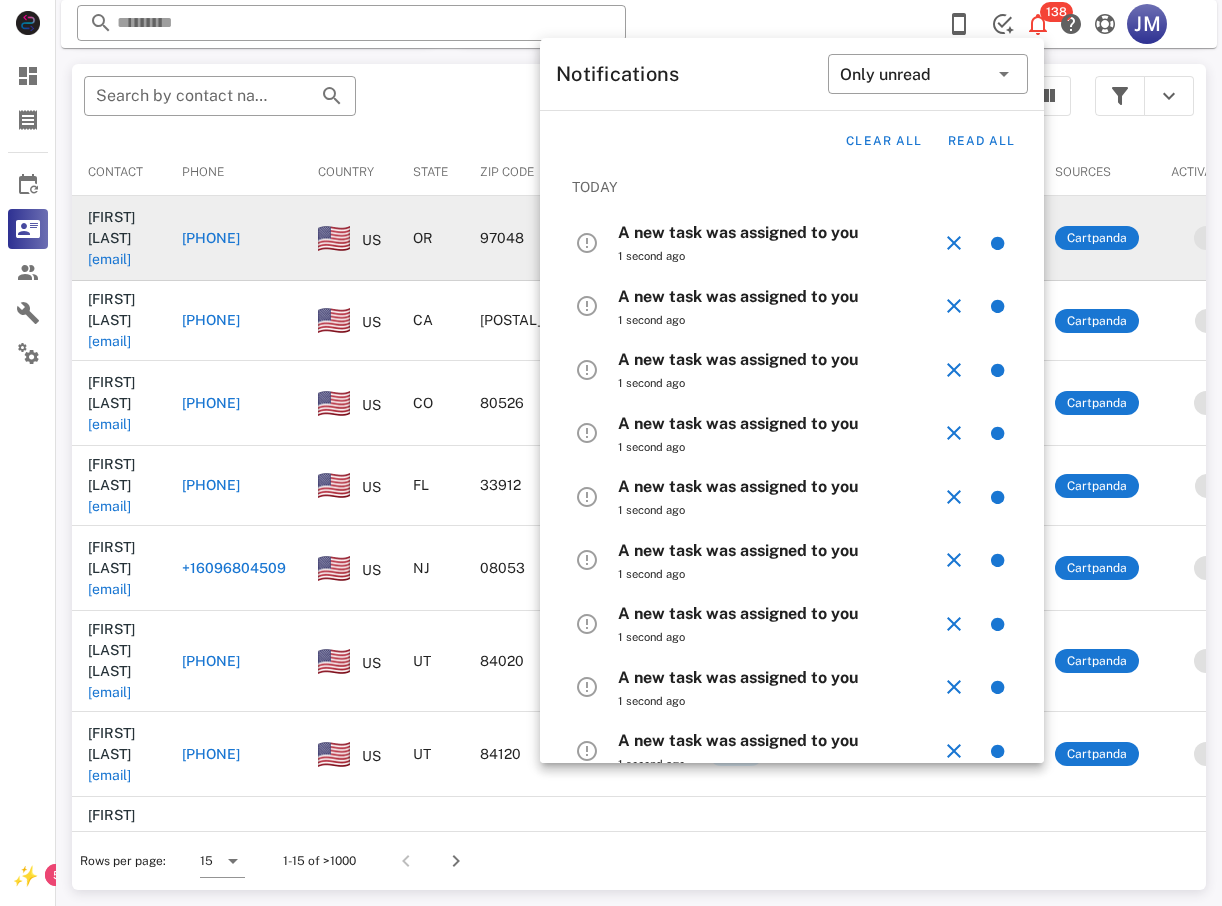 click on "​ Search by contact name, email or phone" at bounding box center [516, 106] 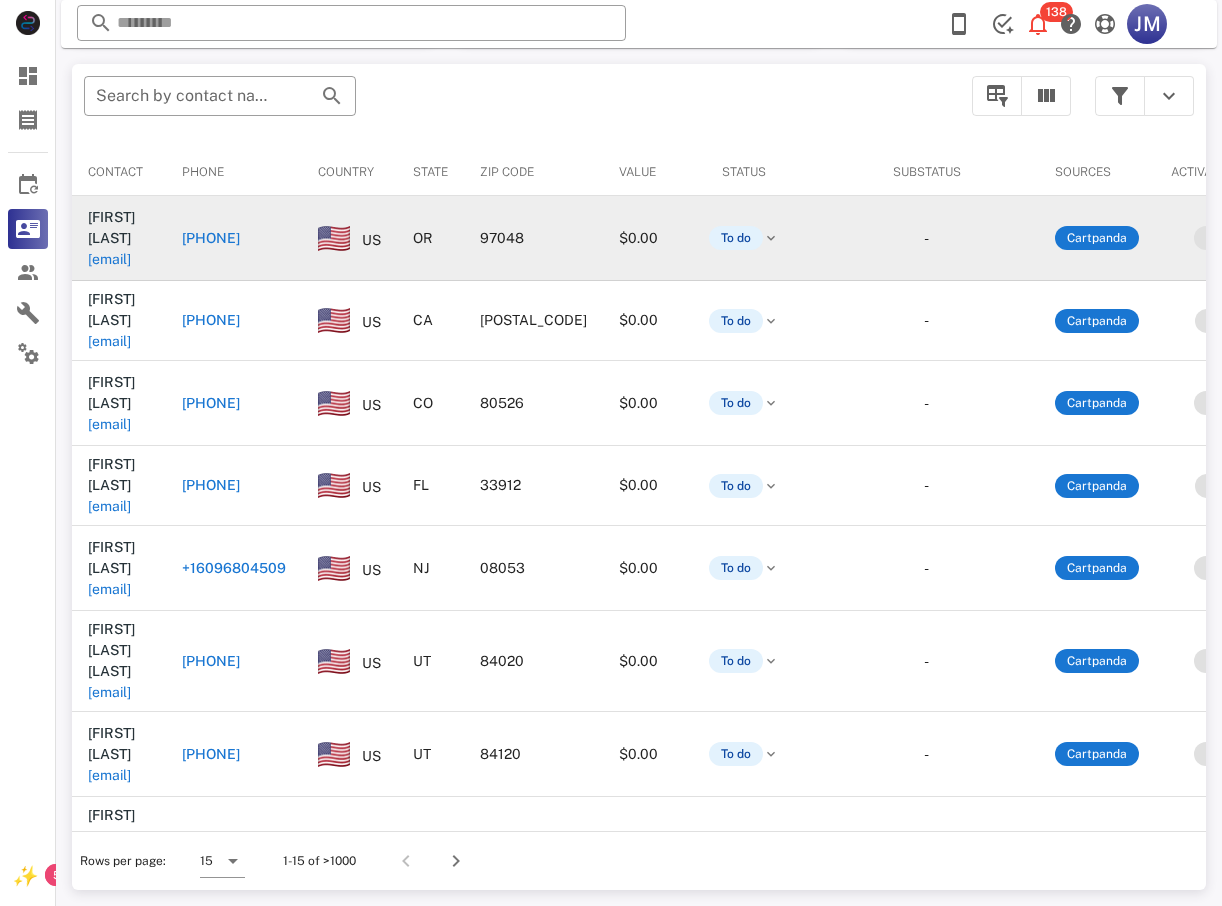 click on "[PHONE]" at bounding box center (234, 238) 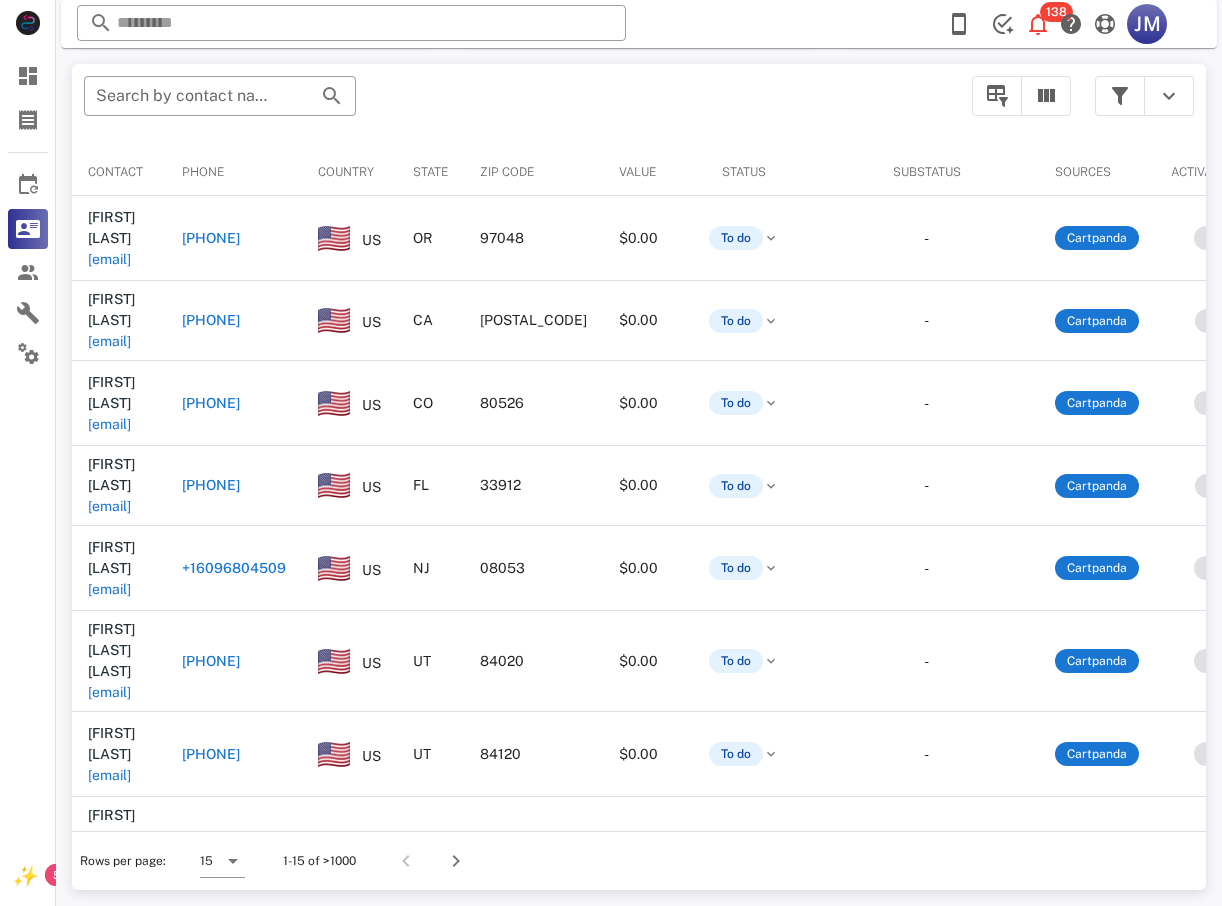 click on "[PHONE]" at bounding box center [211, 238] 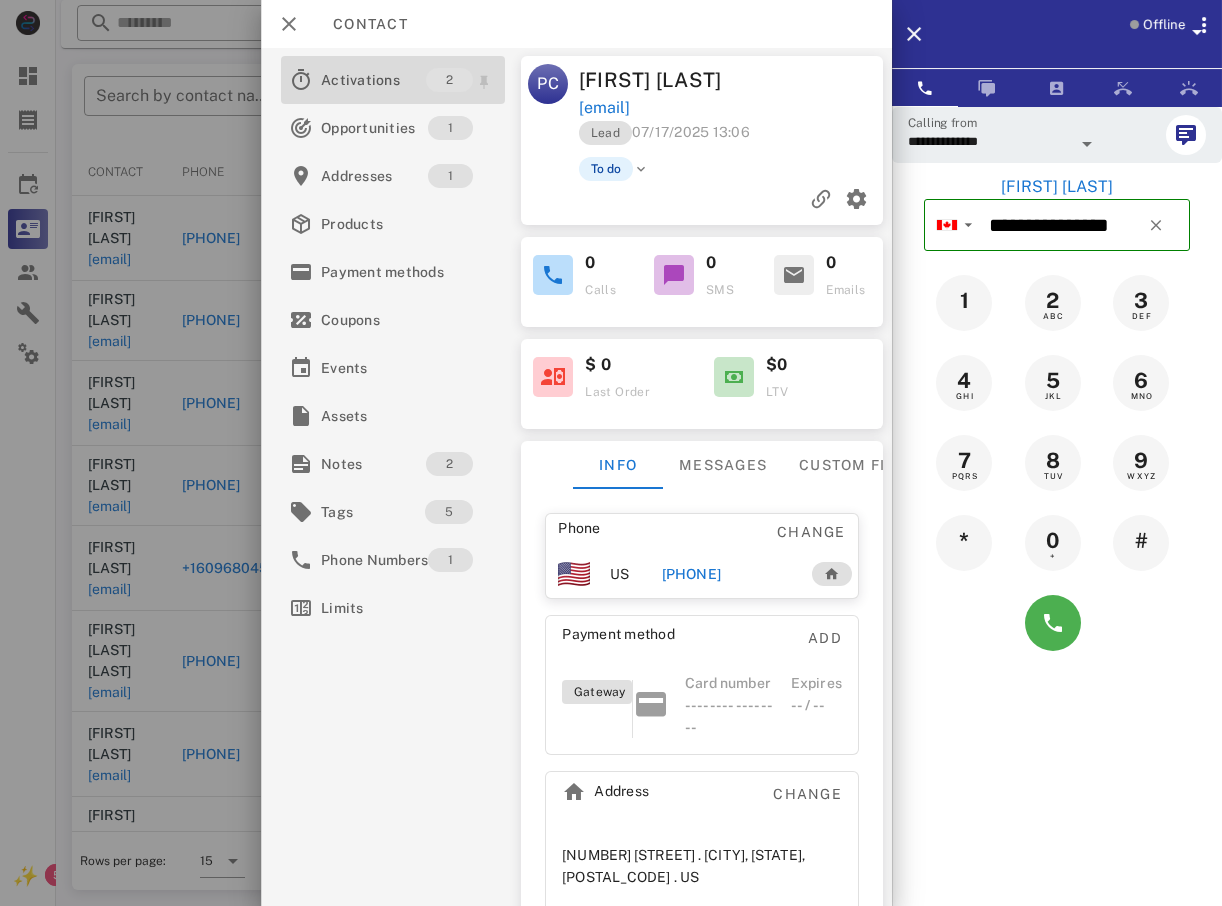 click on "Activations" at bounding box center [373, 80] 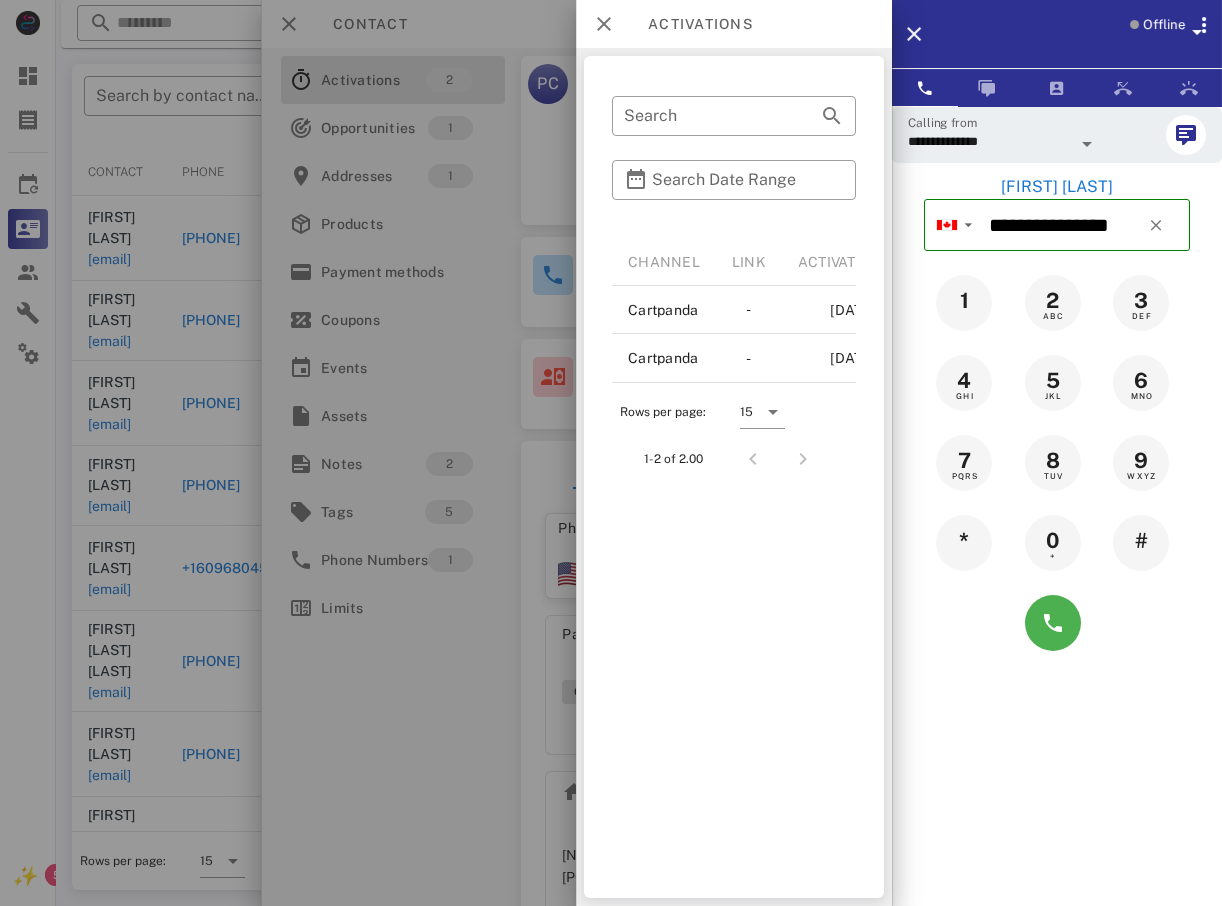 click at bounding box center [611, 453] 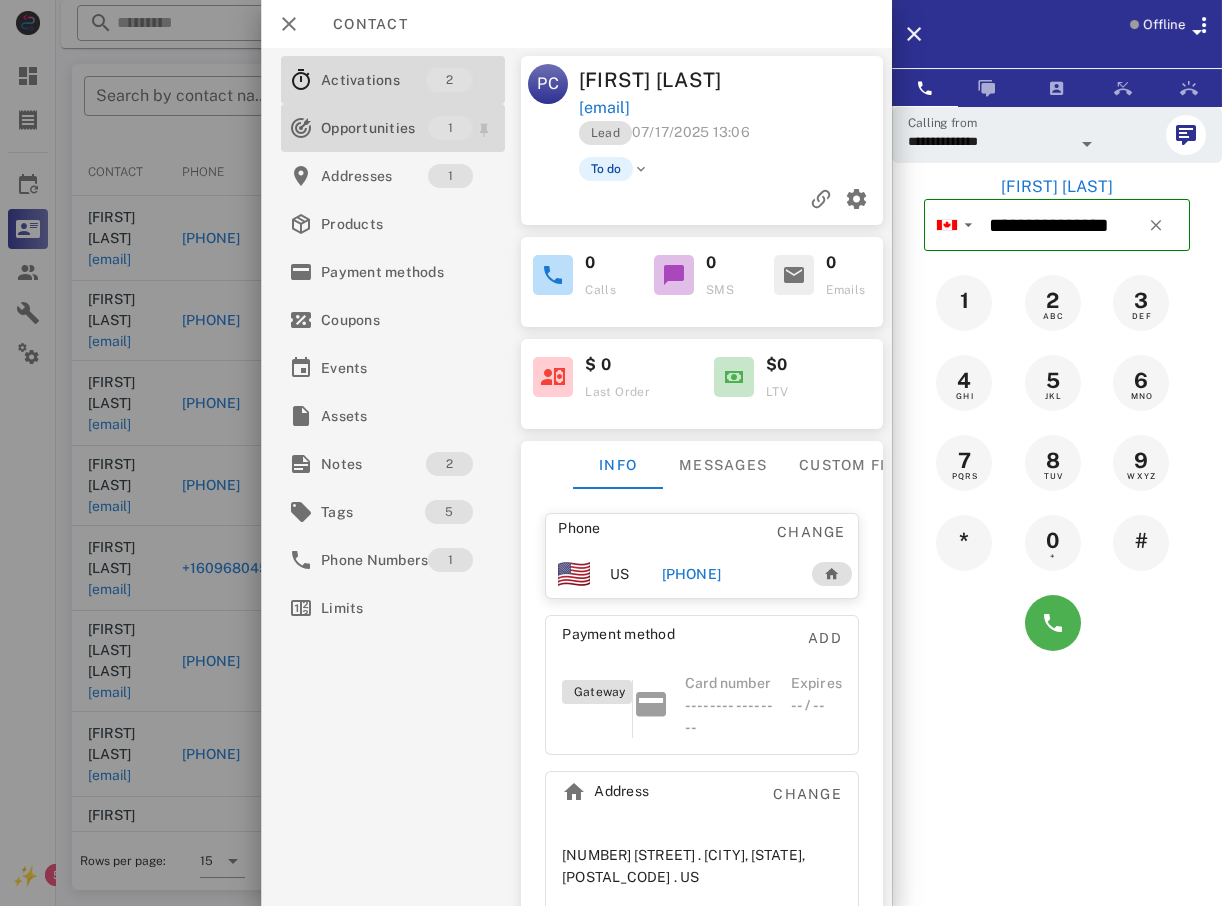click on "Opportunities" at bounding box center [374, 128] 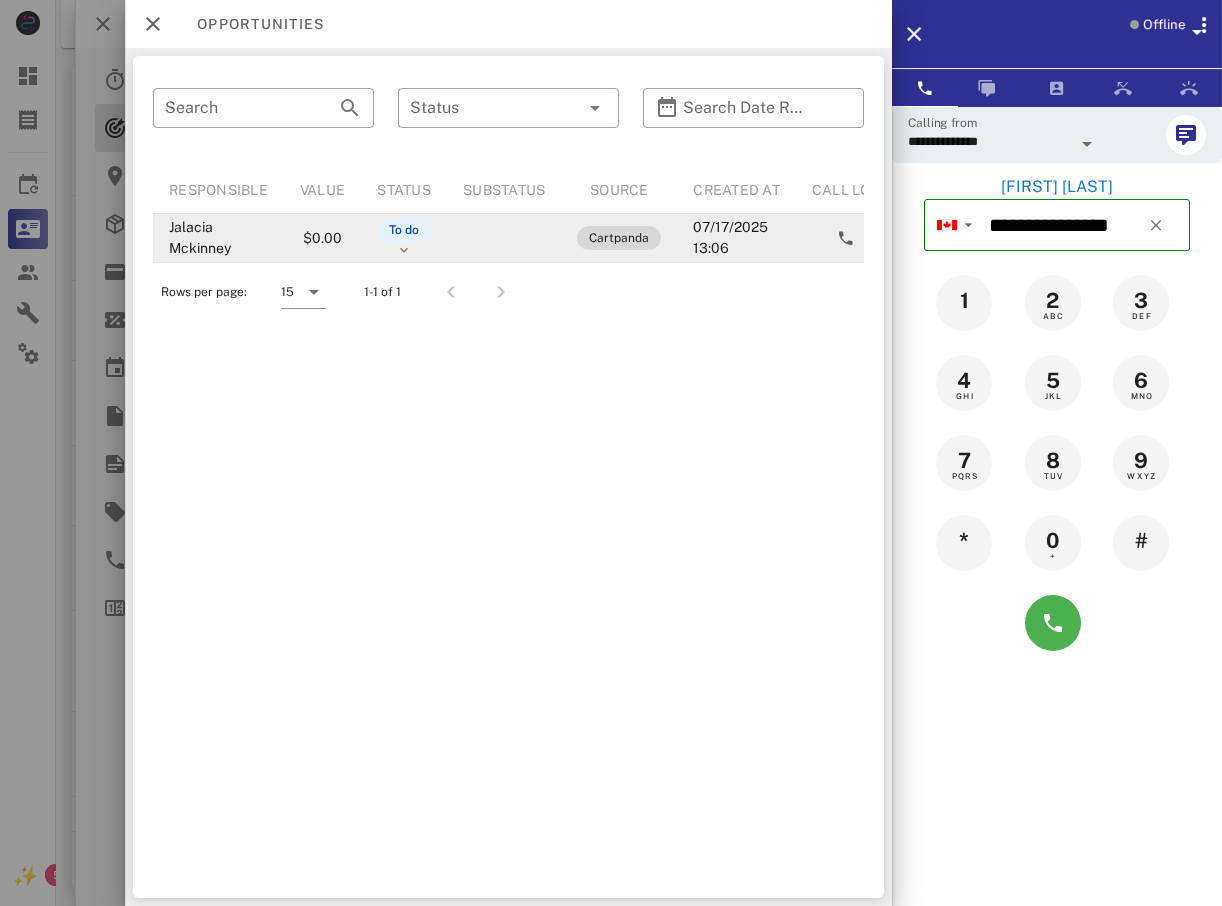 click on "Cartpanda" at bounding box center (620, 238) 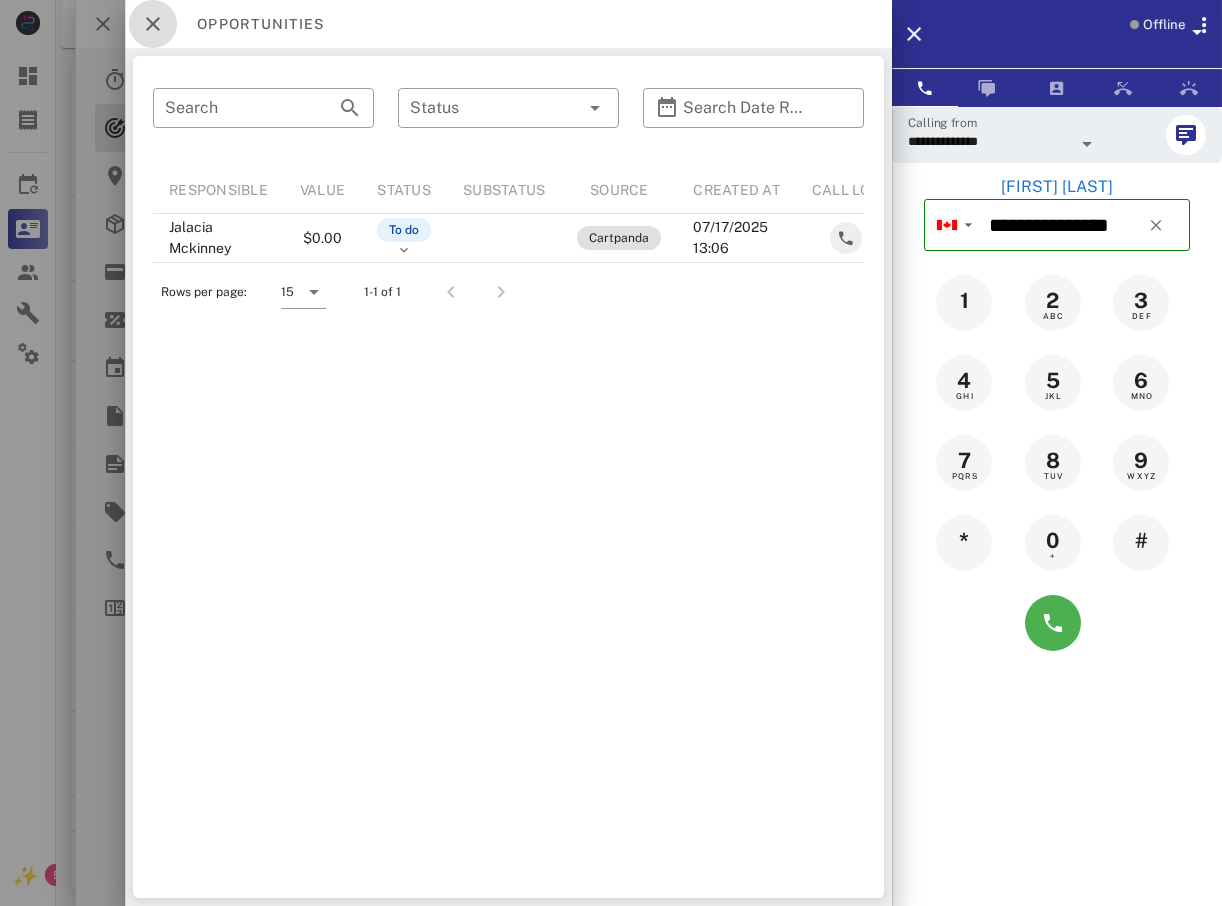 click at bounding box center [153, 24] 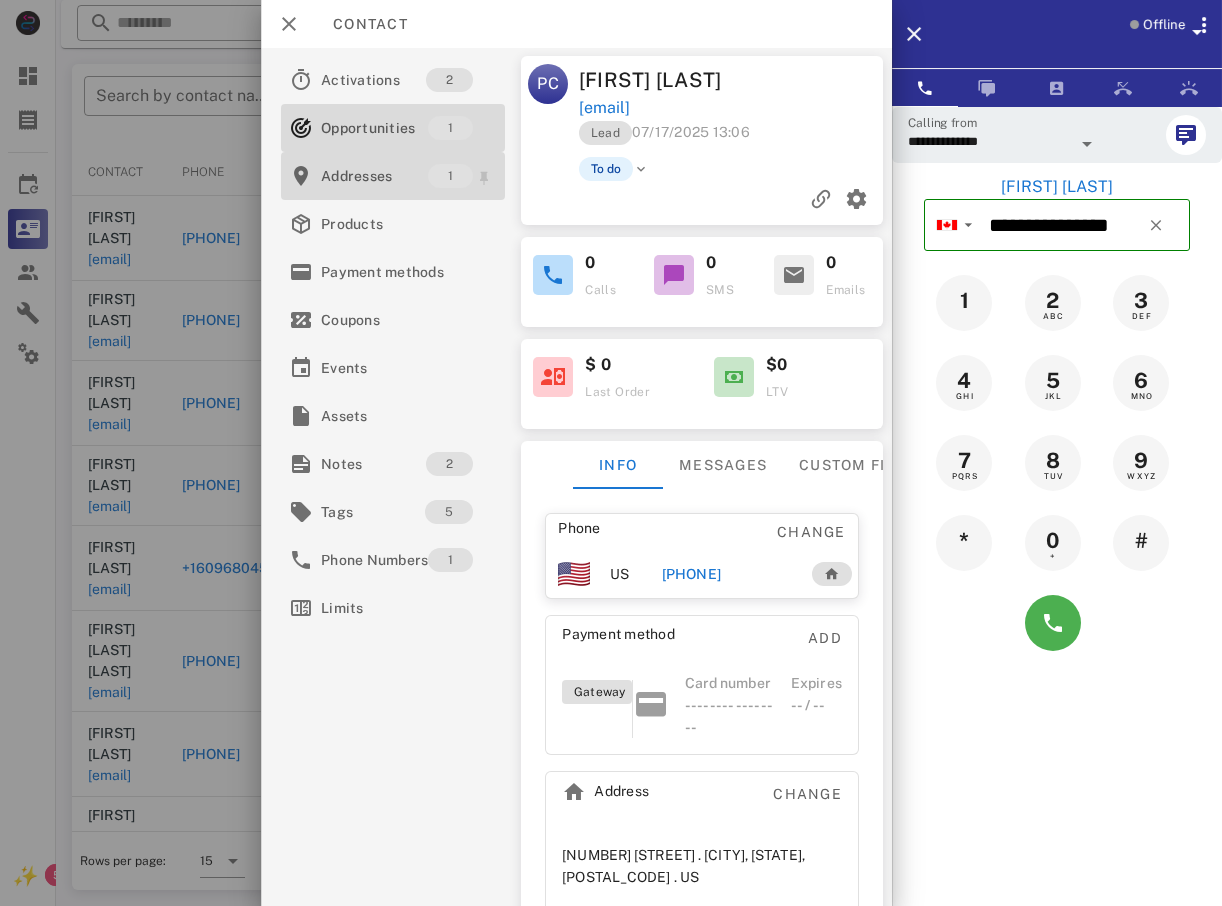 click on "Addresses" at bounding box center [374, 176] 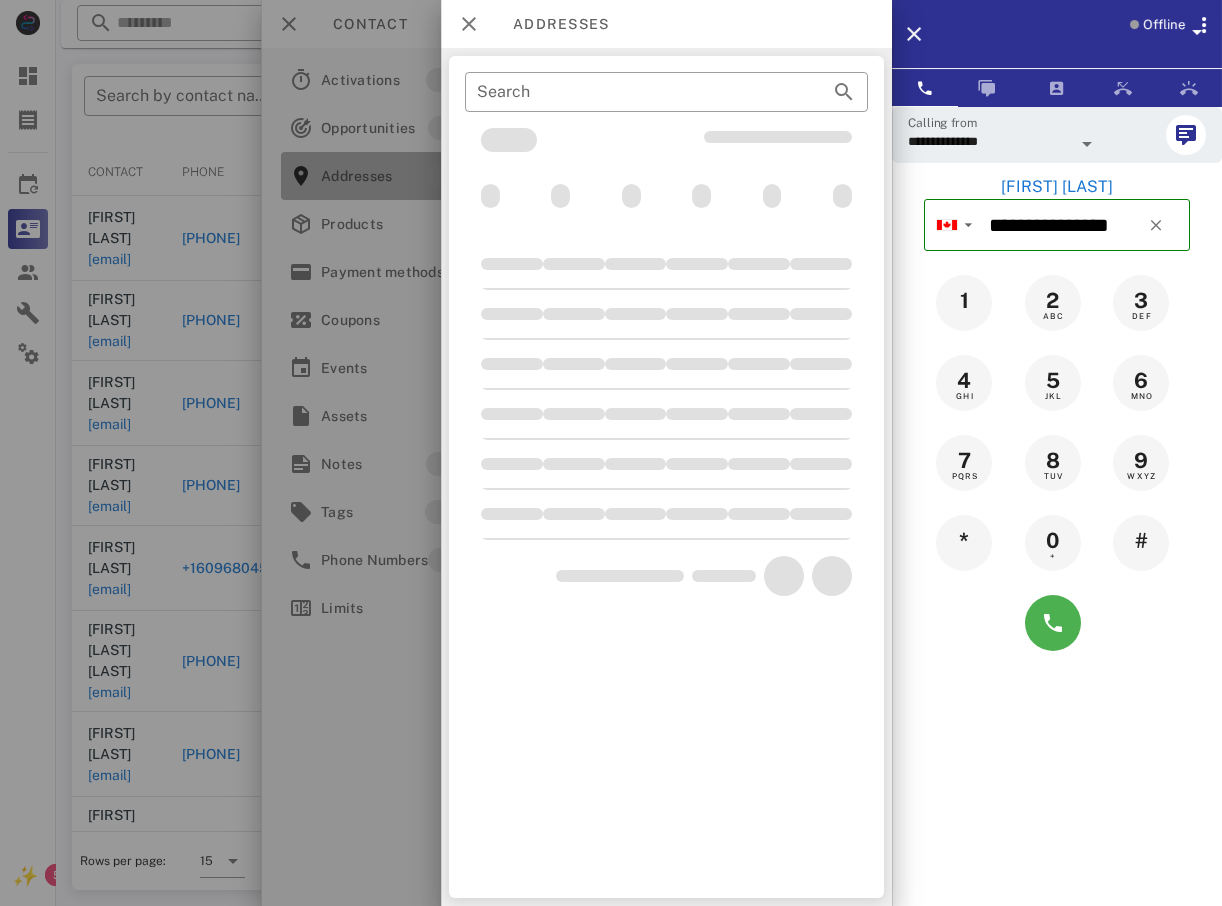 click at bounding box center (611, 453) 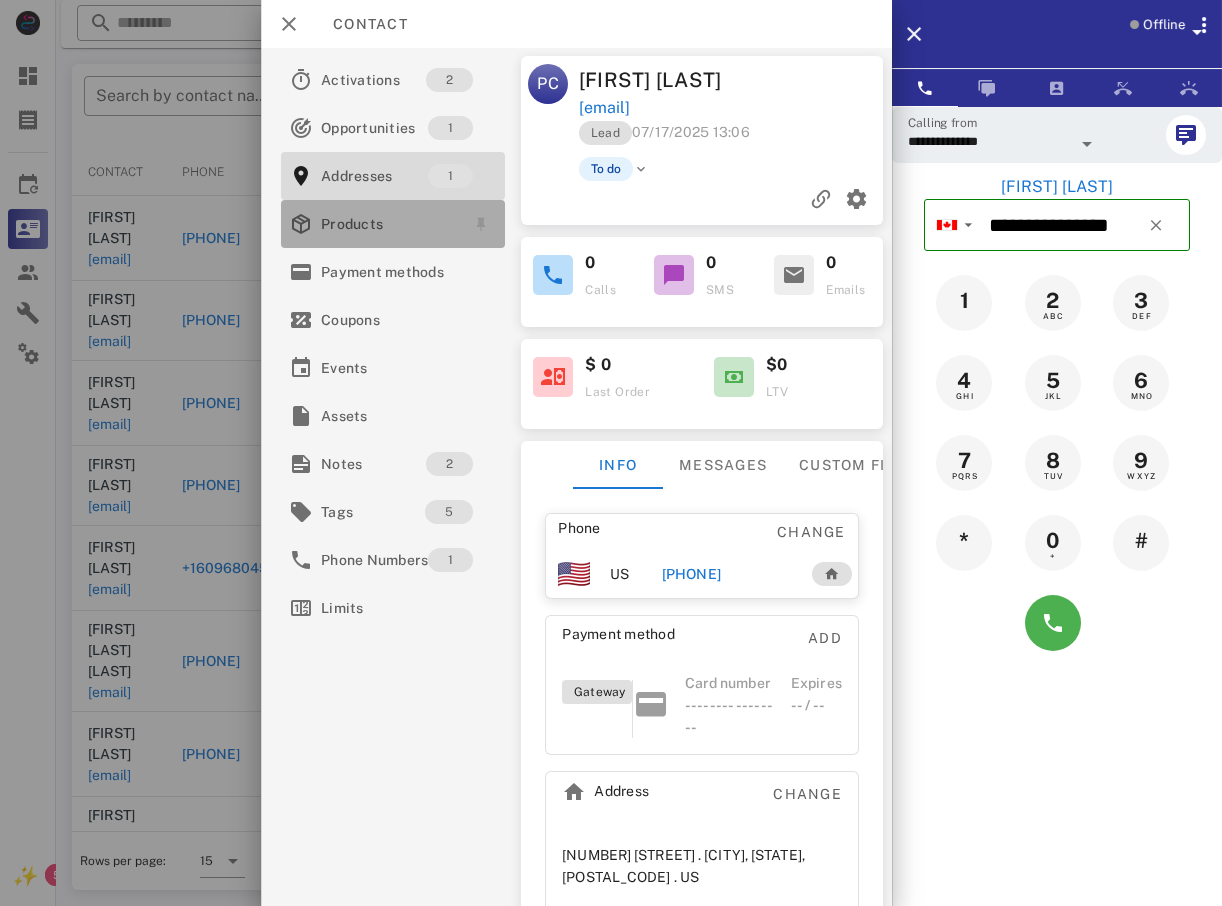drag, startPoint x: 377, startPoint y: 186, endPoint x: 386, endPoint y: 224, distance: 39.051247 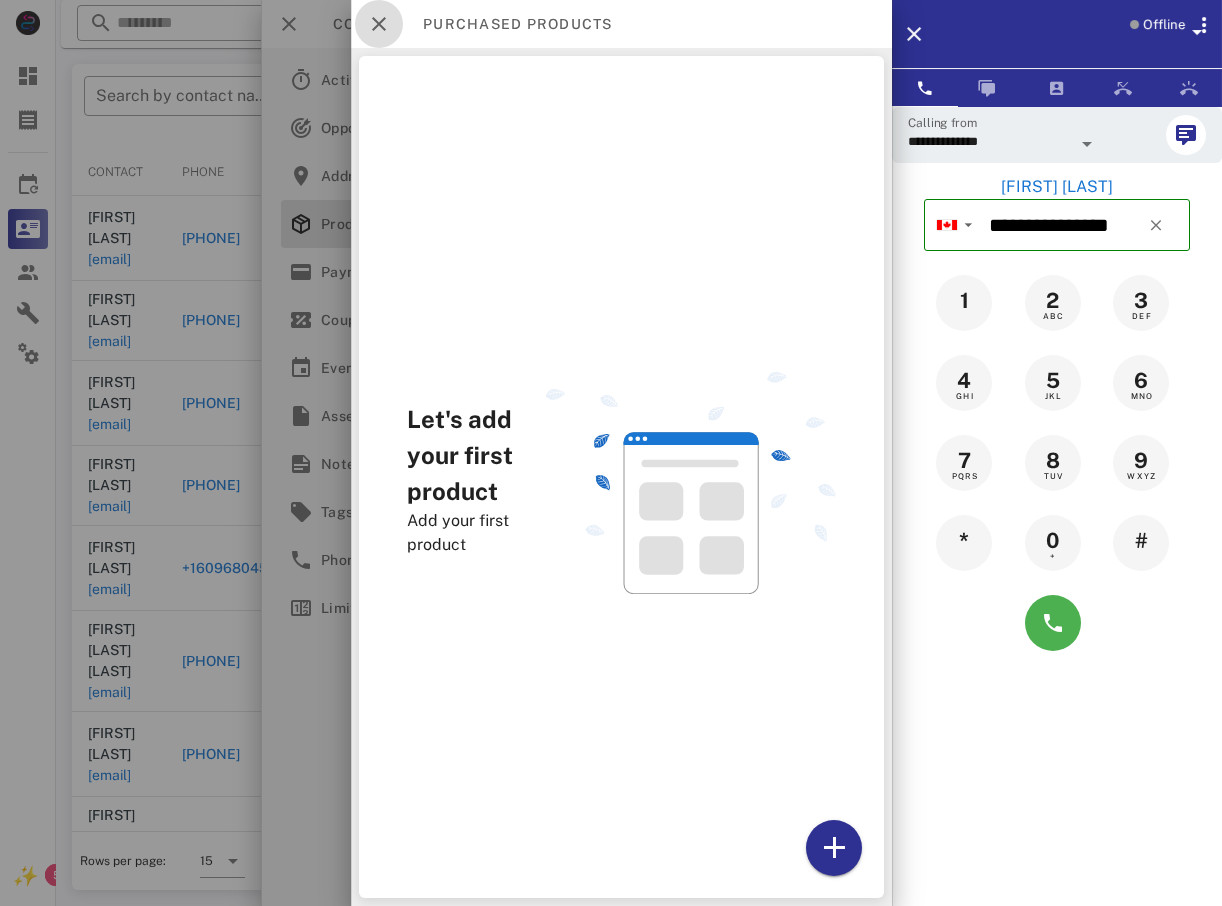click at bounding box center (379, 24) 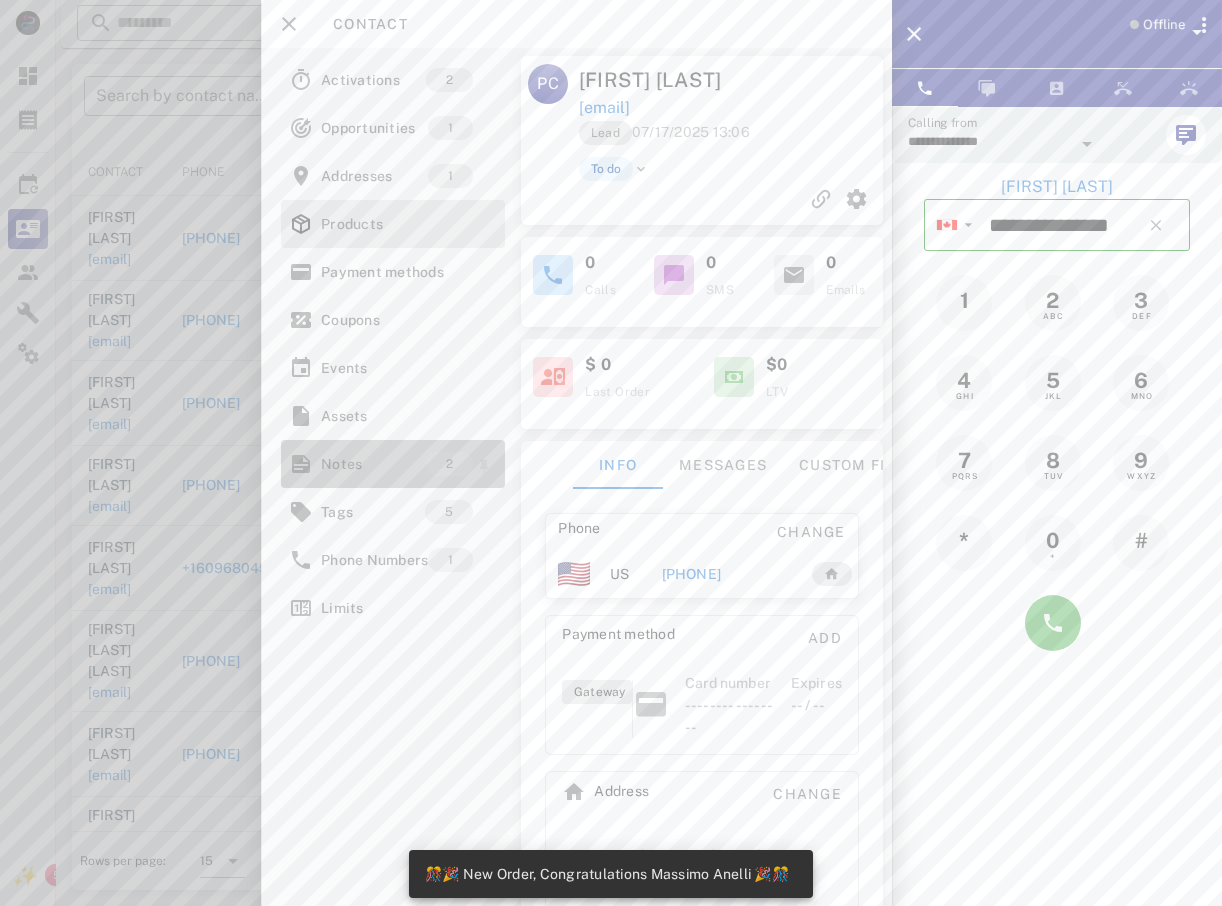 click on "Notes" at bounding box center [373, 464] 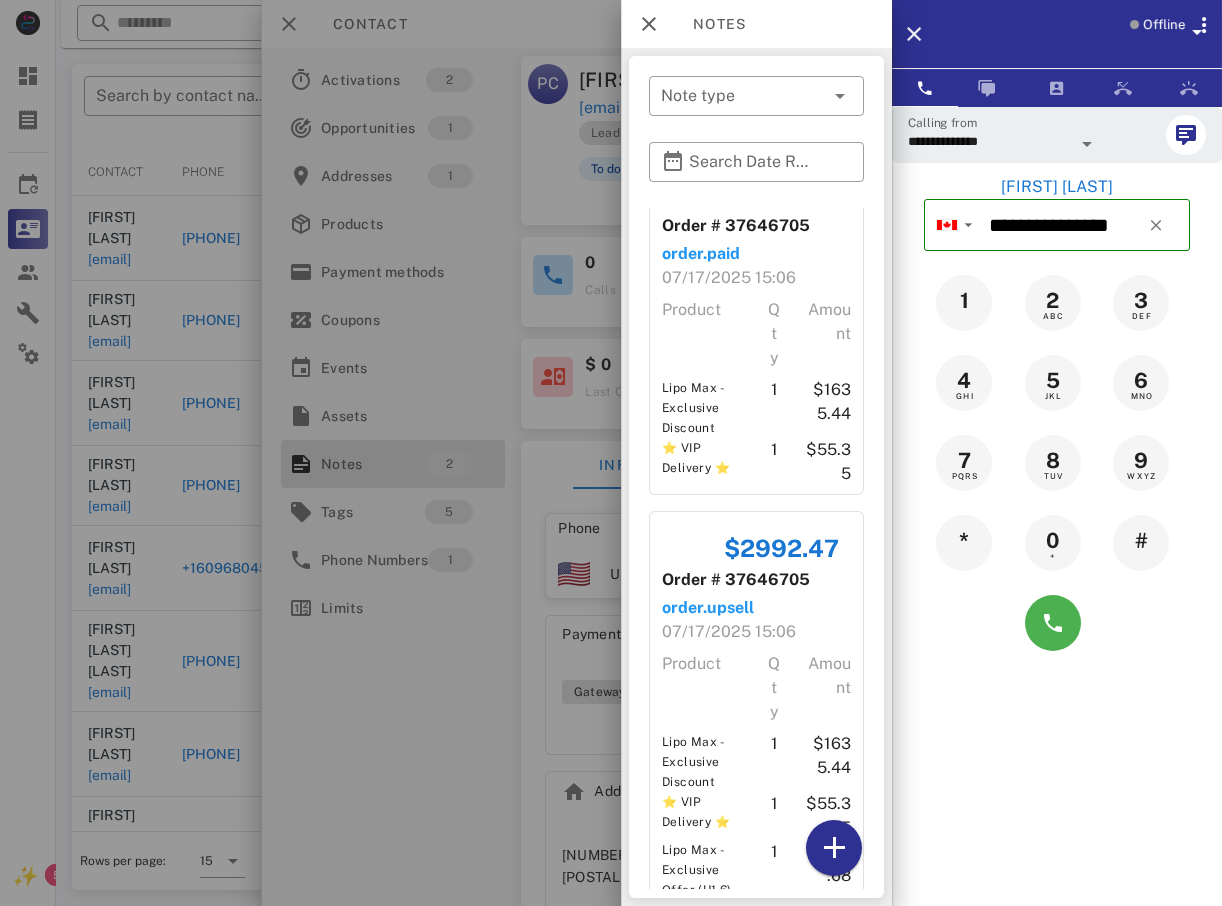 scroll, scrollTop: 99, scrollLeft: 0, axis: vertical 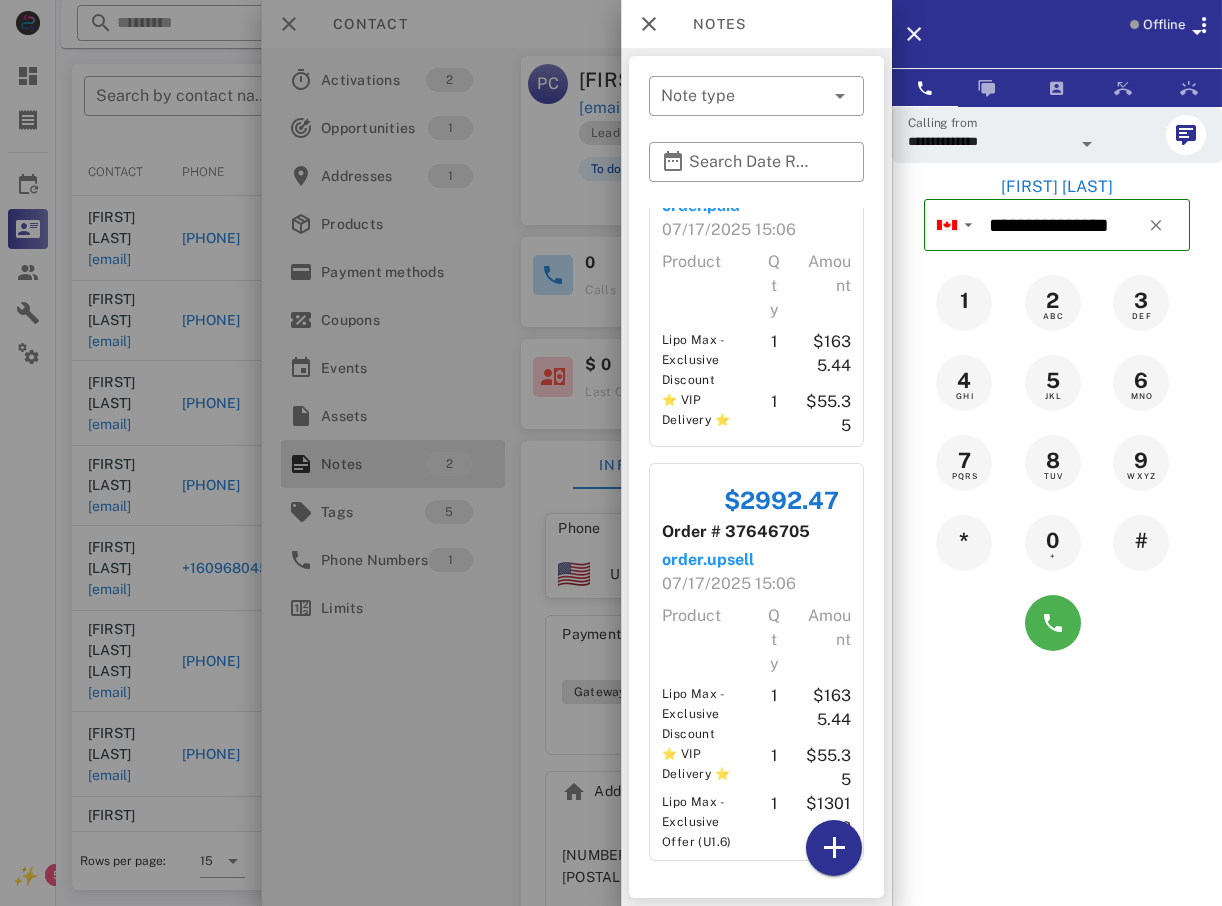 click at bounding box center [611, 453] 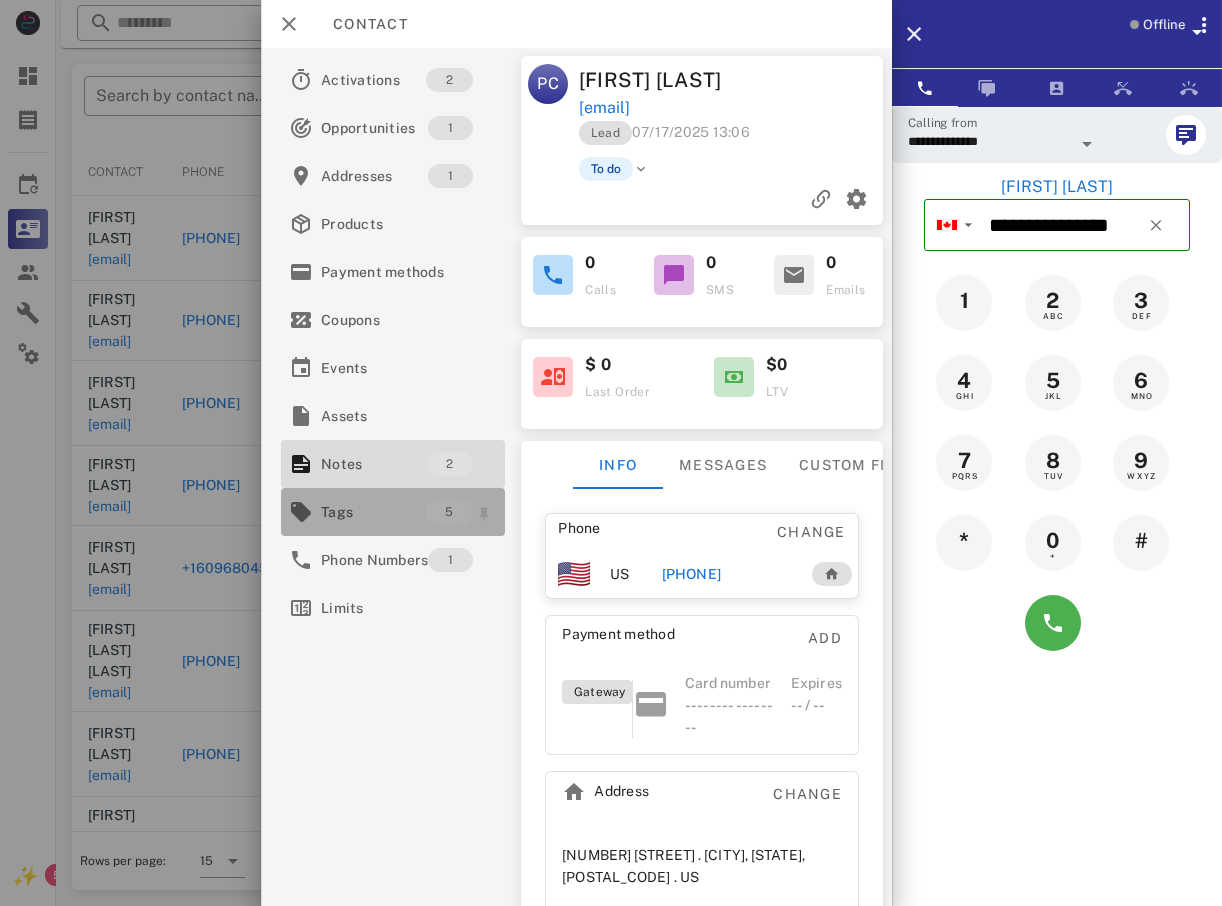 click on "Tags" at bounding box center (373, 512) 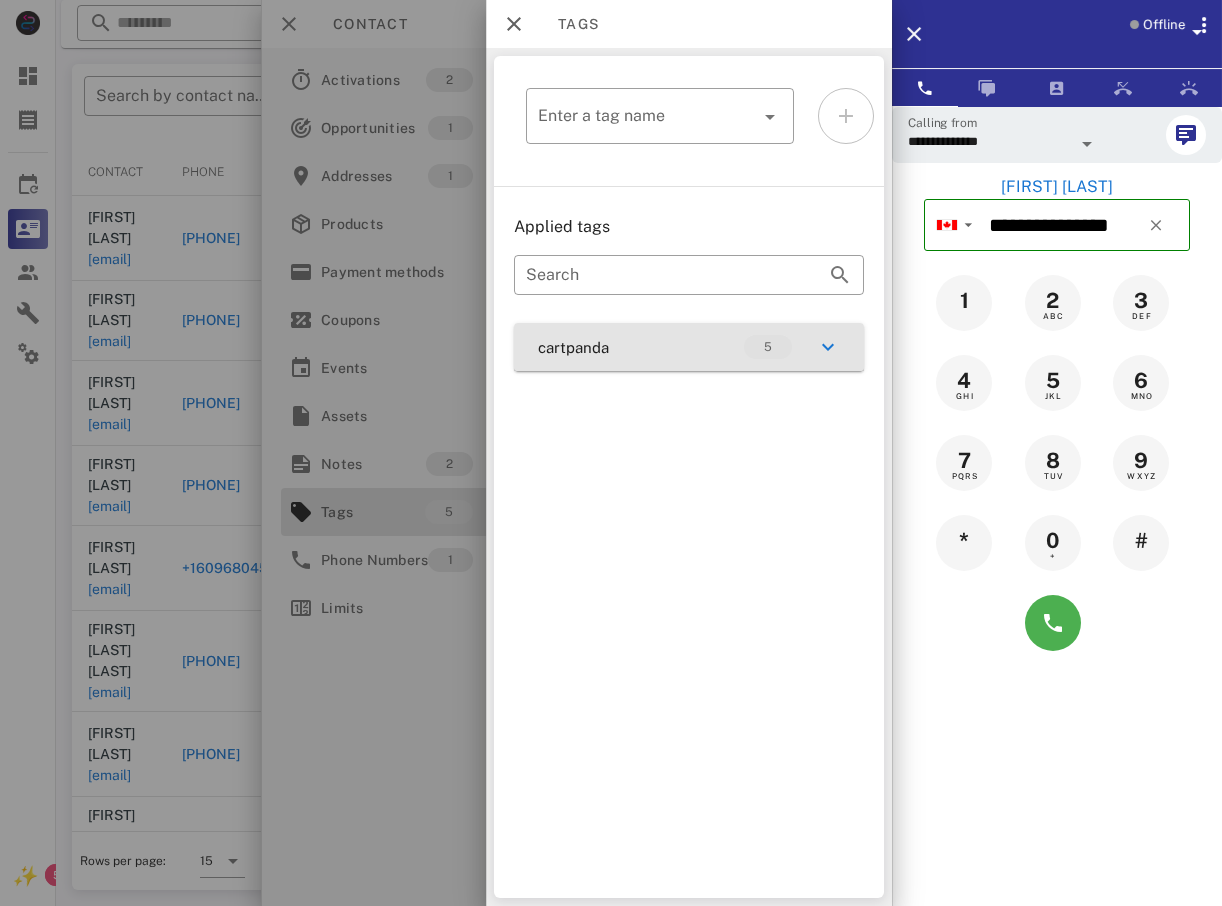 click at bounding box center [828, 347] 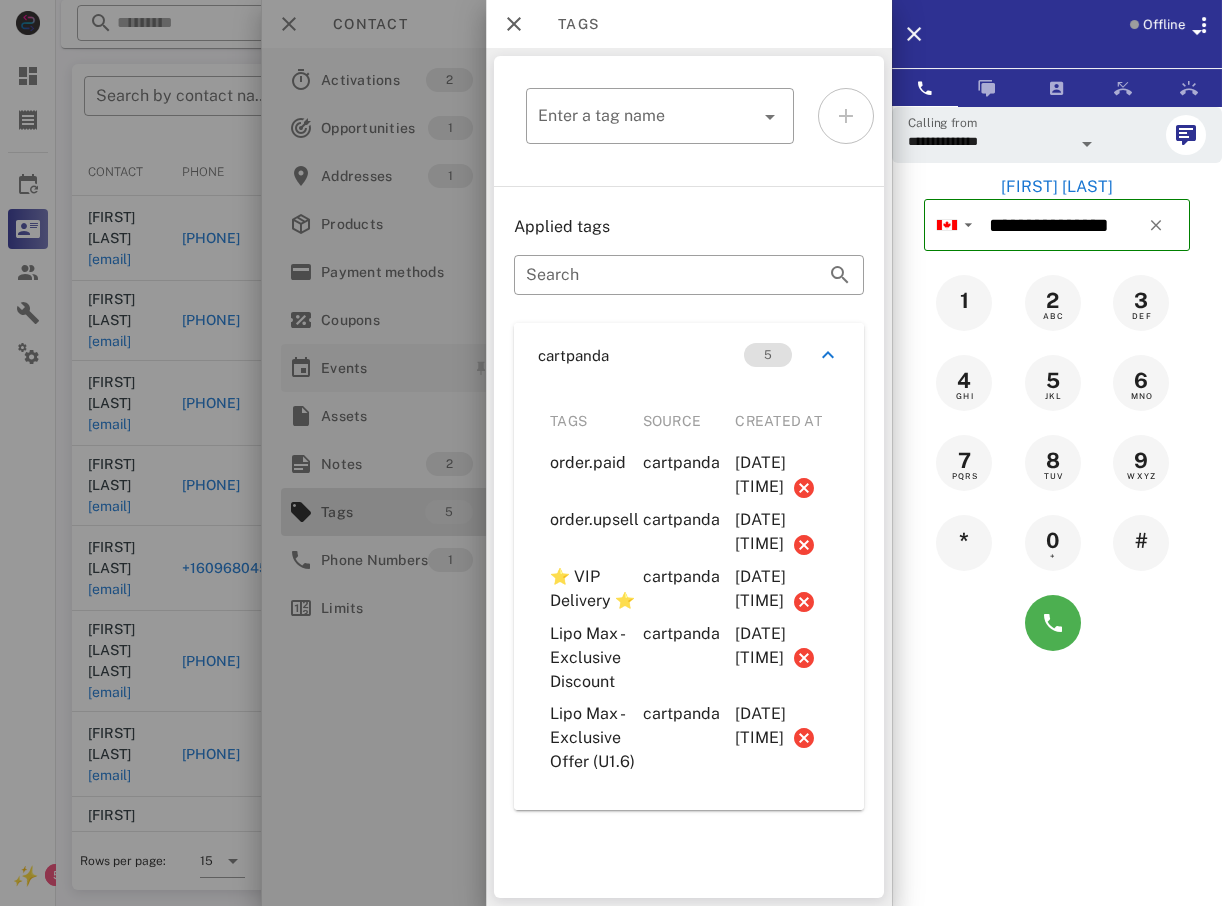 click at bounding box center (611, 453) 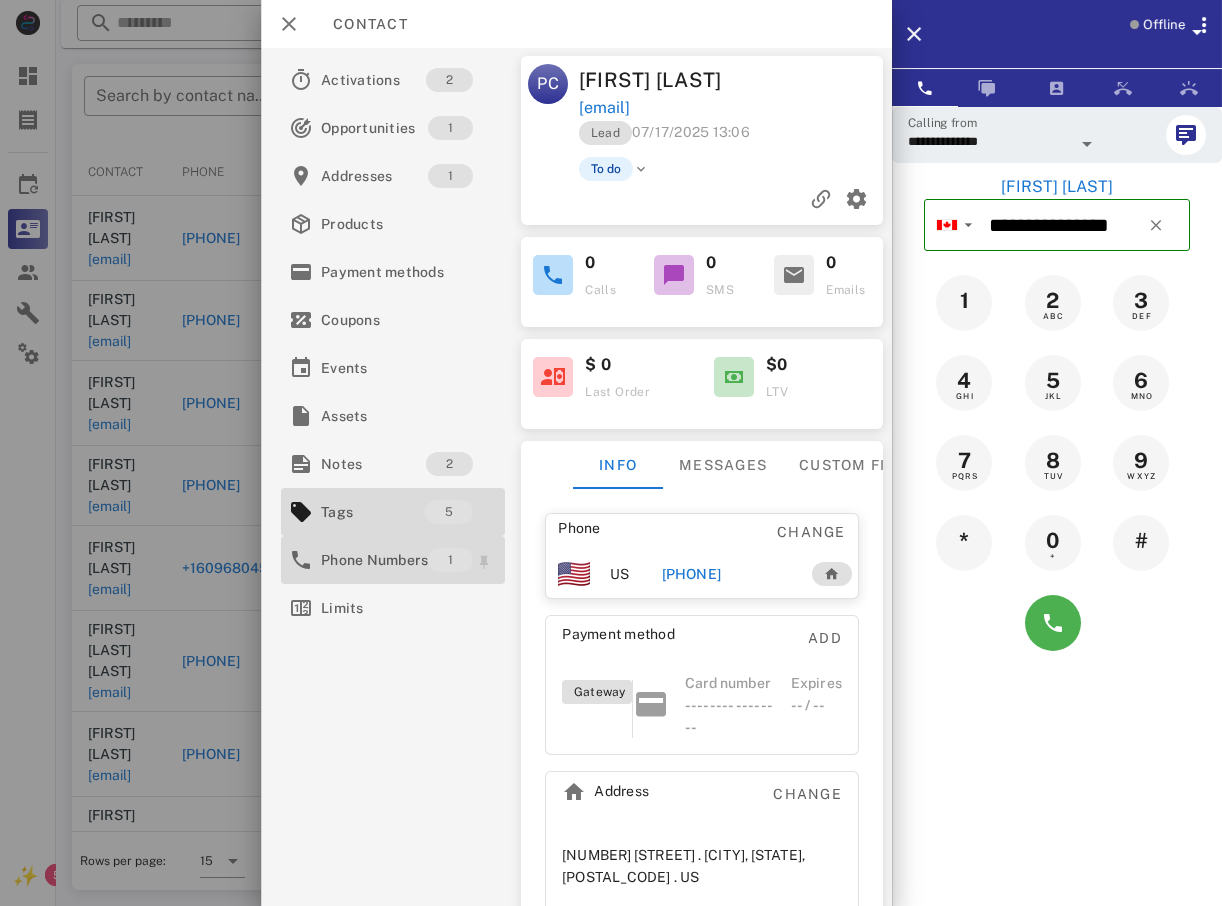 click on "Phone Numbers" at bounding box center (374, 560) 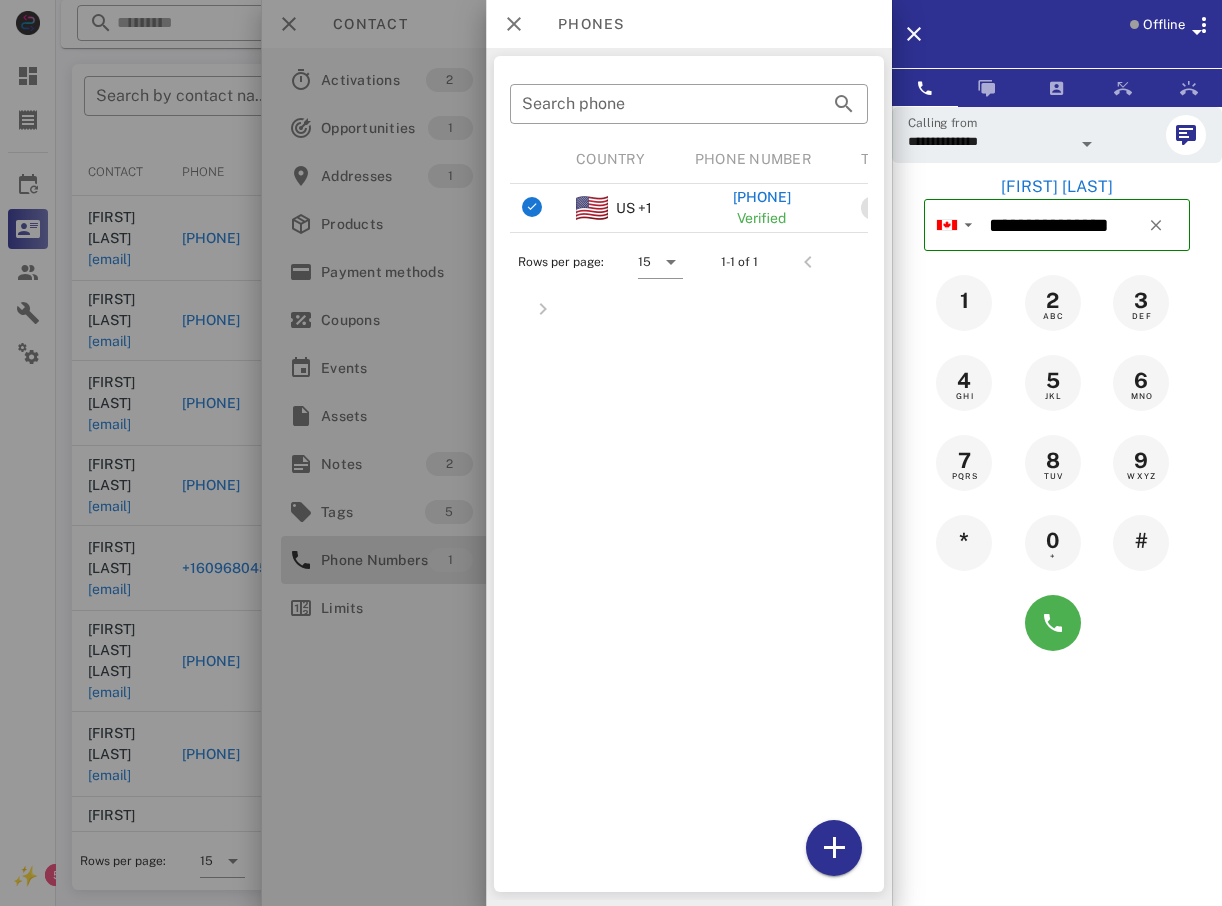 click at bounding box center [611, 453] 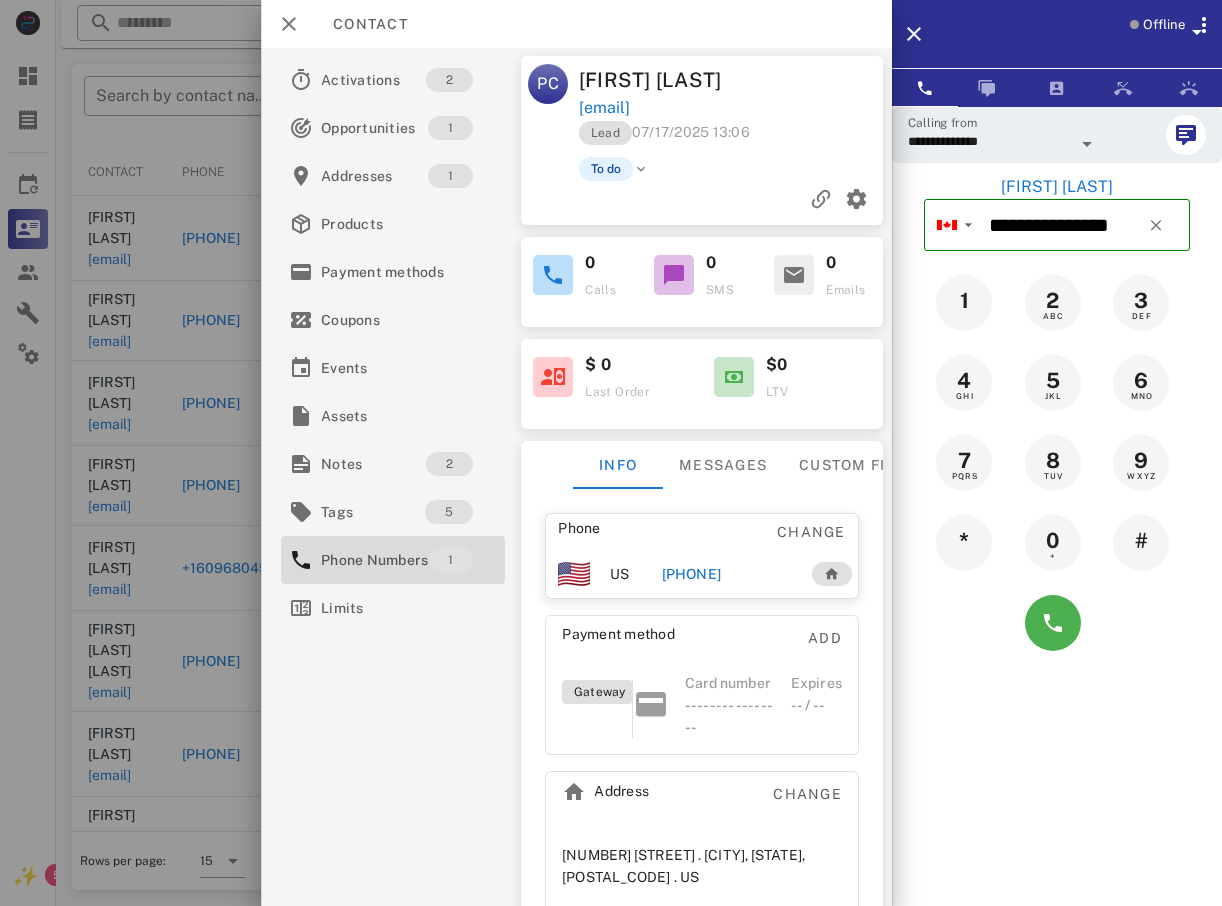 click at bounding box center [611, 453] 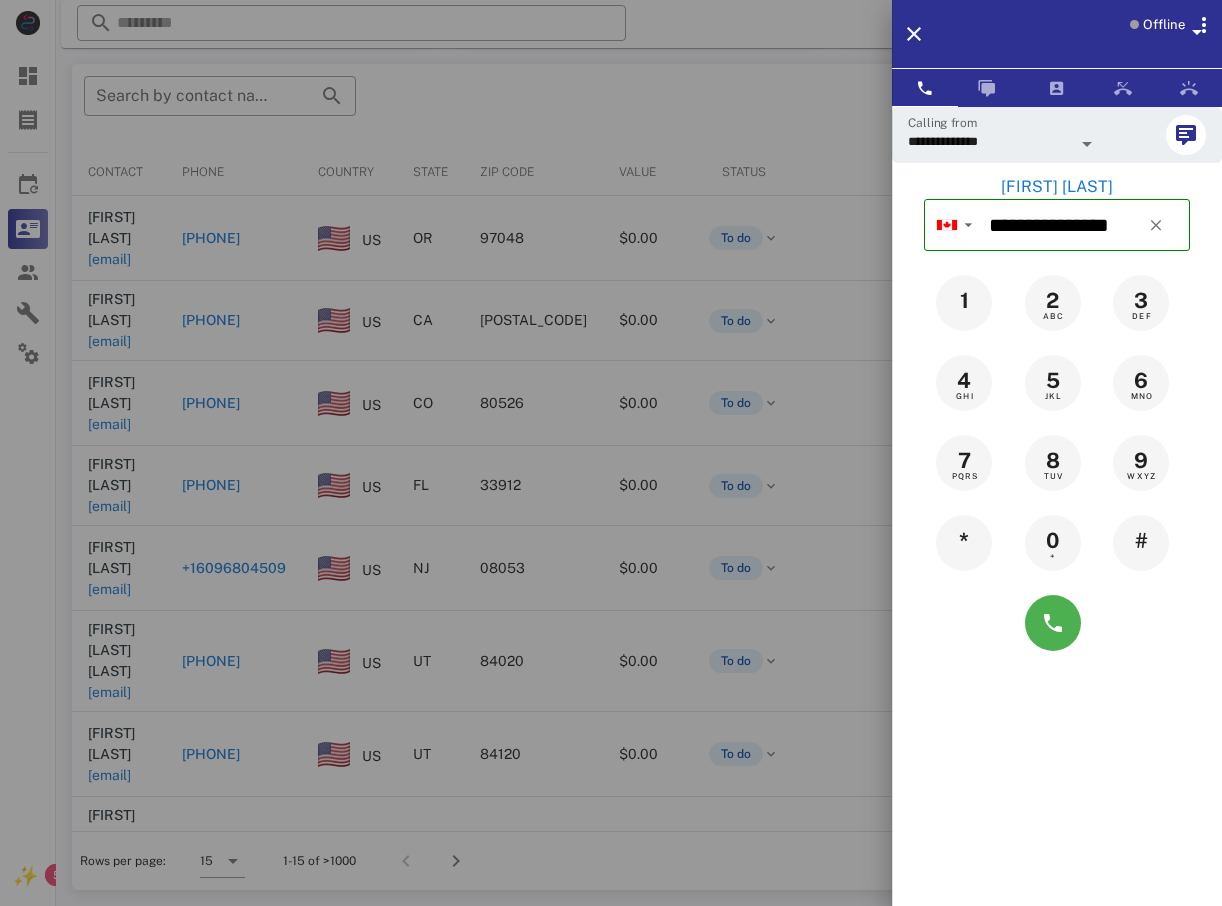 click at bounding box center [611, 453] 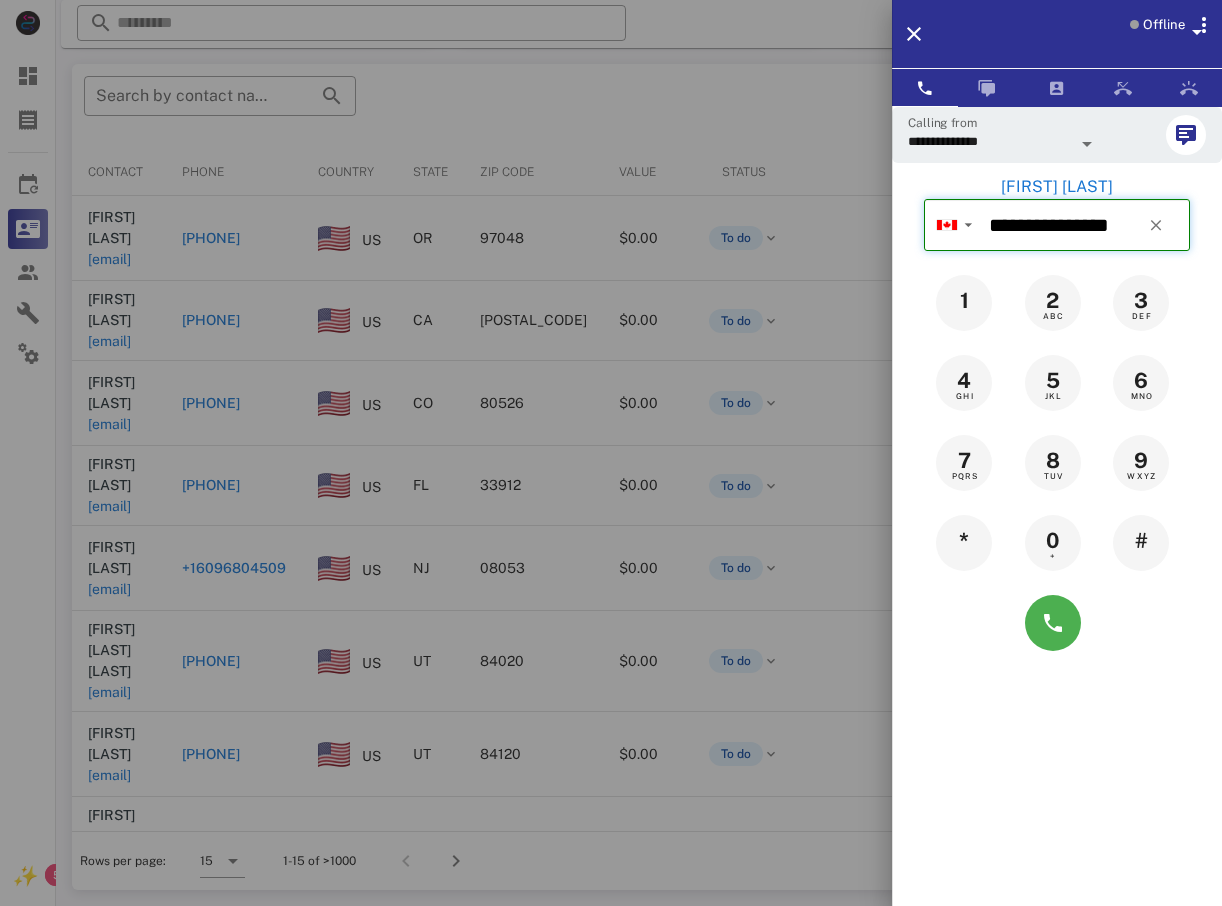 type 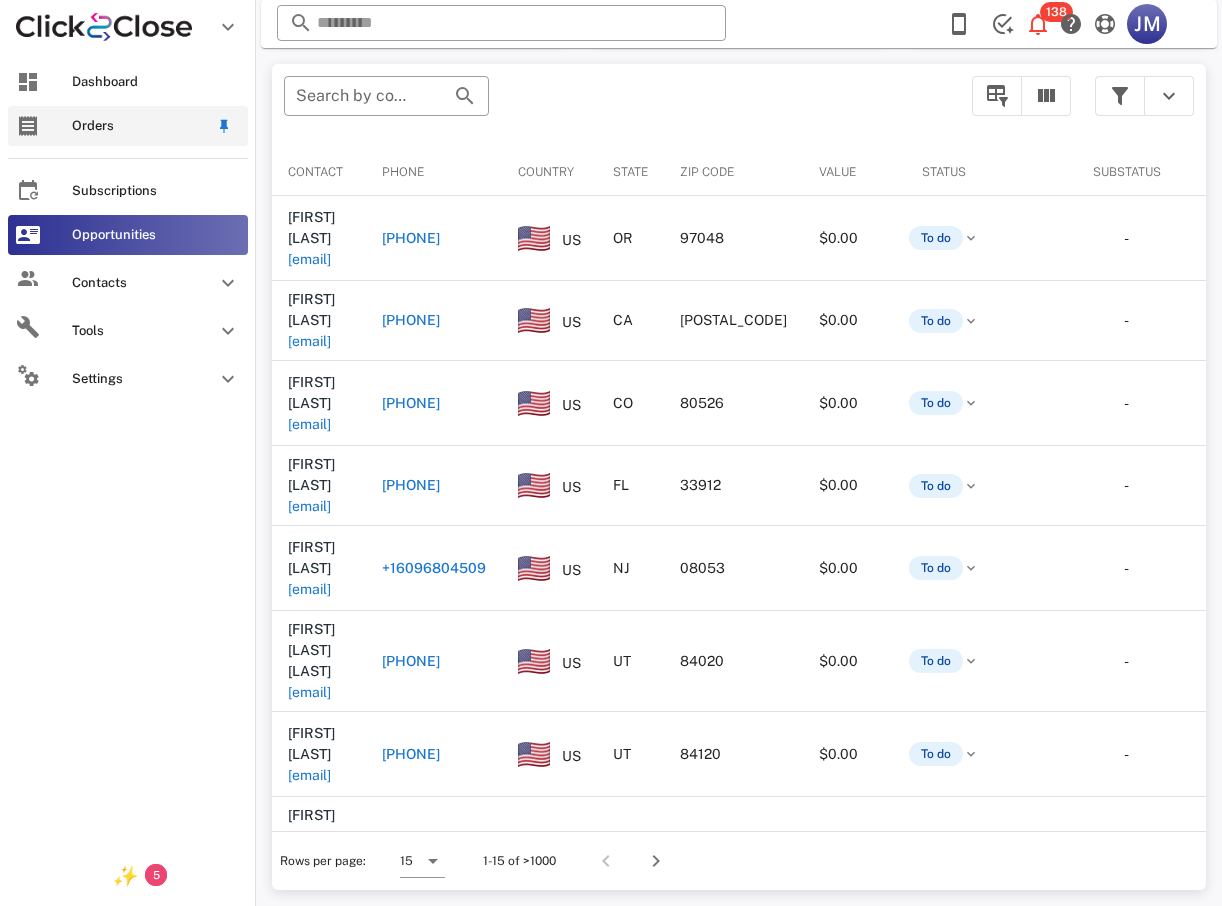 click on "Orders" at bounding box center [140, 126] 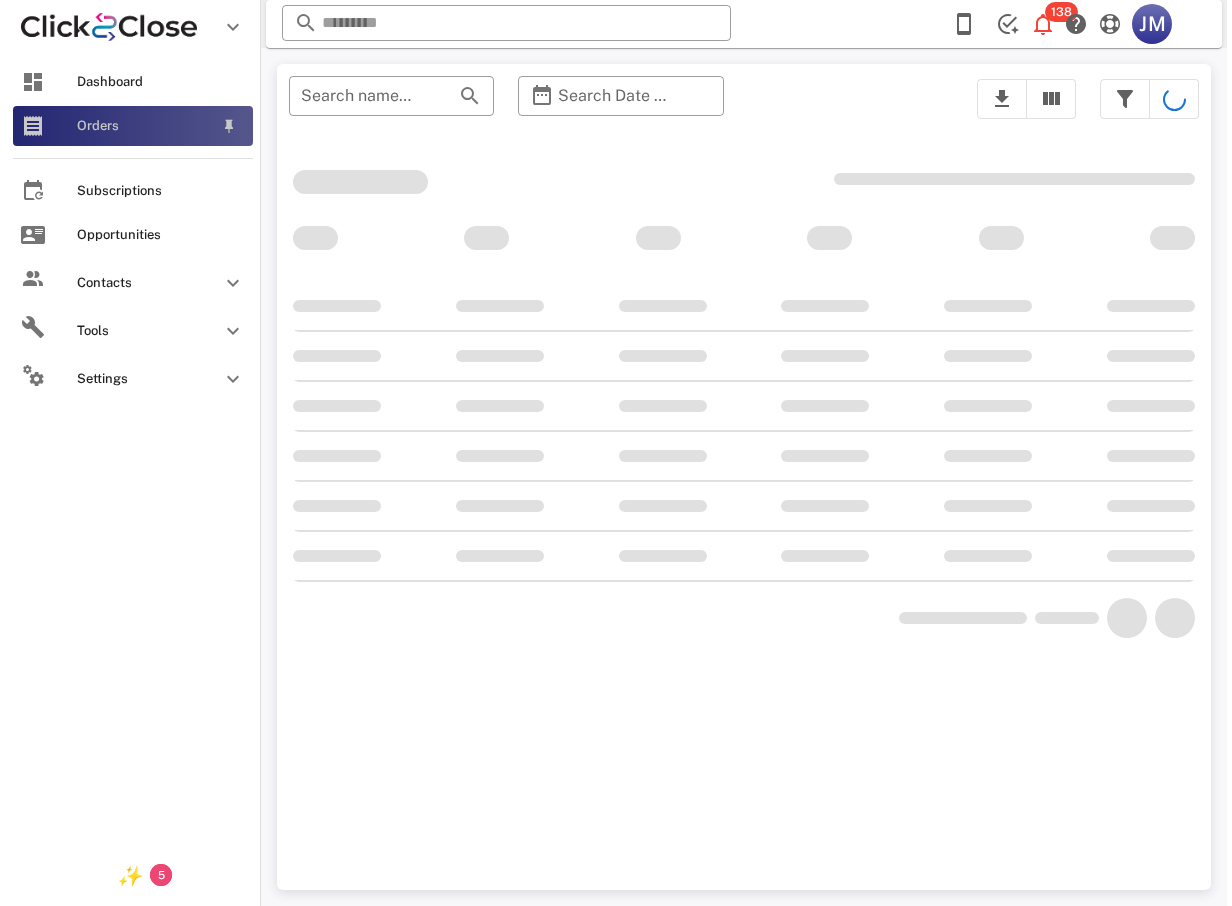 scroll, scrollTop: 0, scrollLeft: 0, axis: both 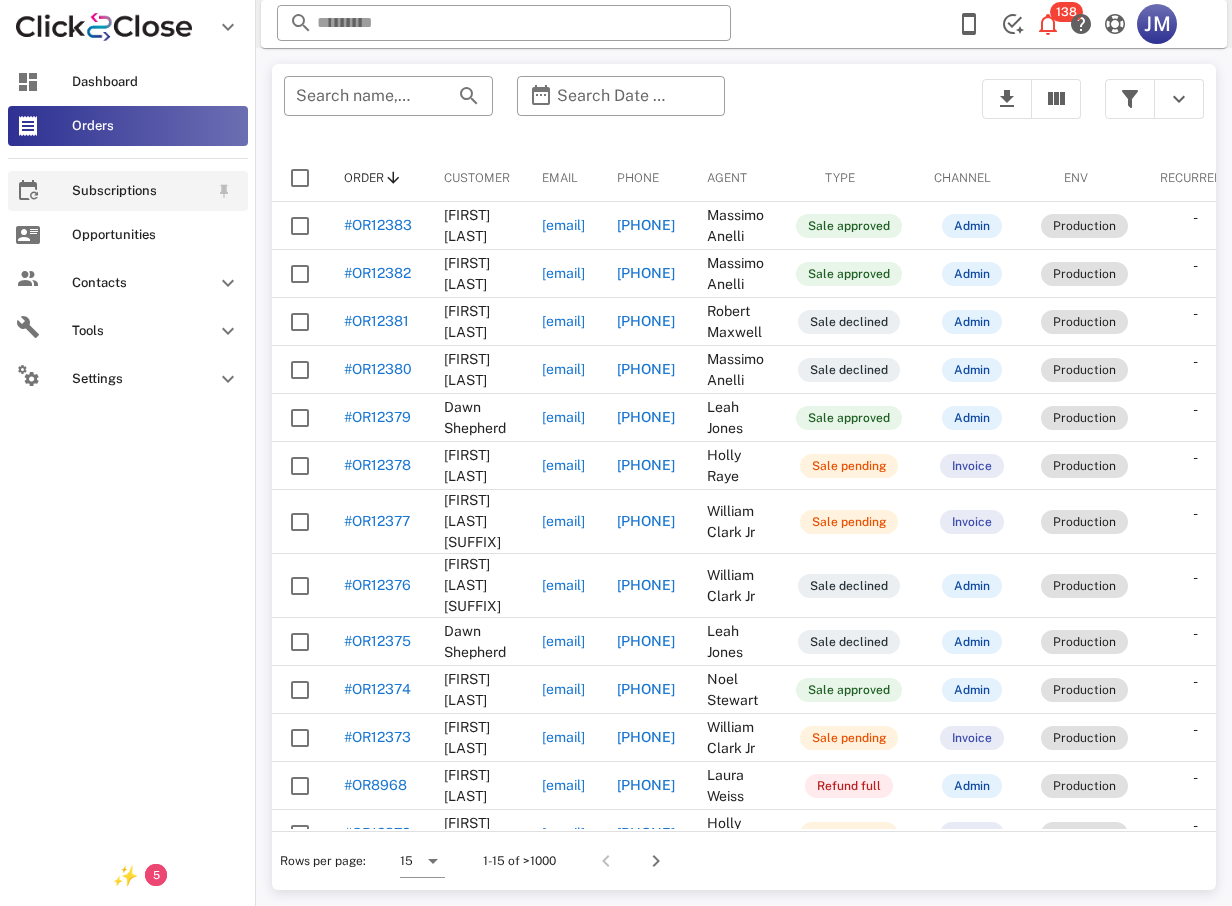 click at bounding box center [28, 191] 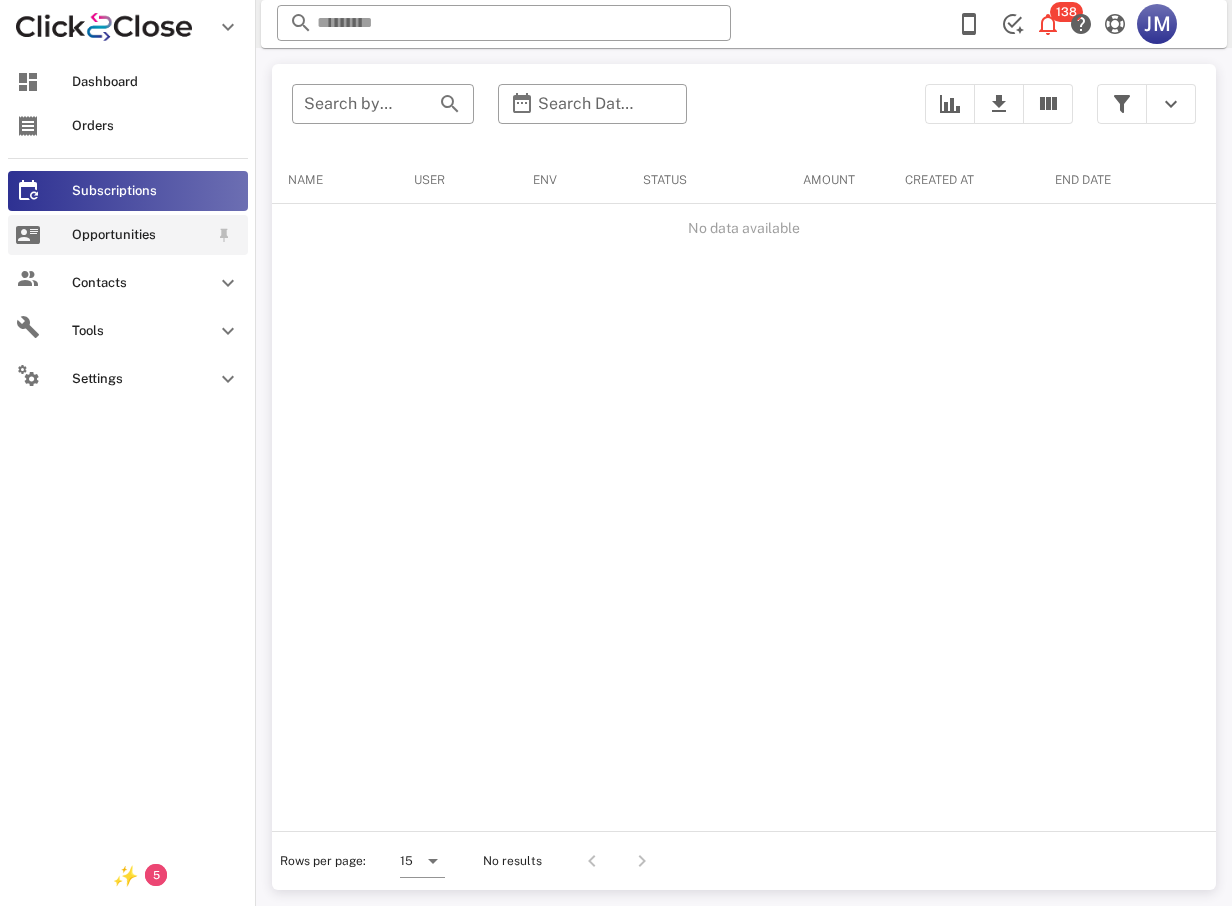 click on "Dashboard Orders Subscriptions Opportunities Contacts Tools Settings" at bounding box center (128, 232) 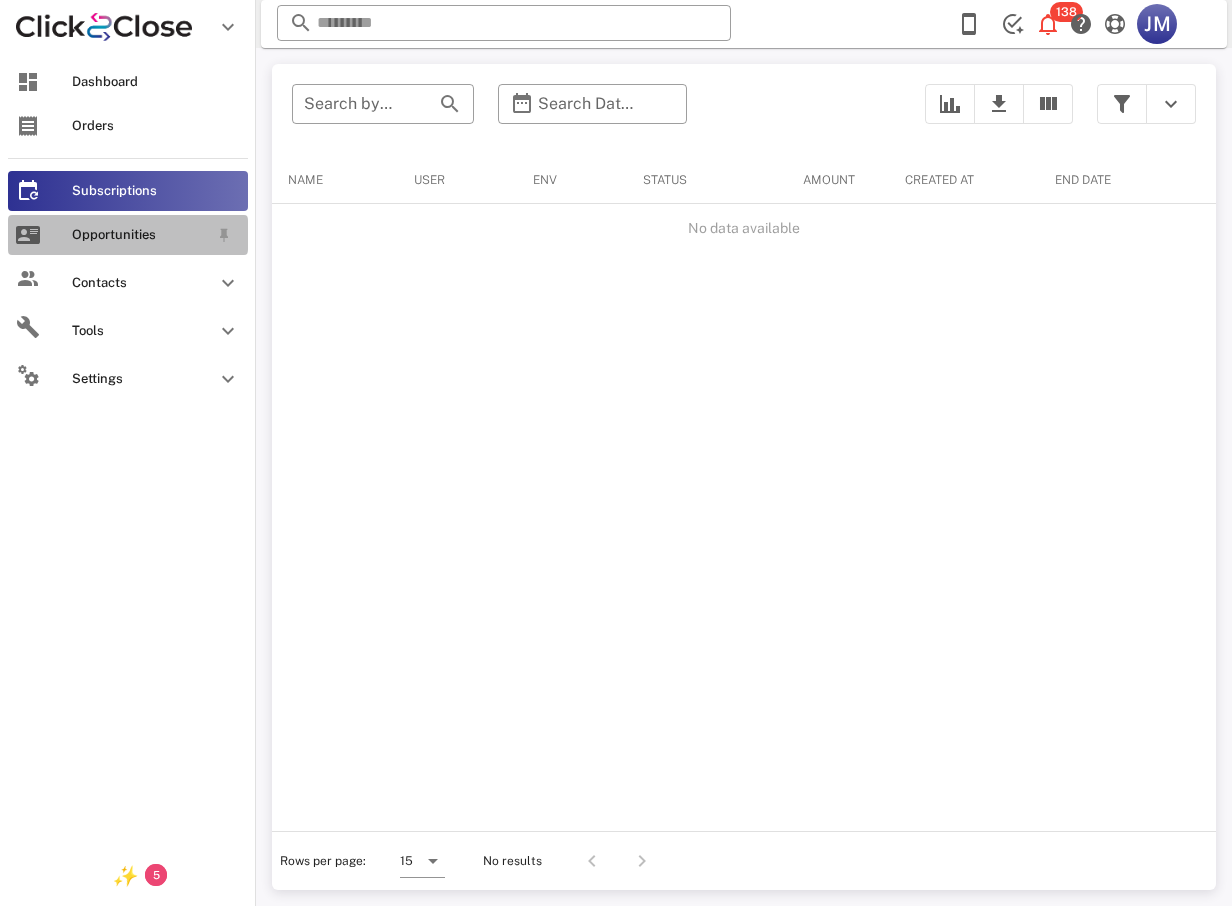 click on "Opportunities" at bounding box center (128, 235) 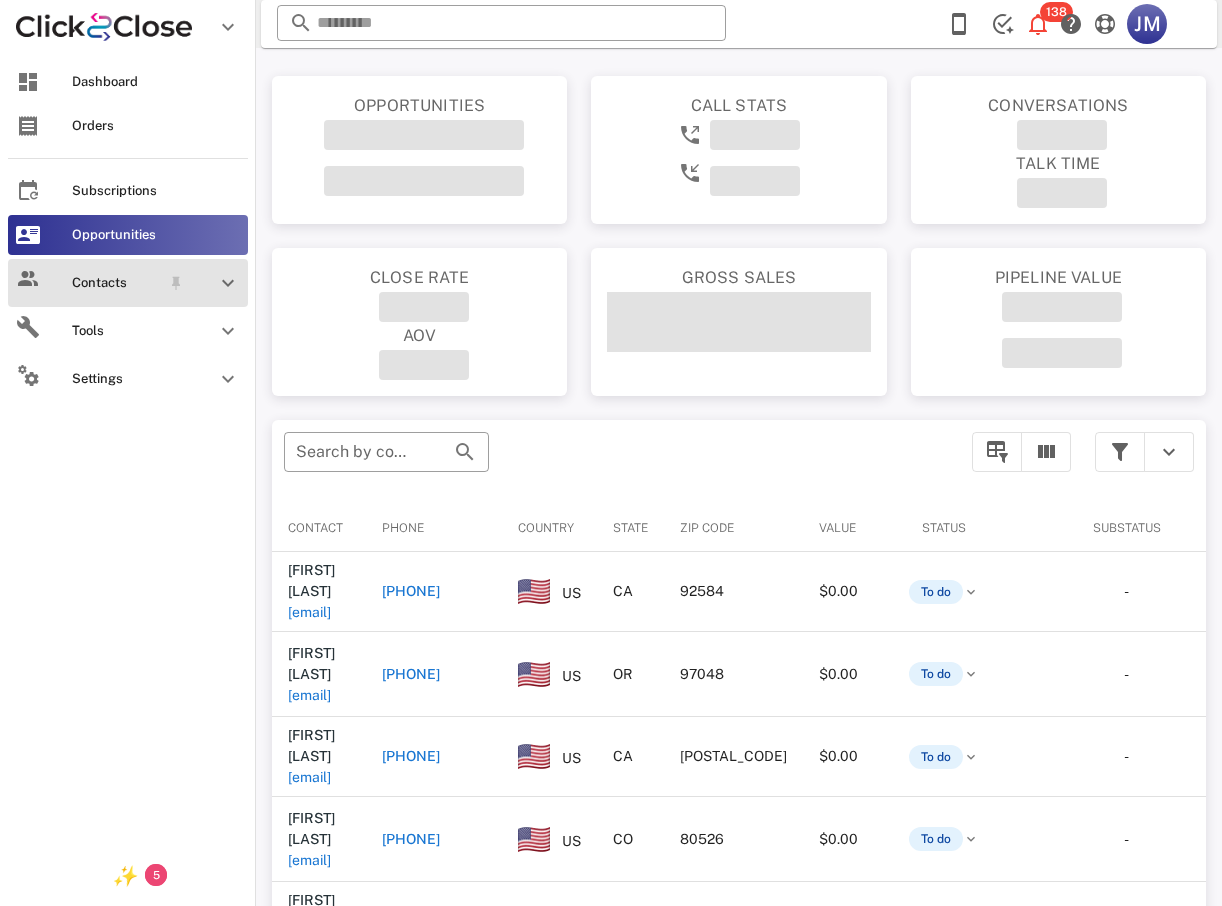 click at bounding box center [28, 279] 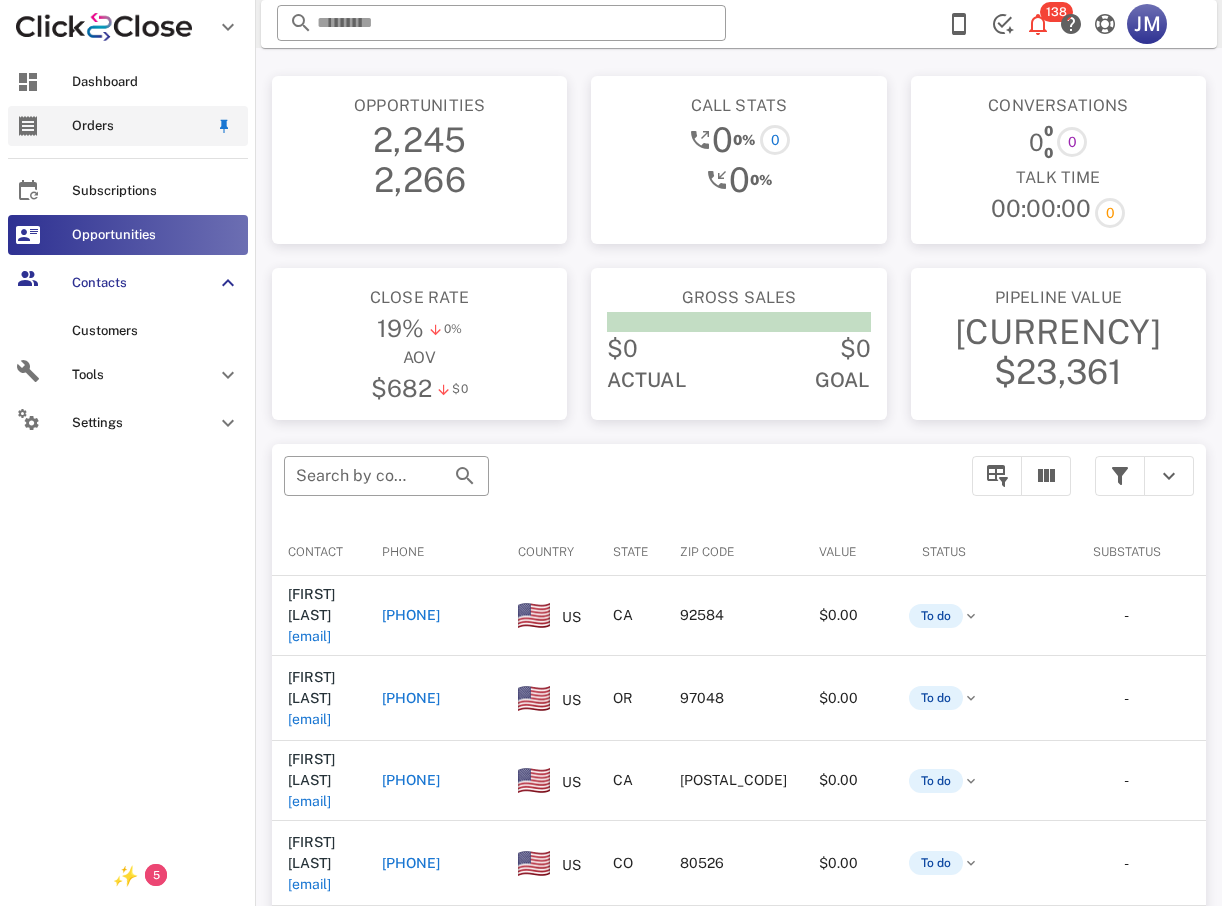 click on "Dashboard" at bounding box center (128, 82) 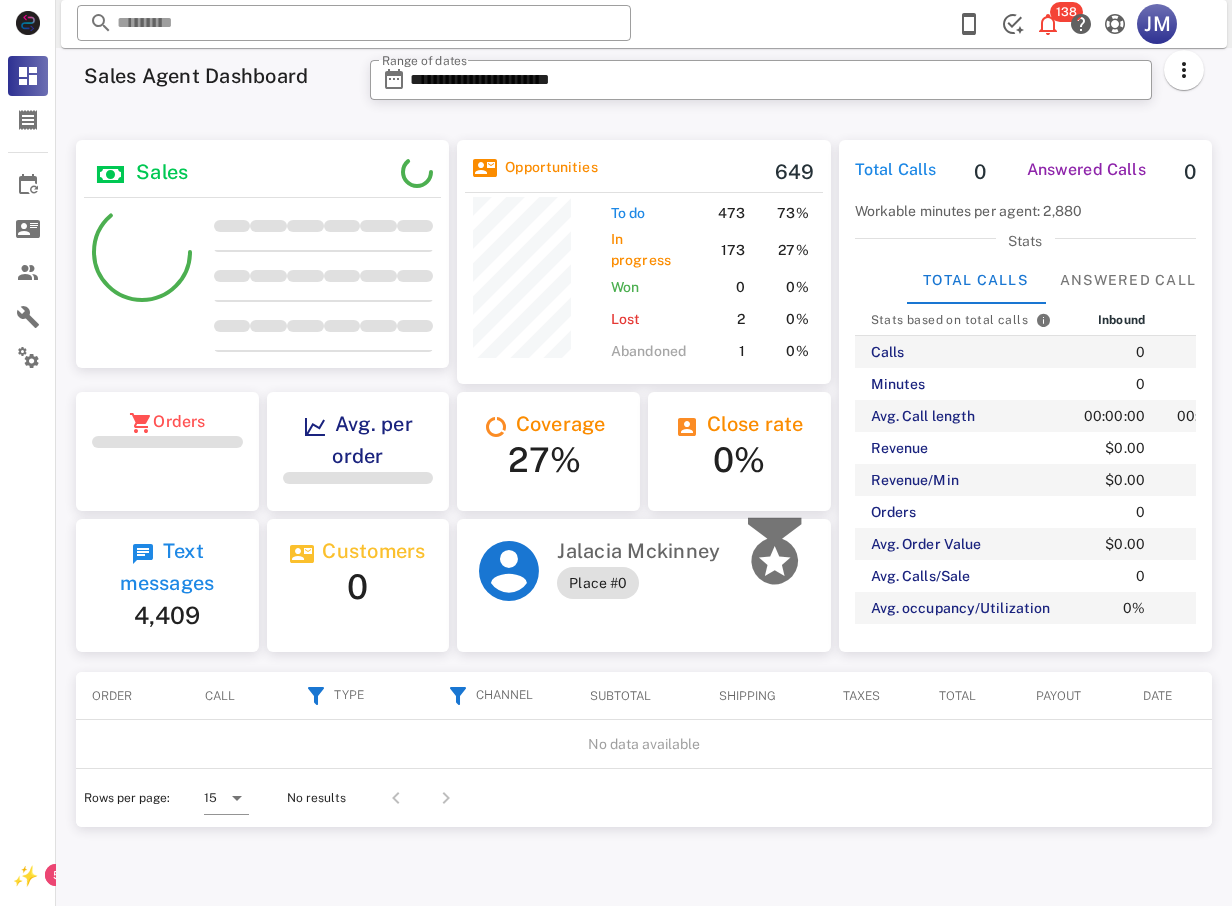 scroll, scrollTop: 999749, scrollLeft: 999627, axis: both 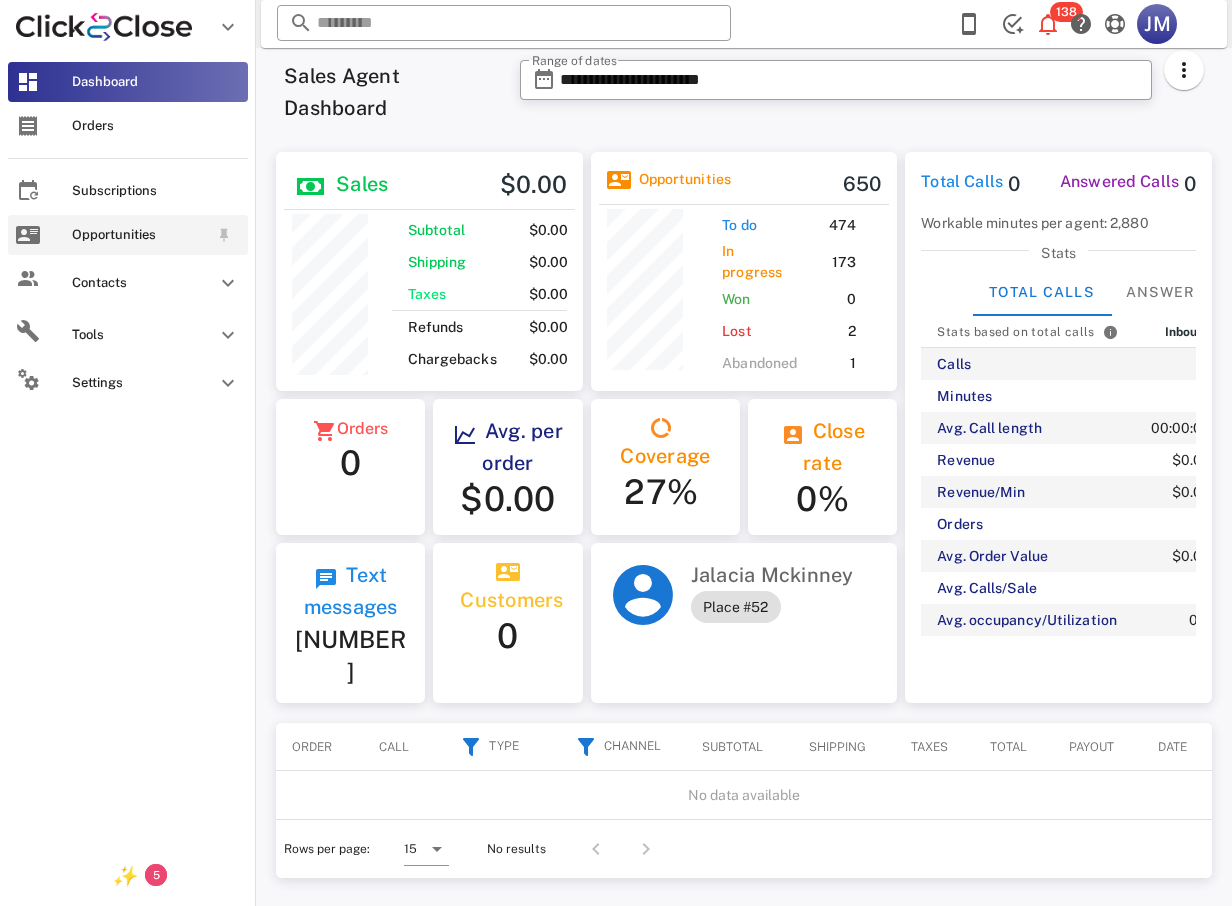 click on "Opportunities" at bounding box center [128, 235] 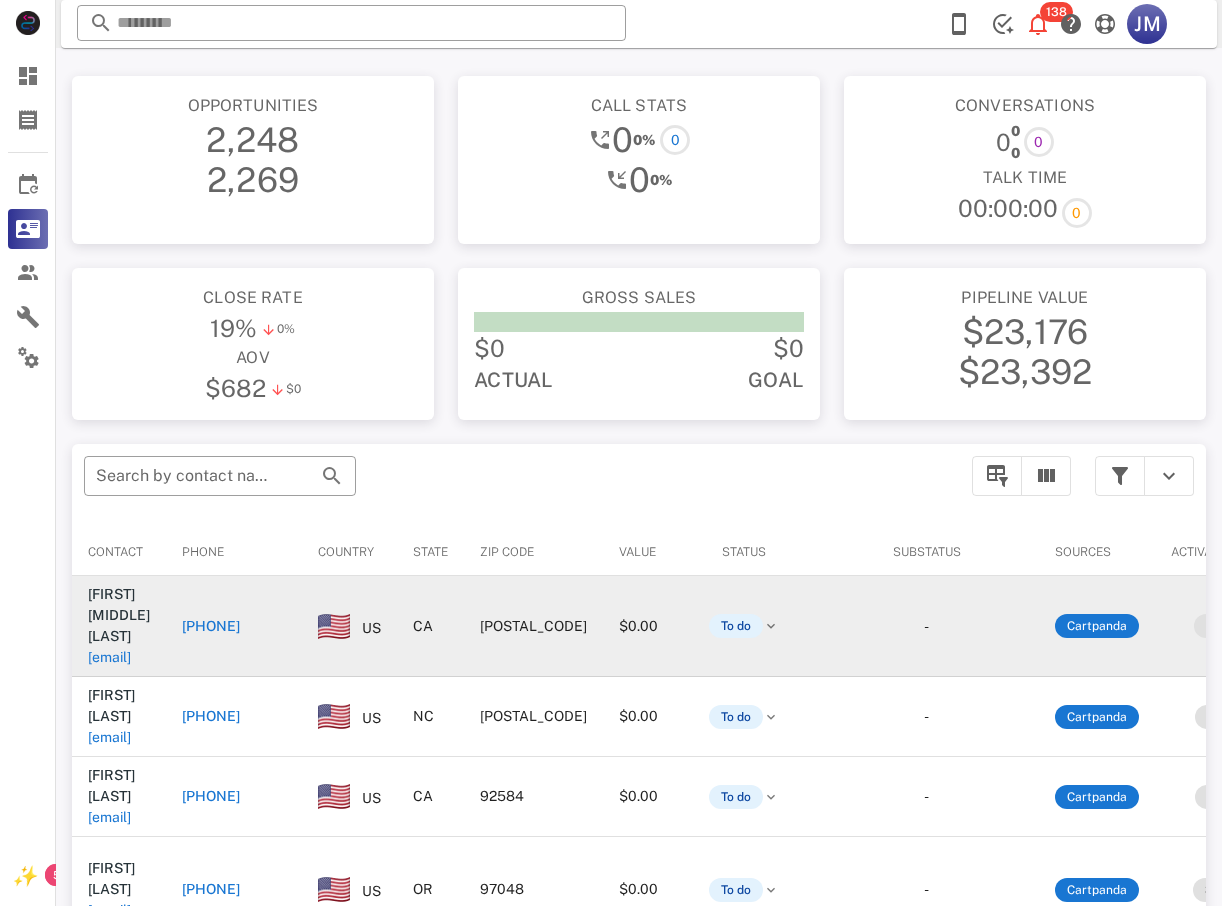 click on "[PHONE]" at bounding box center [211, 626] 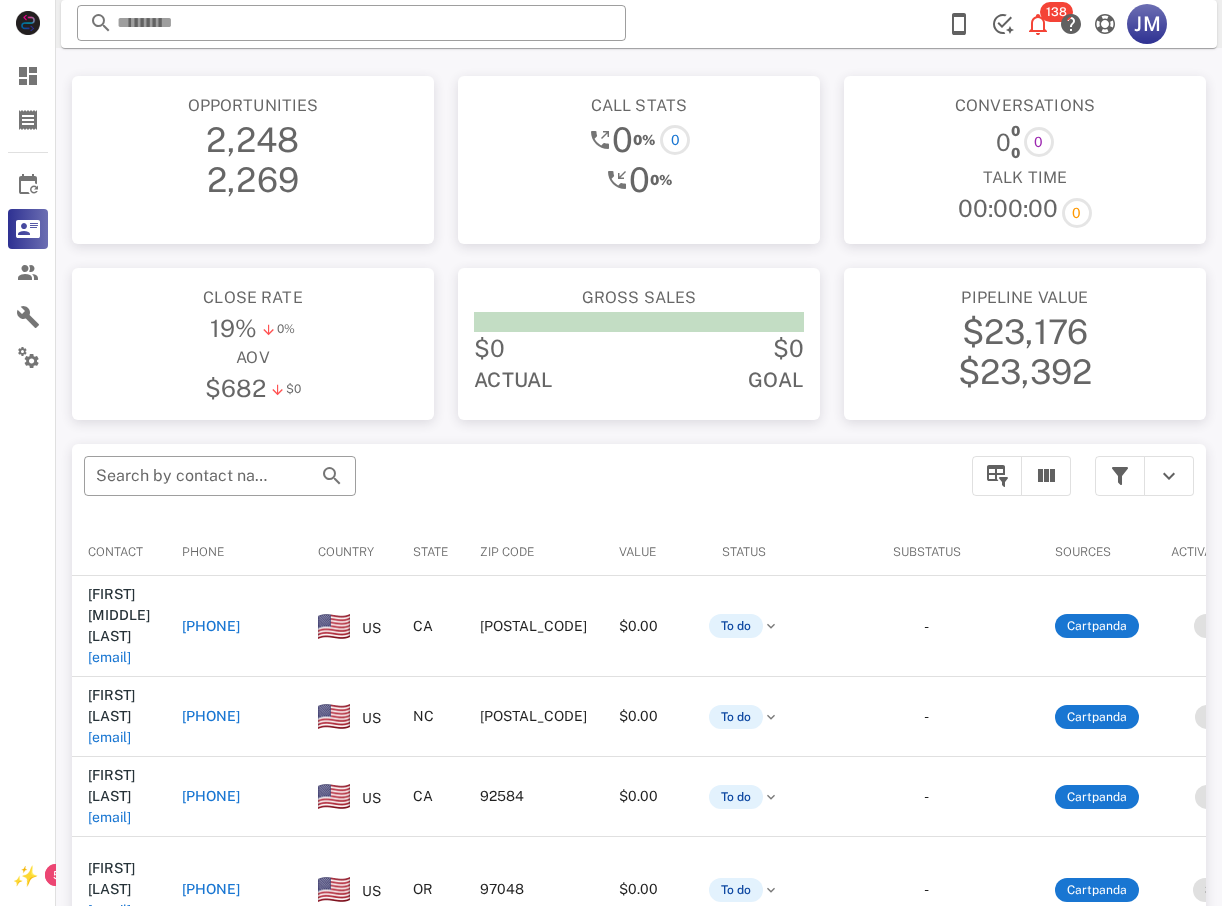 type on "**********" 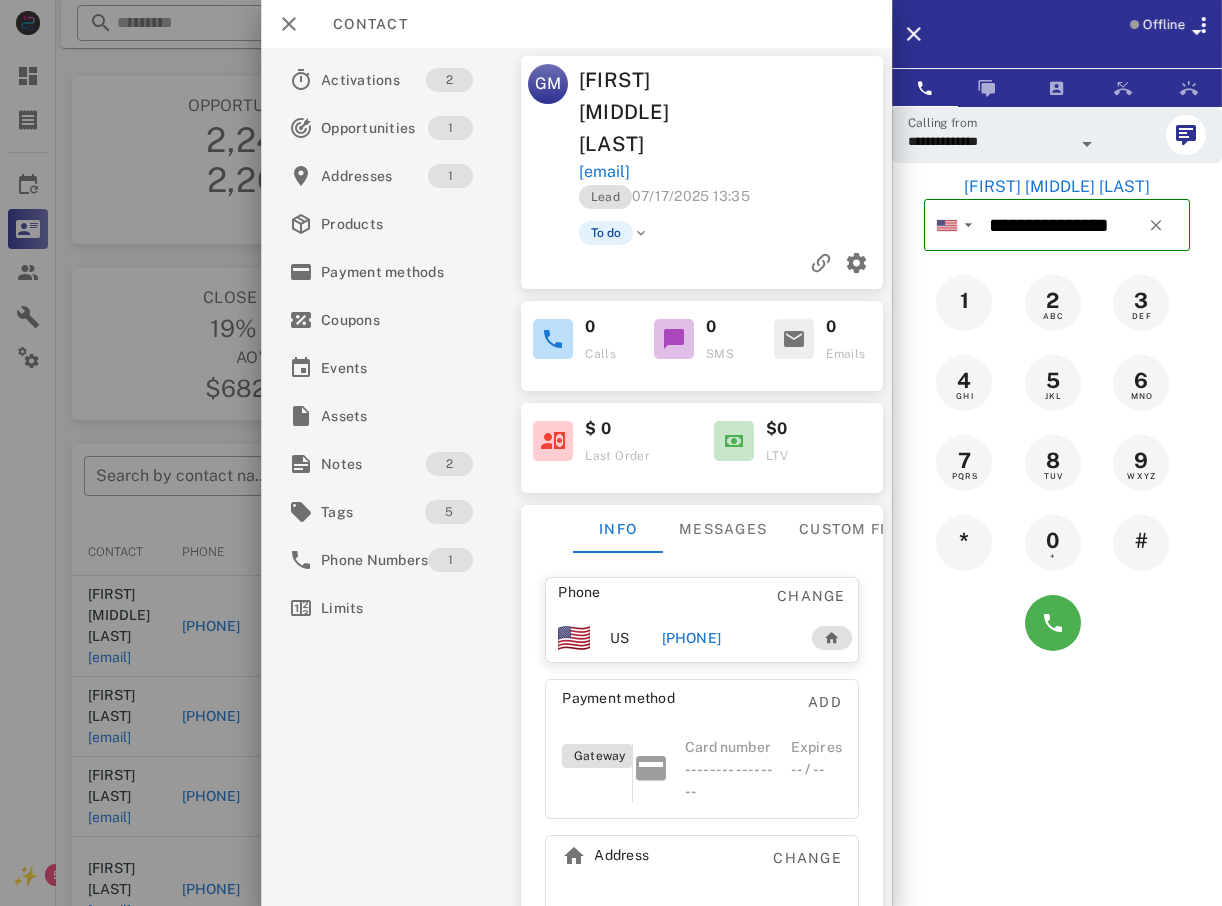 click at bounding box center [611, 453] 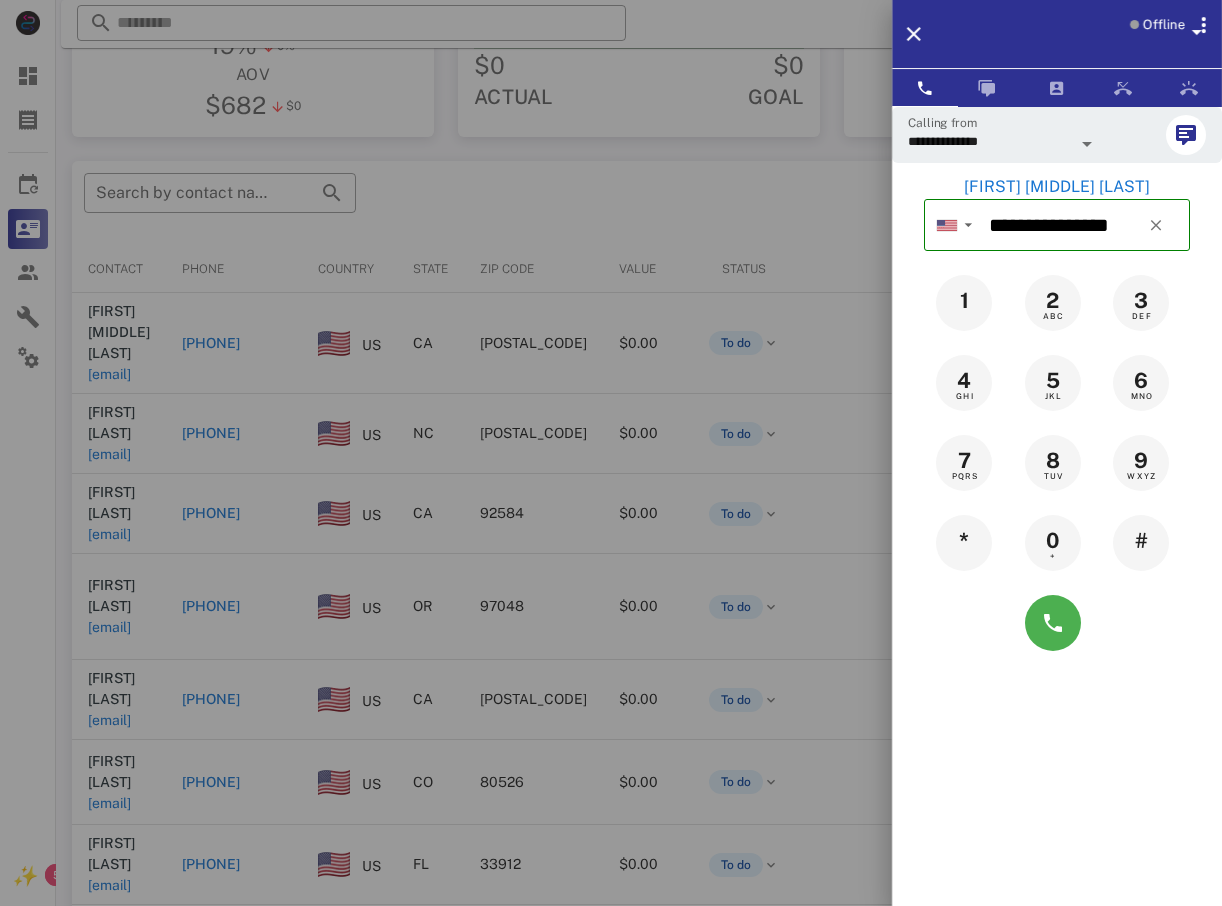 scroll, scrollTop: 300, scrollLeft: 0, axis: vertical 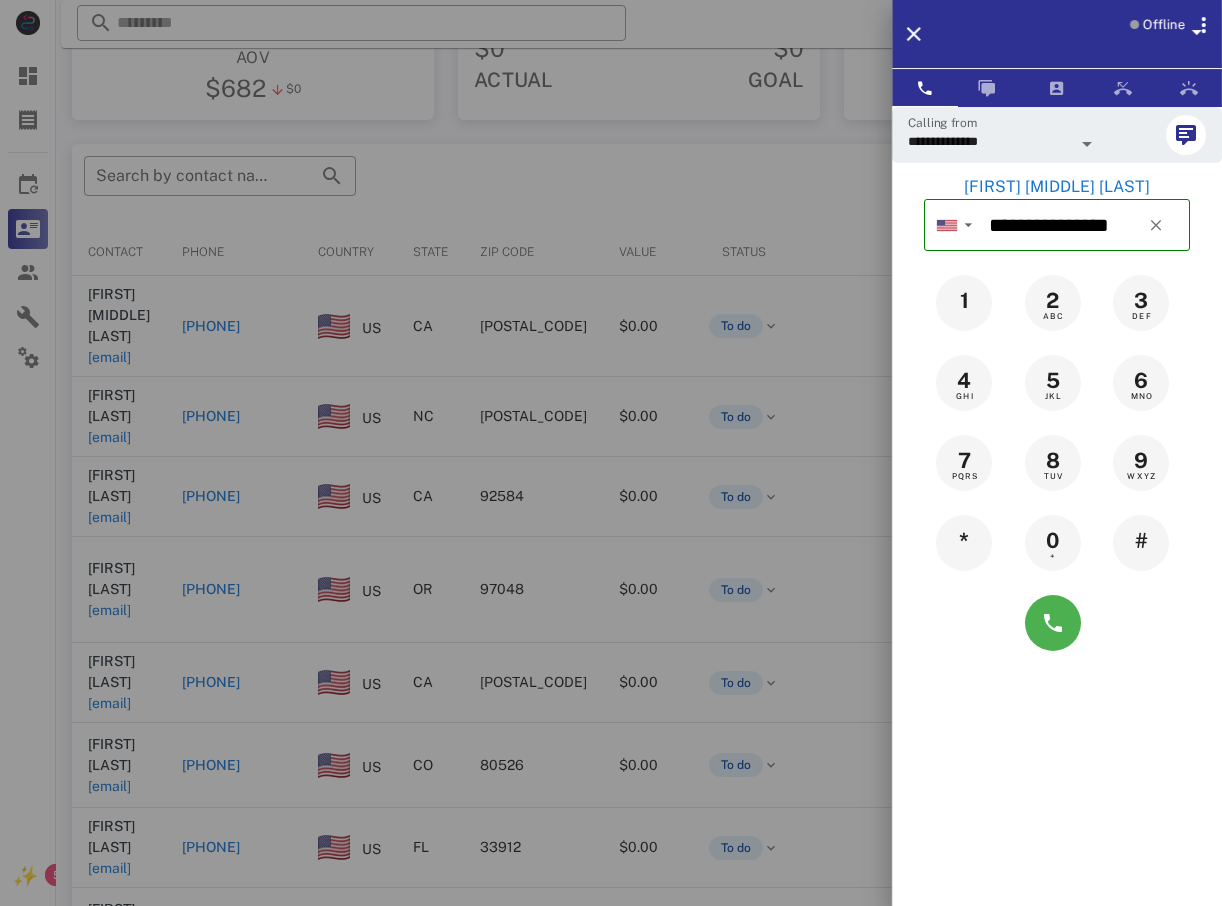 click at bounding box center [611, 453] 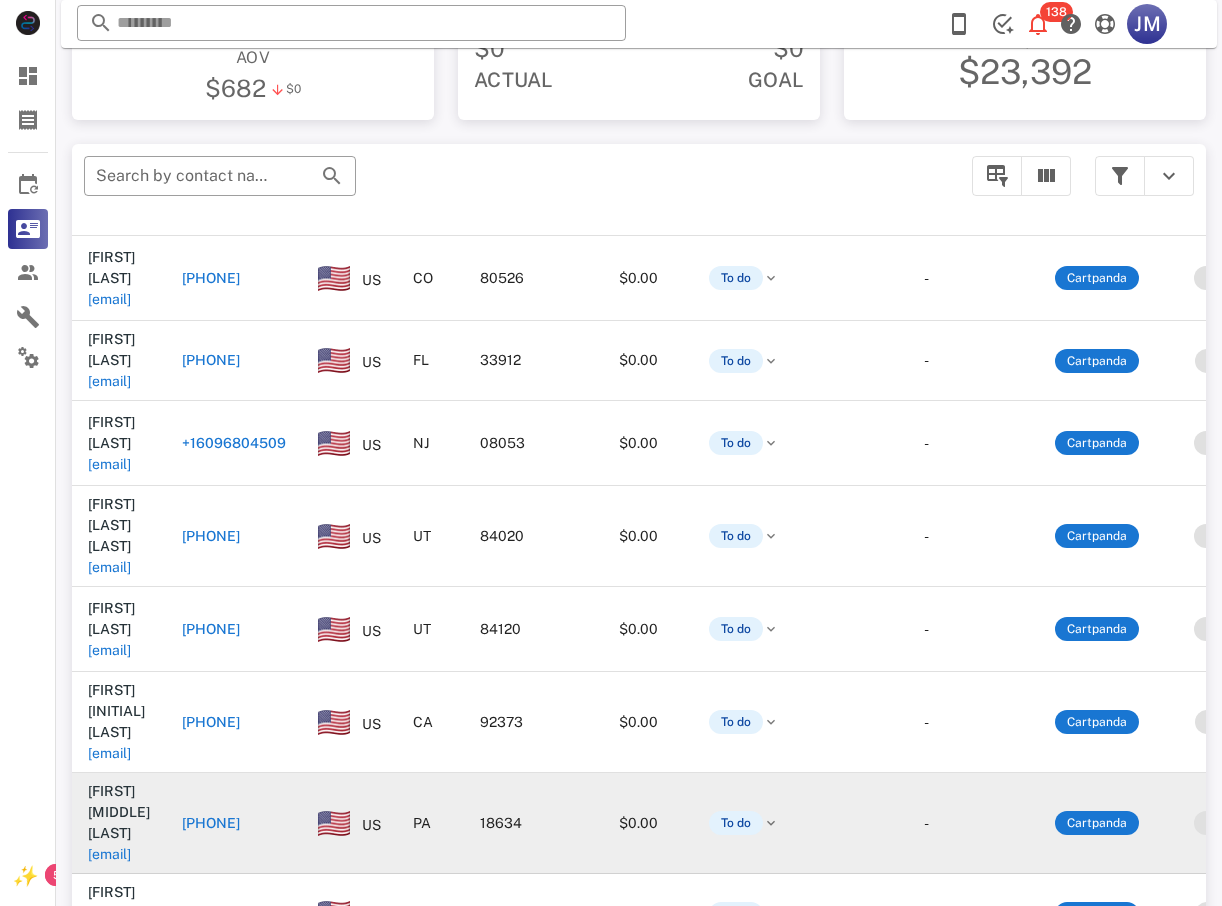 scroll, scrollTop: 499, scrollLeft: 0, axis: vertical 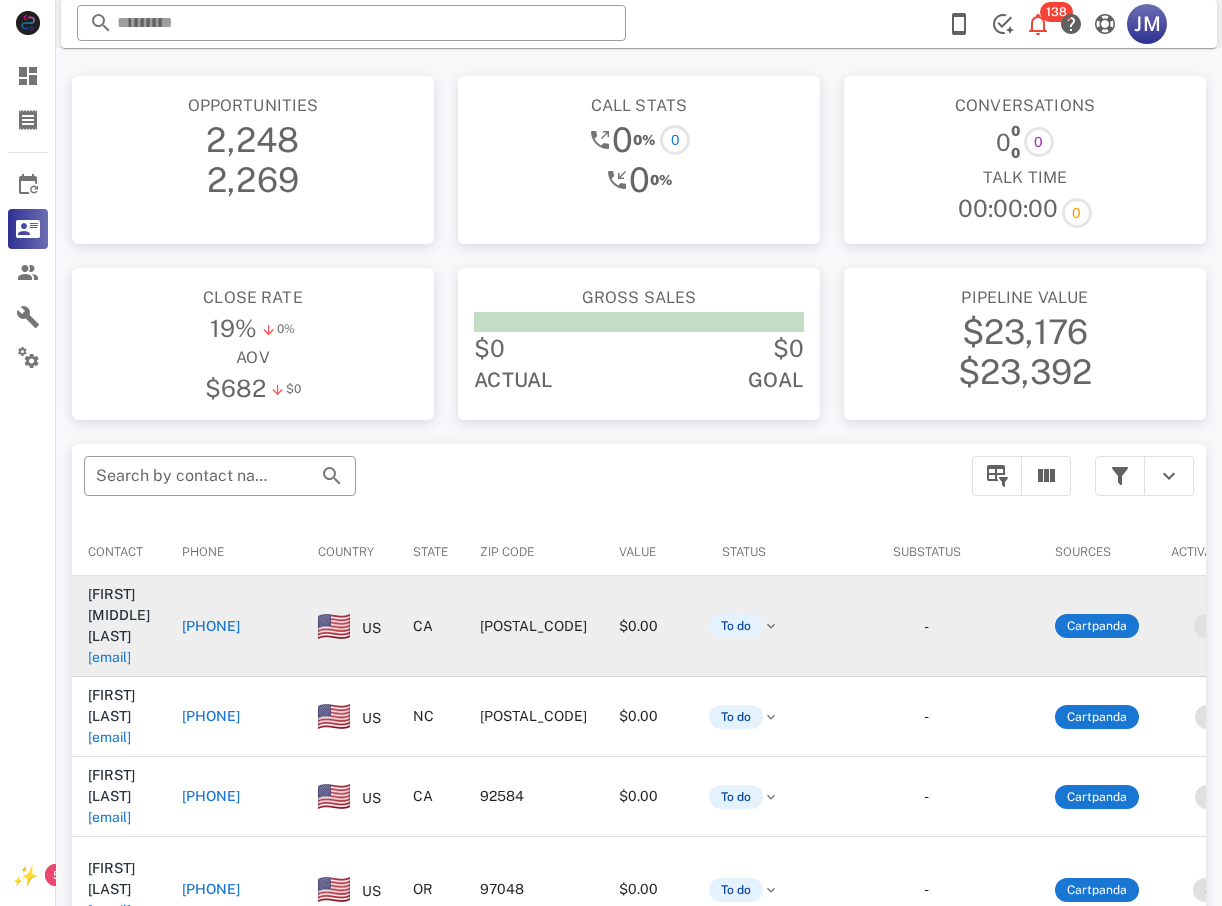 click on "[PHONE]" at bounding box center [211, 626] 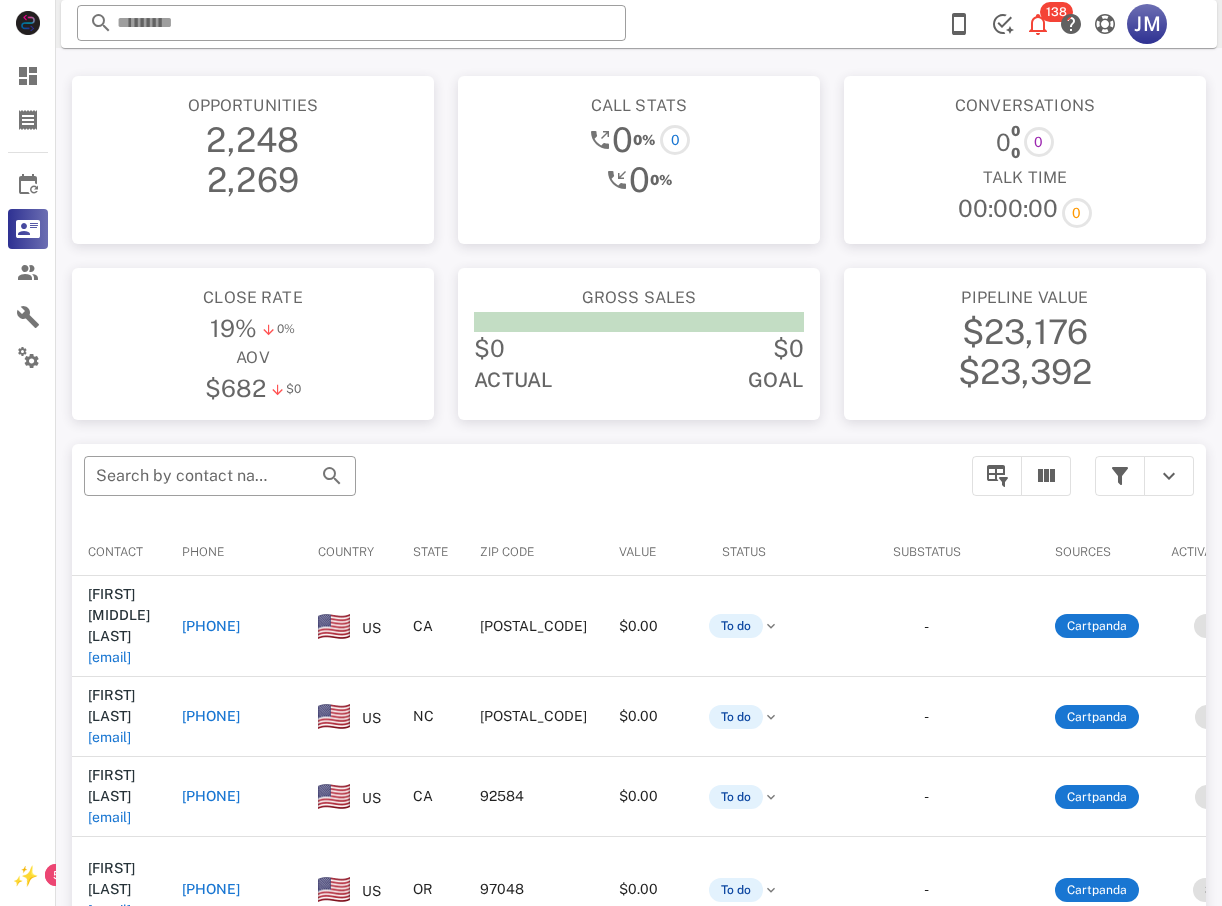 type on "**********" 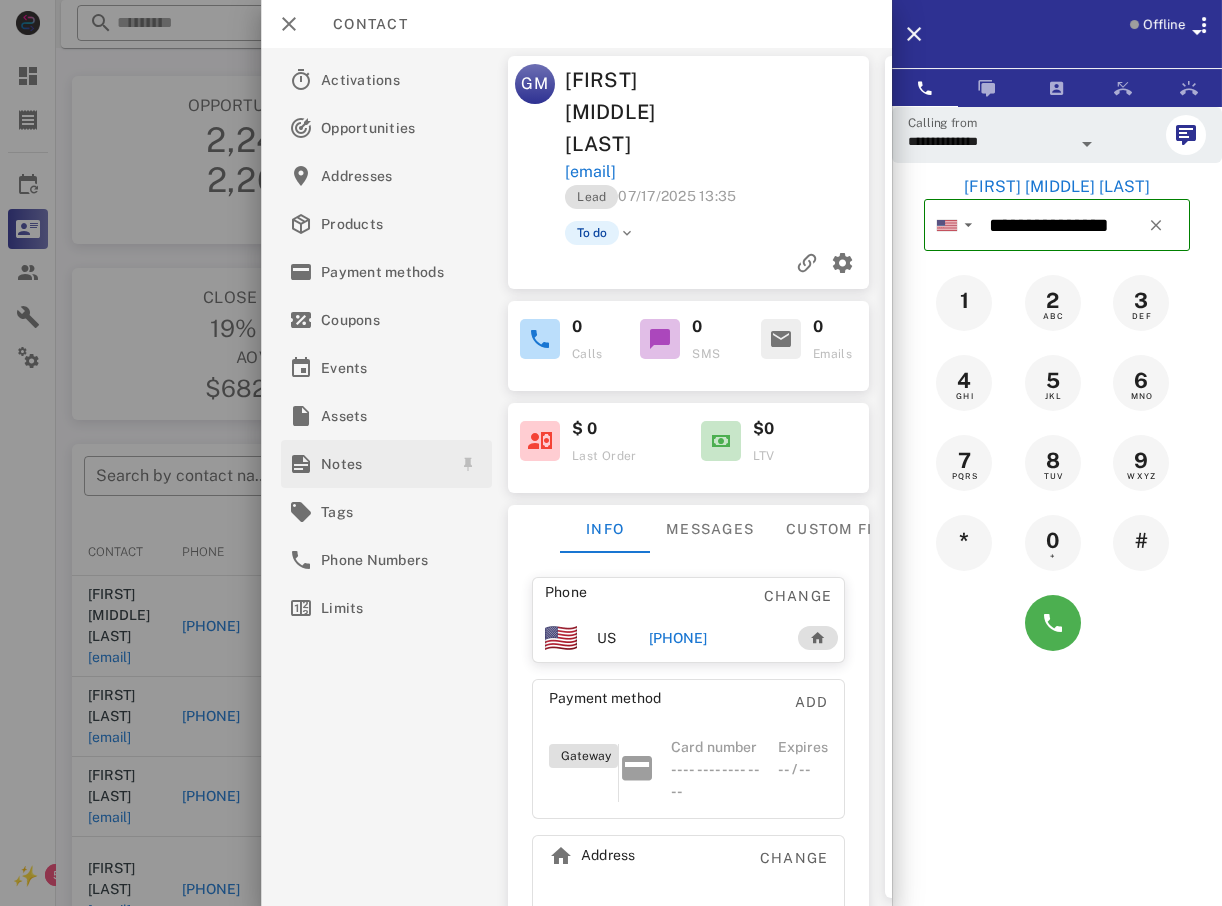 click on "Notes" at bounding box center (382, 464) 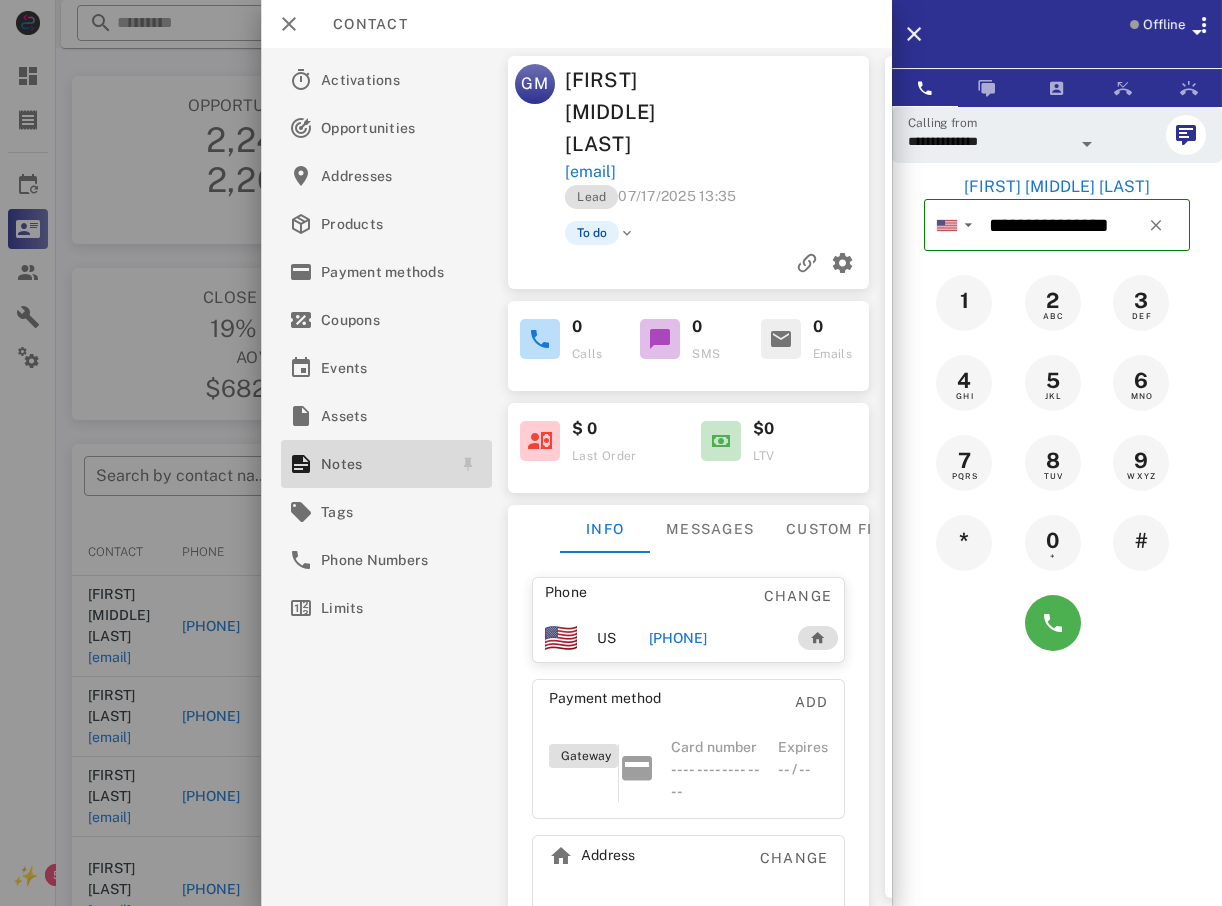 click at bounding box center [611, 453] 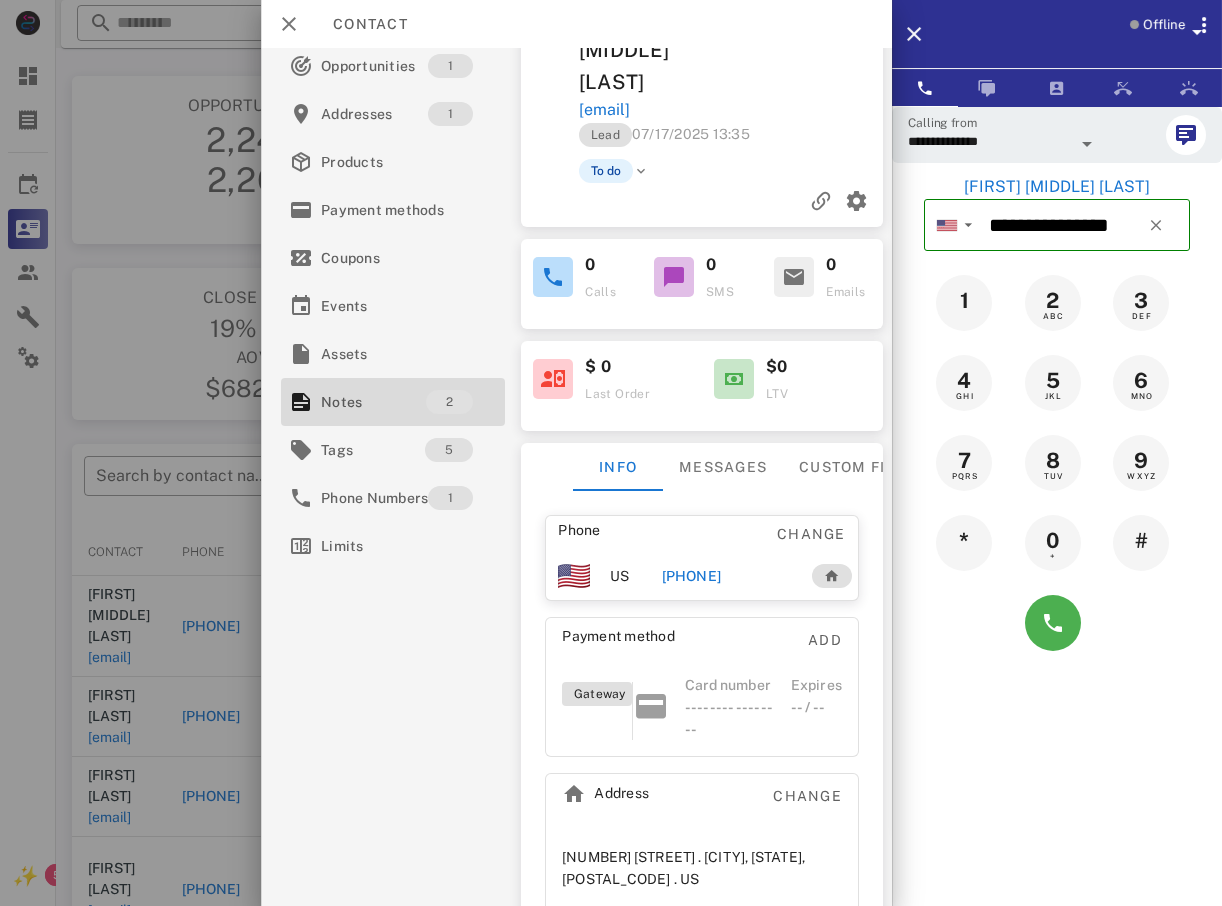 scroll, scrollTop: 81, scrollLeft: 0, axis: vertical 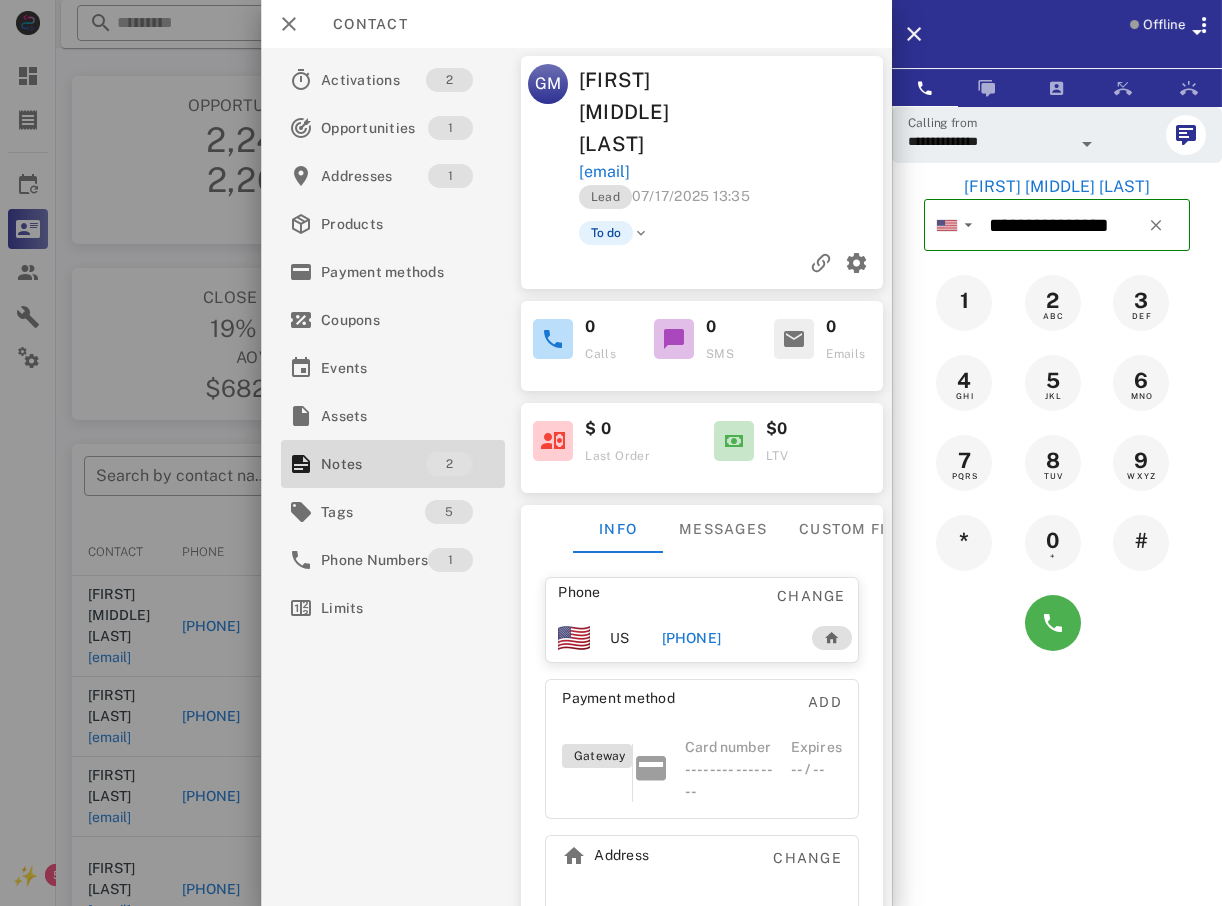 click at bounding box center [611, 453] 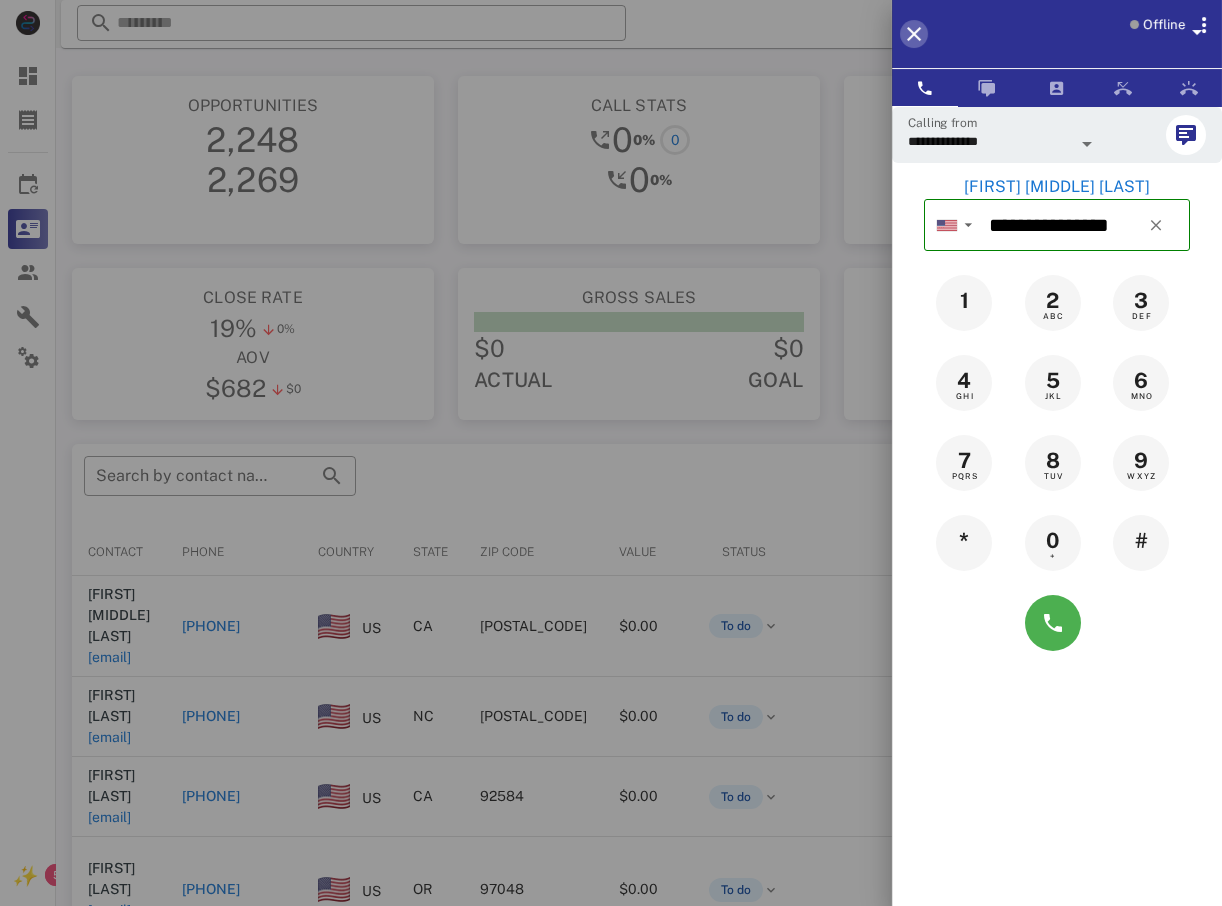 click at bounding box center [914, 34] 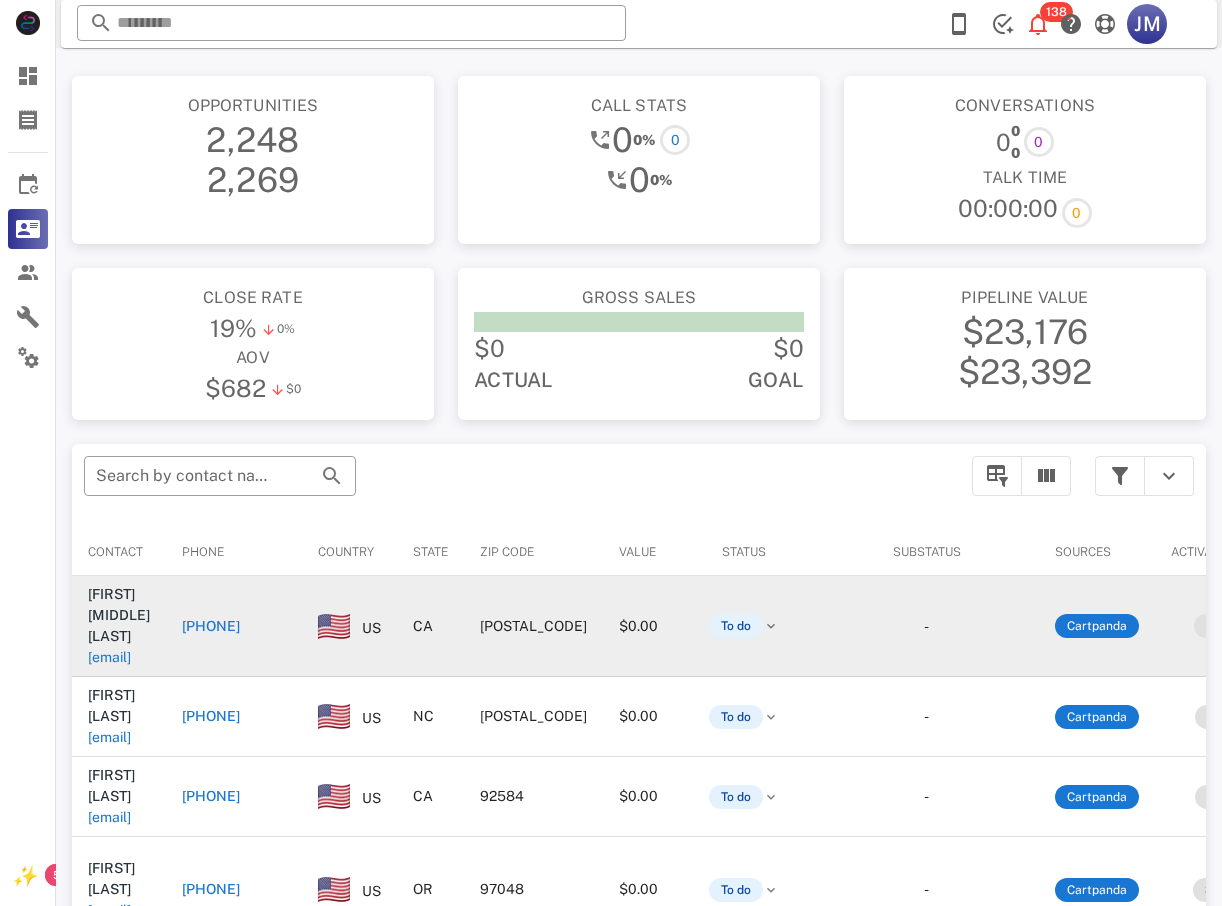 click on "[PHONE]" at bounding box center (211, 626) 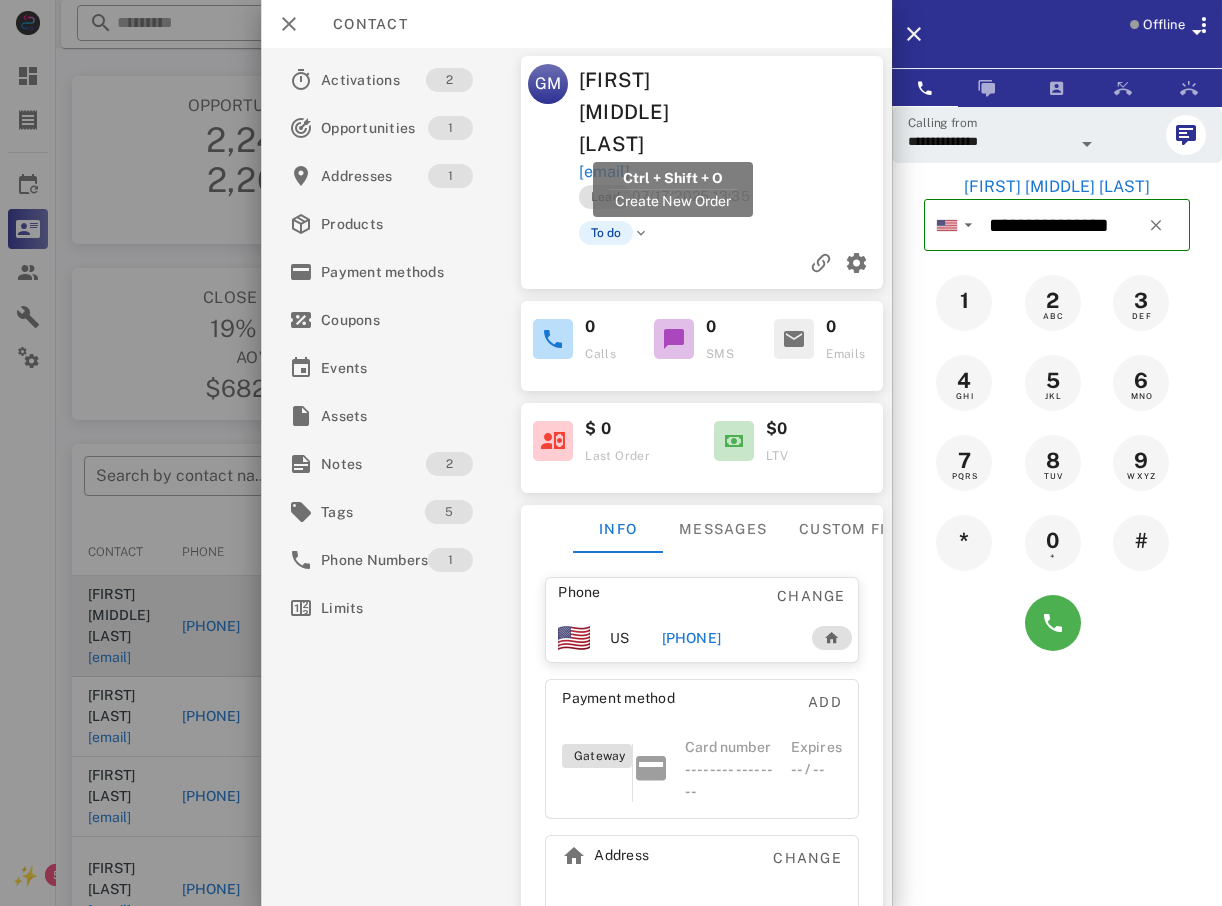 click on "[EMAIL]" at bounding box center (603, 172) 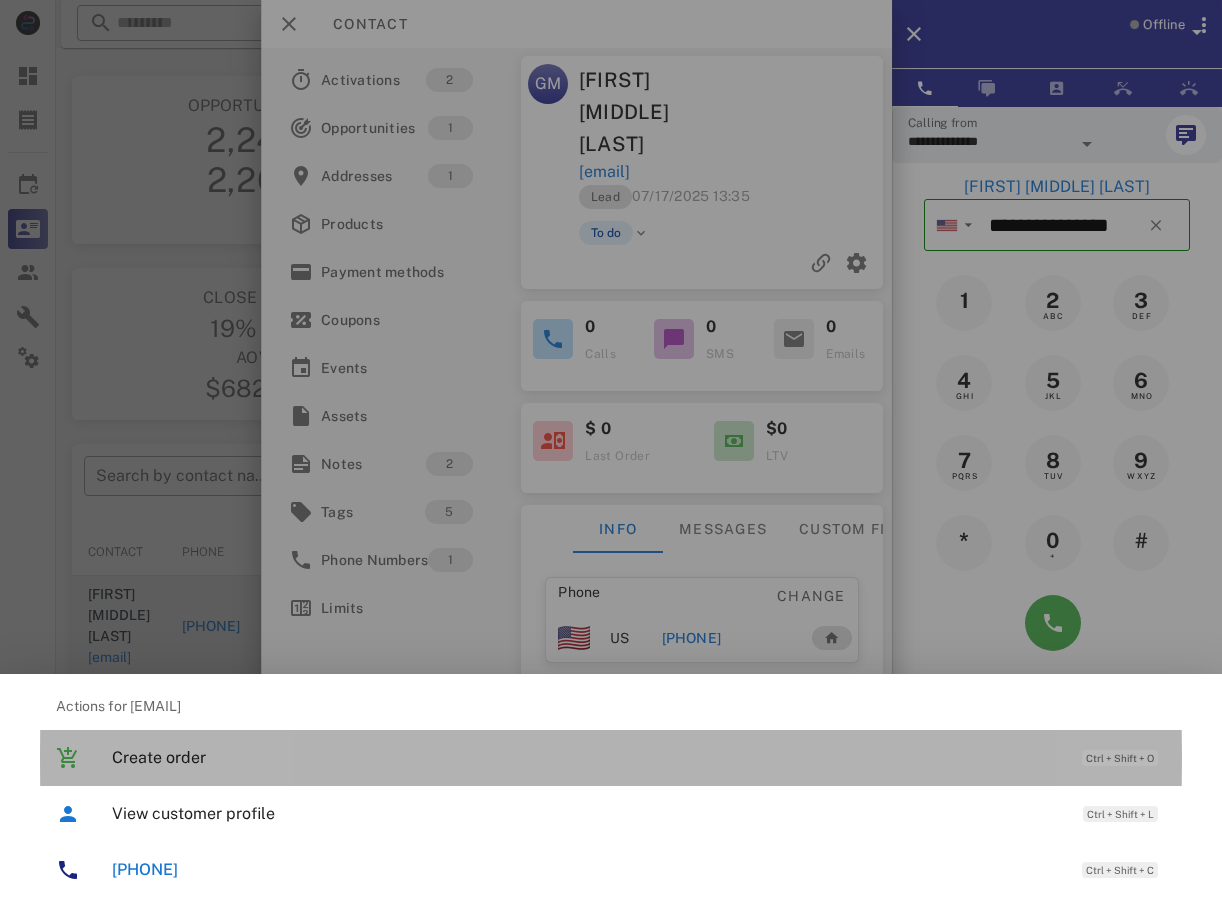 click on "Create order" at bounding box center (587, 757) 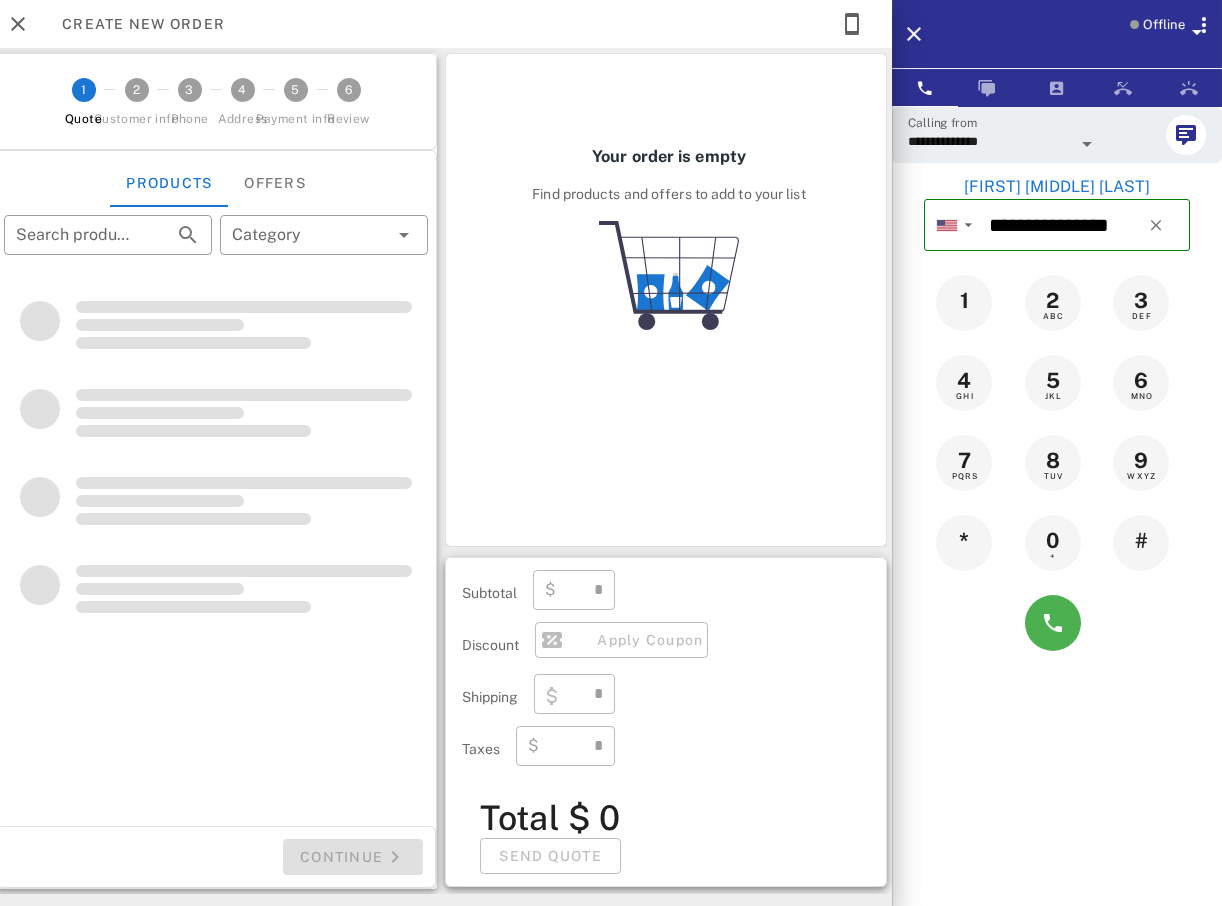 type on "**********" 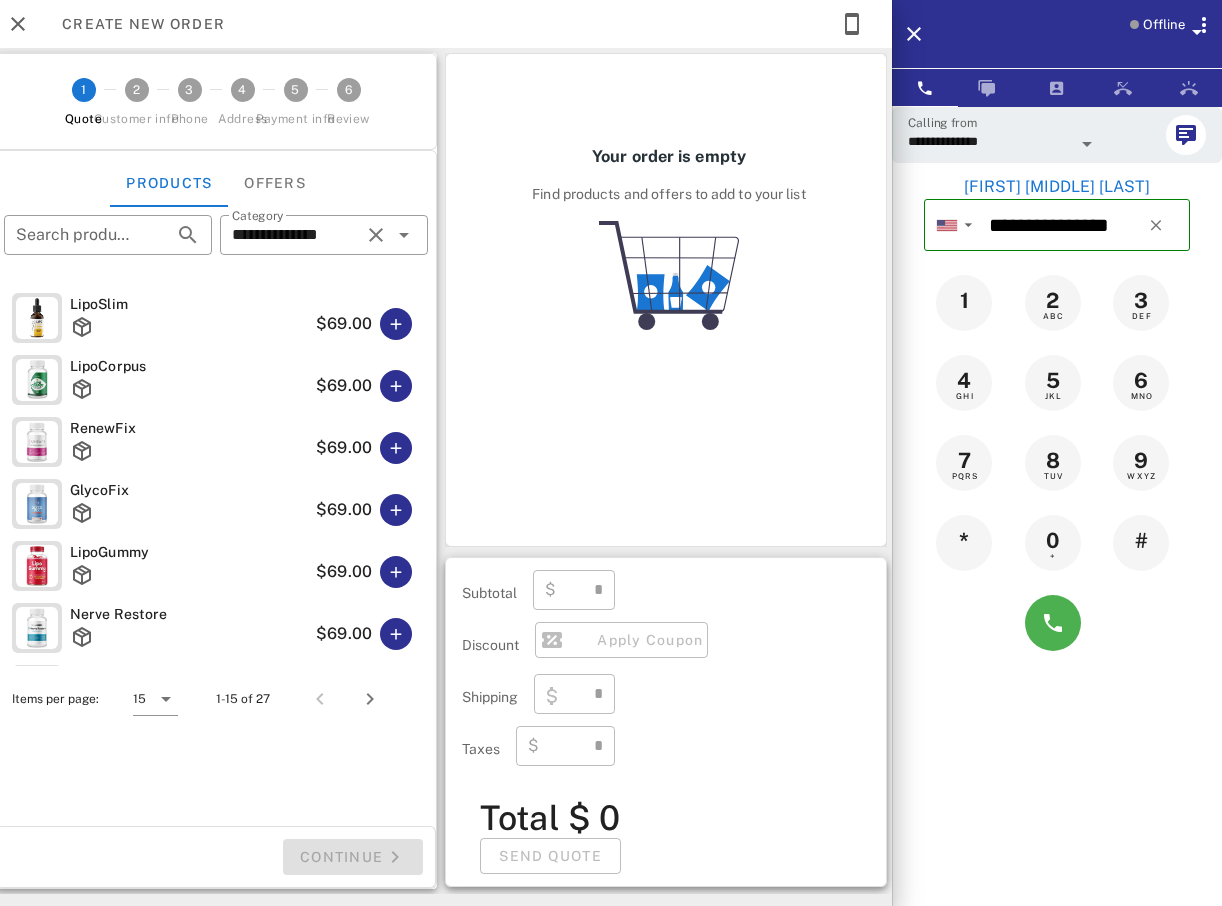 type on "****" 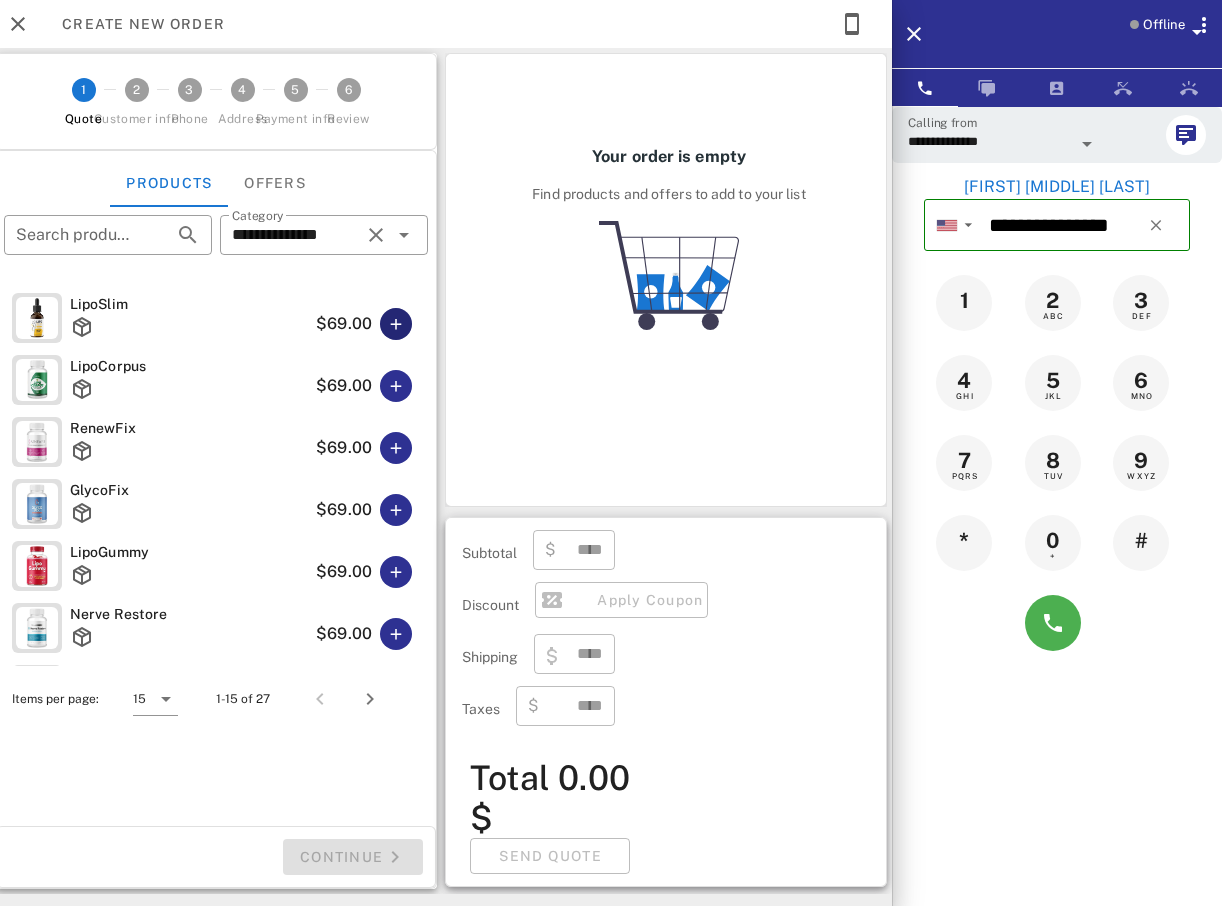 click at bounding box center (396, 324) 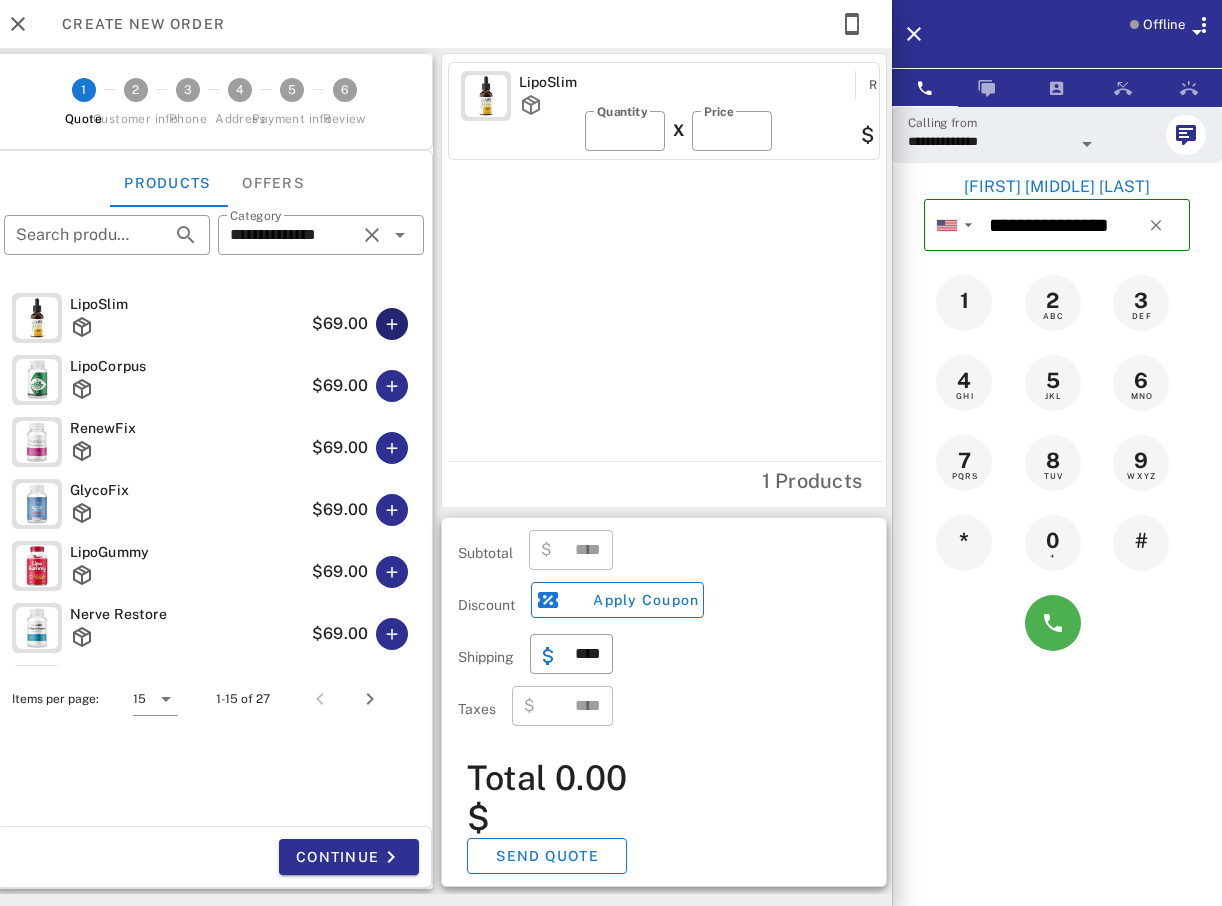 type on "*****" 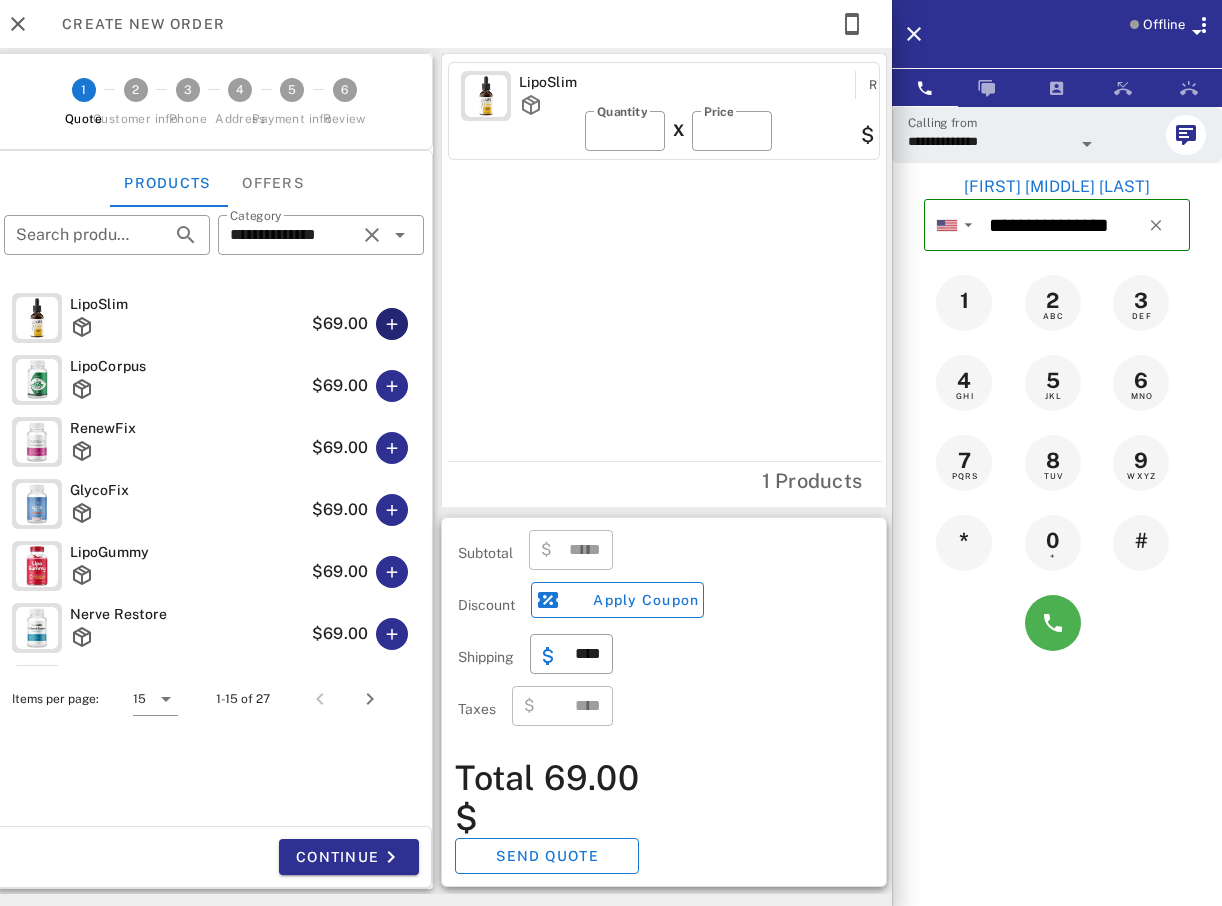 scroll, scrollTop: 300, scrollLeft: 0, axis: vertical 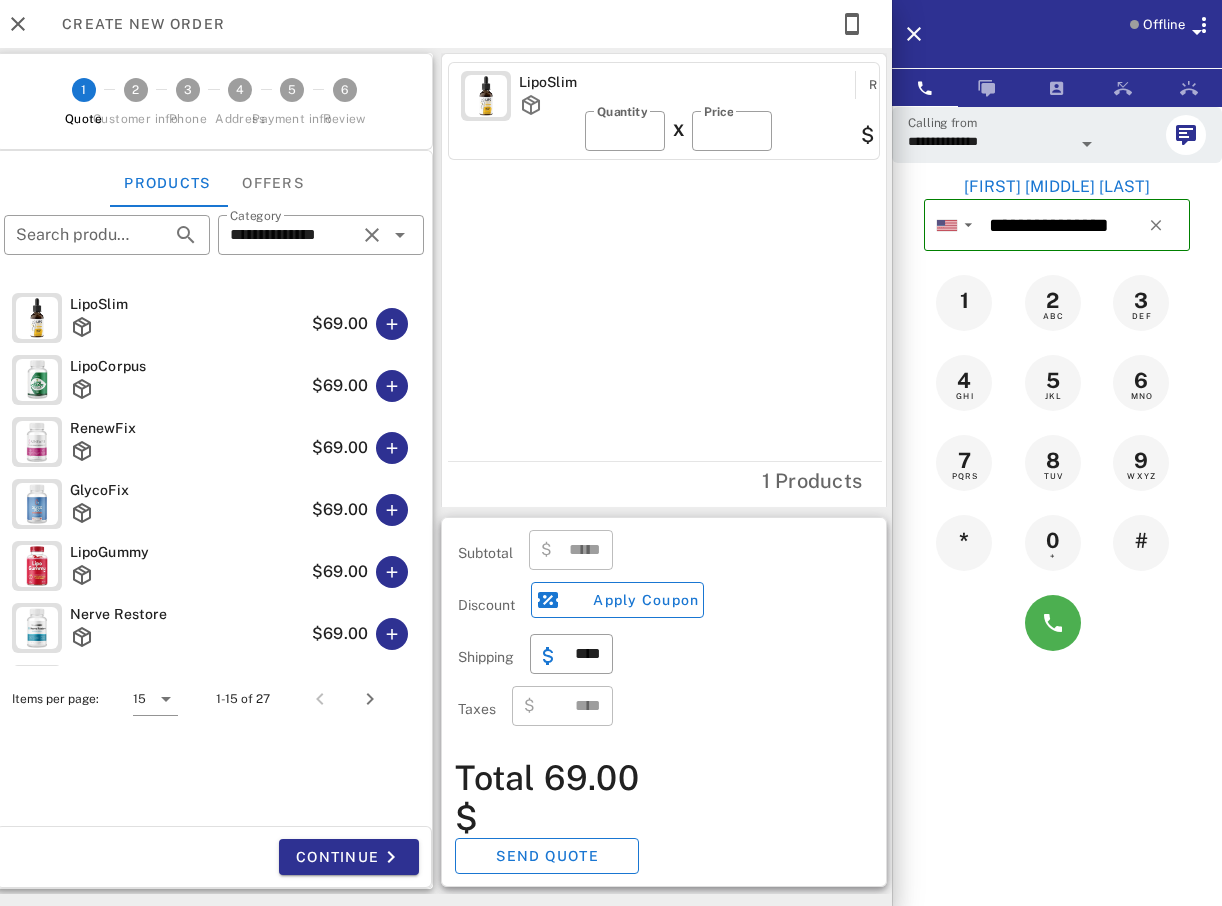 drag, startPoint x: 203, startPoint y: 899, endPoint x: 346, endPoint y: 903, distance: 143.05594 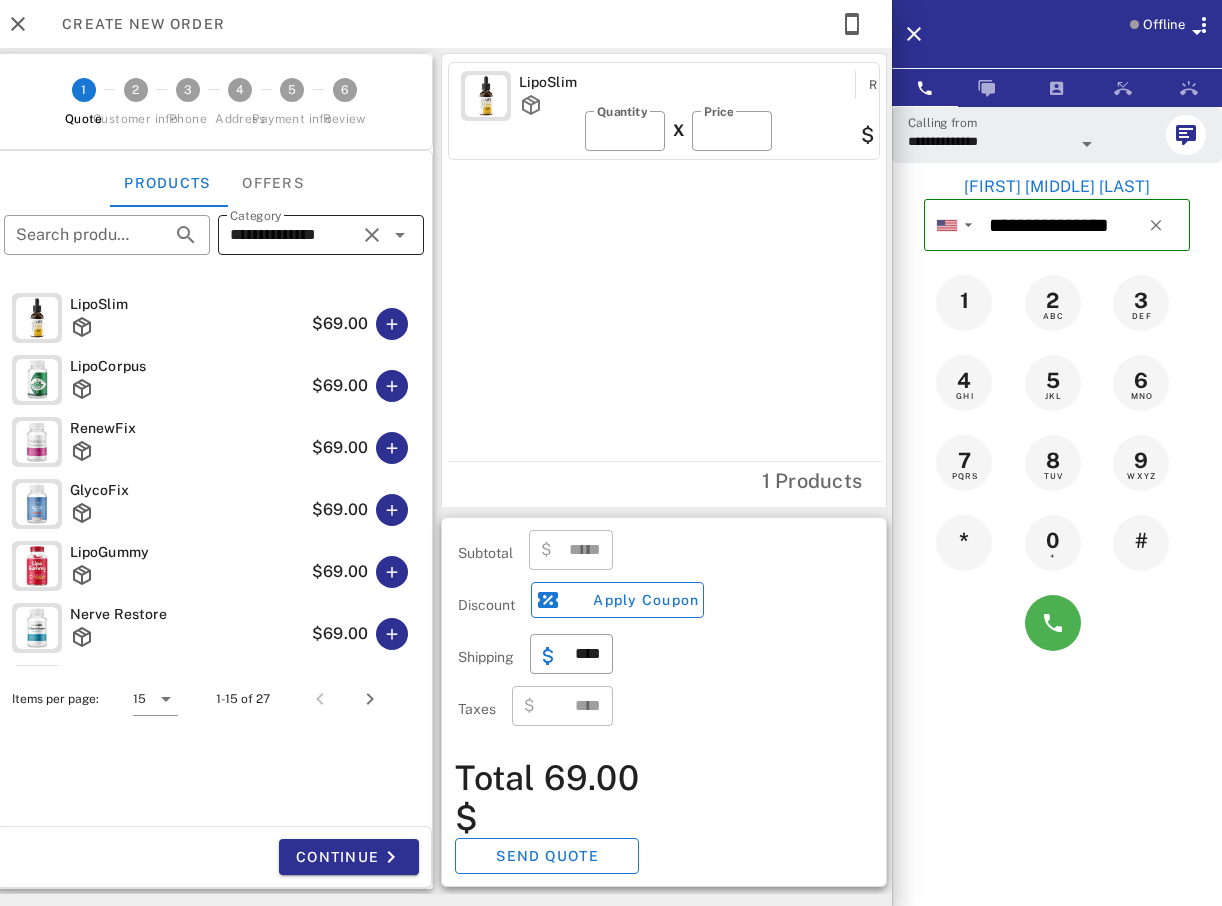 click at bounding box center (372, 235) 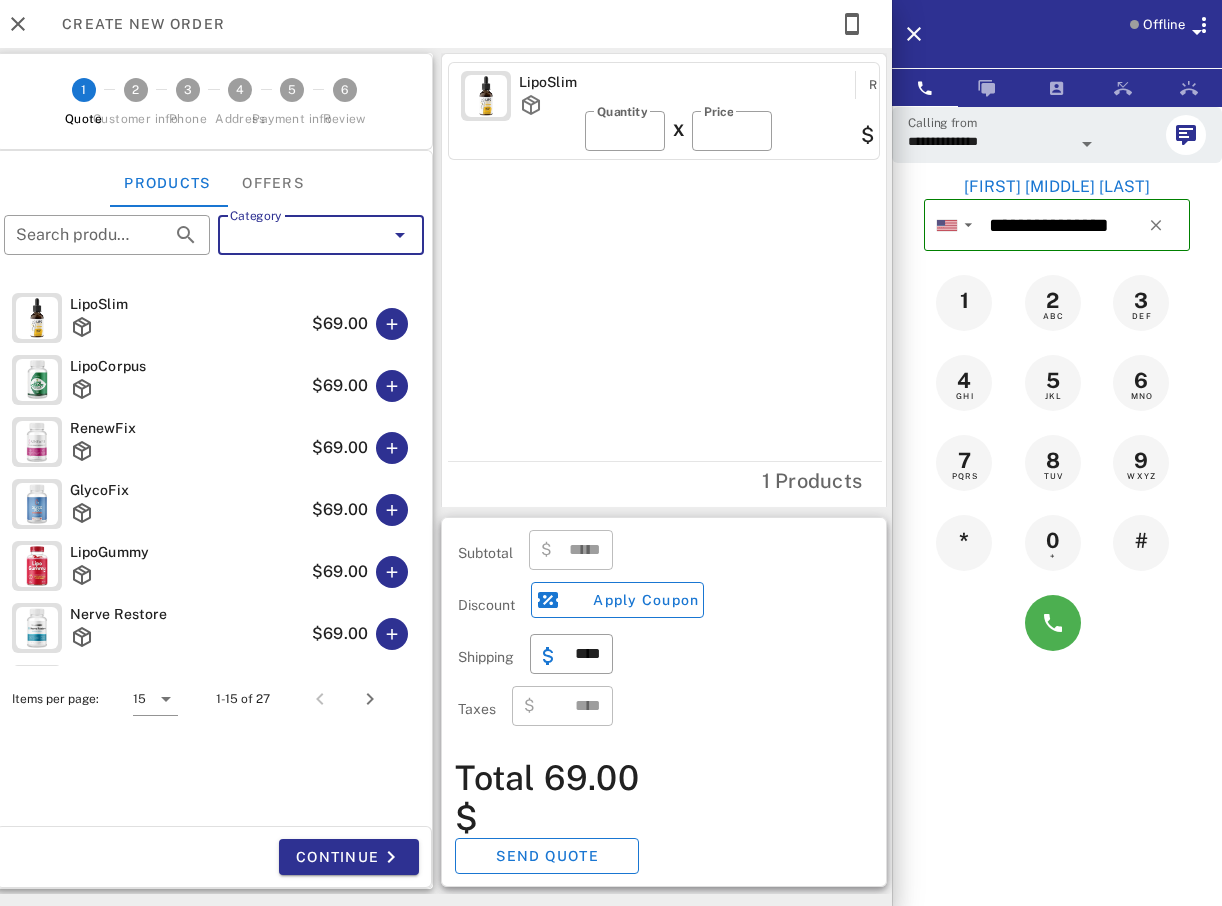scroll, scrollTop: 380, scrollLeft: 0, axis: vertical 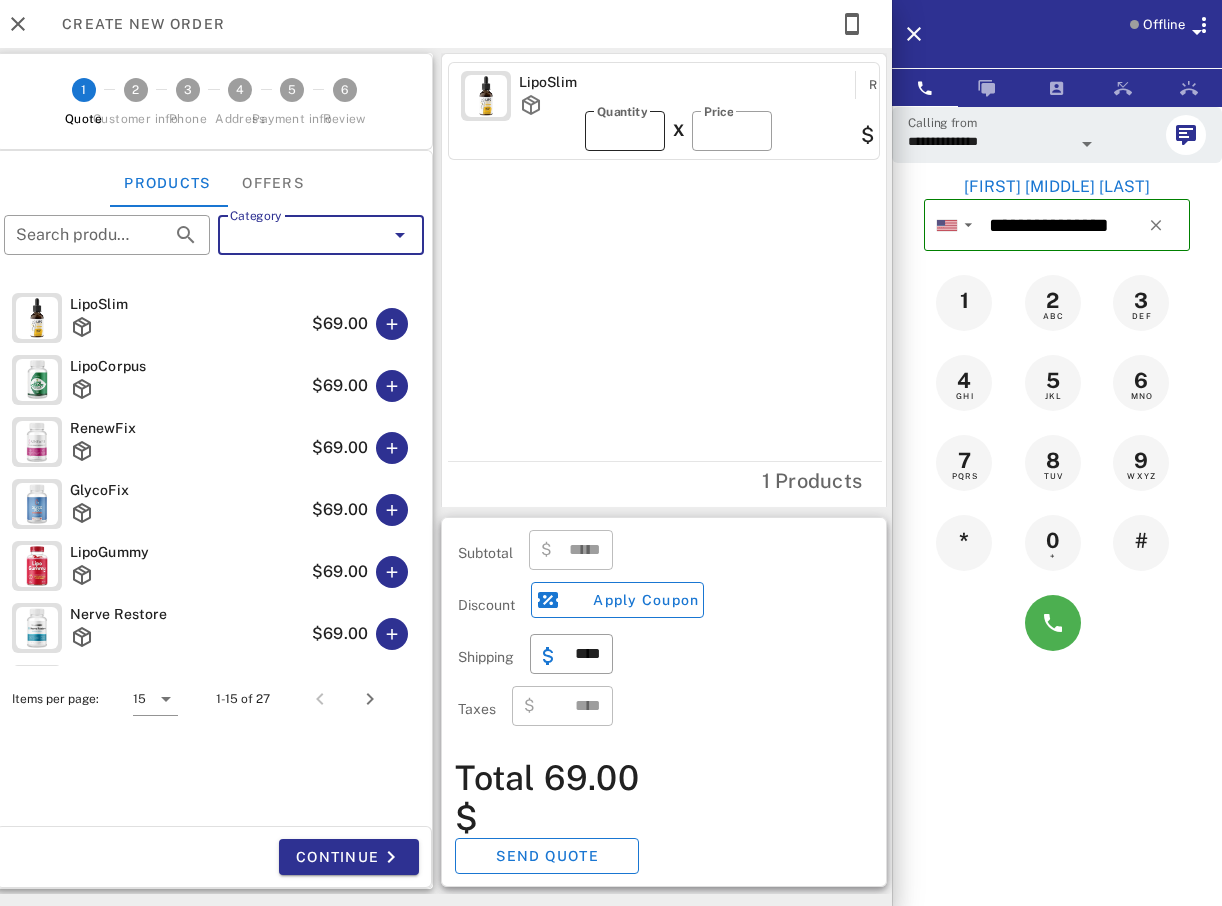 click on "*" at bounding box center [625, 131] 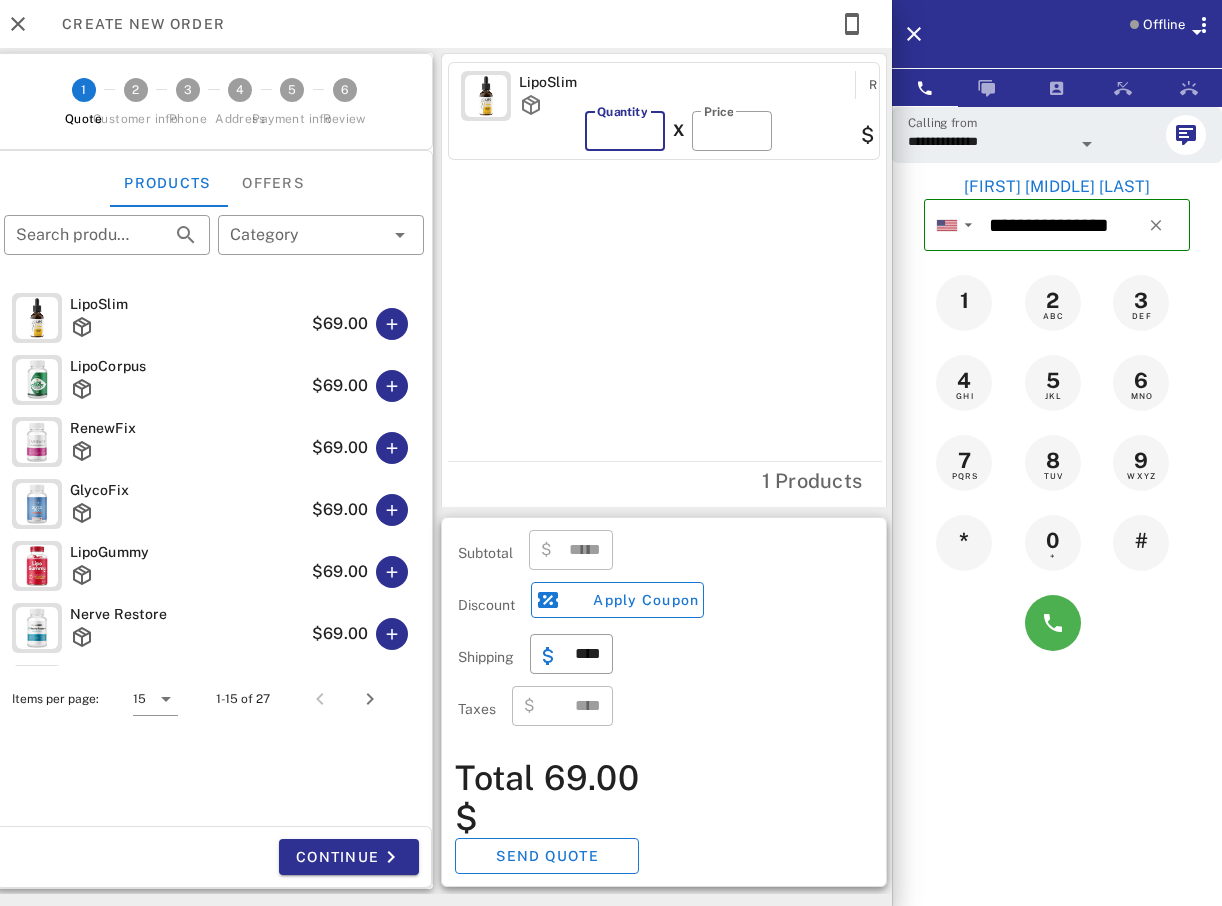click on "*" at bounding box center [625, 131] 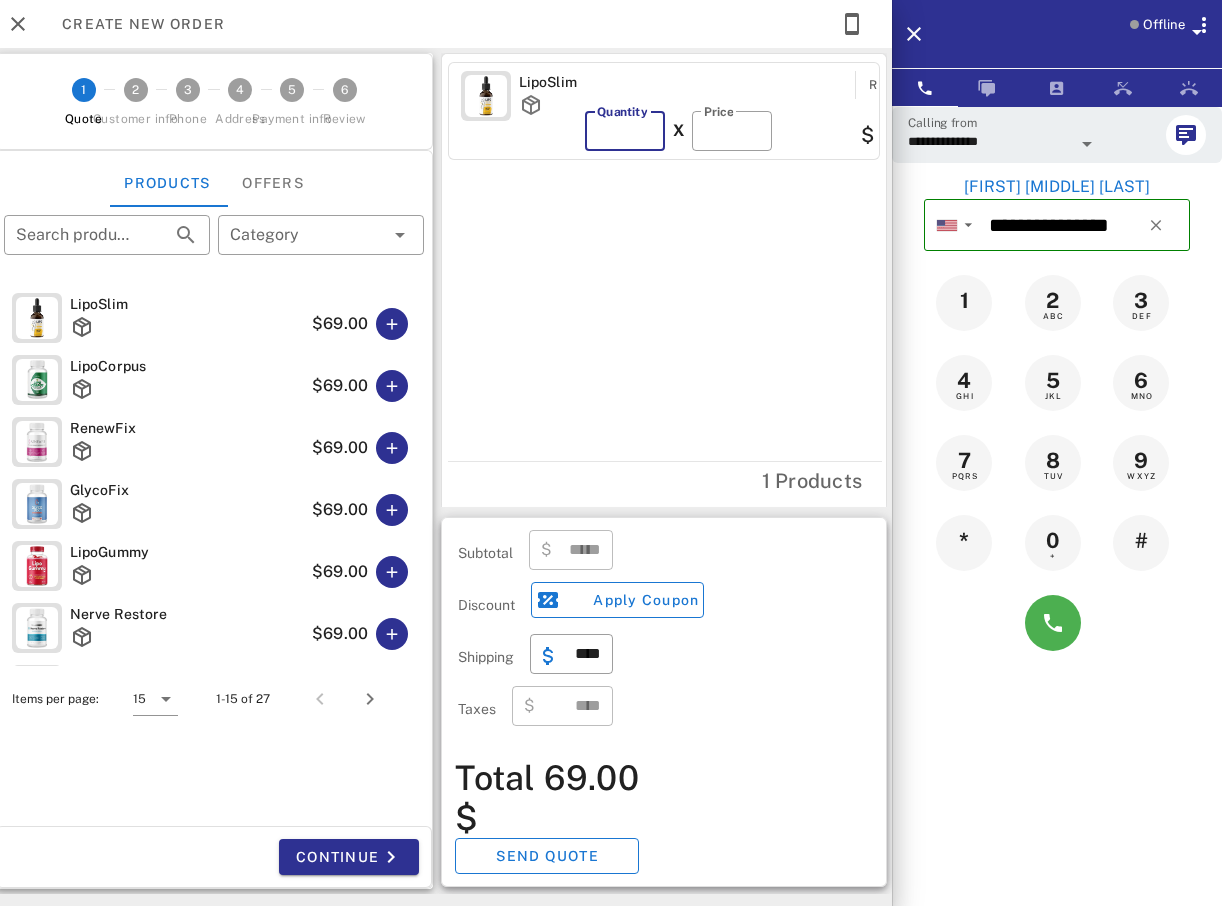 type 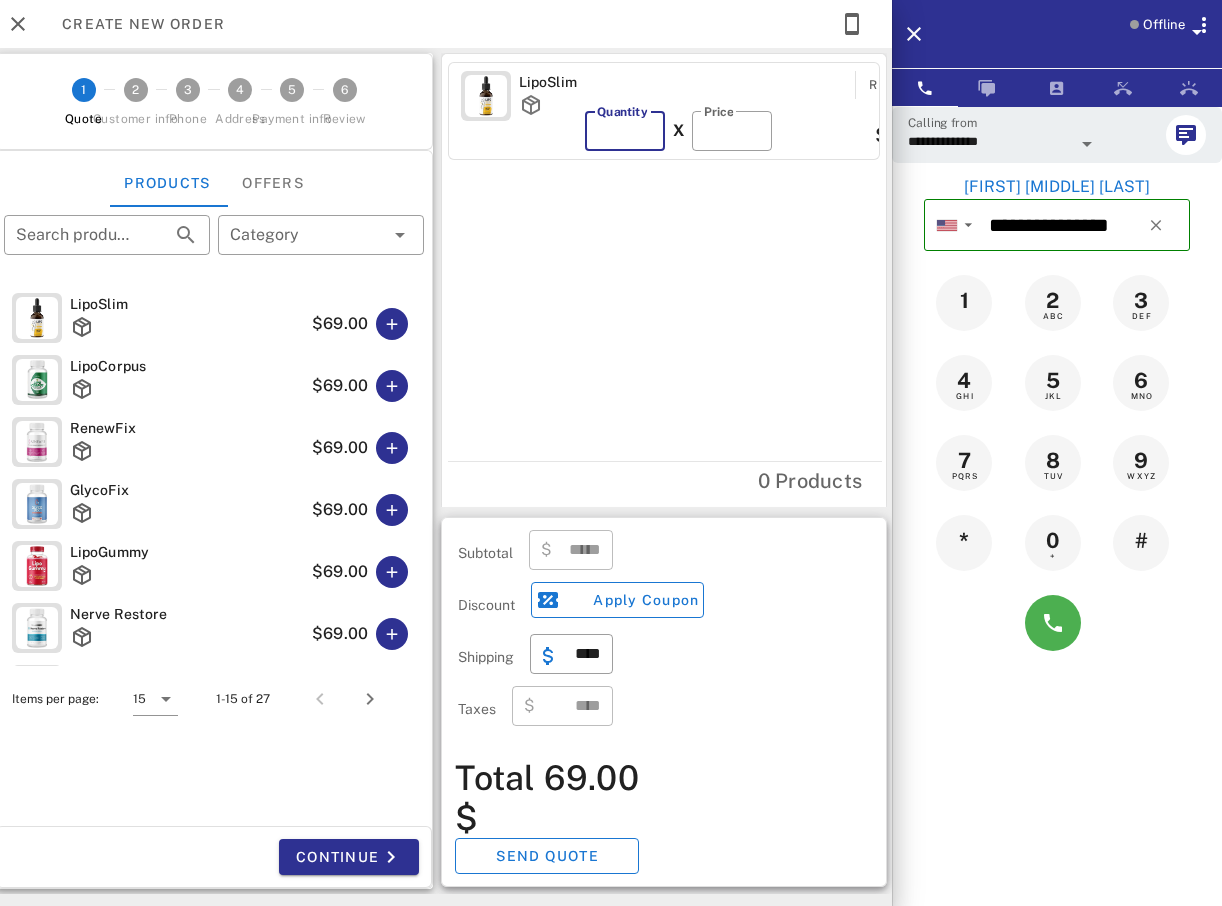 type on "***" 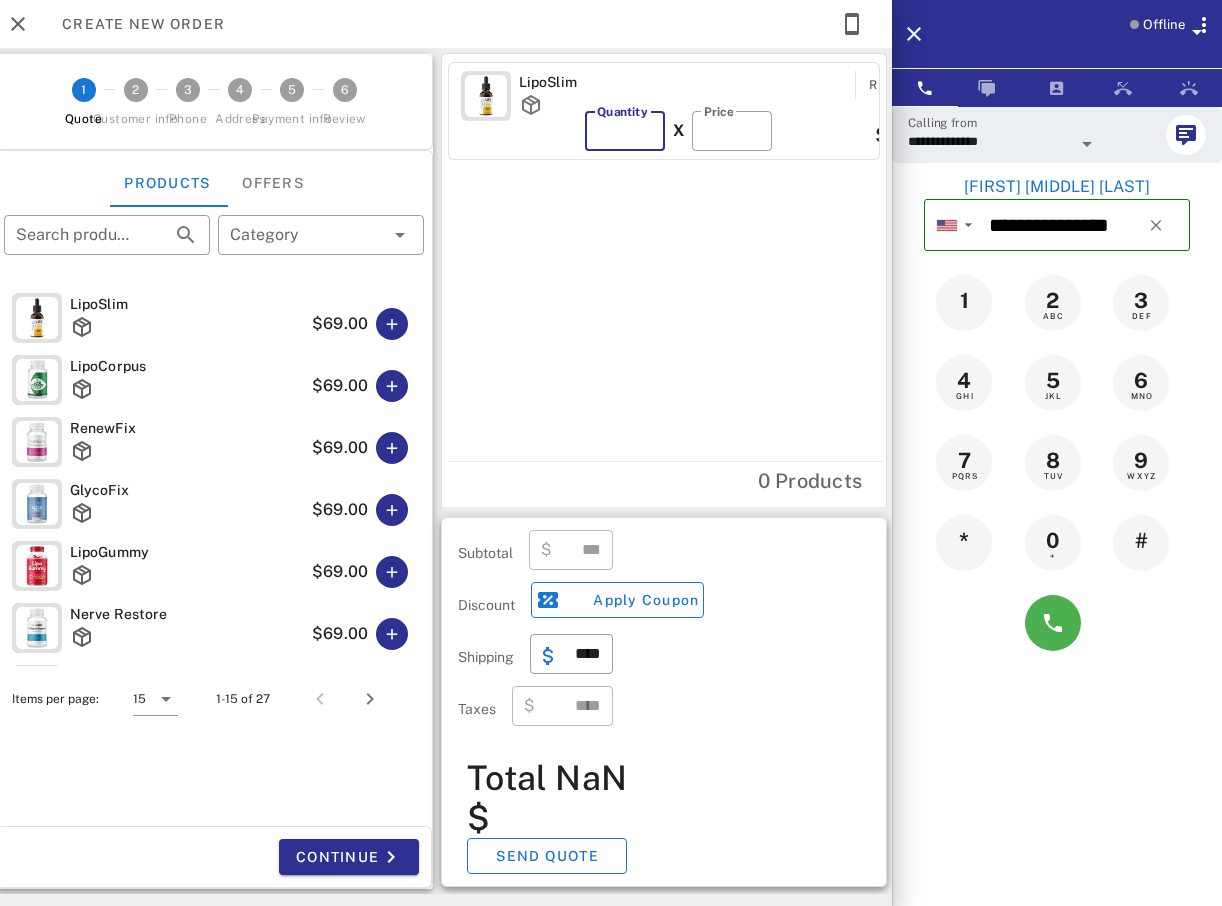 type on "*" 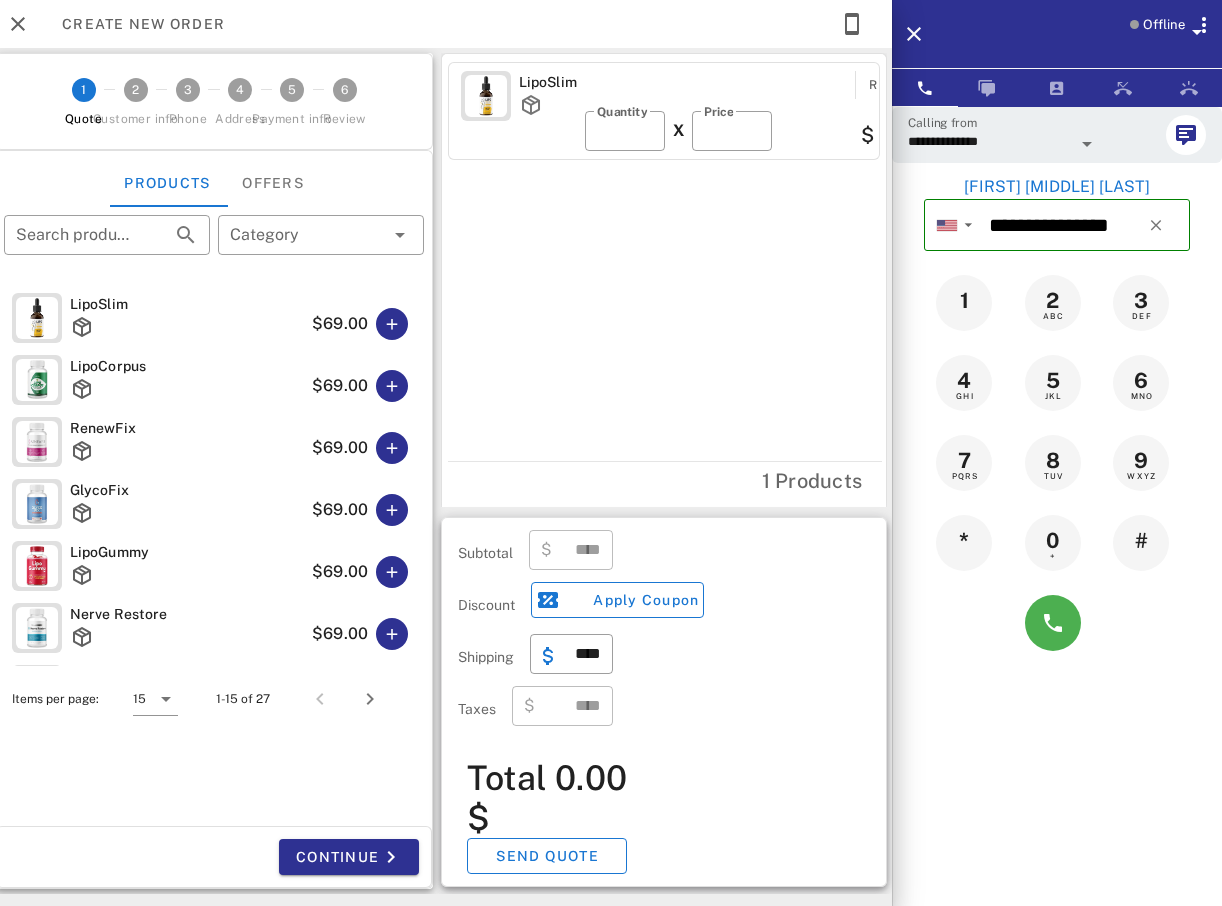 type on "*" 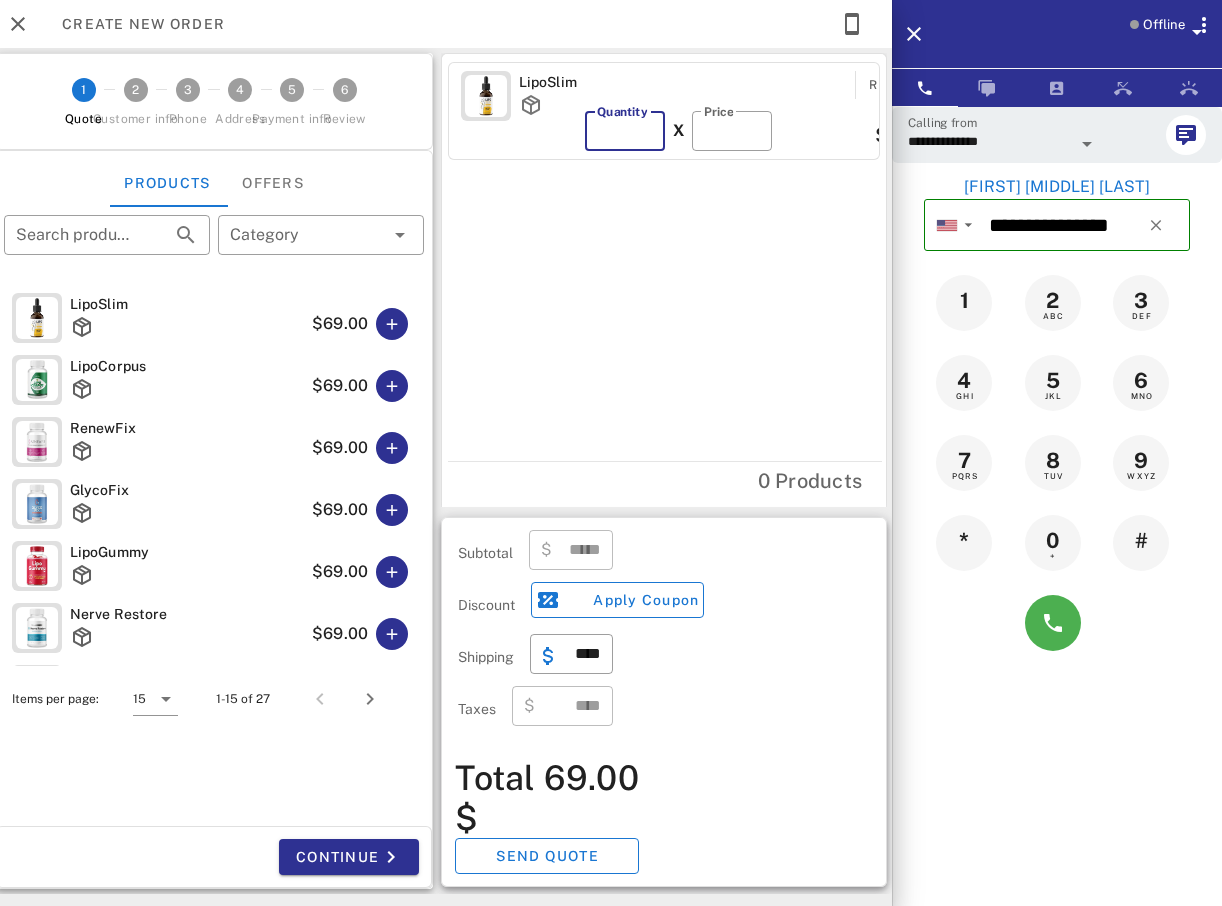 type on "*" 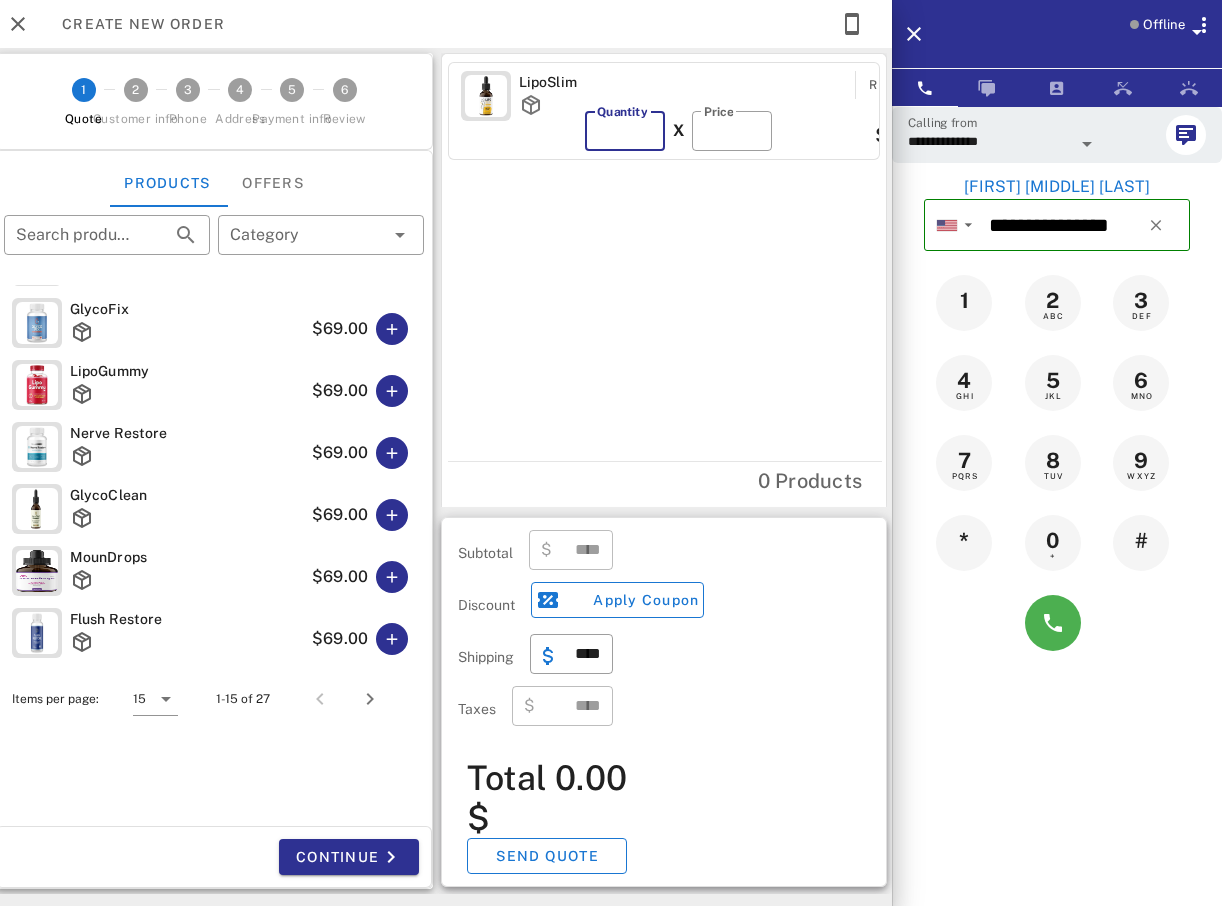 scroll, scrollTop: 0, scrollLeft: 0, axis: both 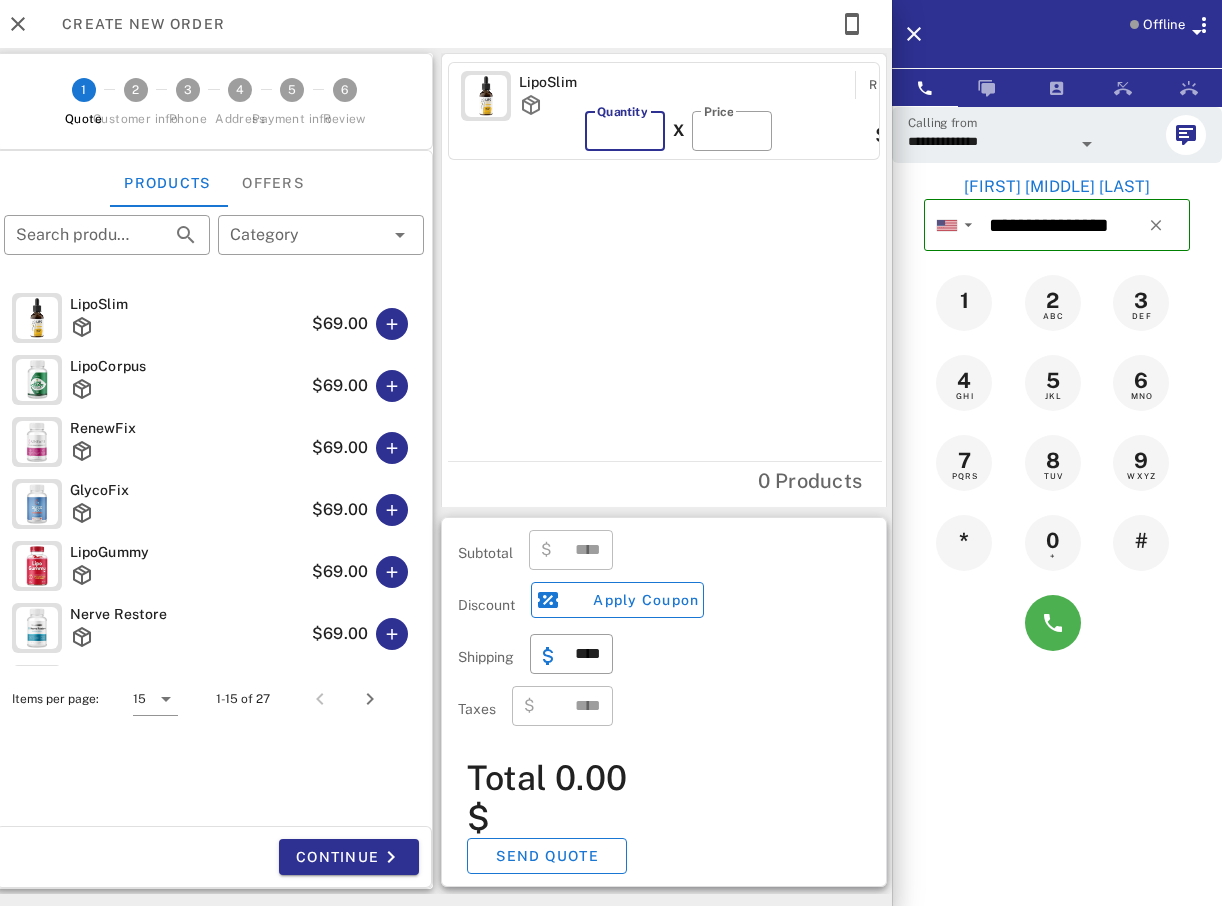 type on "*" 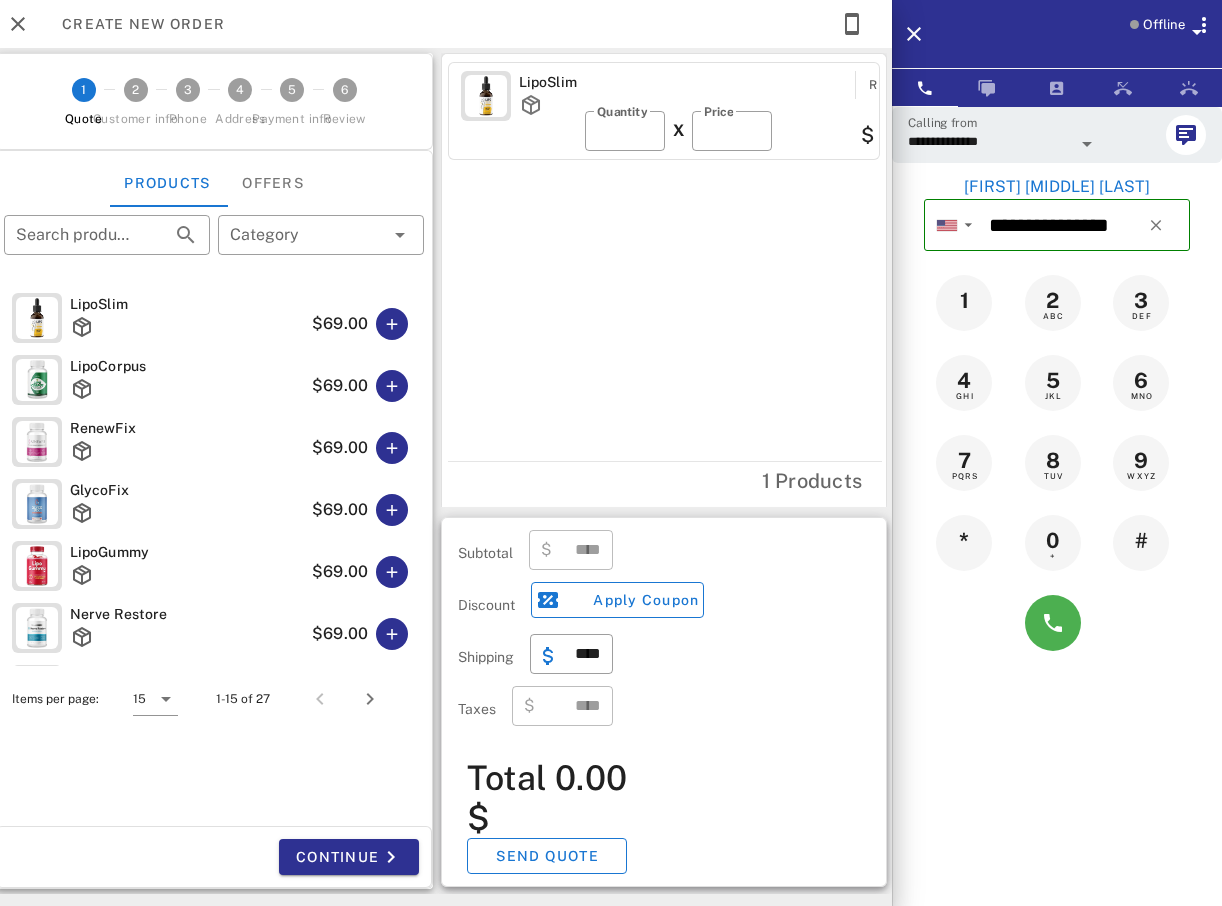click on "LipoSlim  Remove  ​ Quantity * X ​ Price **  $ 69.00" at bounding box center [667, 257] 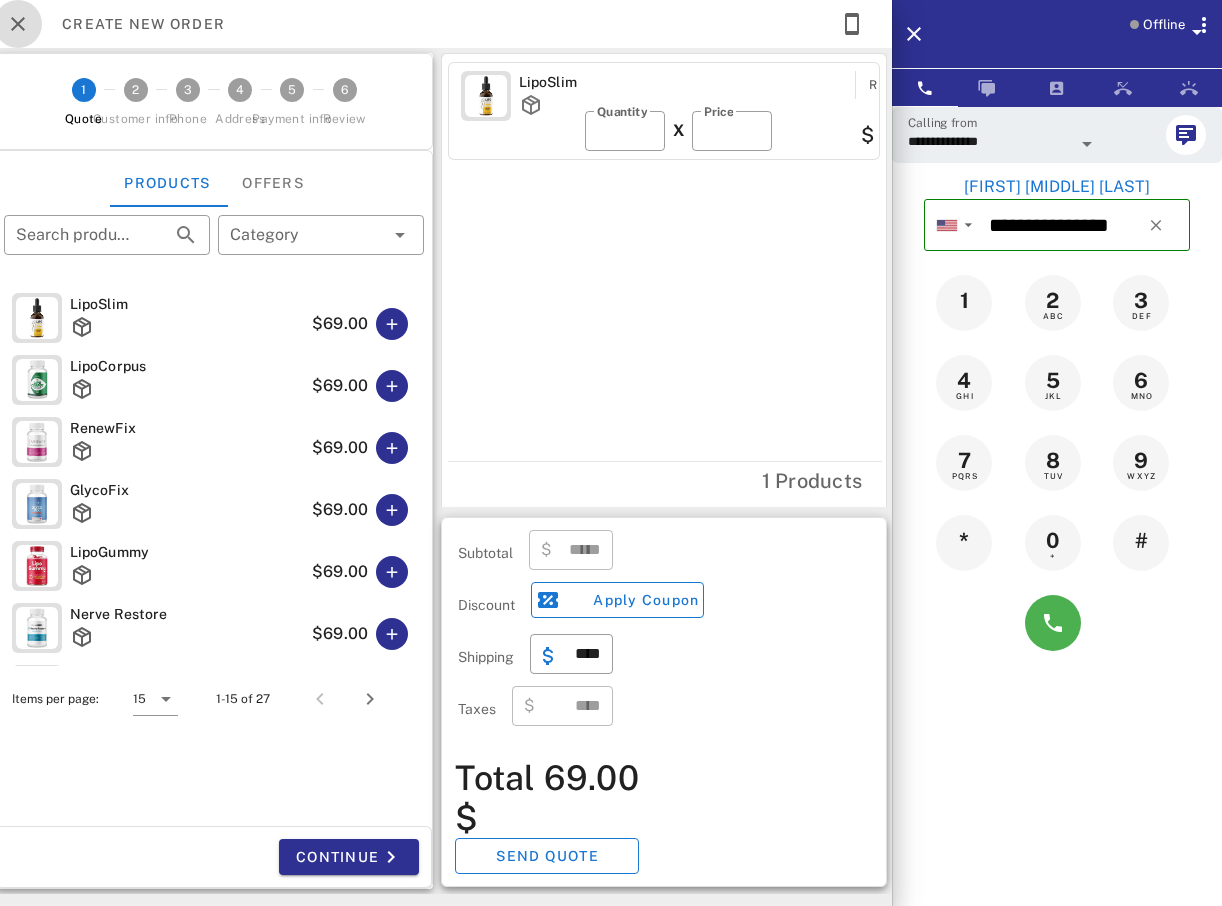 click at bounding box center [18, 24] 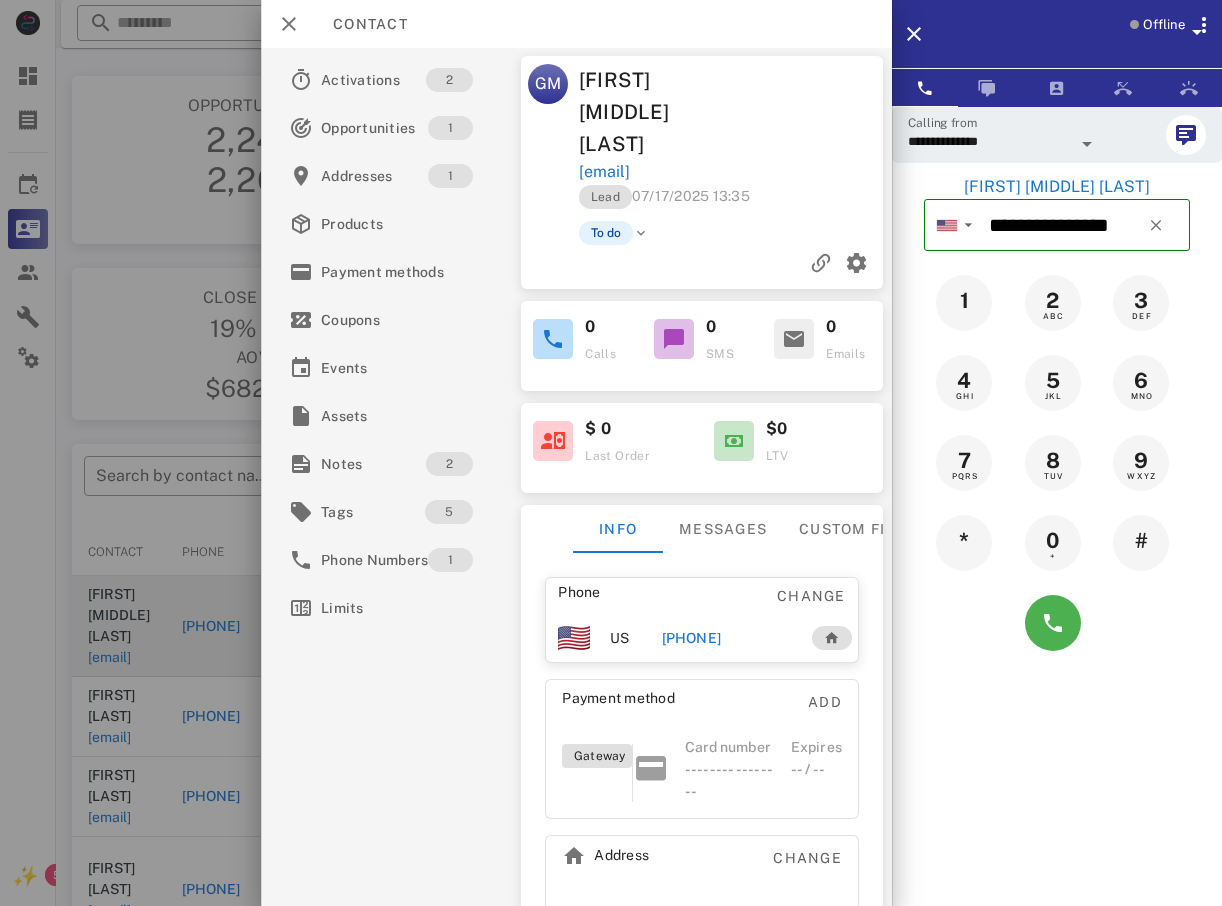 scroll, scrollTop: 81, scrollLeft: 0, axis: vertical 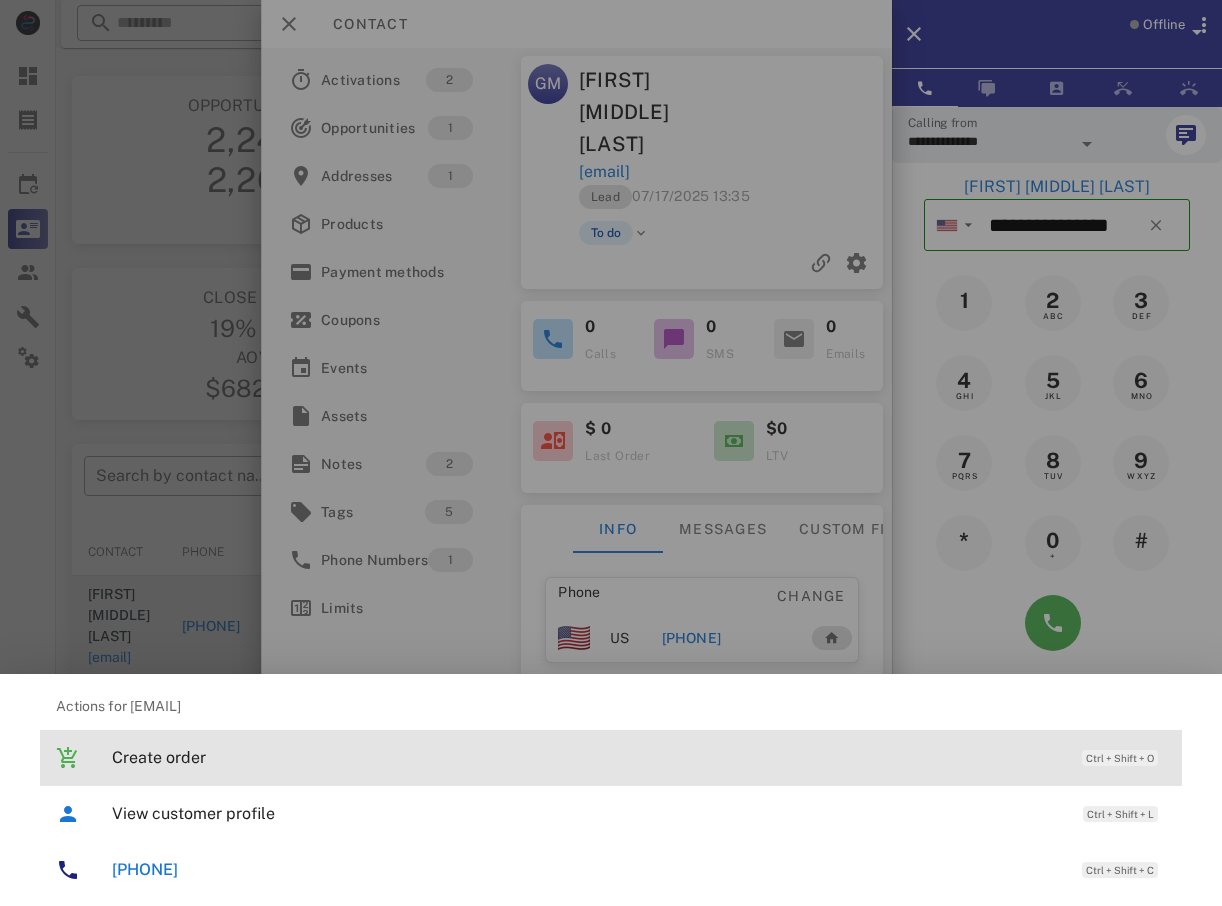 drag, startPoint x: 166, startPoint y: 757, endPoint x: 458, endPoint y: 695, distance: 298.50964 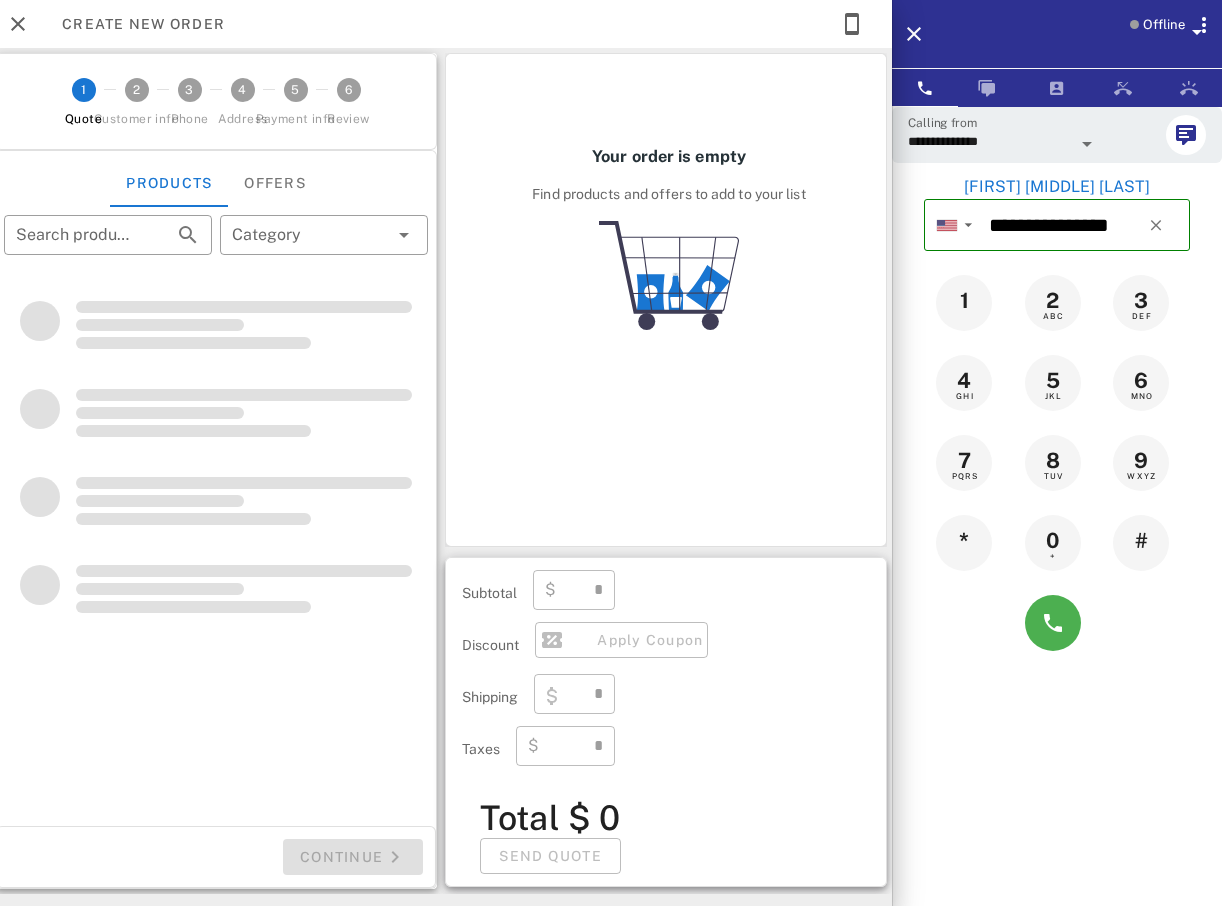 type on "**********" 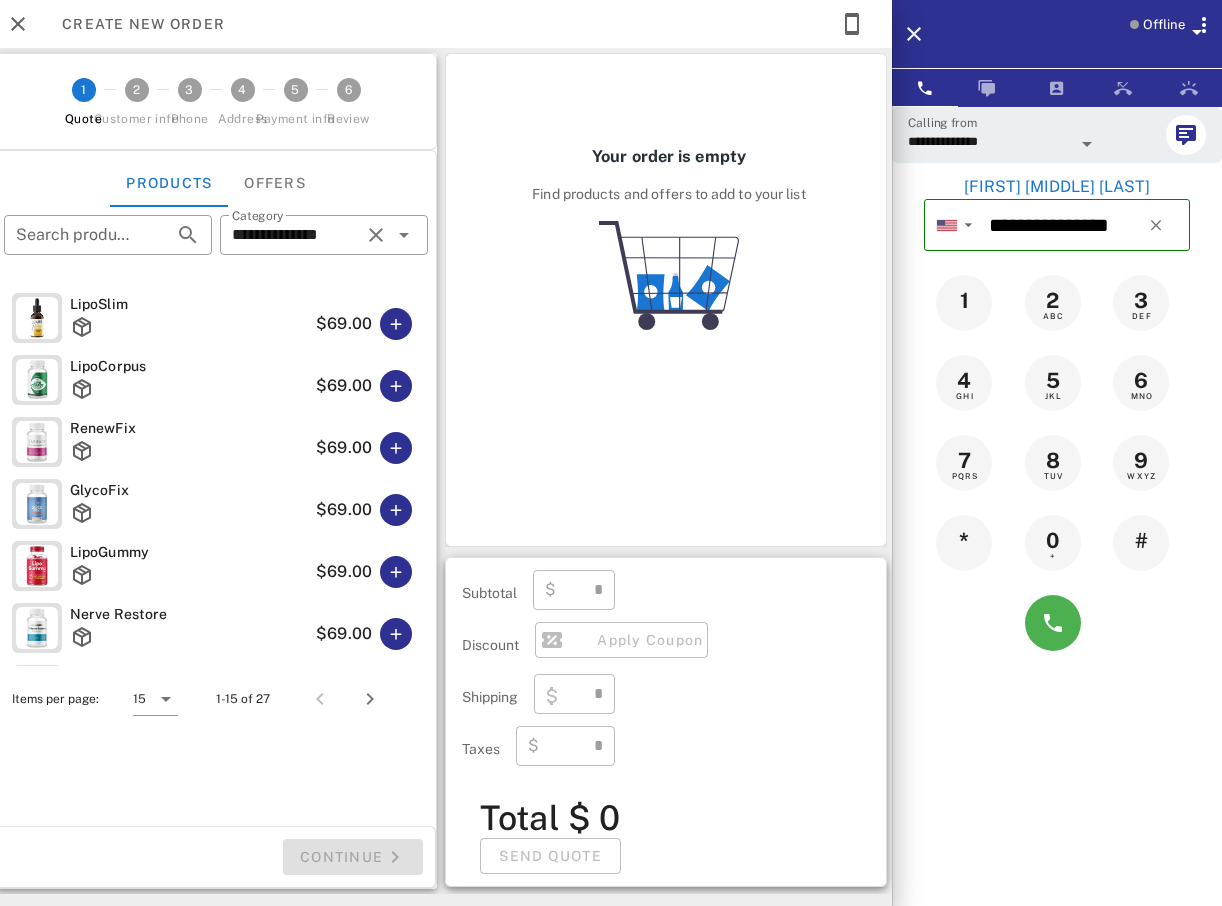 type on "****" 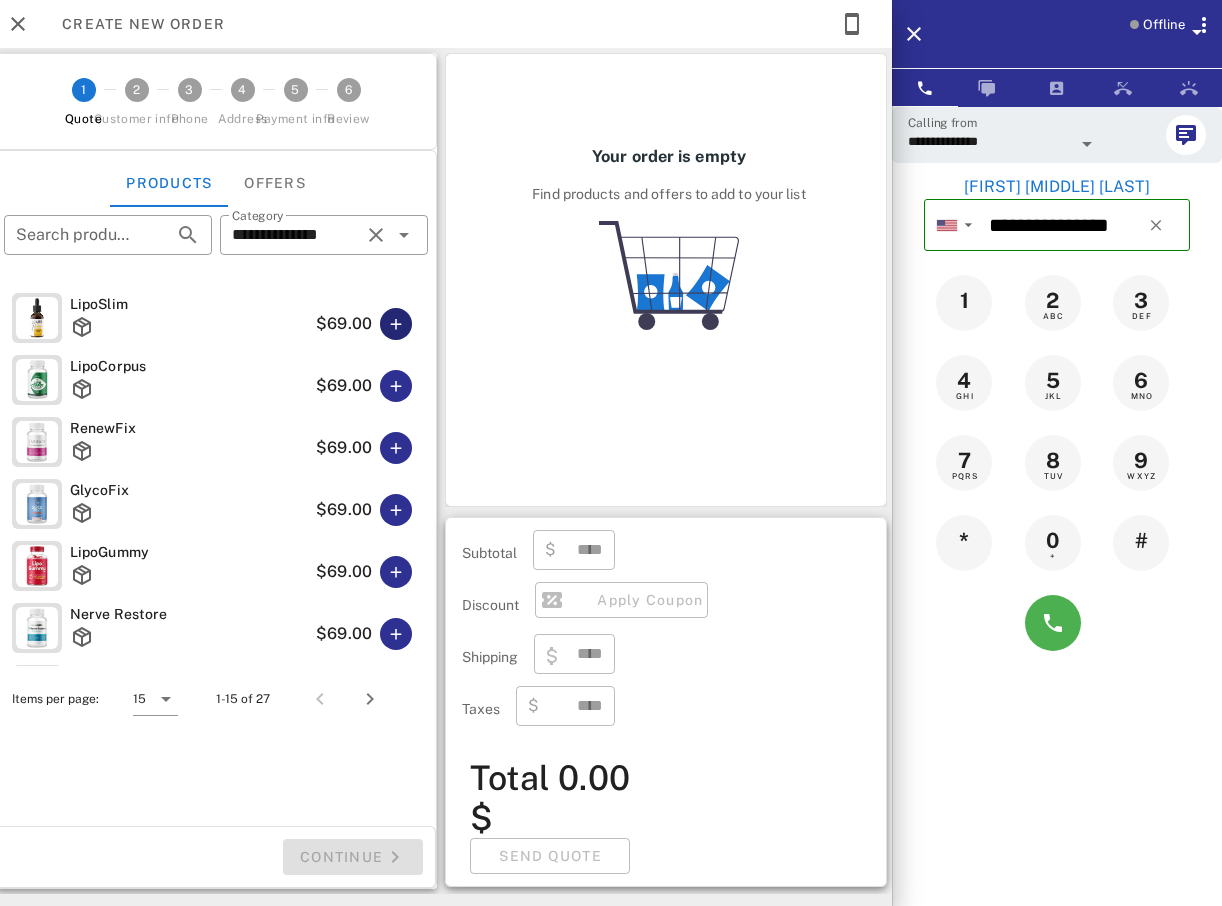 drag, startPoint x: 384, startPoint y: 321, endPoint x: 395, endPoint y: 314, distance: 13.038404 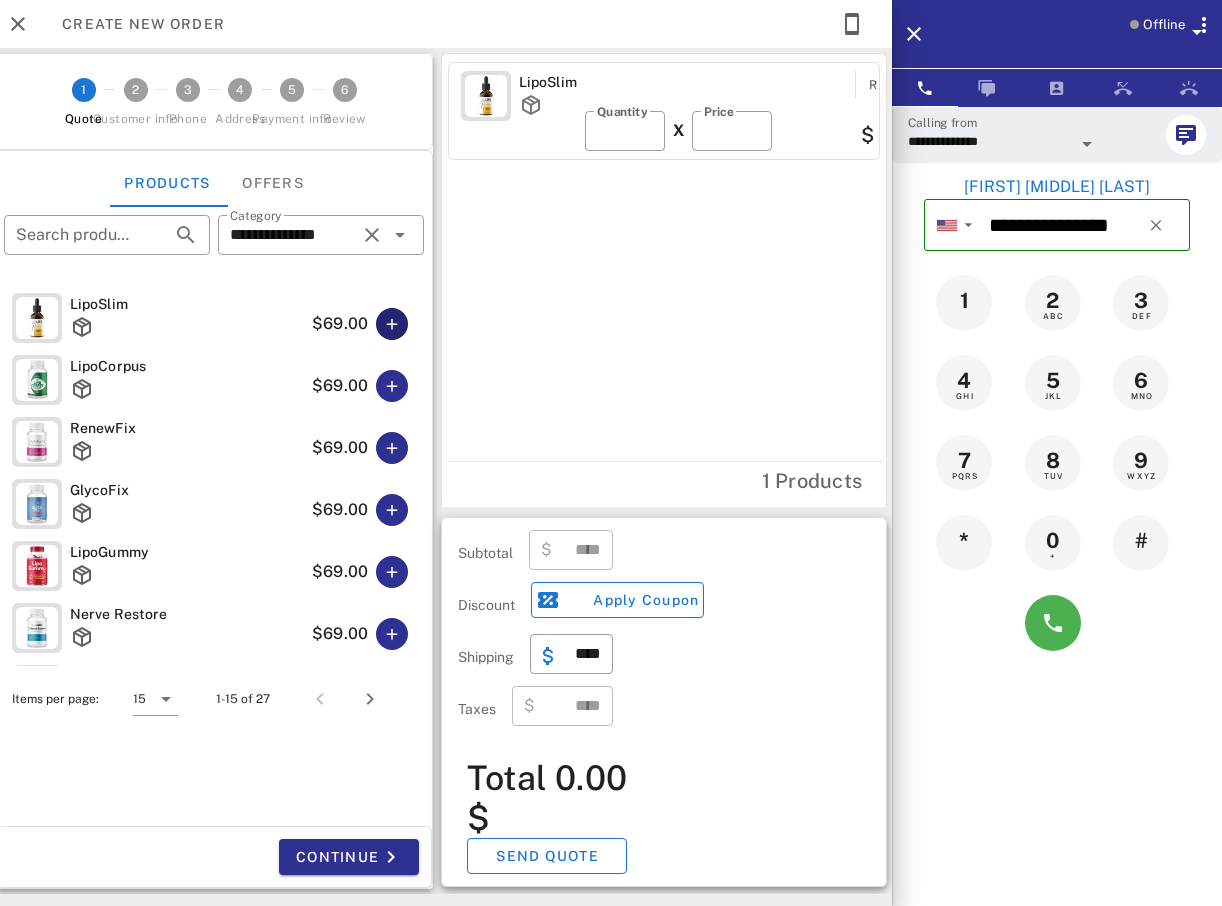 type on "*****" 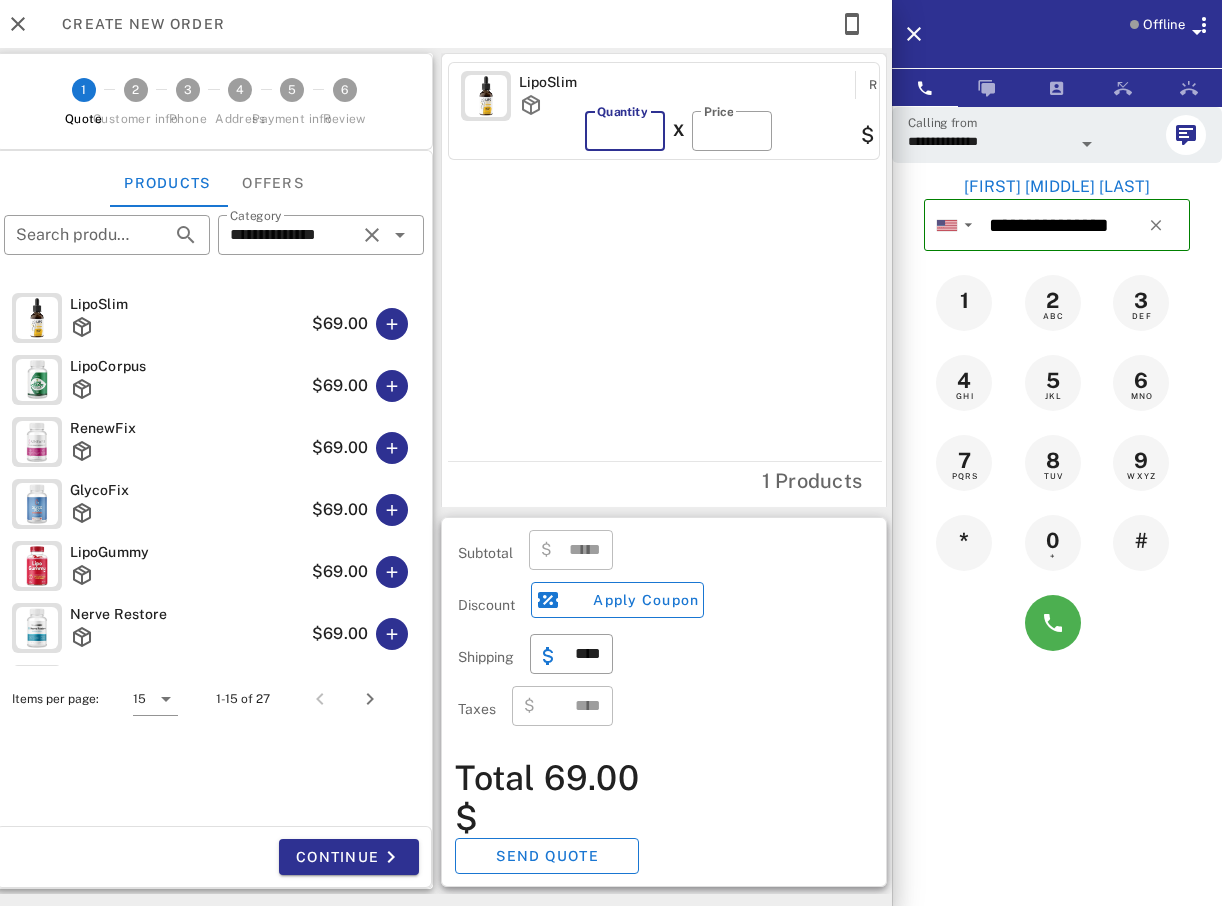click on "*" at bounding box center (625, 131) 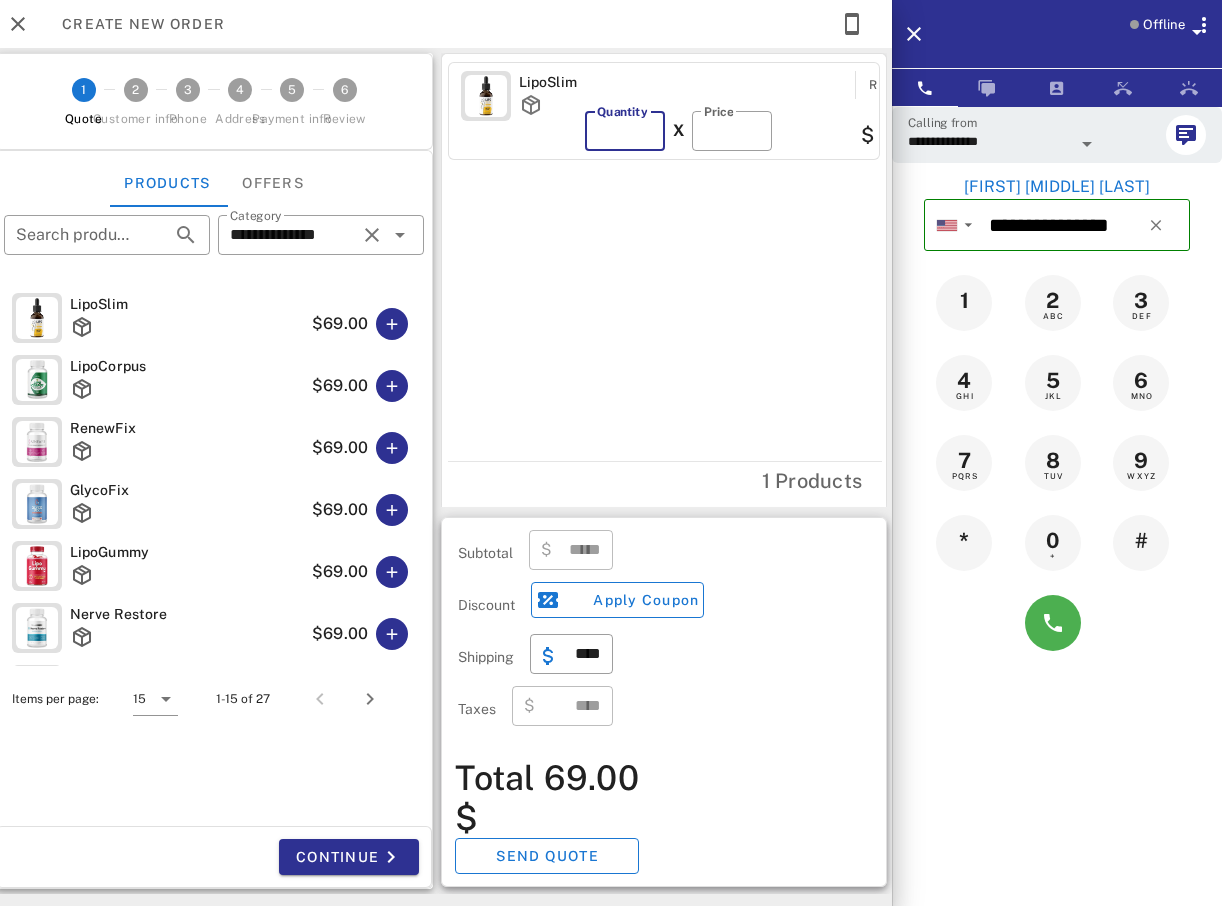 type on "**" 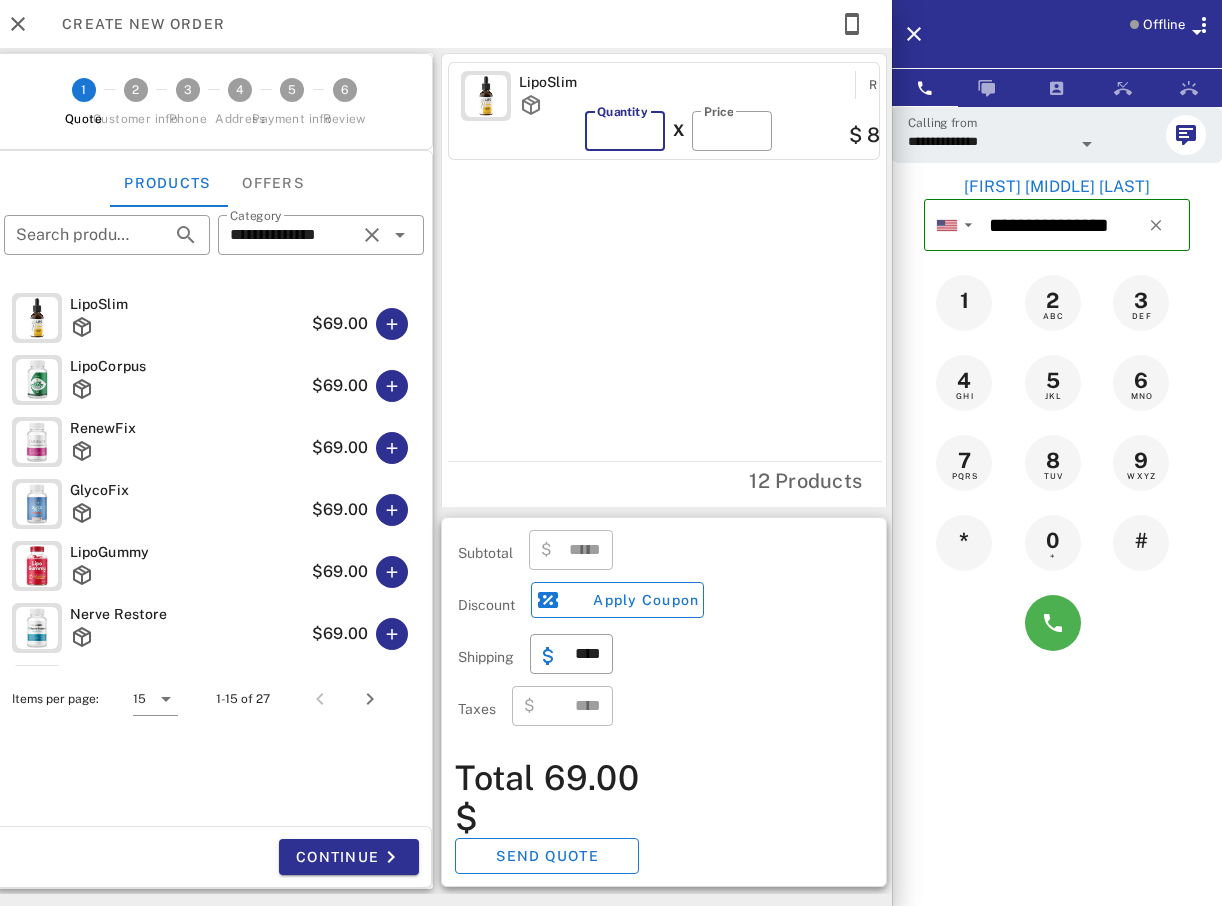 type on "******" 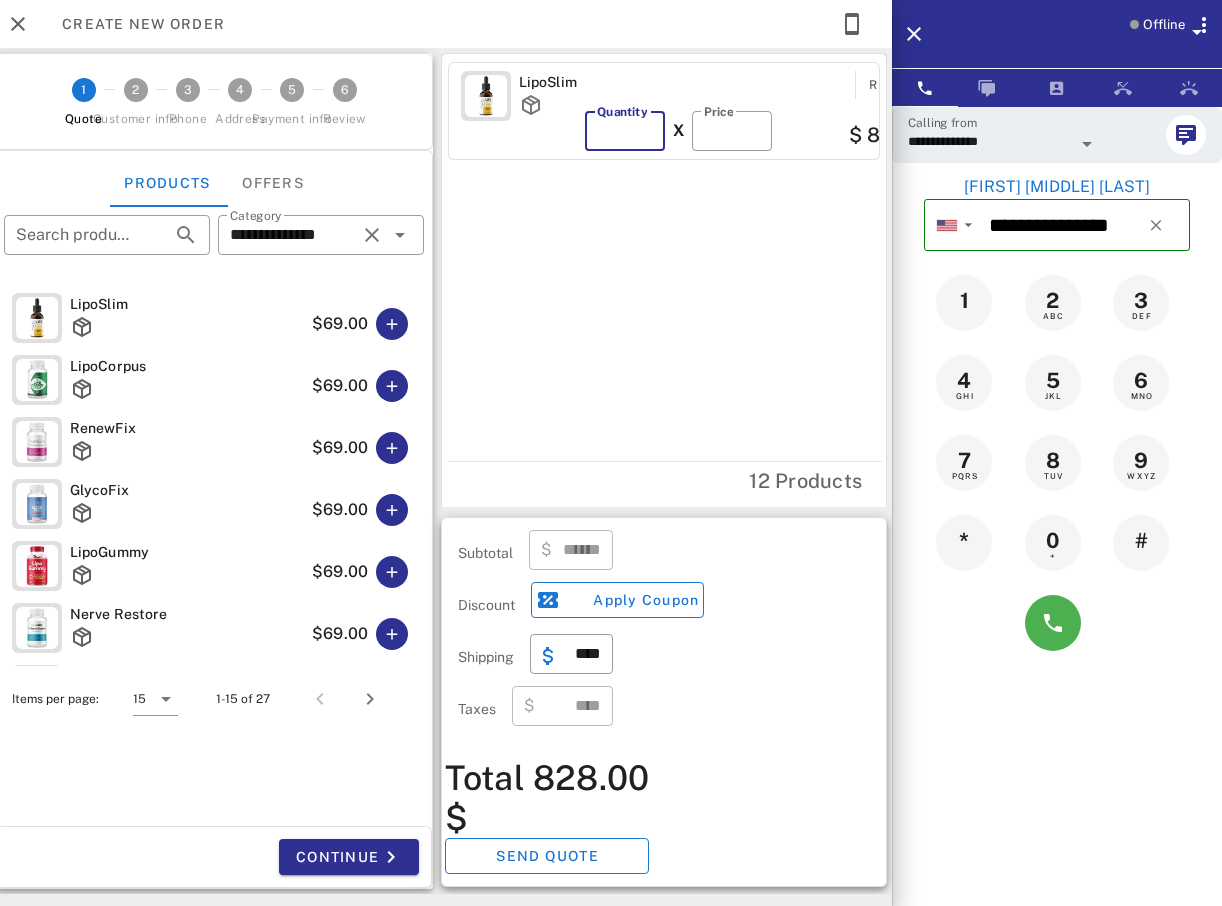 type on "*" 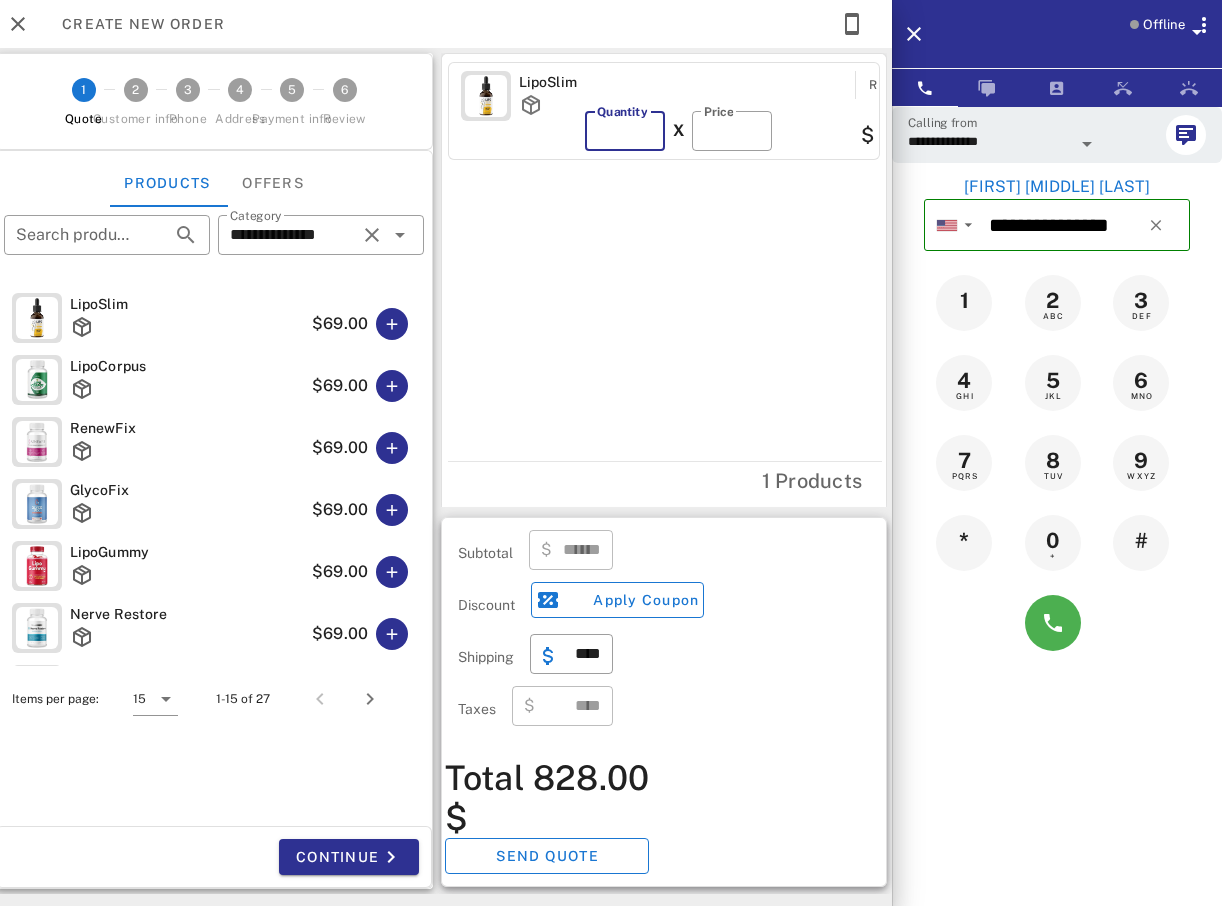 type 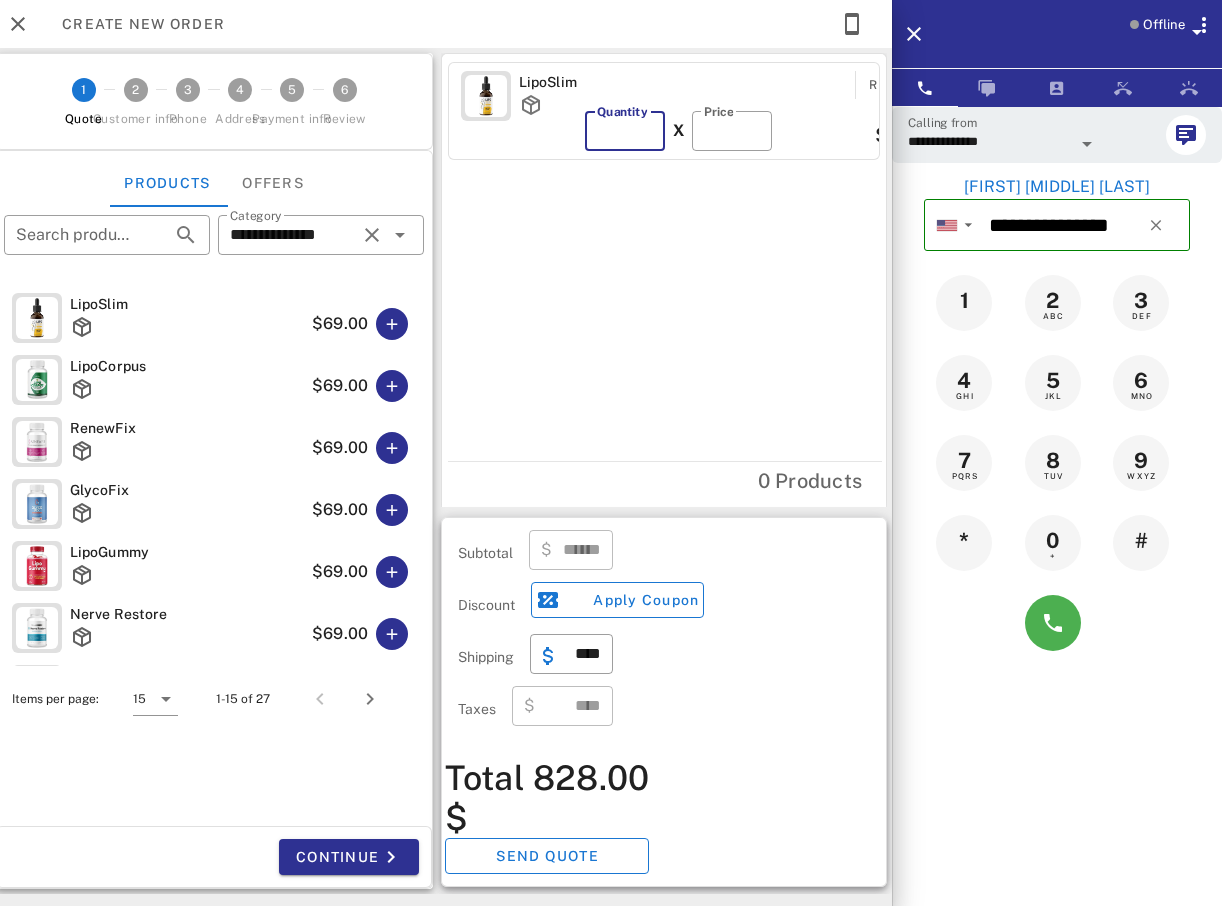 type on "***" 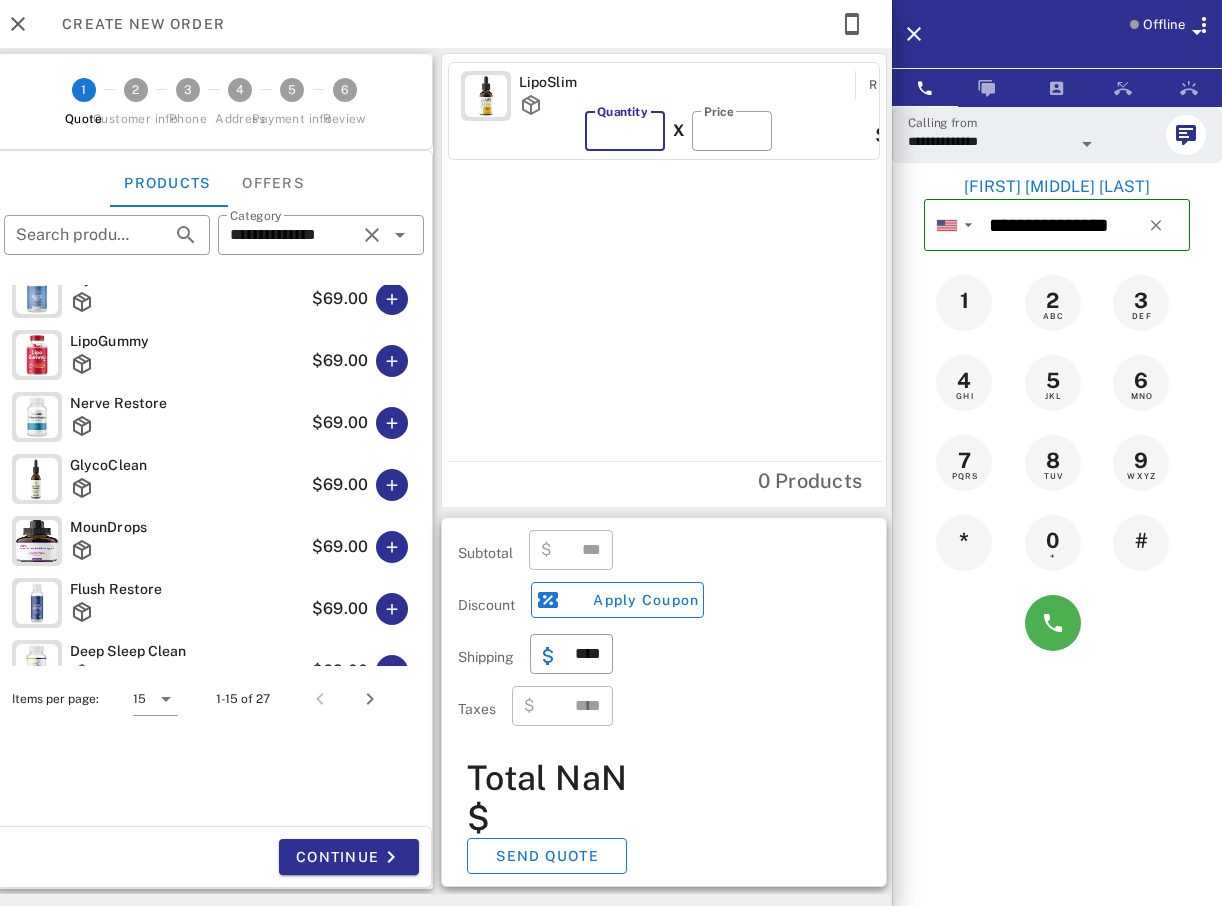 scroll, scrollTop: 0, scrollLeft: 0, axis: both 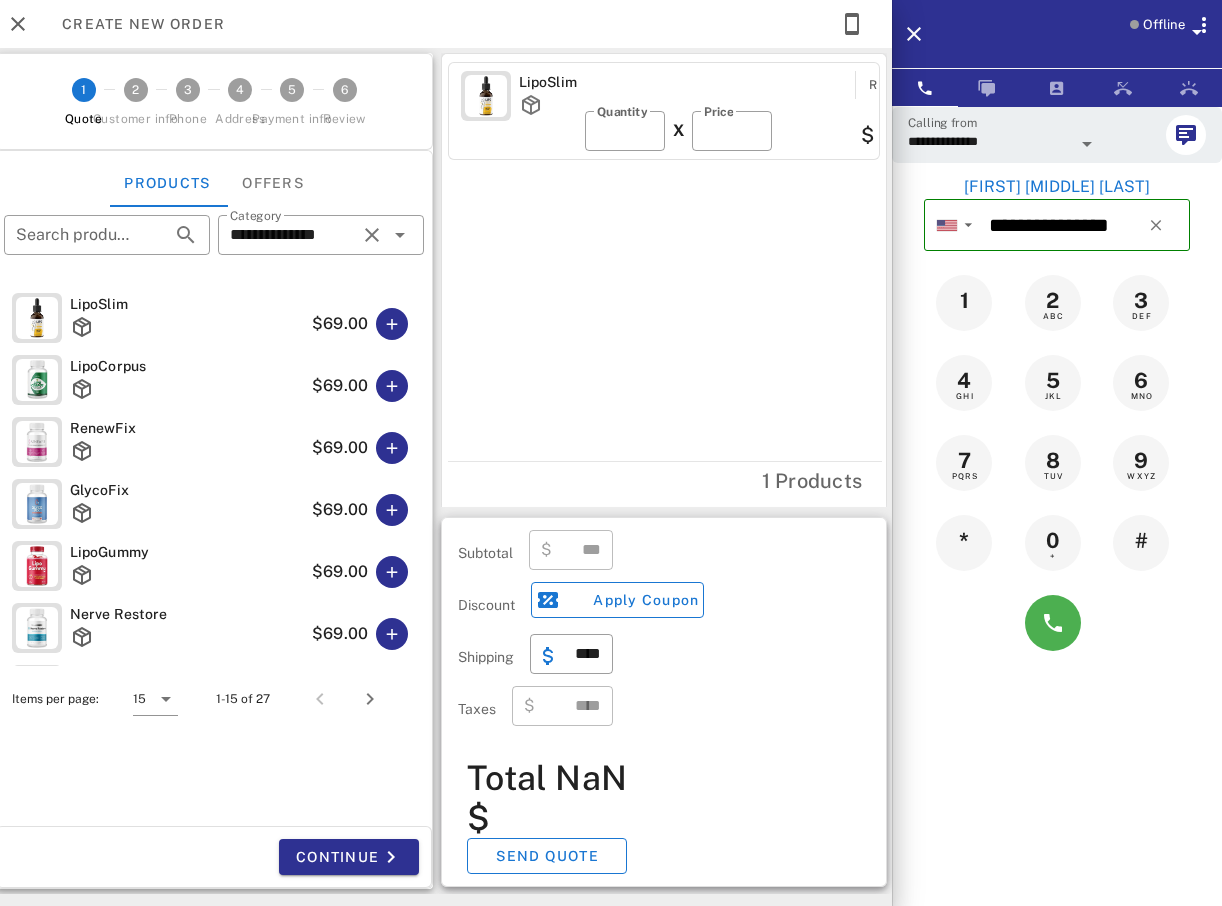 type on "*" 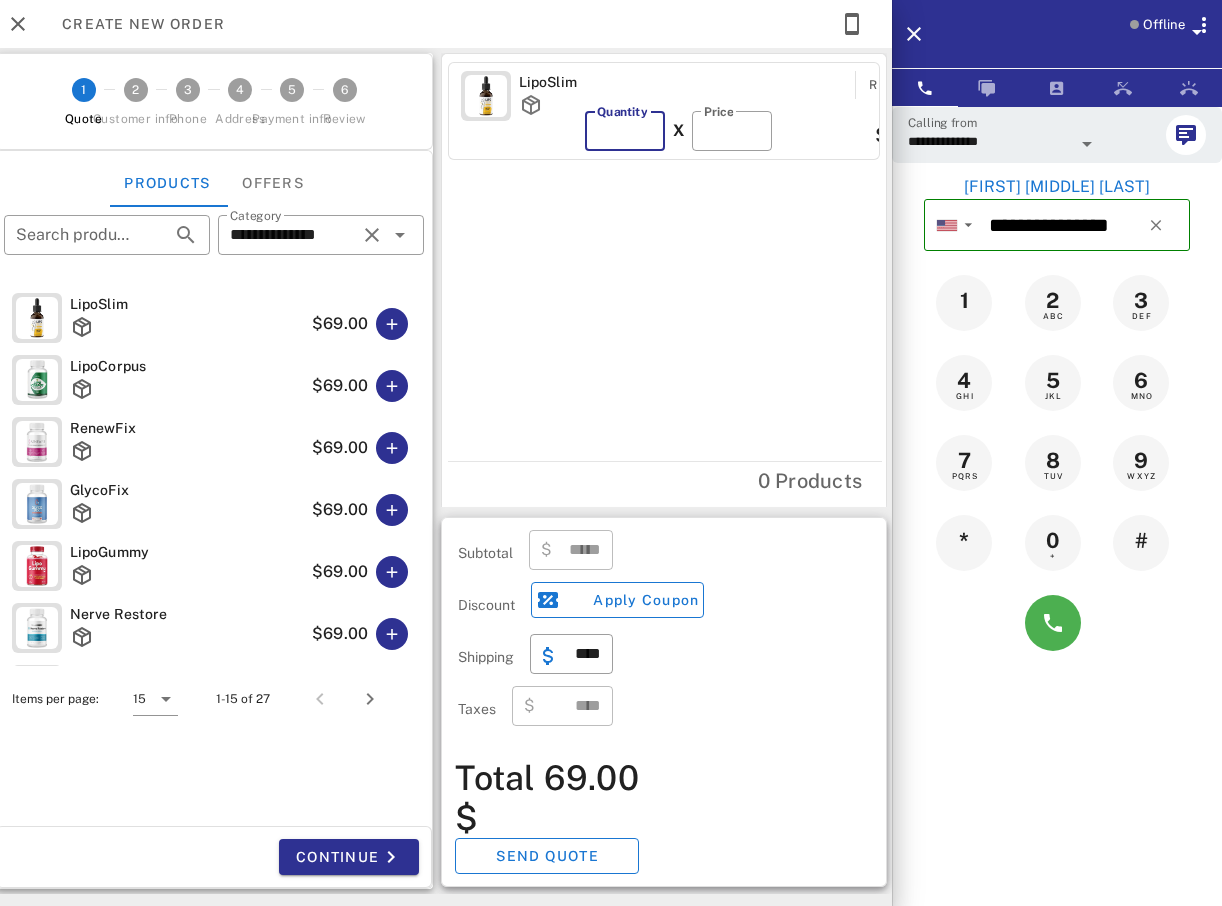 type on "*" 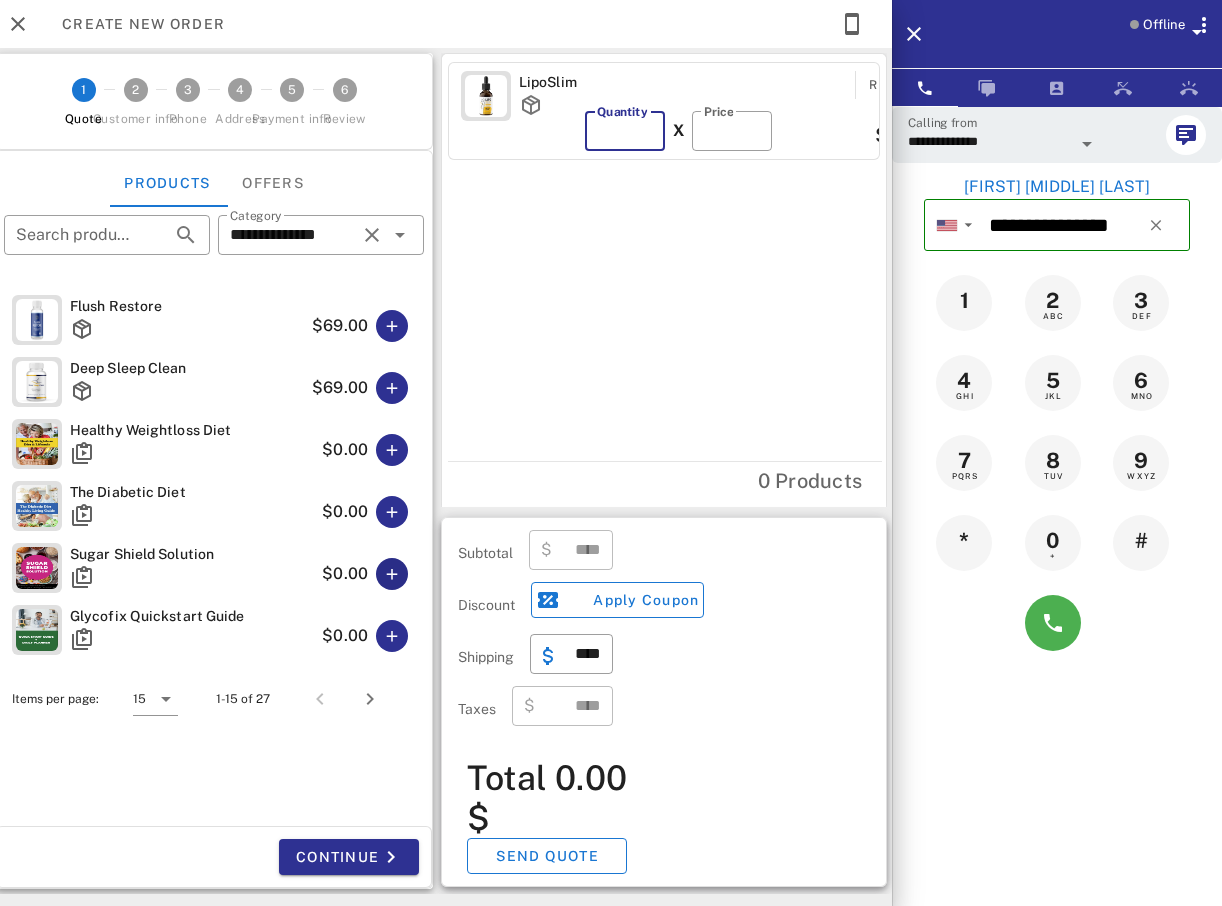 scroll, scrollTop: 565, scrollLeft: 0, axis: vertical 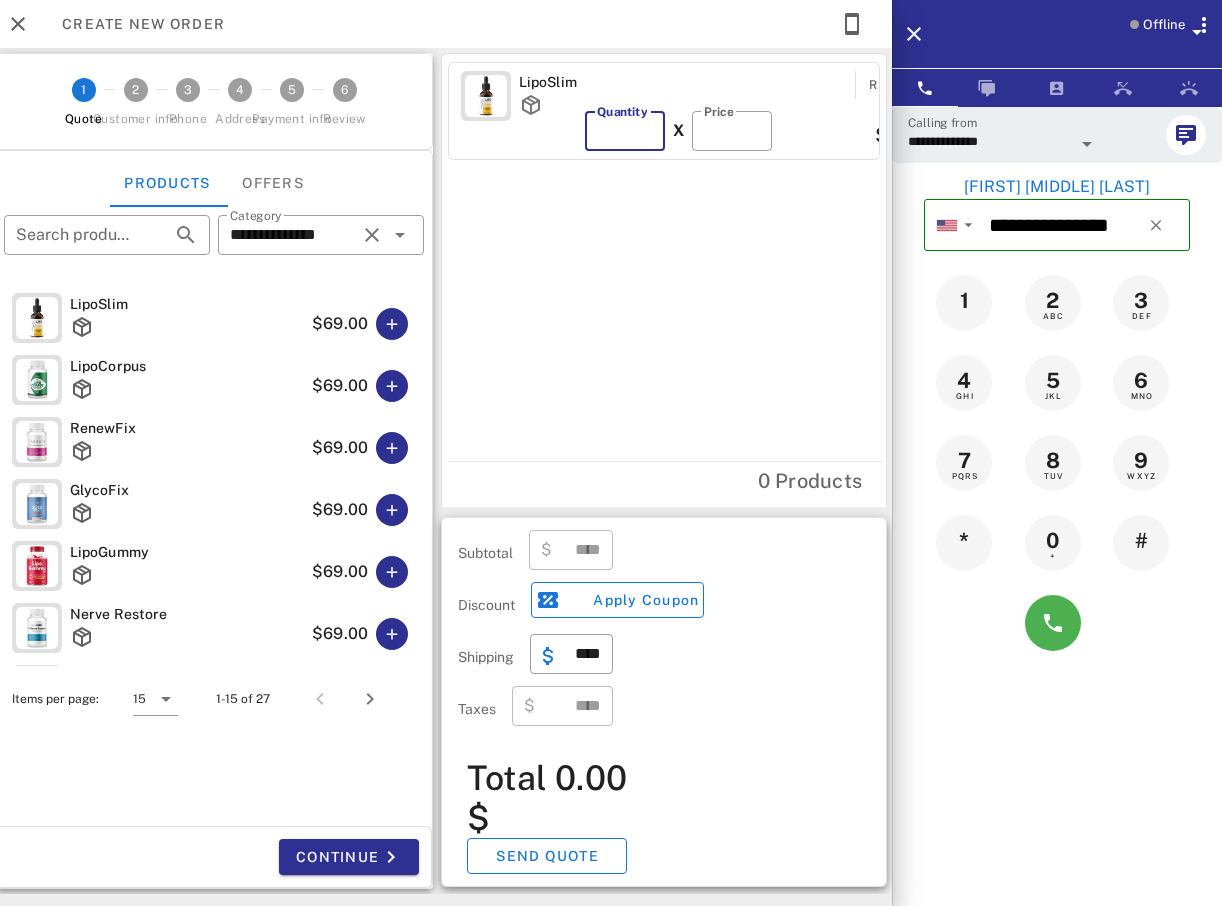 type on "*" 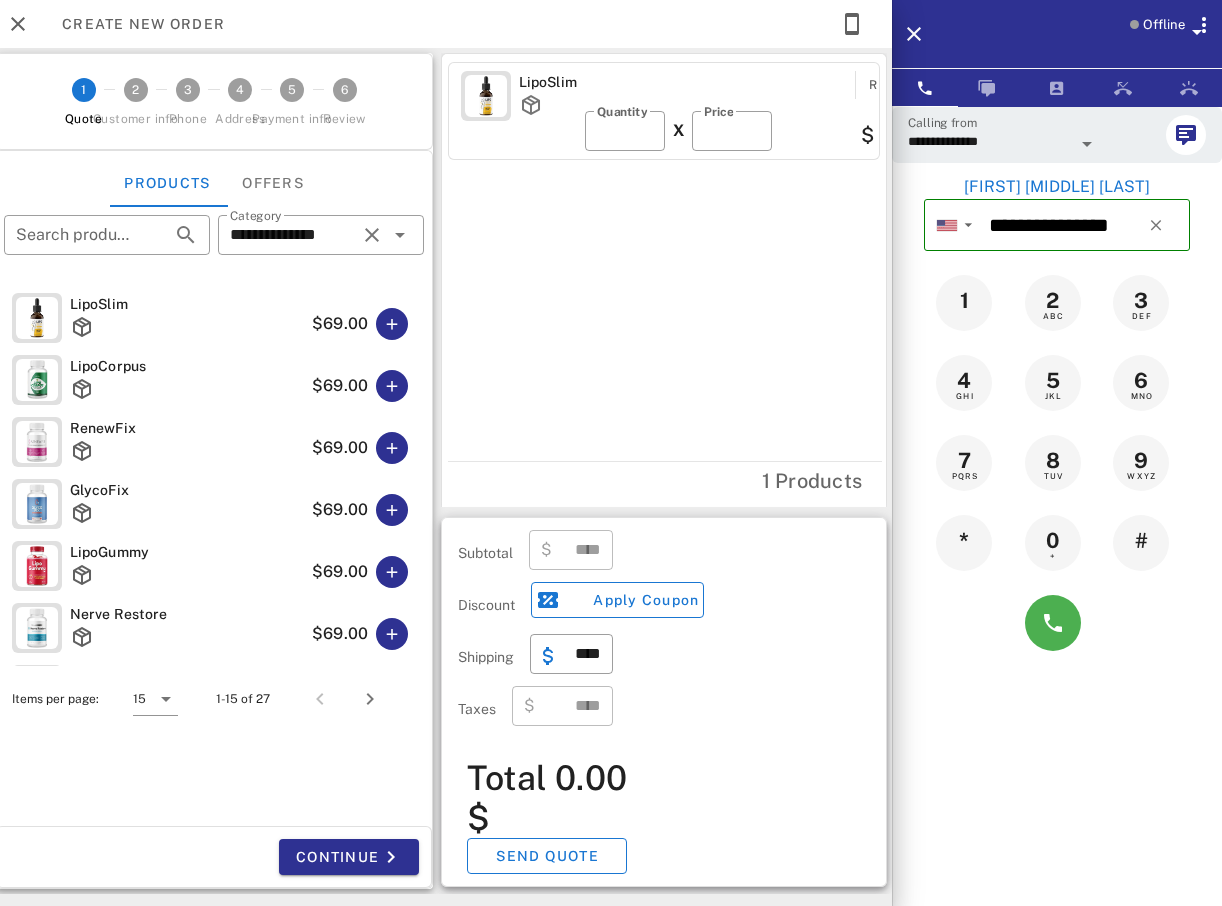 type on "*****" 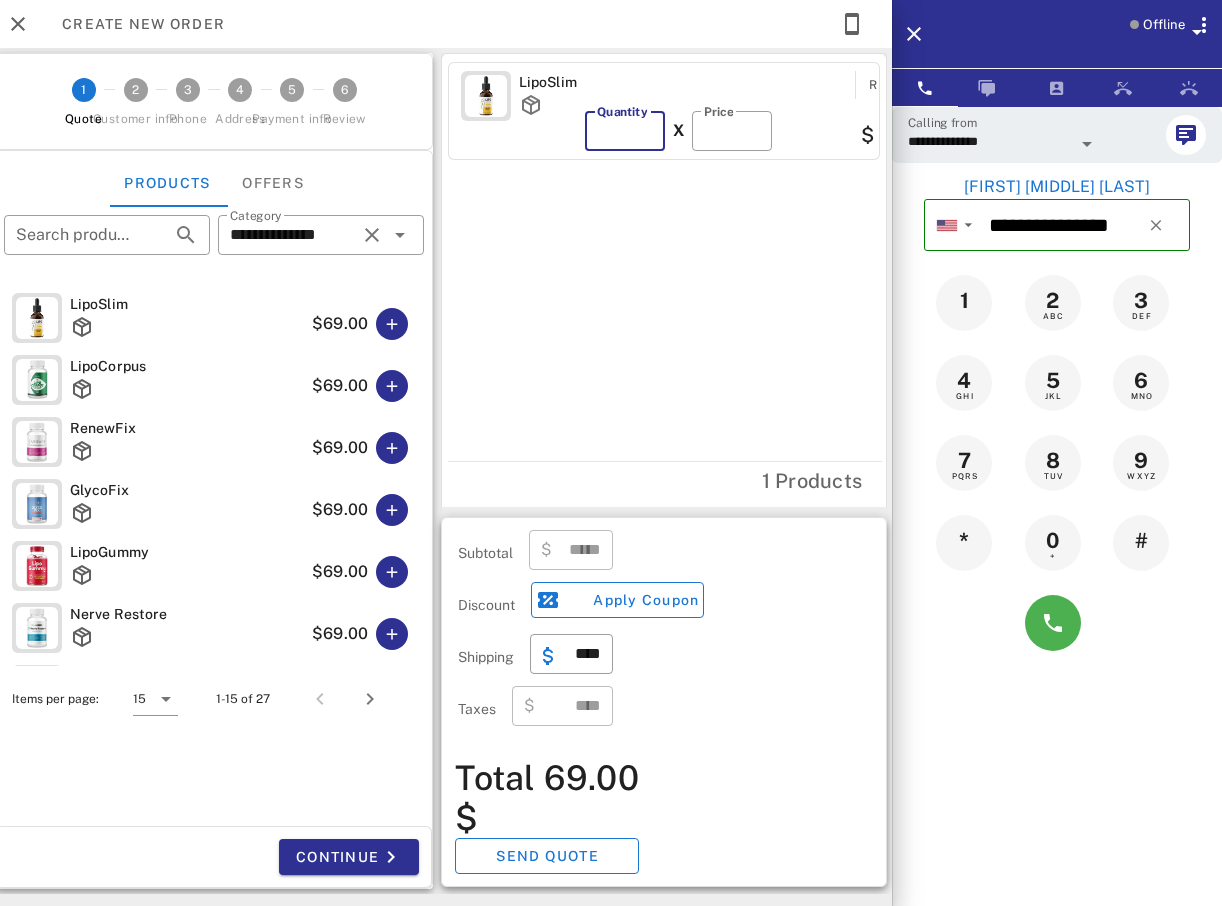 click on "*" at bounding box center [625, 131] 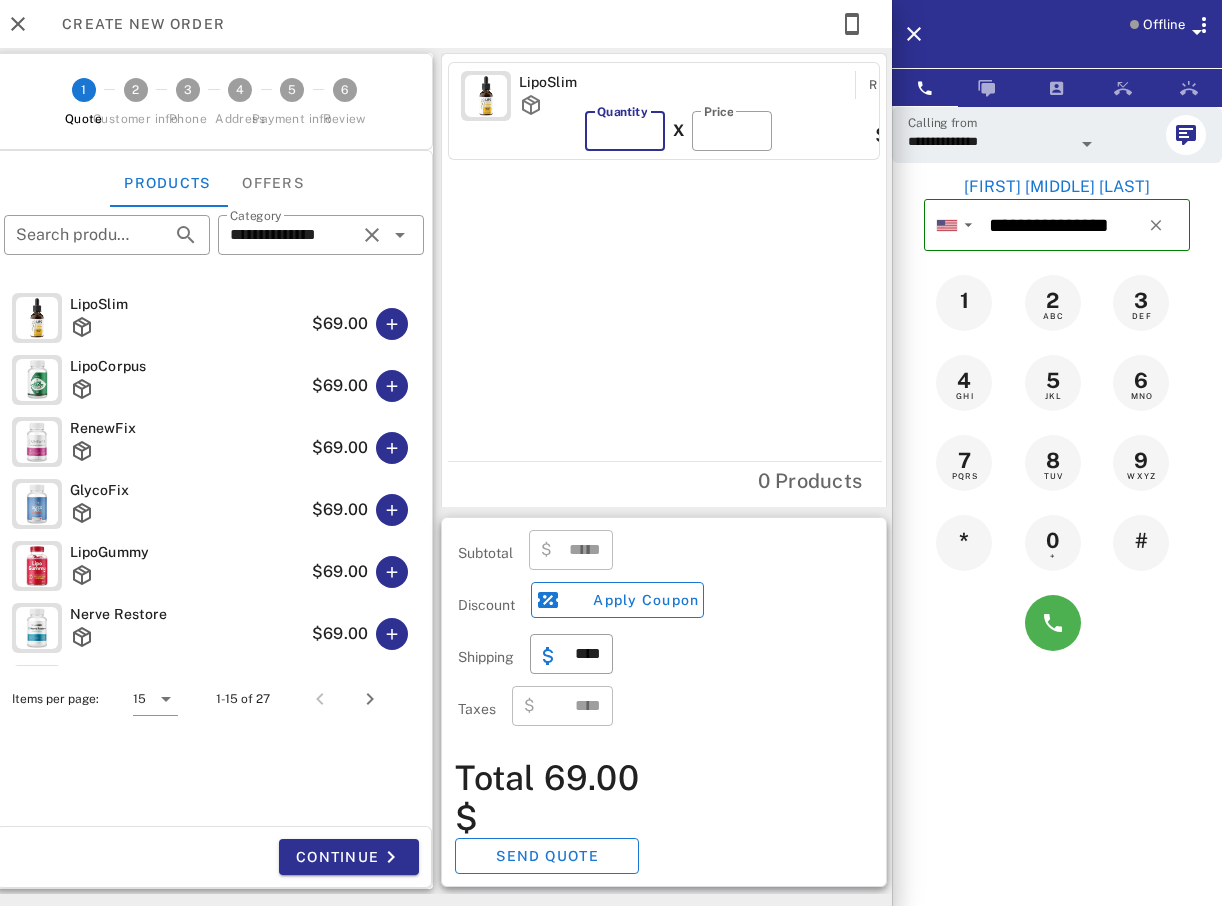 type on "***" 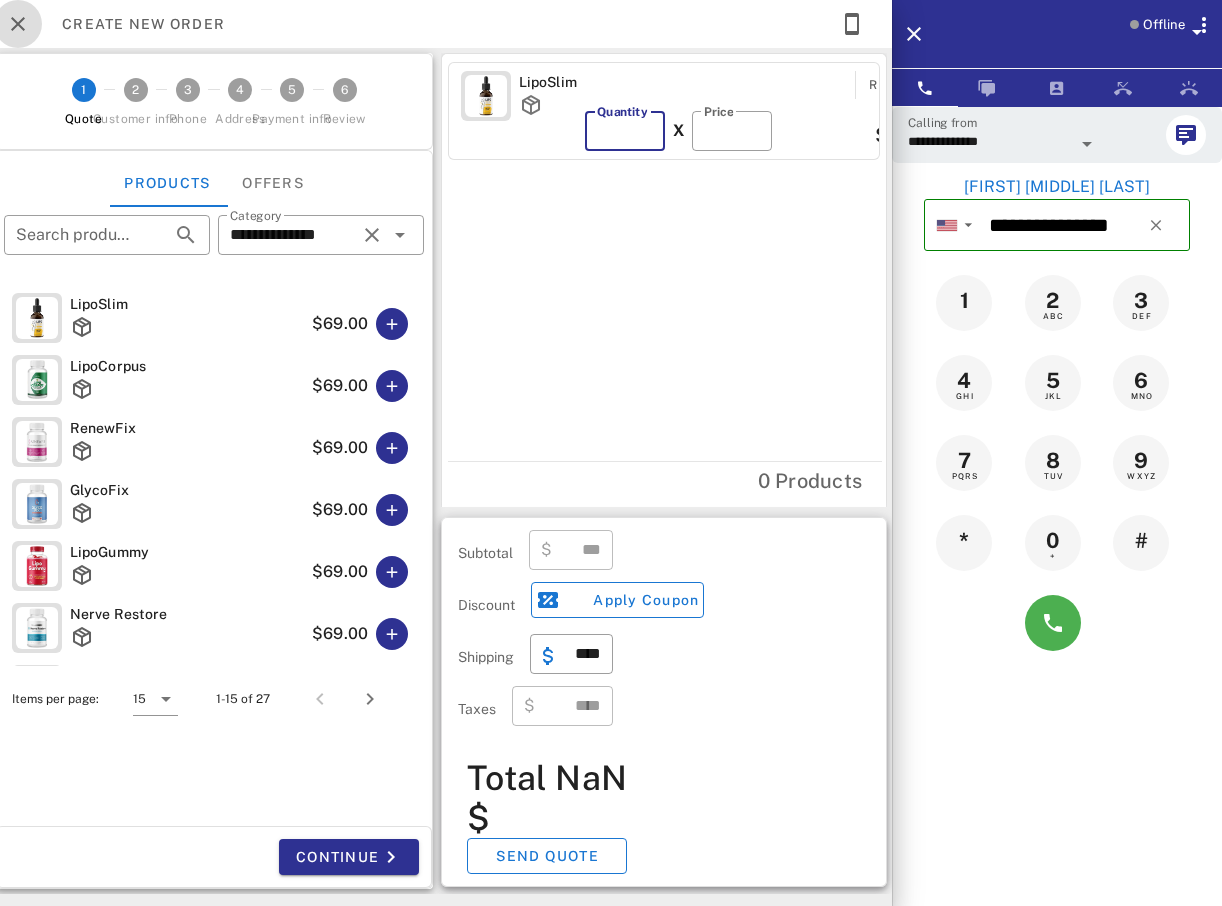type on "*" 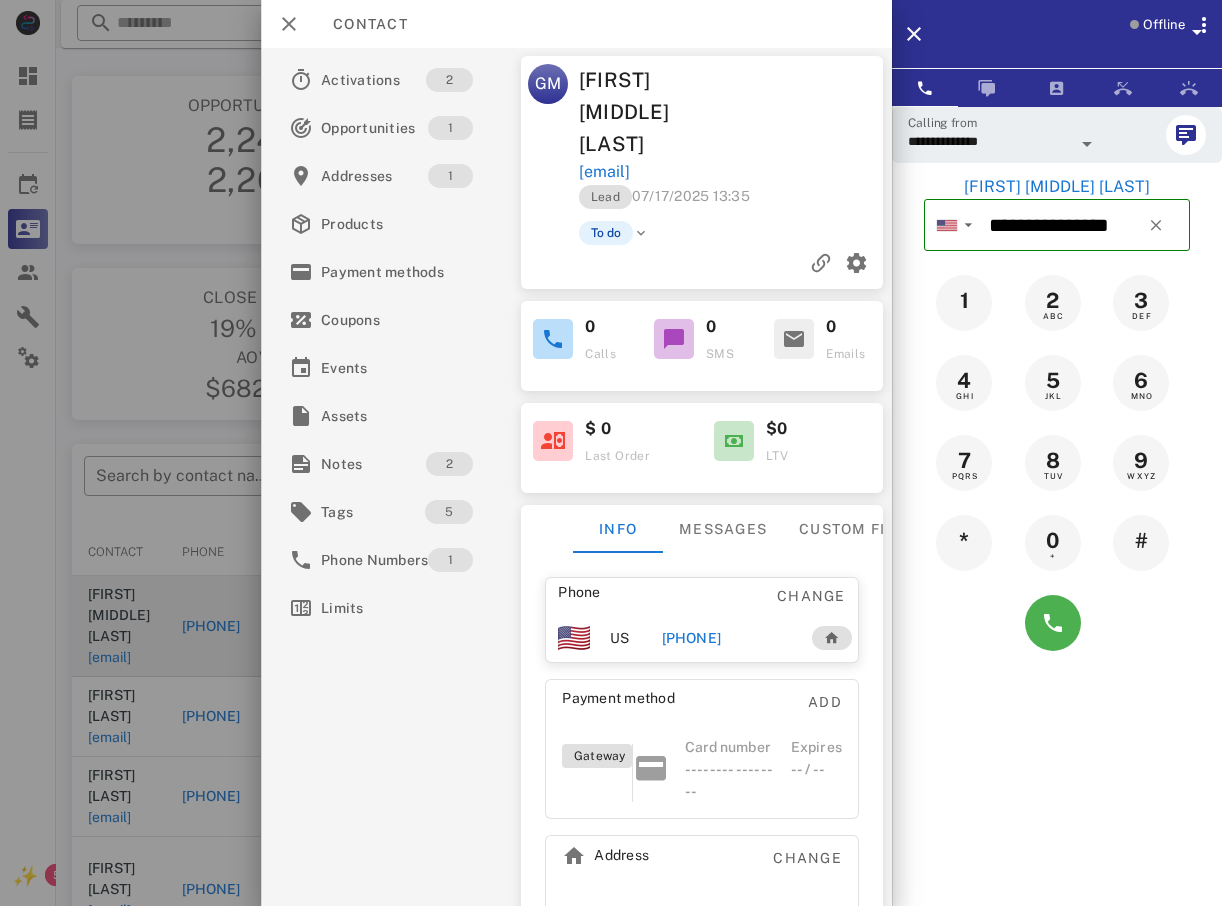 click at bounding box center [611, 453] 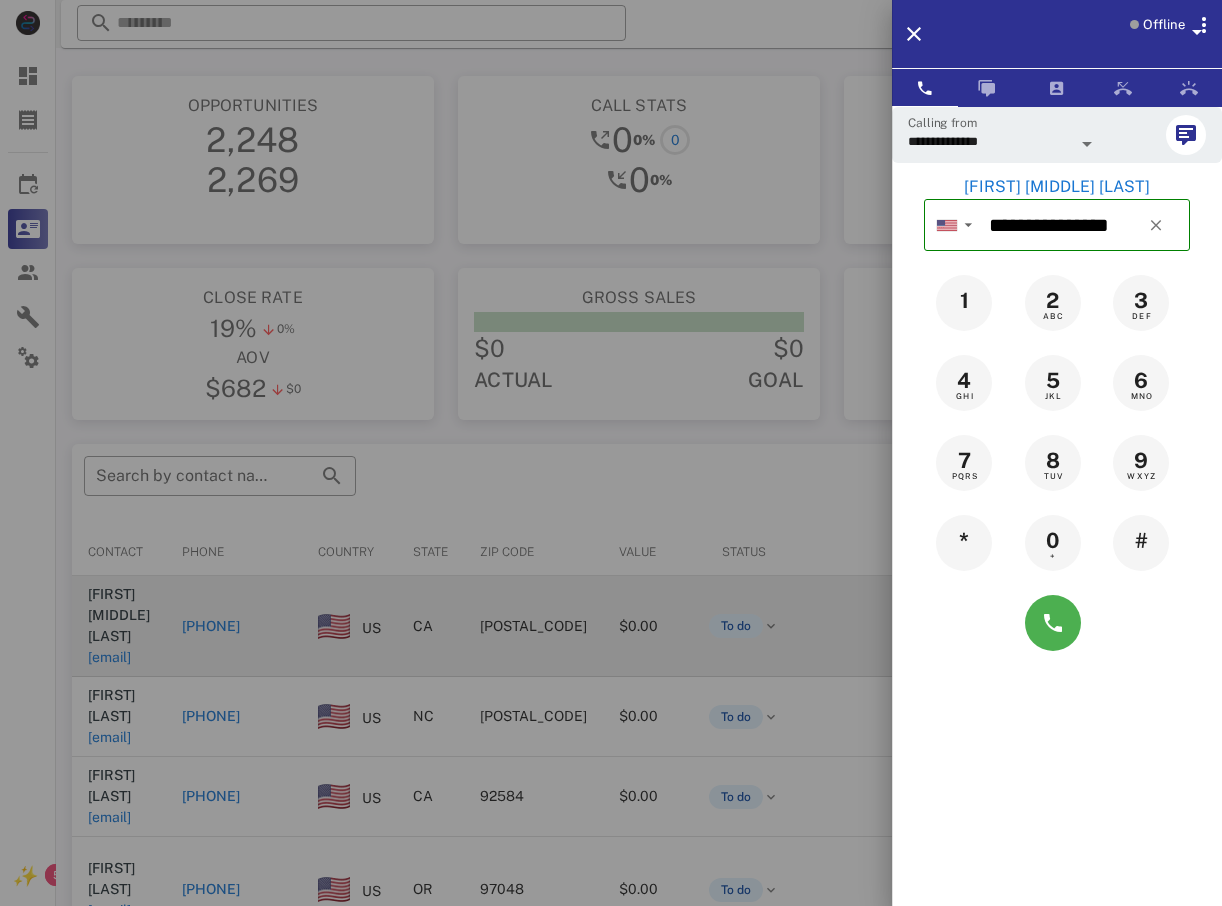 click at bounding box center (611, 453) 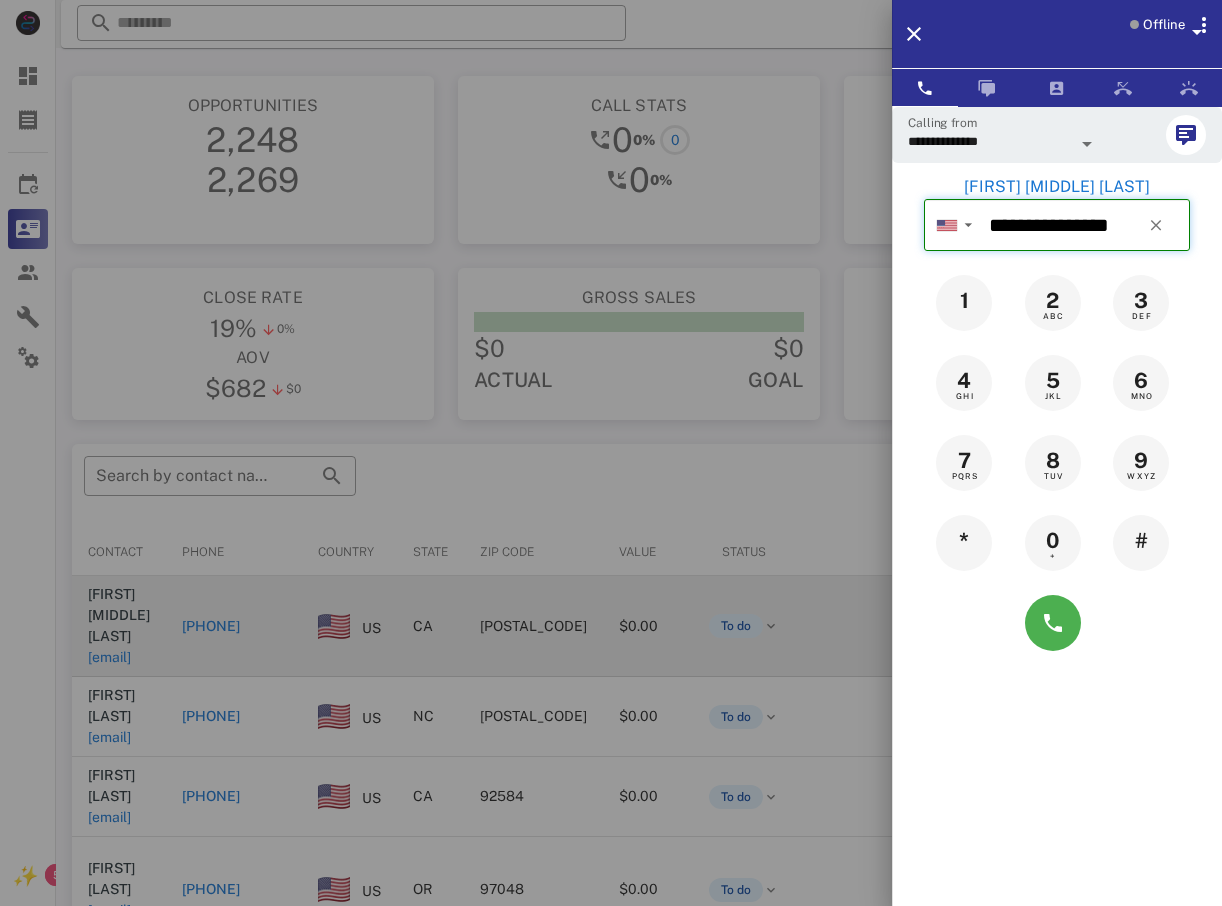 type 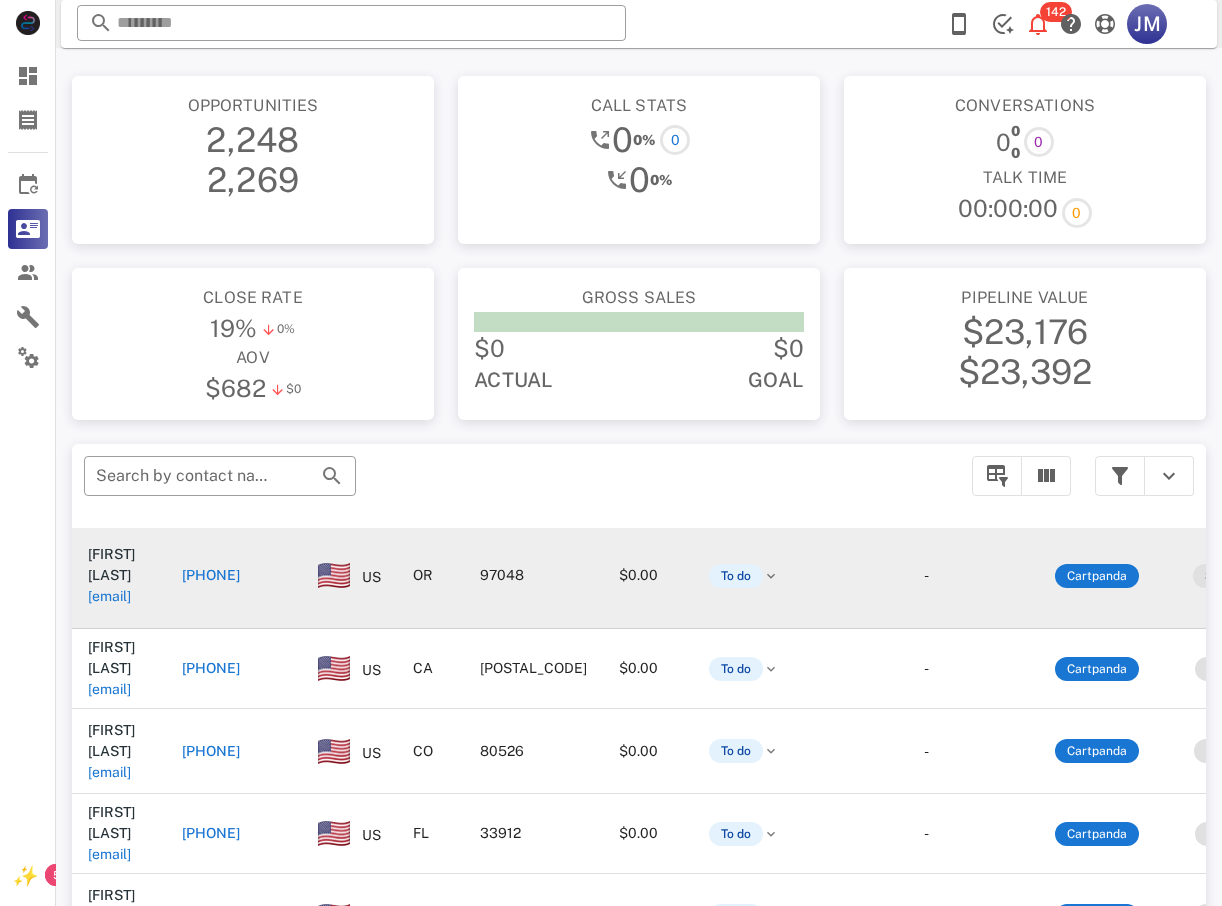 scroll, scrollTop: 0, scrollLeft: 0, axis: both 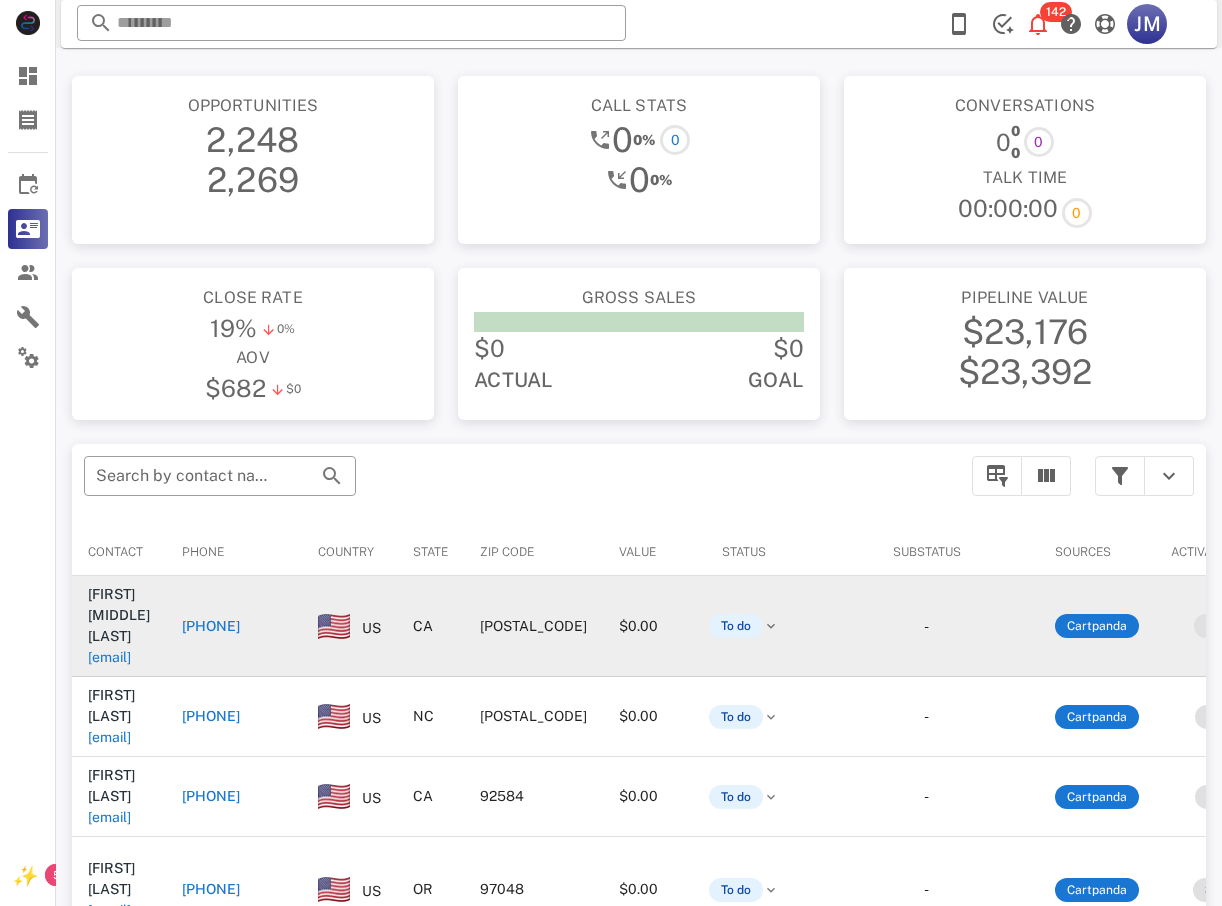 click on "[FIRST] [MIDDLE] [LAST]" at bounding box center (119, 615) 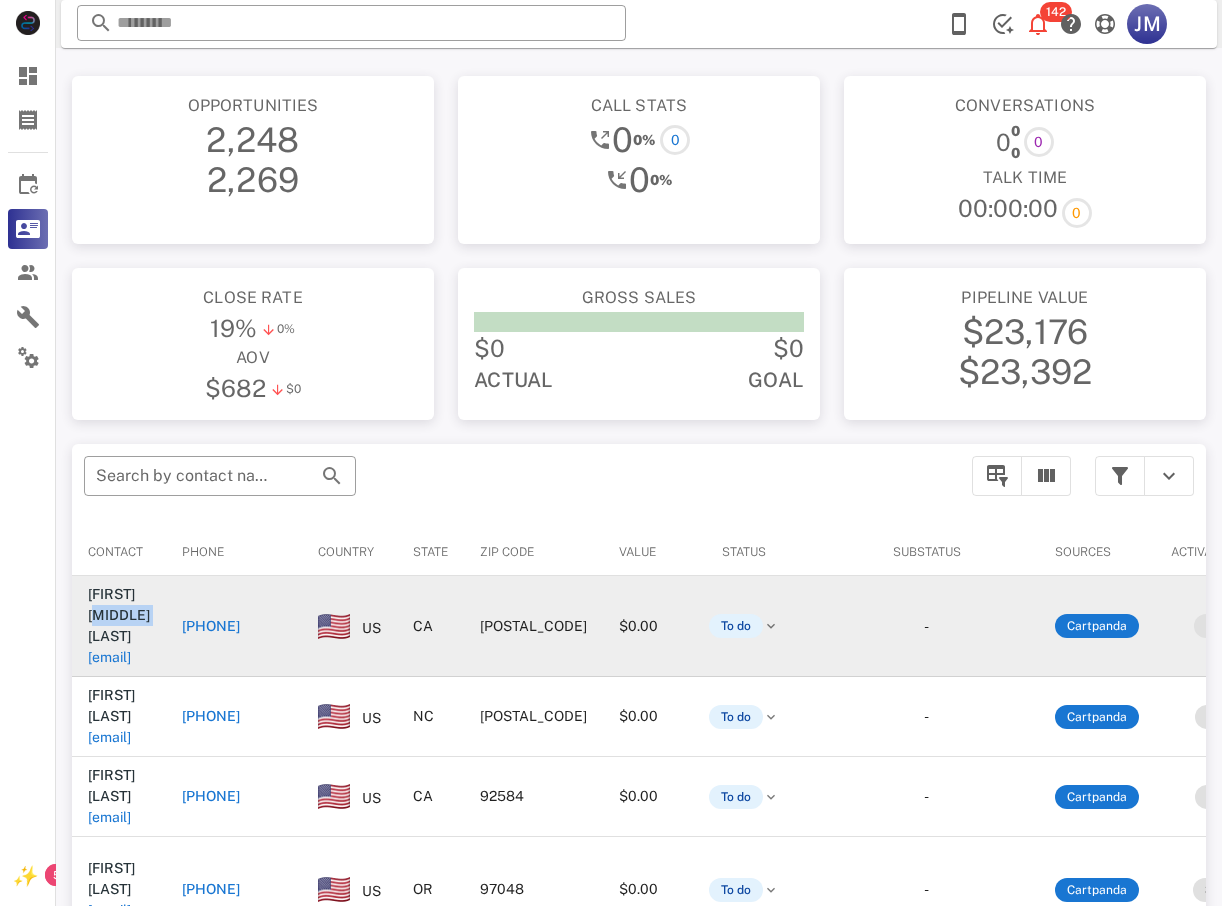 click on "[FIRST] [MIDDLE] [LAST]" at bounding box center [119, 615] 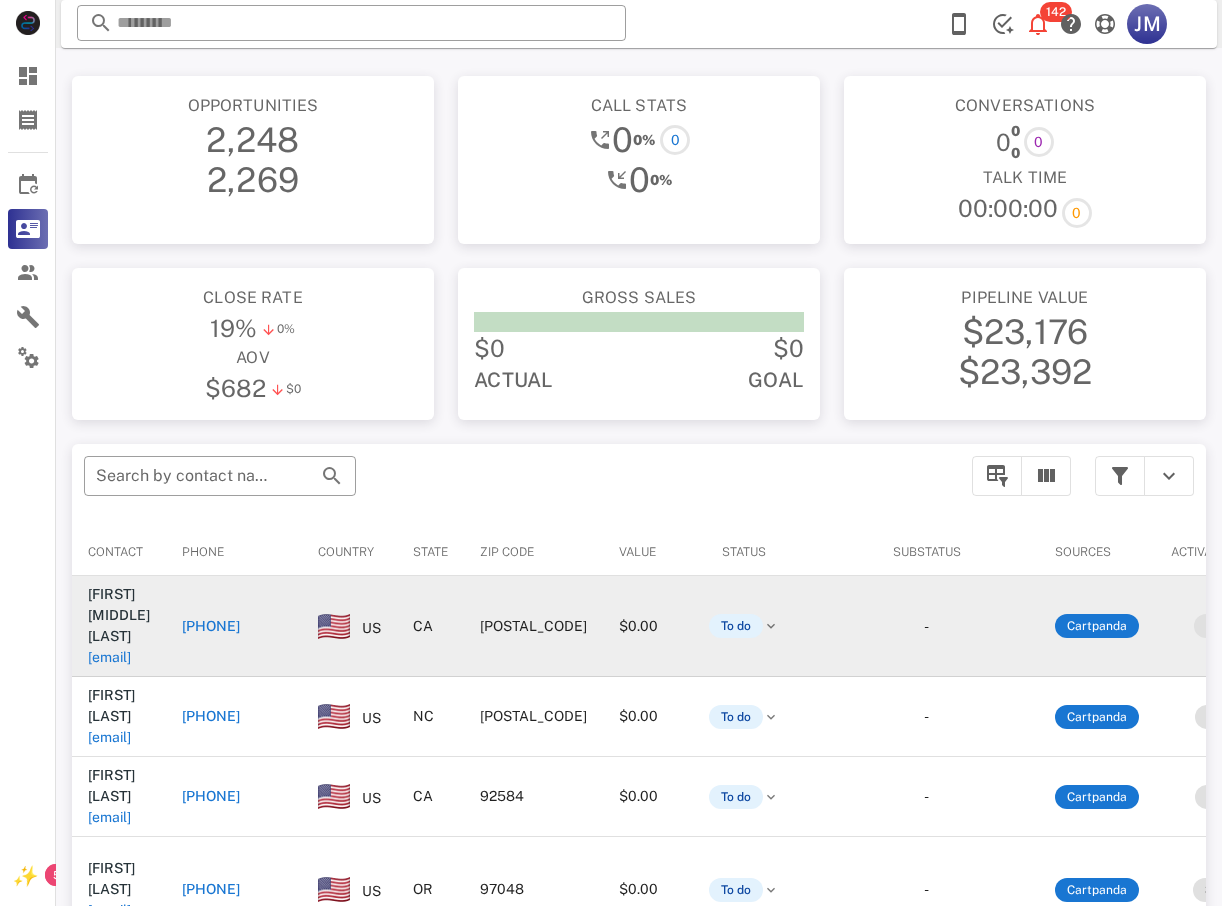 drag, startPoint x: 192, startPoint y: 611, endPoint x: 196, endPoint y: 628, distance: 17.464249 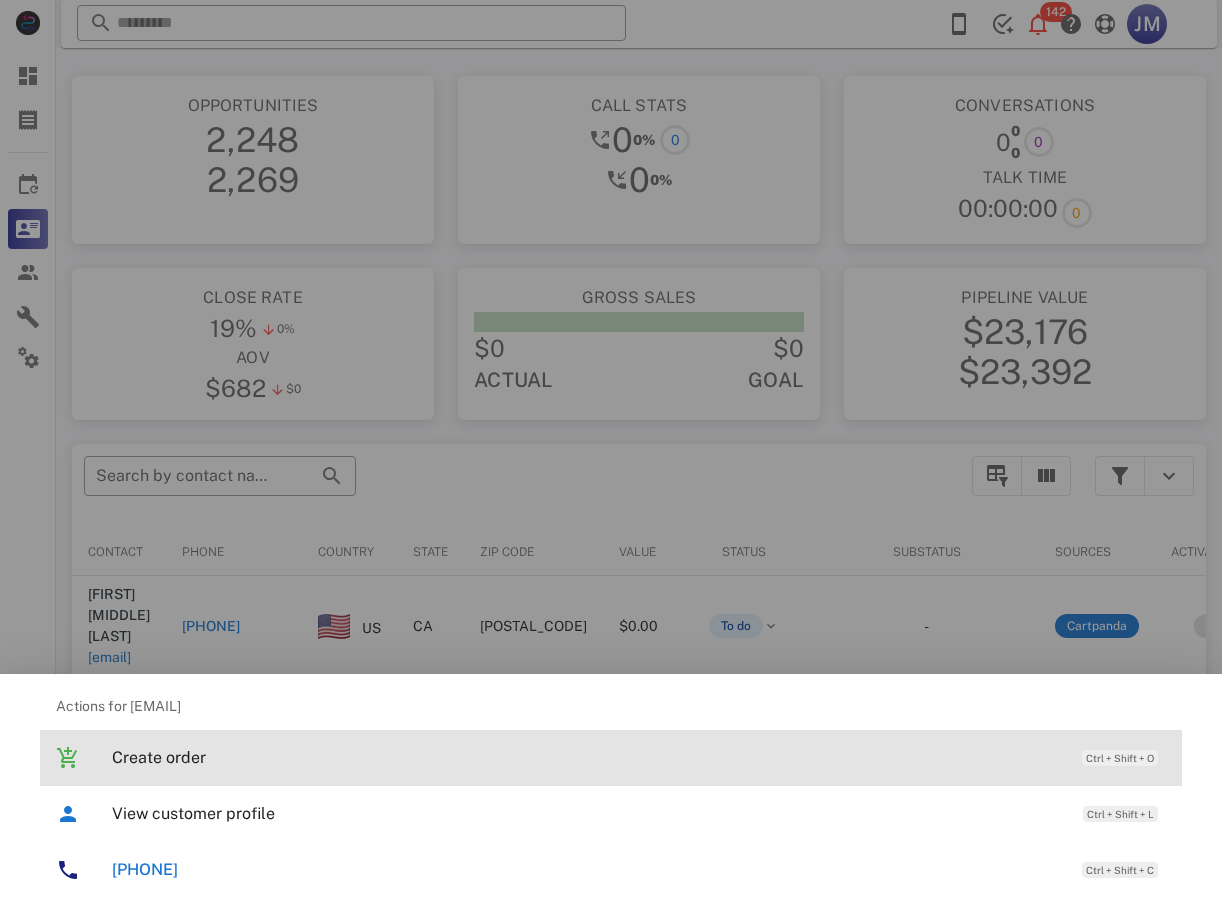 click on "Create order" at bounding box center (587, 757) 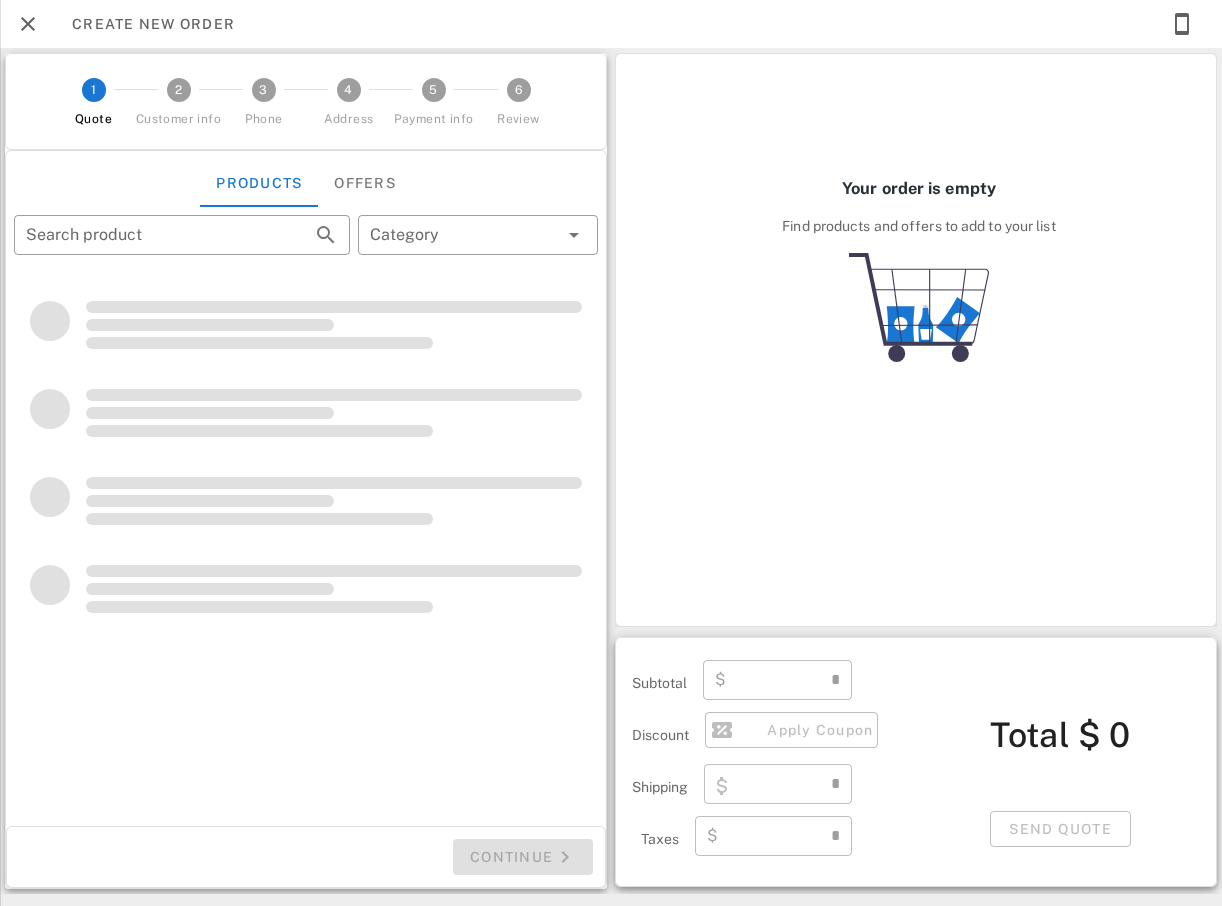 type on "**********" 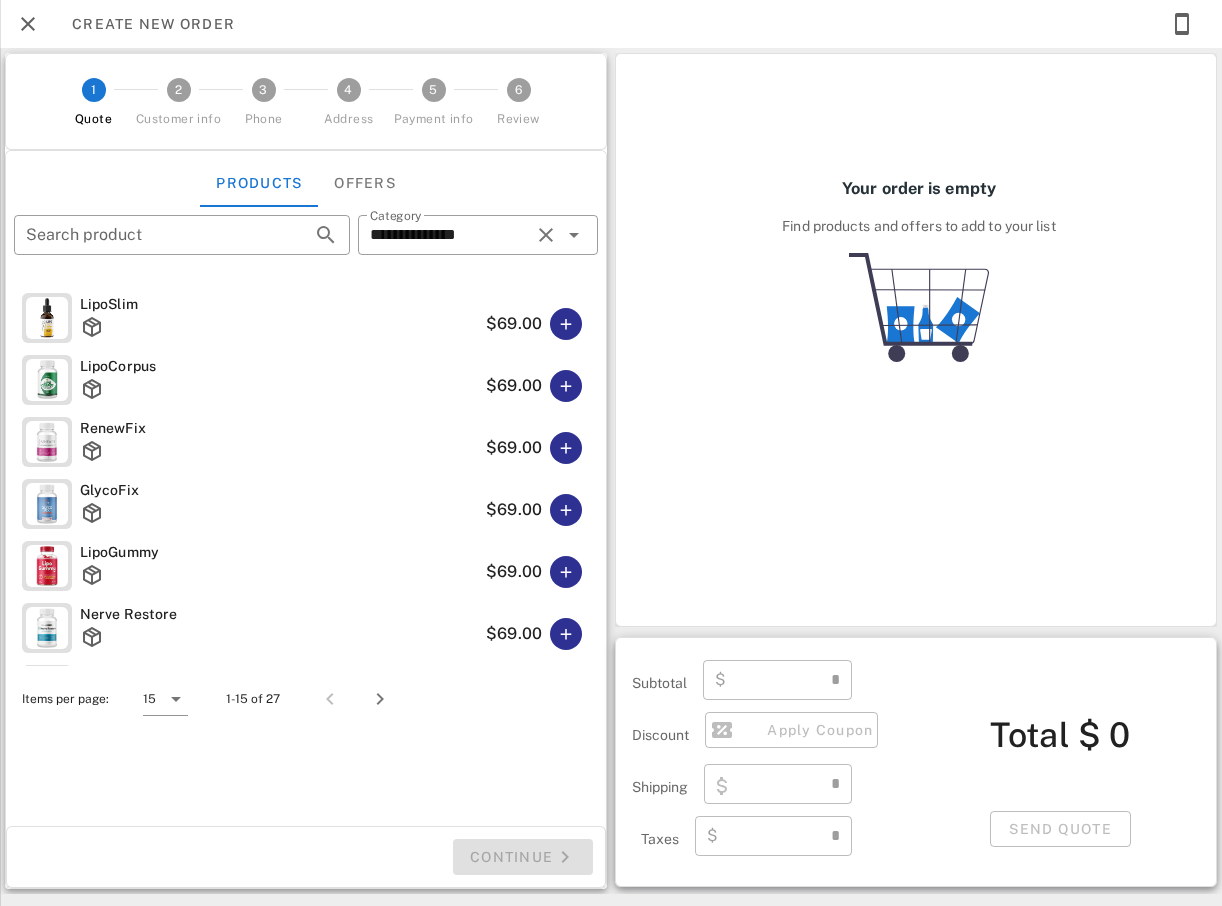 type on "****" 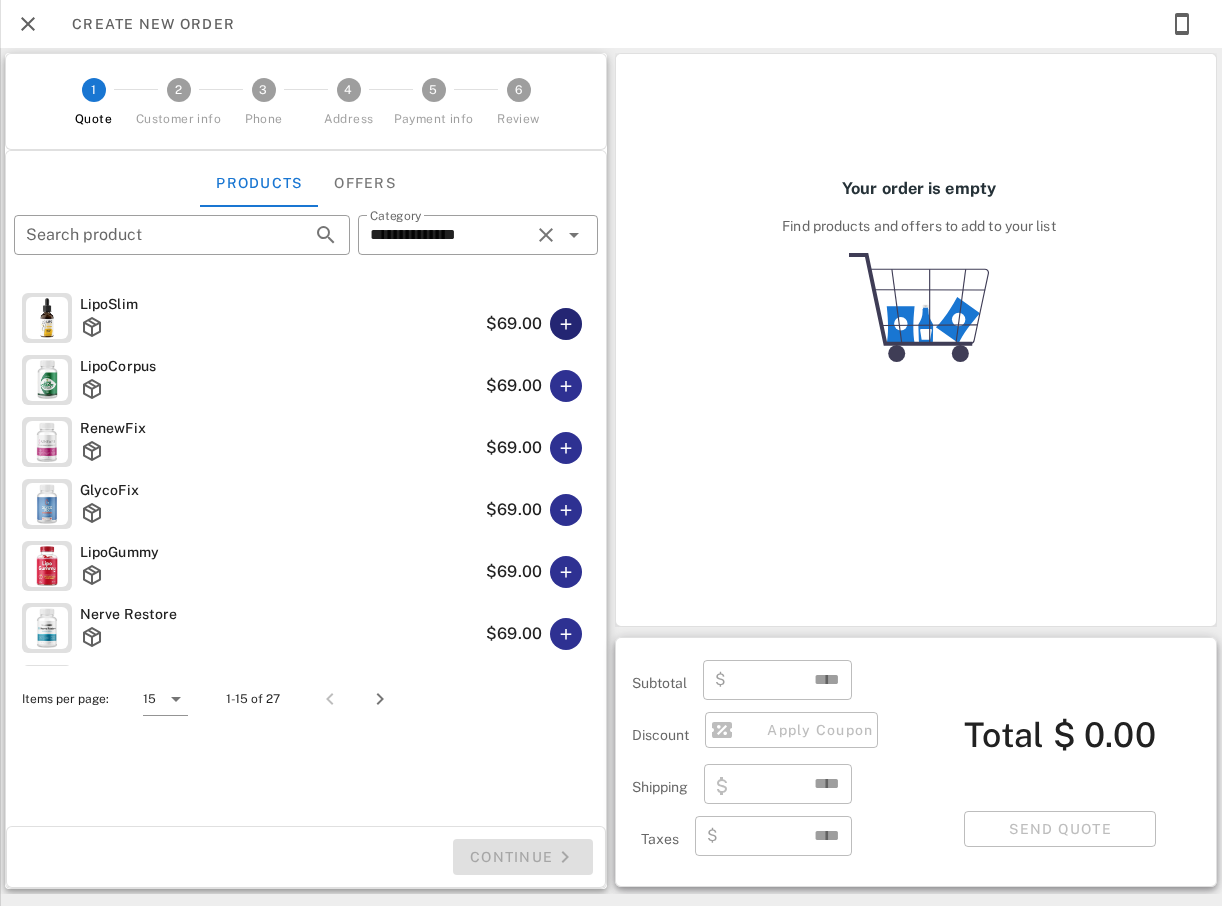 click at bounding box center [566, 324] 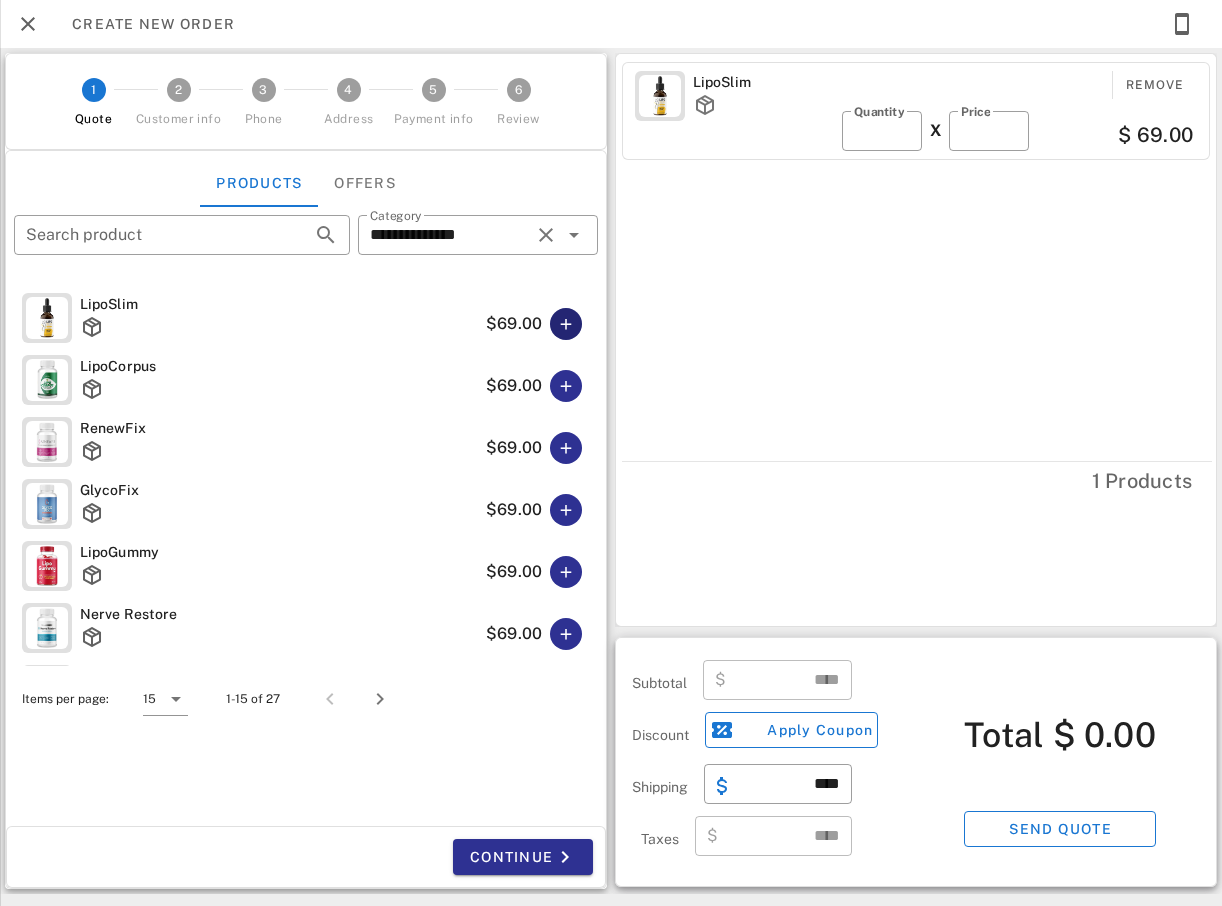 type on "*****" 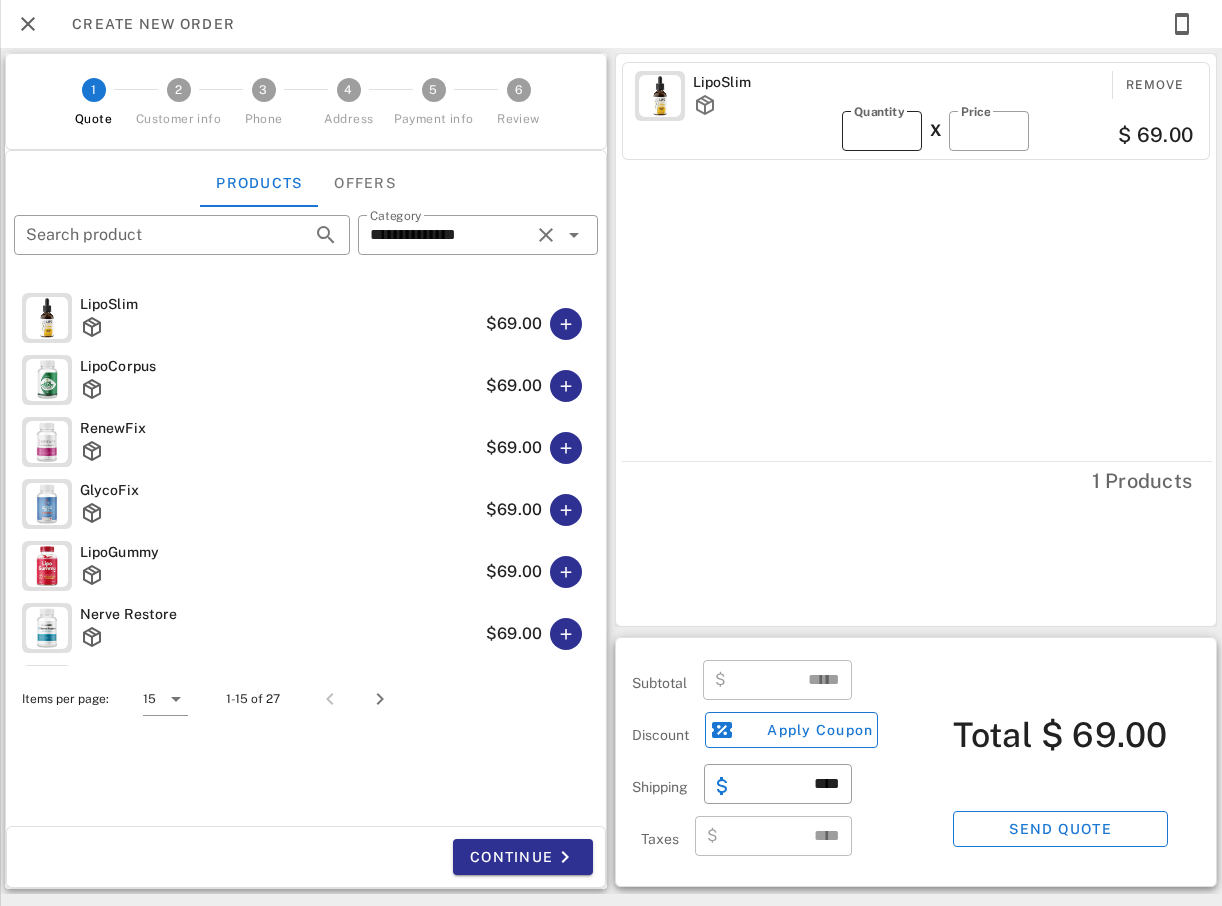click on "*" at bounding box center [882, 131] 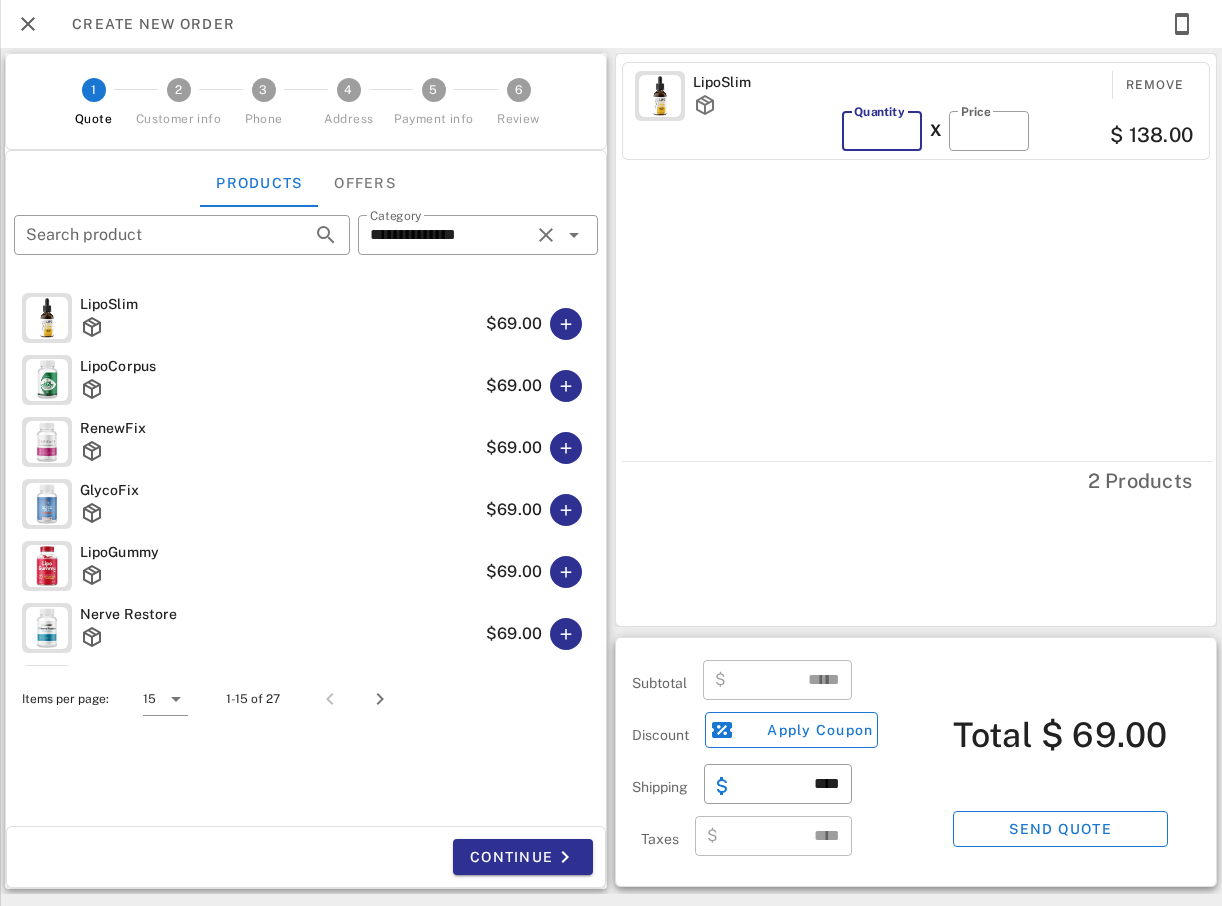 click on "*" at bounding box center [882, 131] 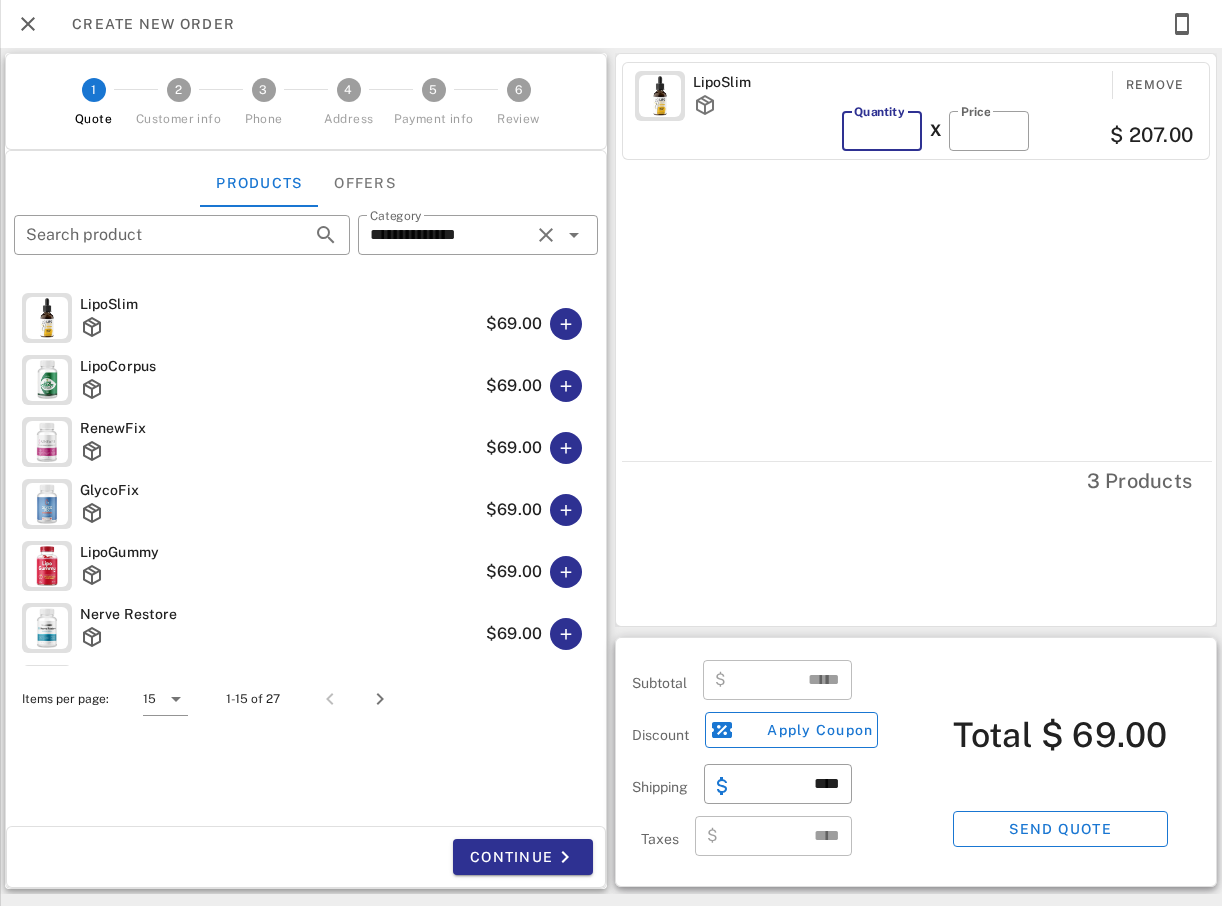 type on "*" 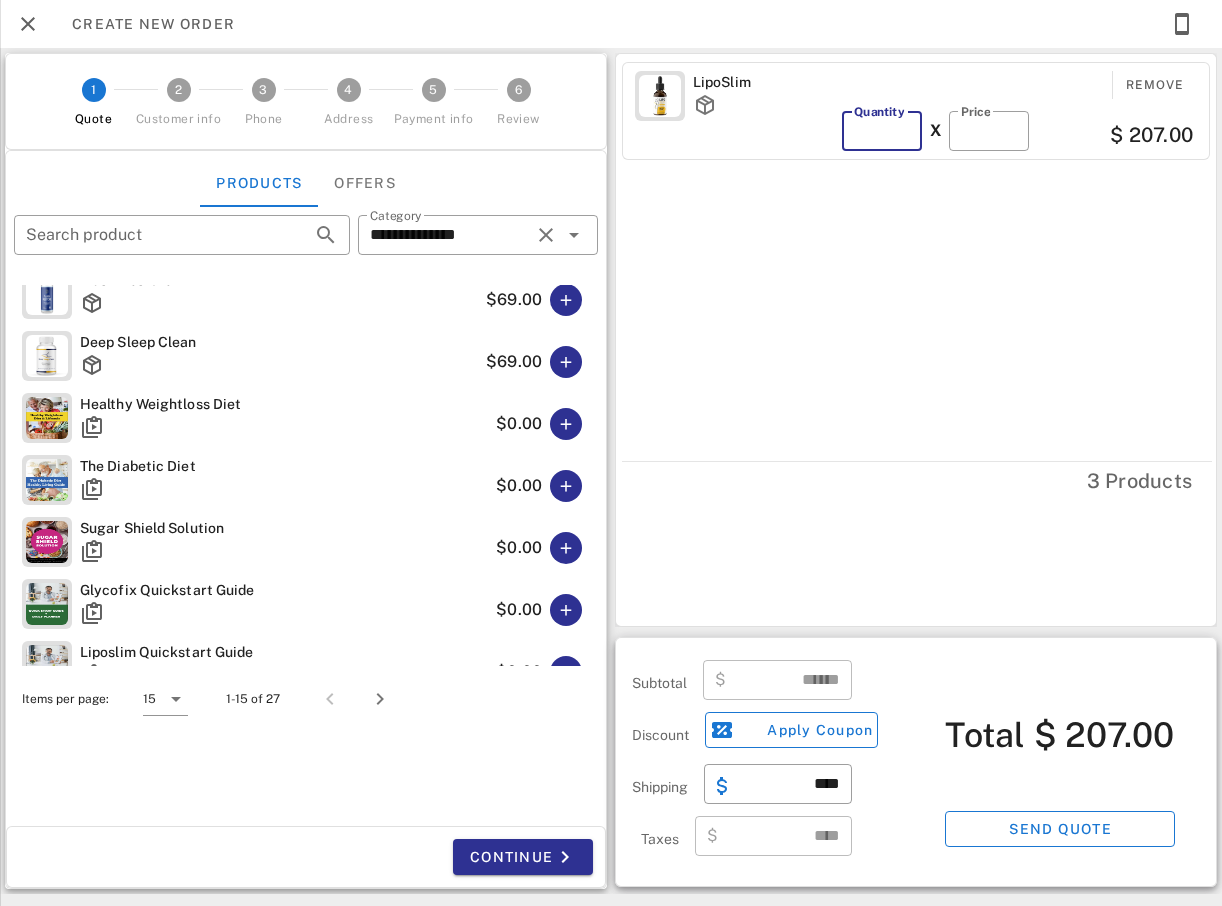 scroll, scrollTop: 565, scrollLeft: 0, axis: vertical 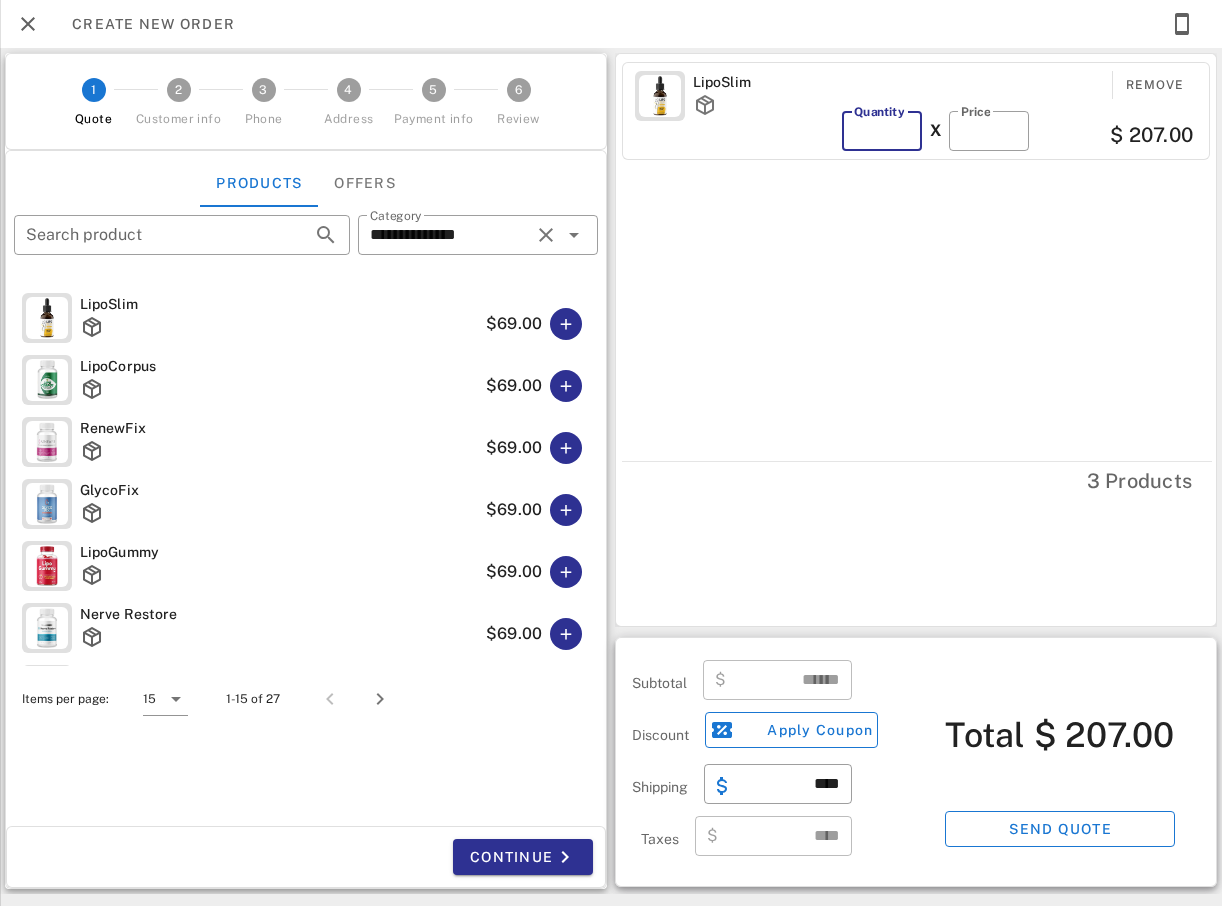 click on "*" at bounding box center [882, 131] 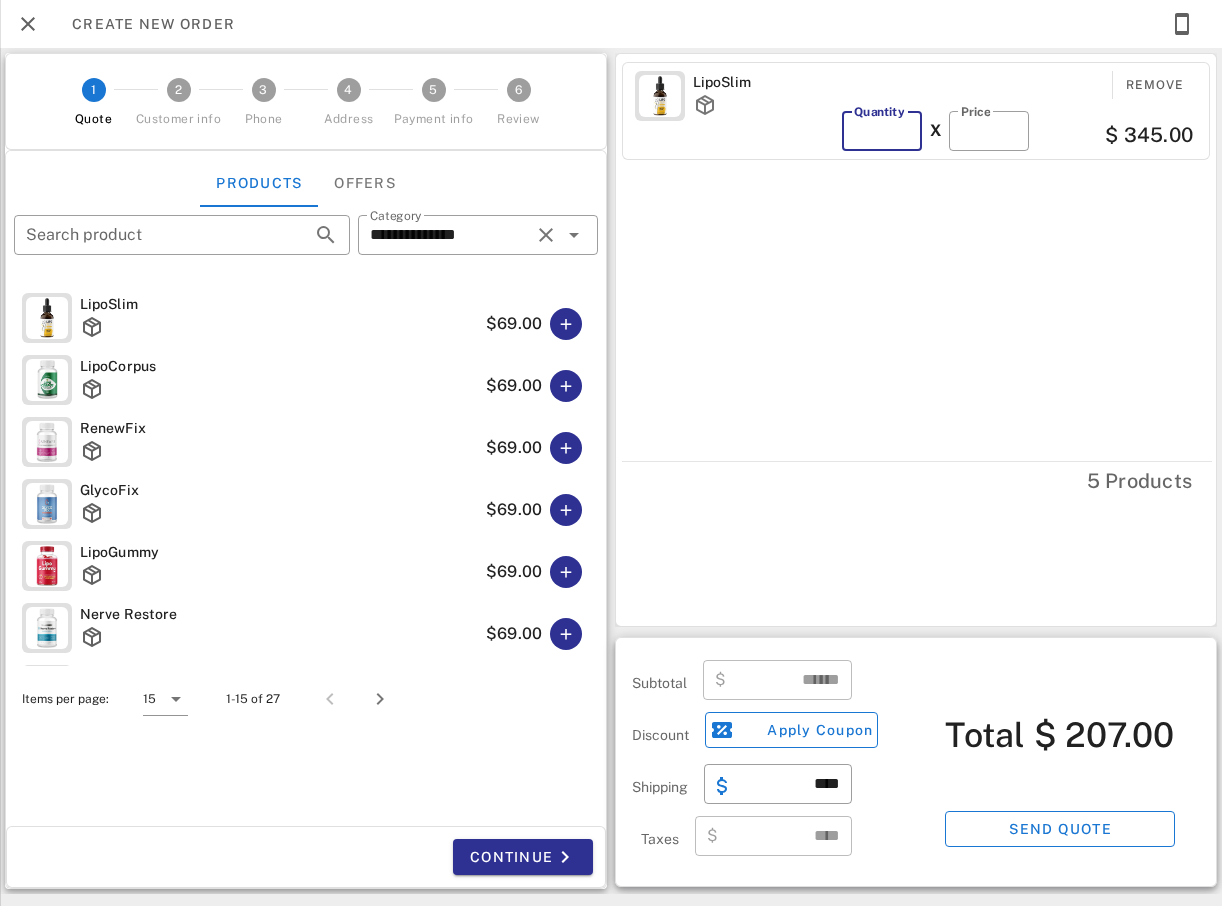 click on "*" at bounding box center [882, 131] 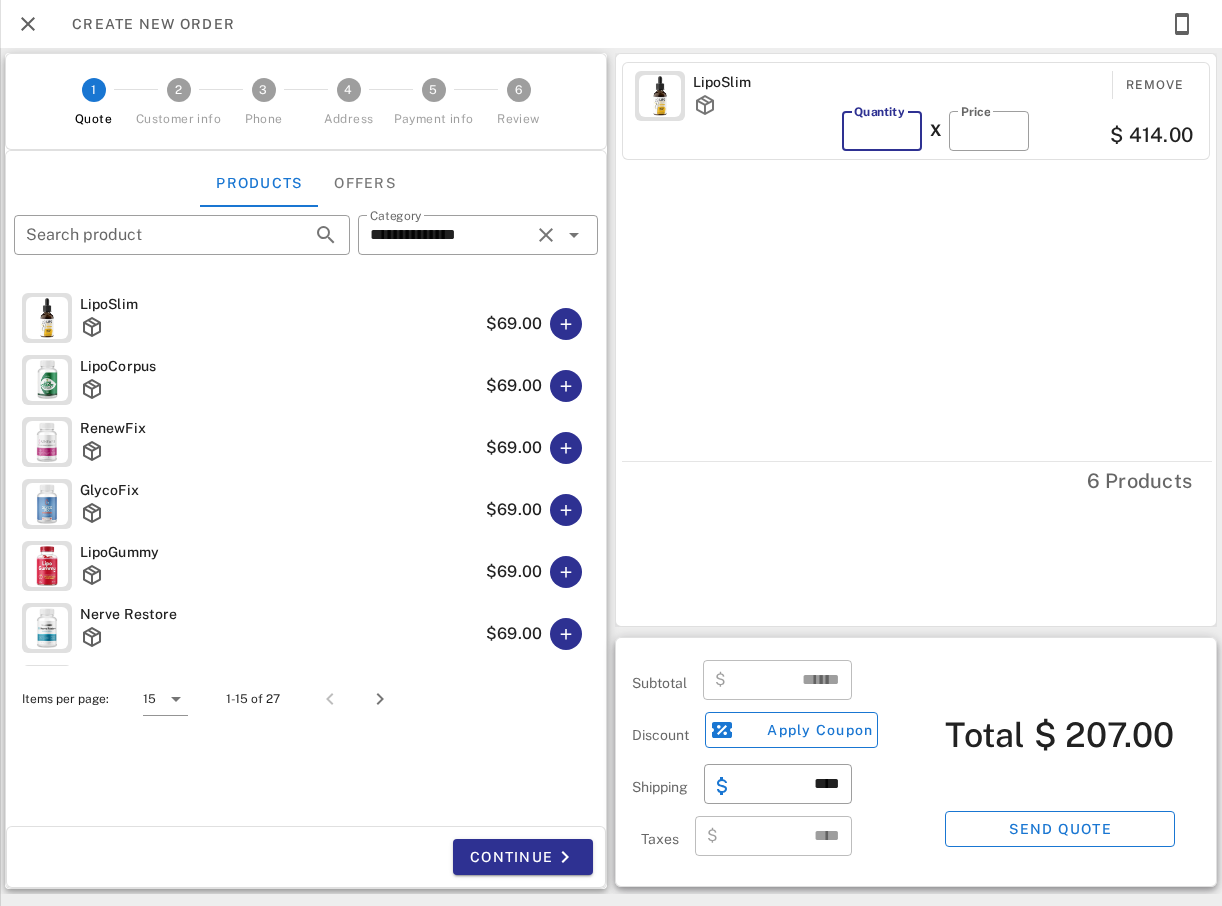 type on "*" 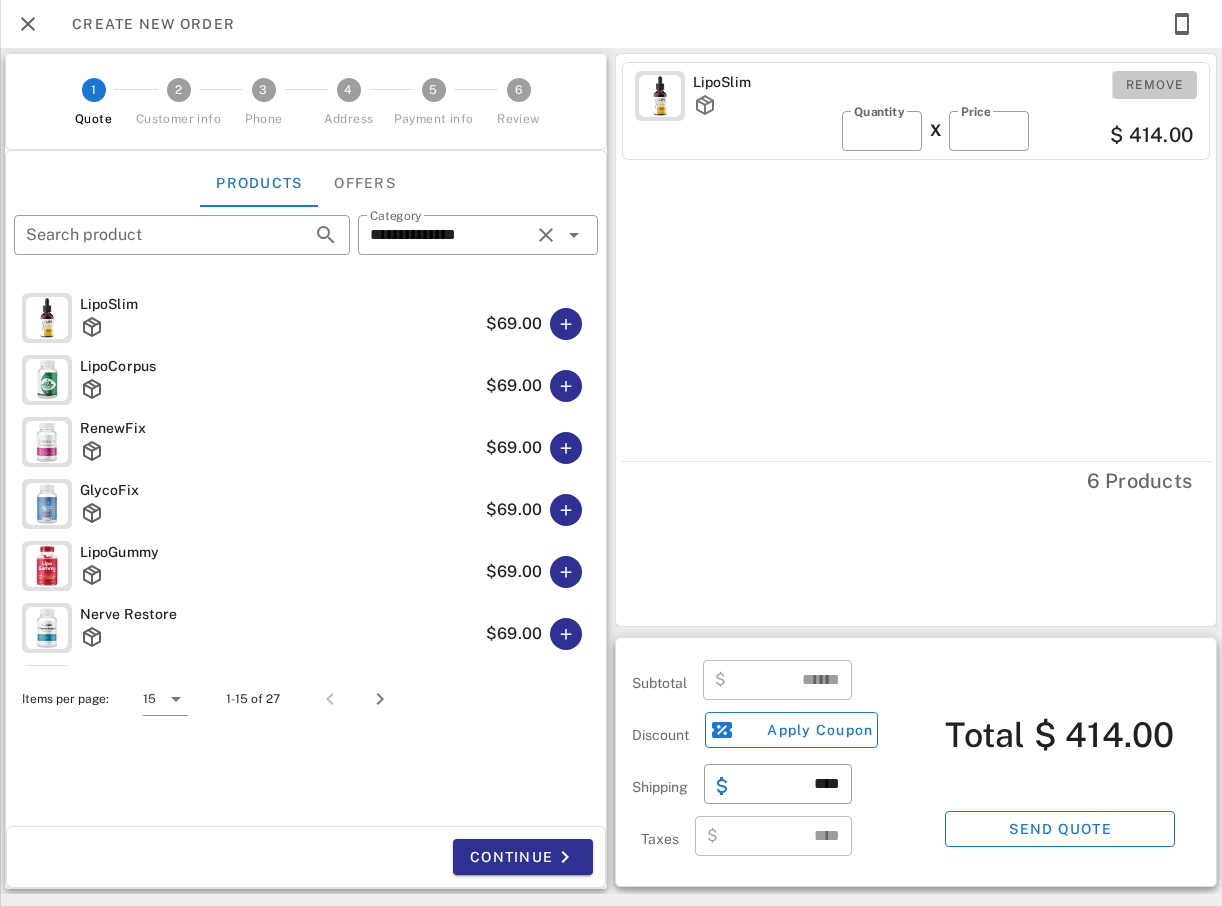 click on "Remove" at bounding box center (1155, 85) 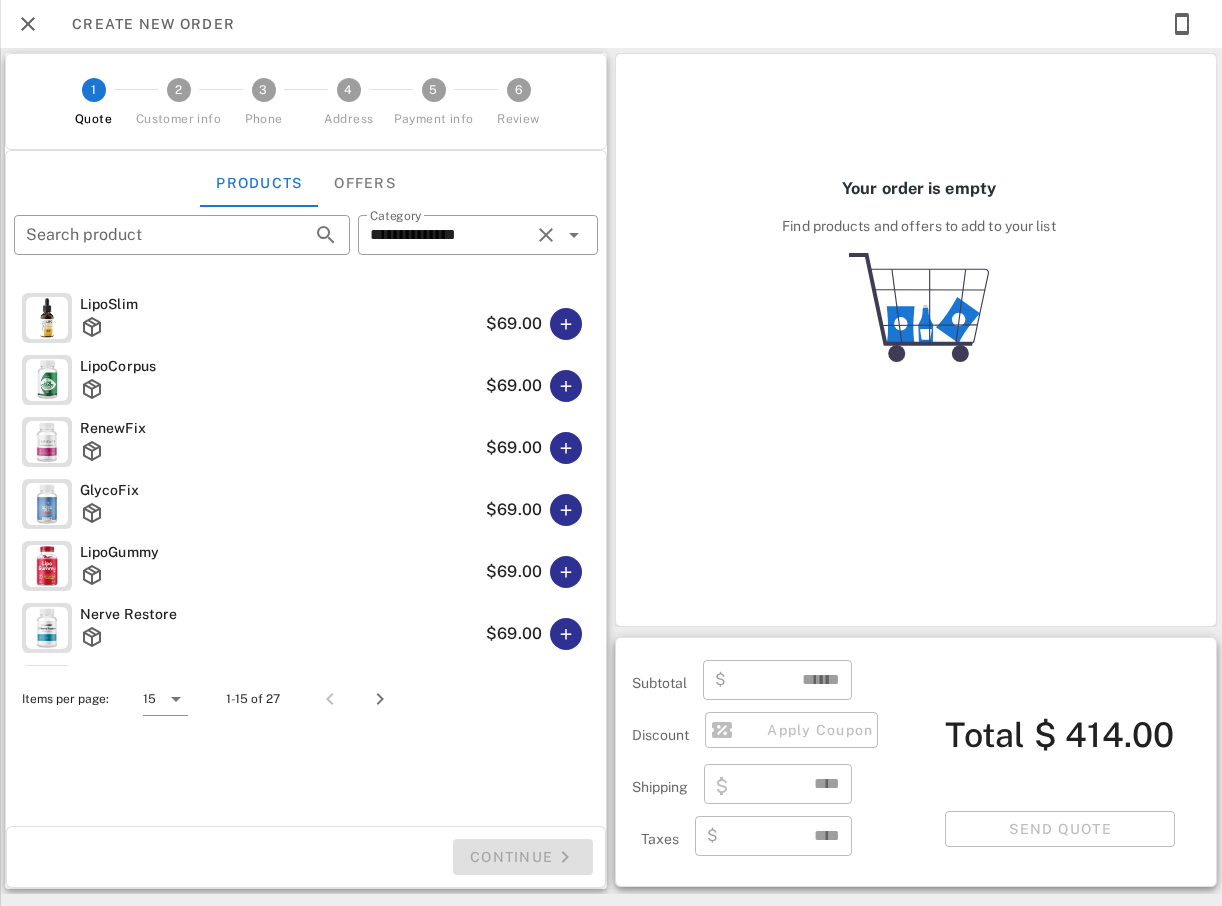 type on "****" 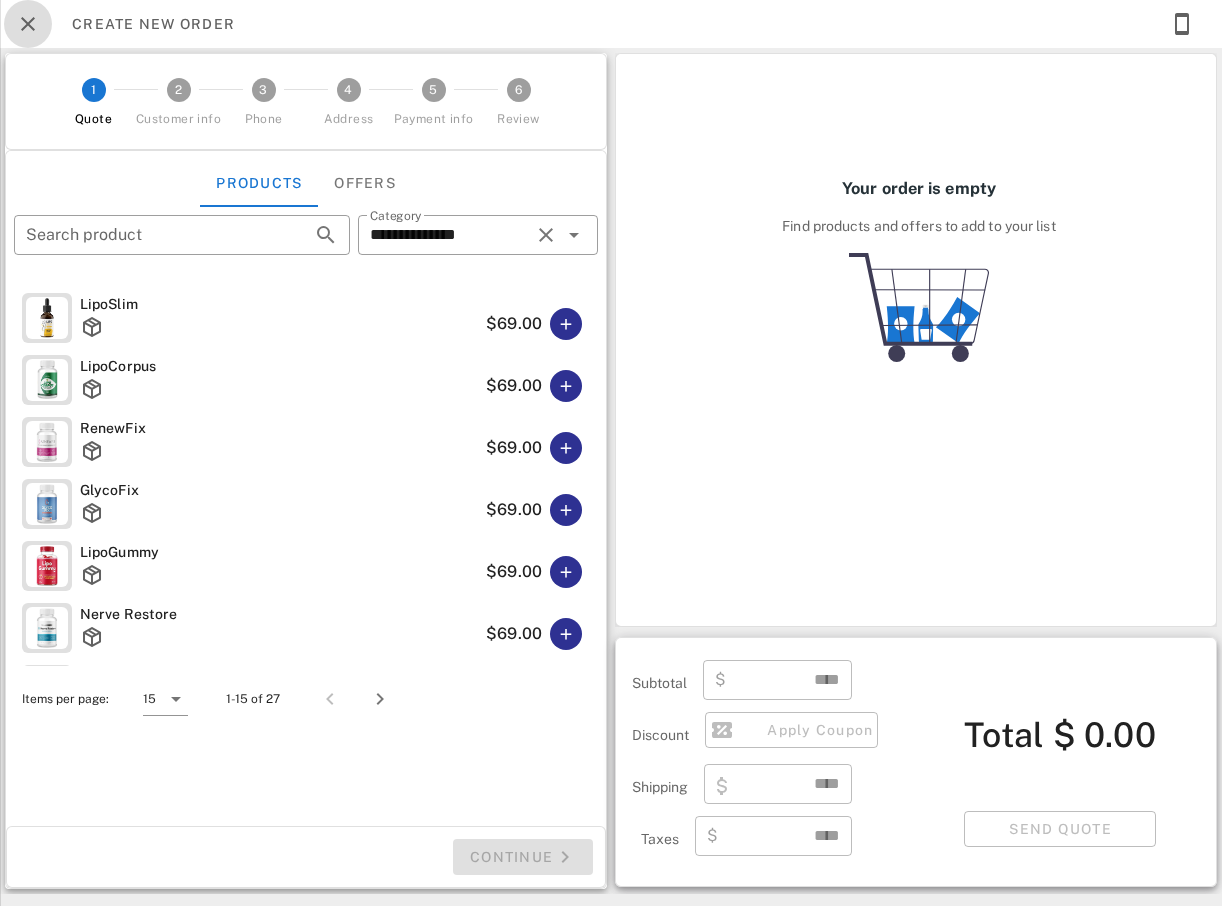 click at bounding box center [28, 24] 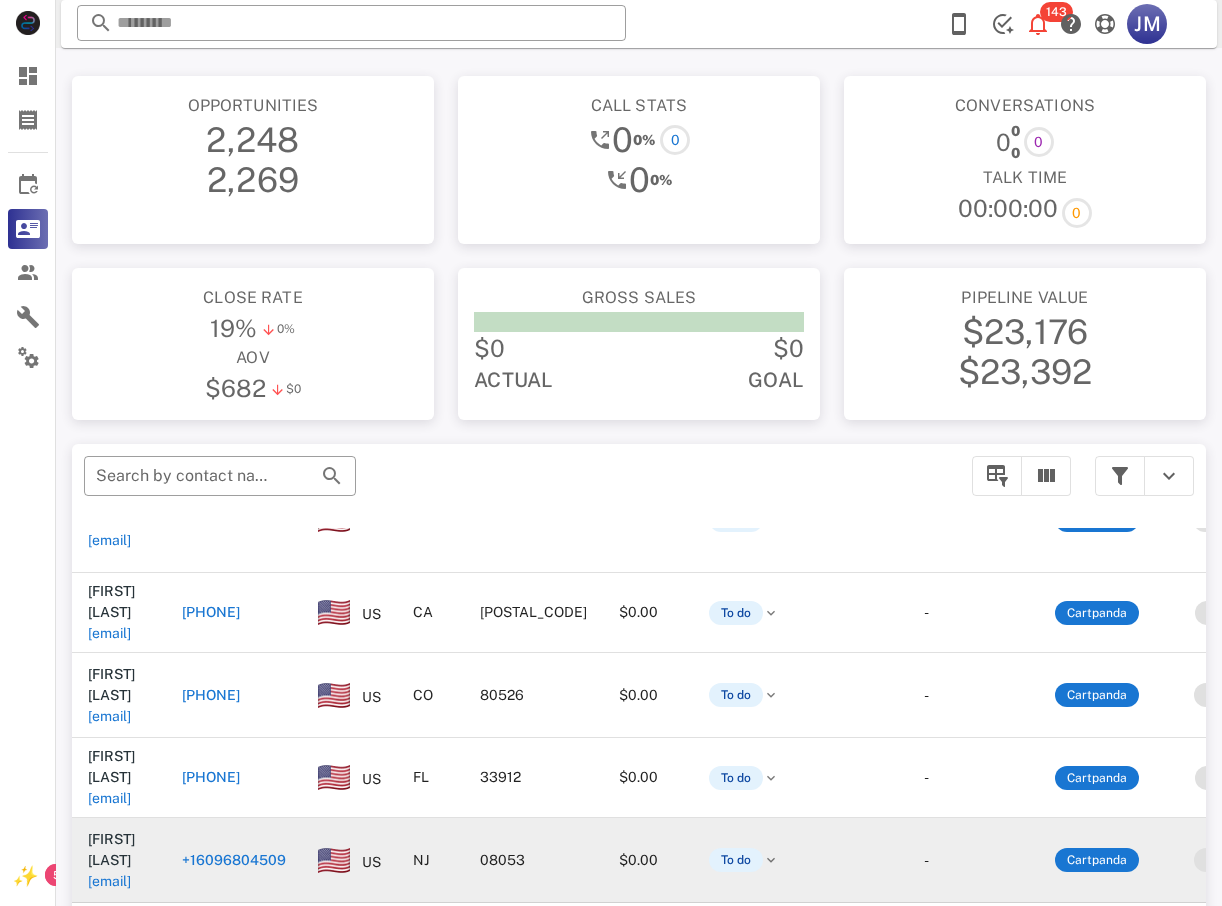 scroll, scrollTop: 499, scrollLeft: 0, axis: vertical 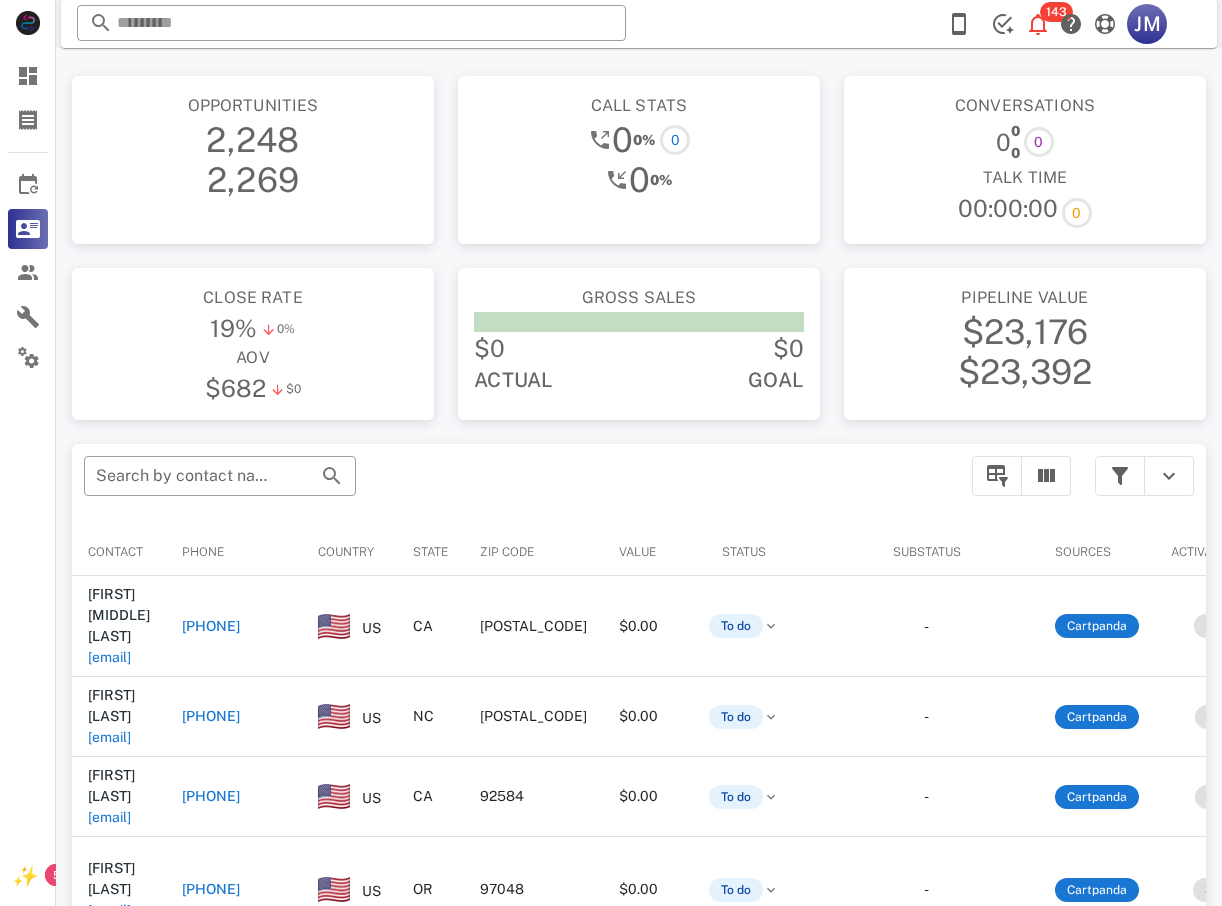 drag, startPoint x: 389, startPoint y: 618, endPoint x: 413, endPoint y: 605, distance: 27.294687 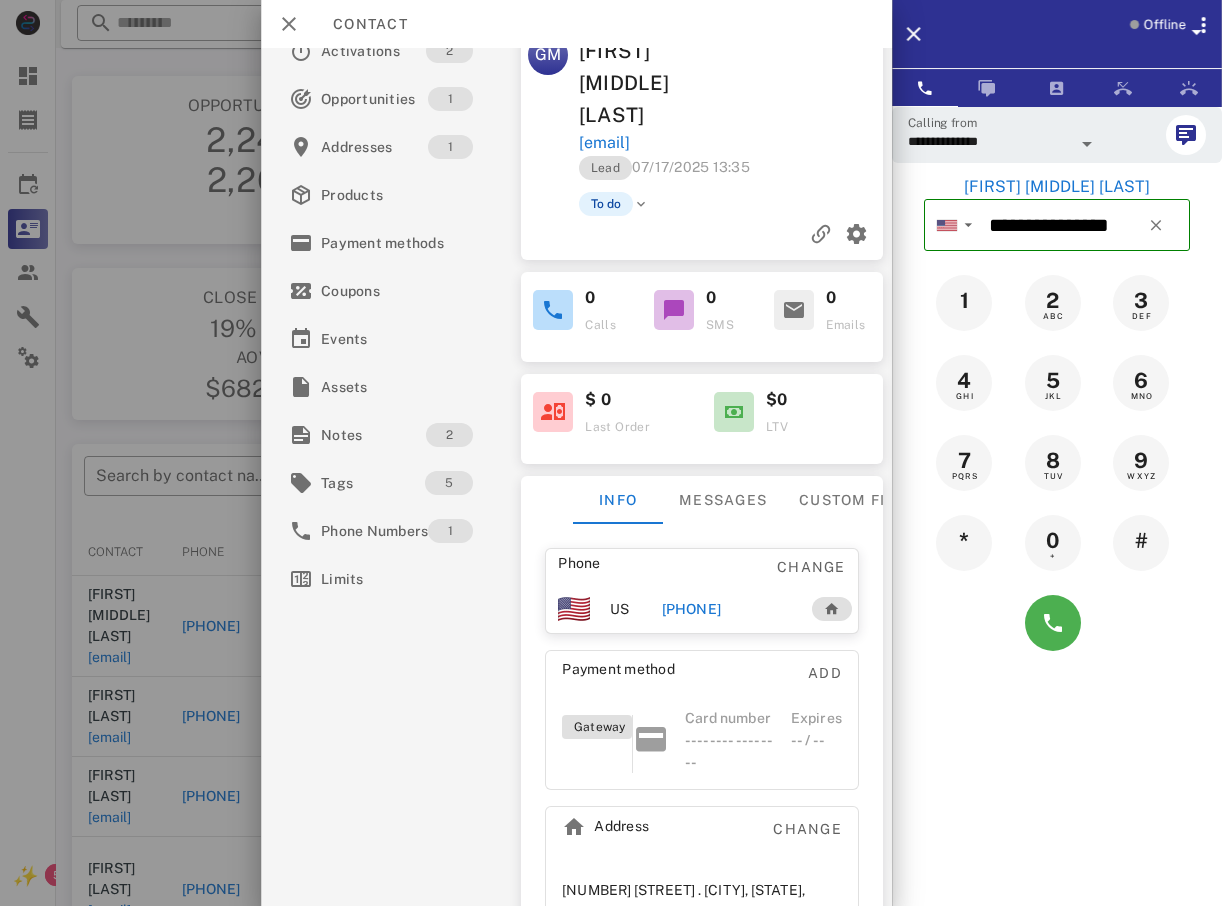 scroll, scrollTop: 0, scrollLeft: 0, axis: both 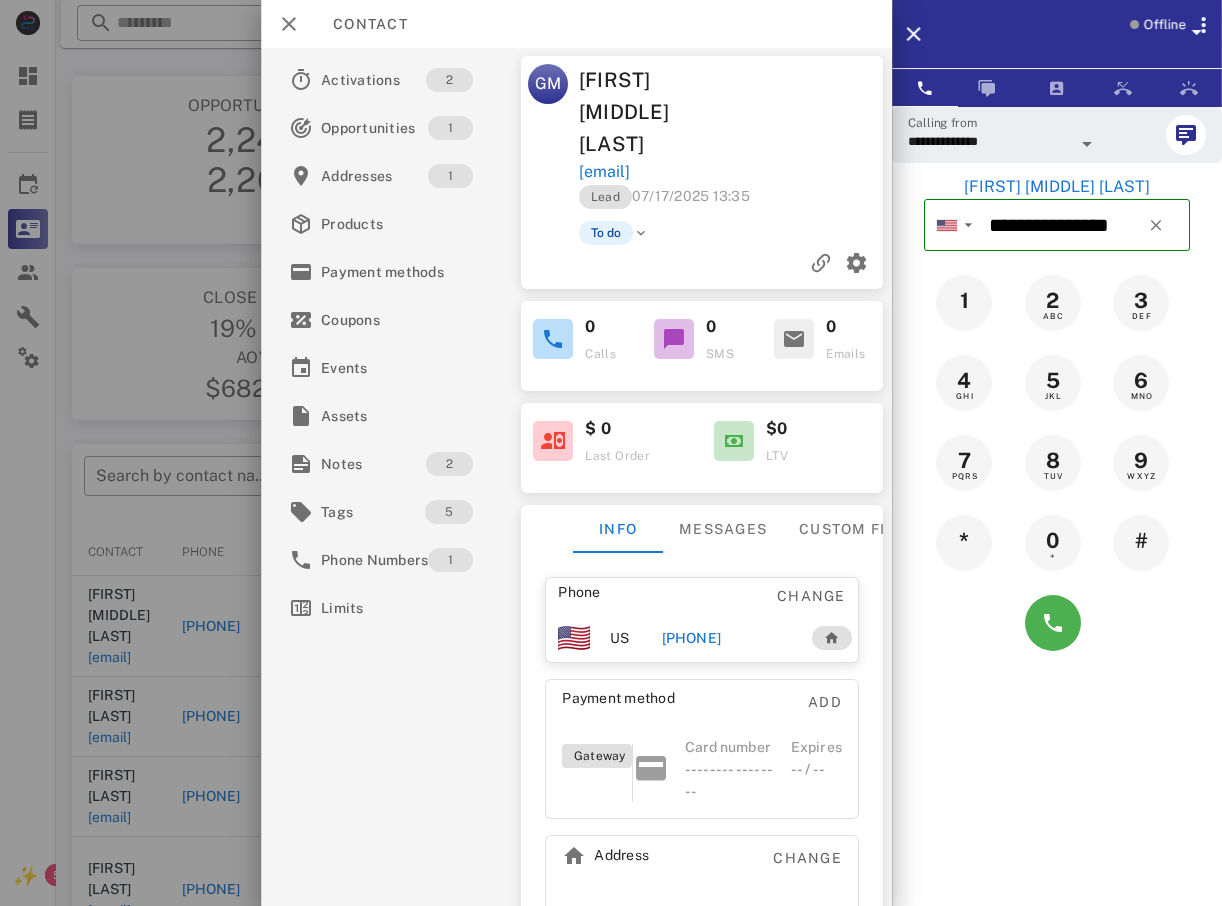 click at bounding box center [611, 453] 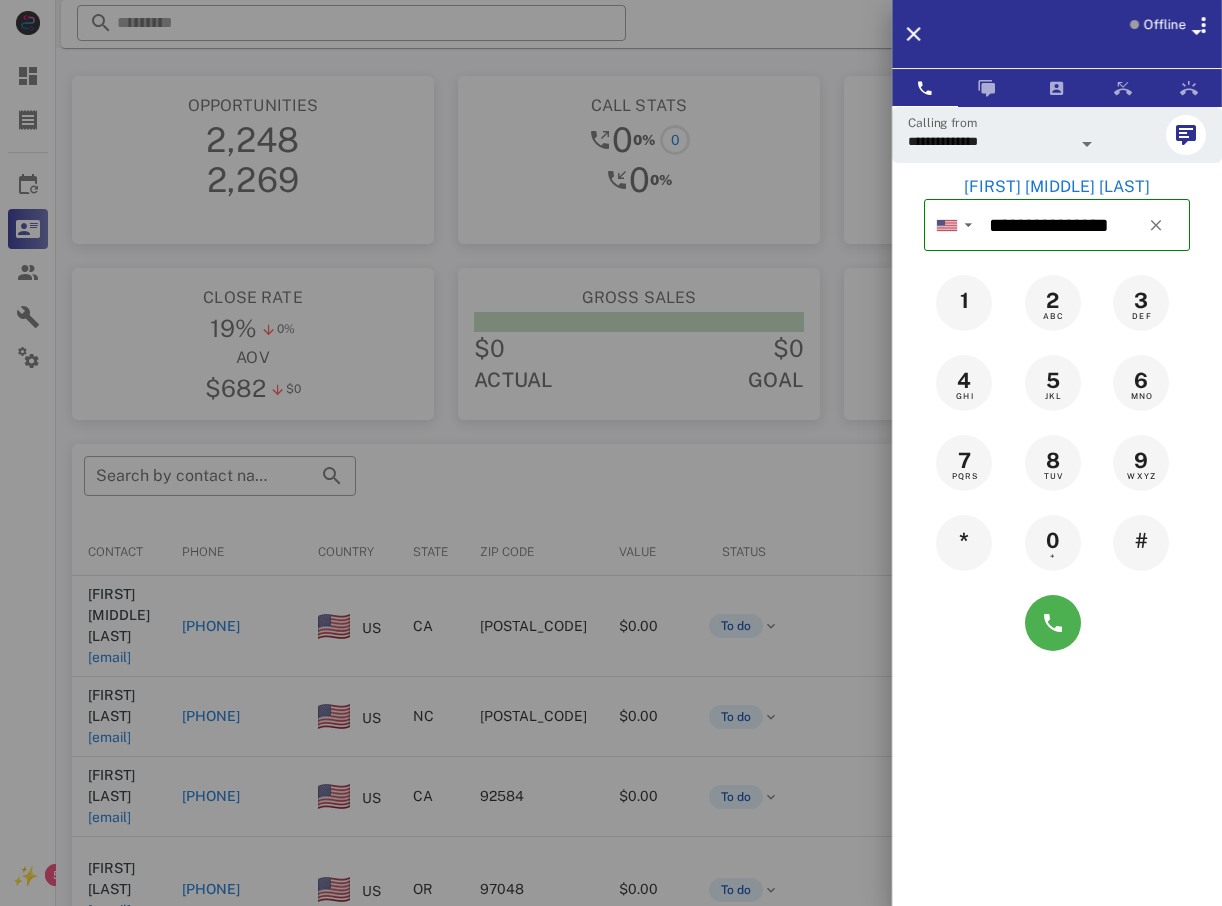 drag, startPoint x: 837, startPoint y: 381, endPoint x: 833, endPoint y: 391, distance: 10.770329 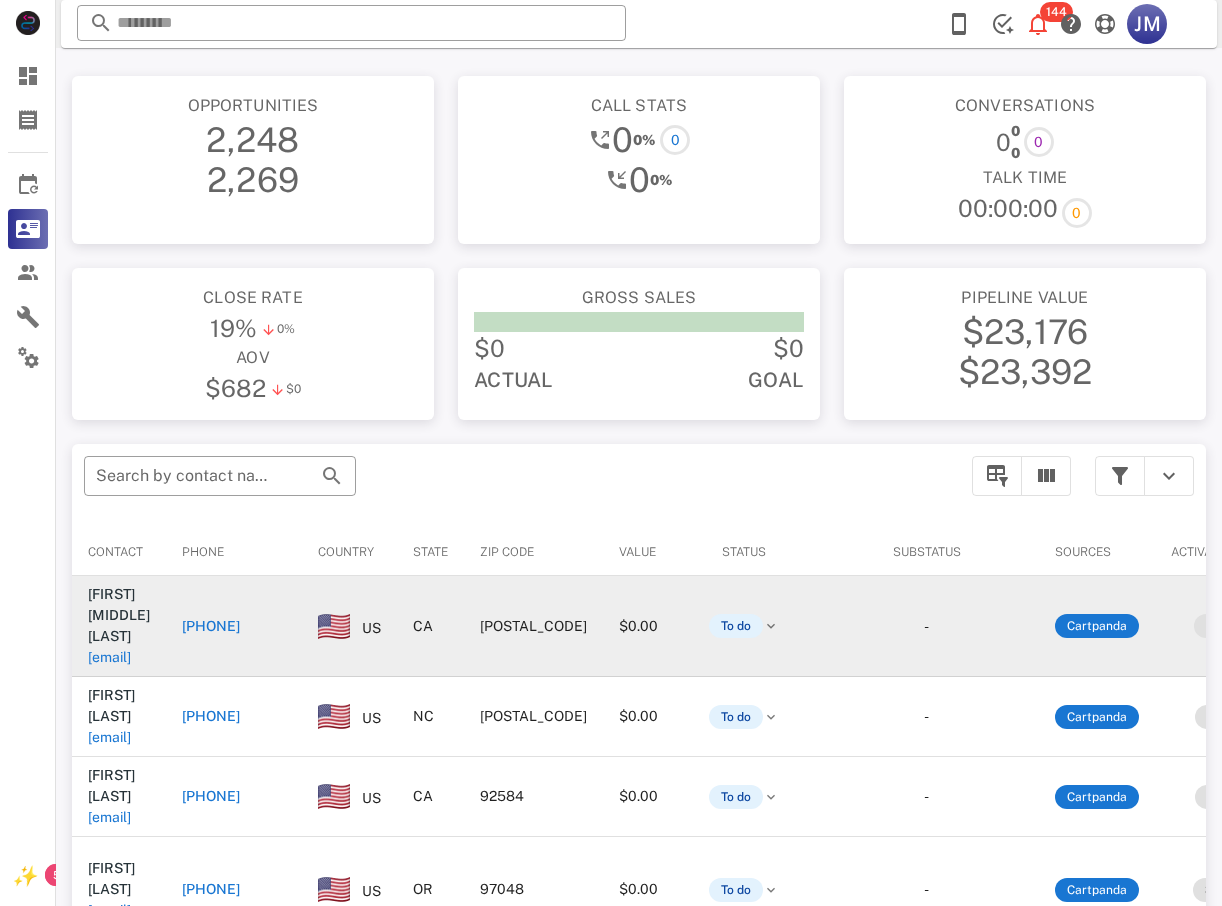 click on "[PHONE]" at bounding box center (211, 626) 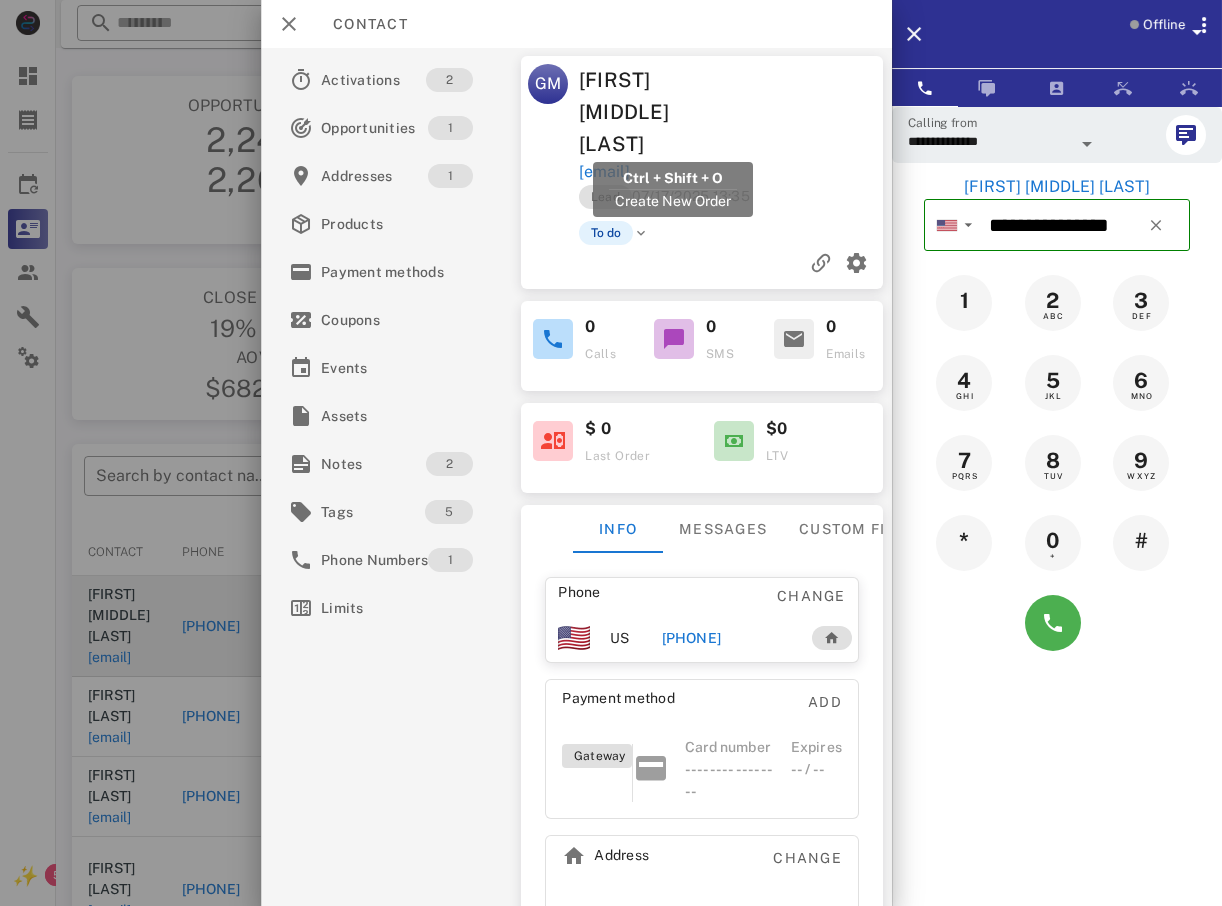 click on "[EMAIL]" at bounding box center (603, 172) 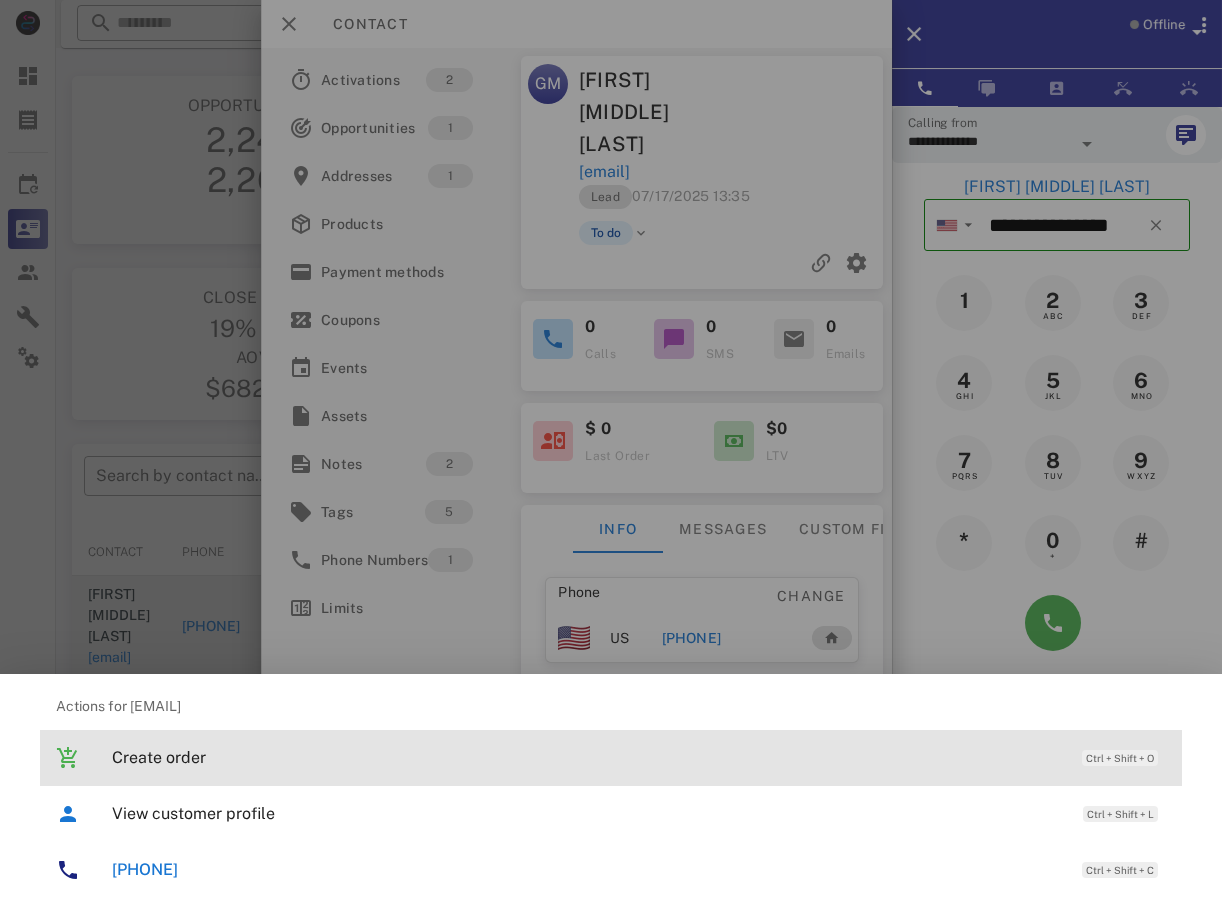 click on "Create order" at bounding box center (587, 757) 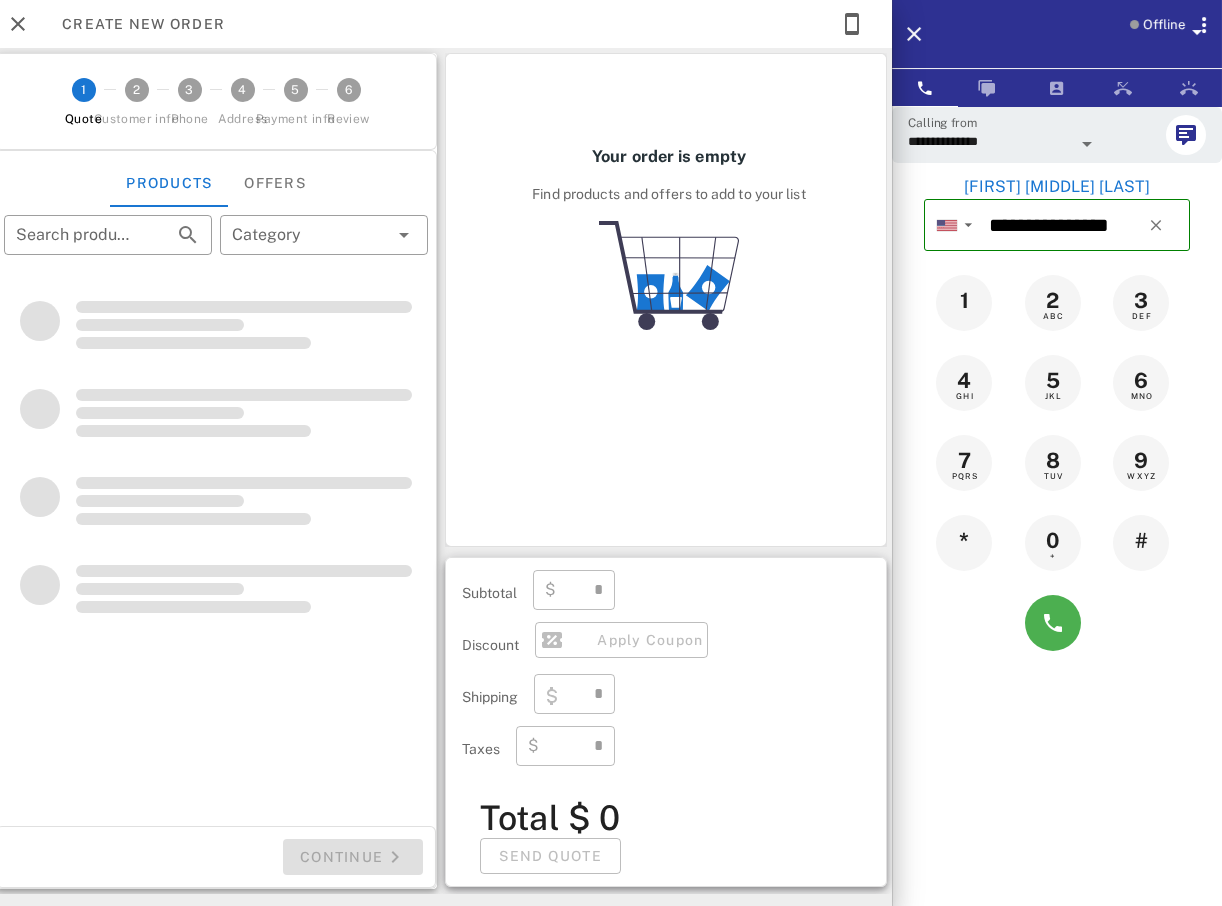 type on "**********" 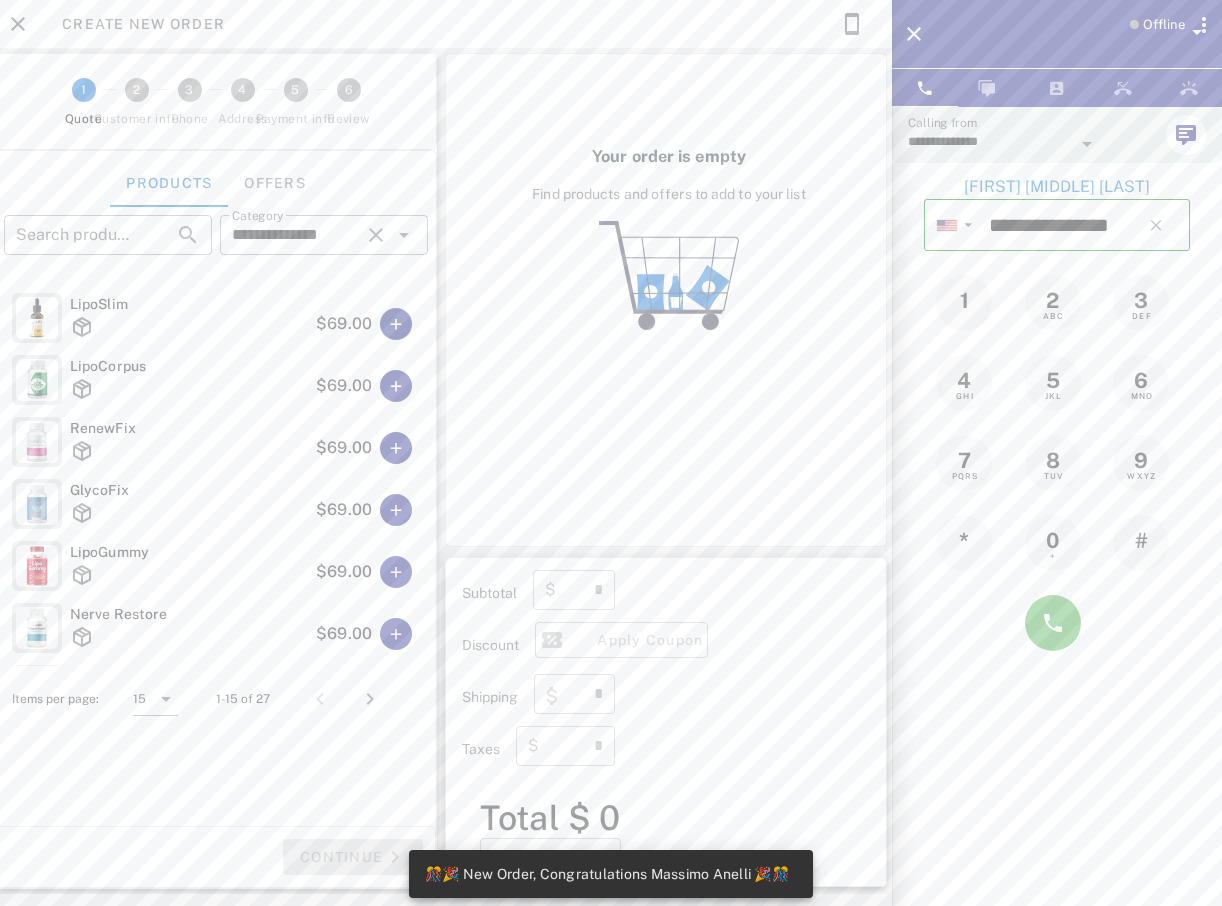 type on "****" 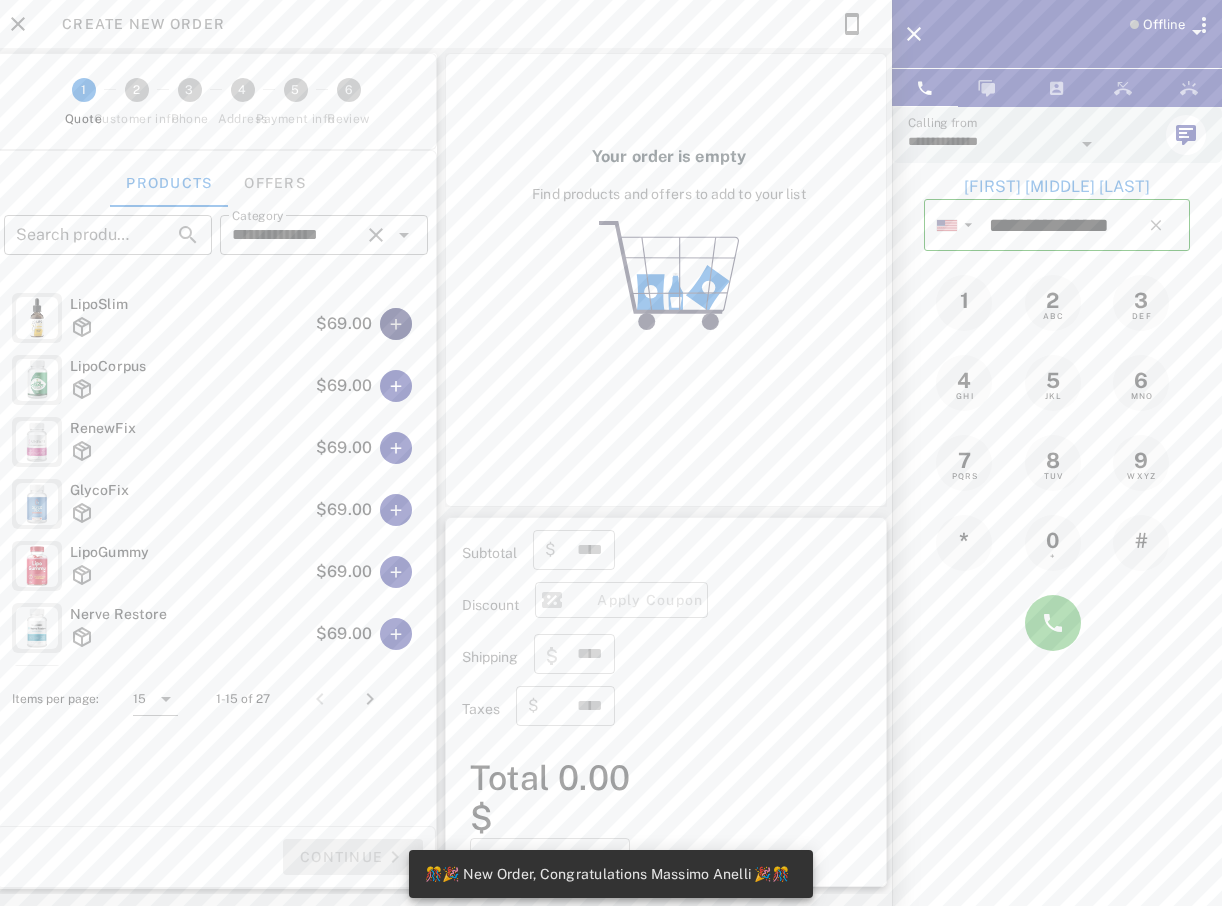 click at bounding box center [396, 324] 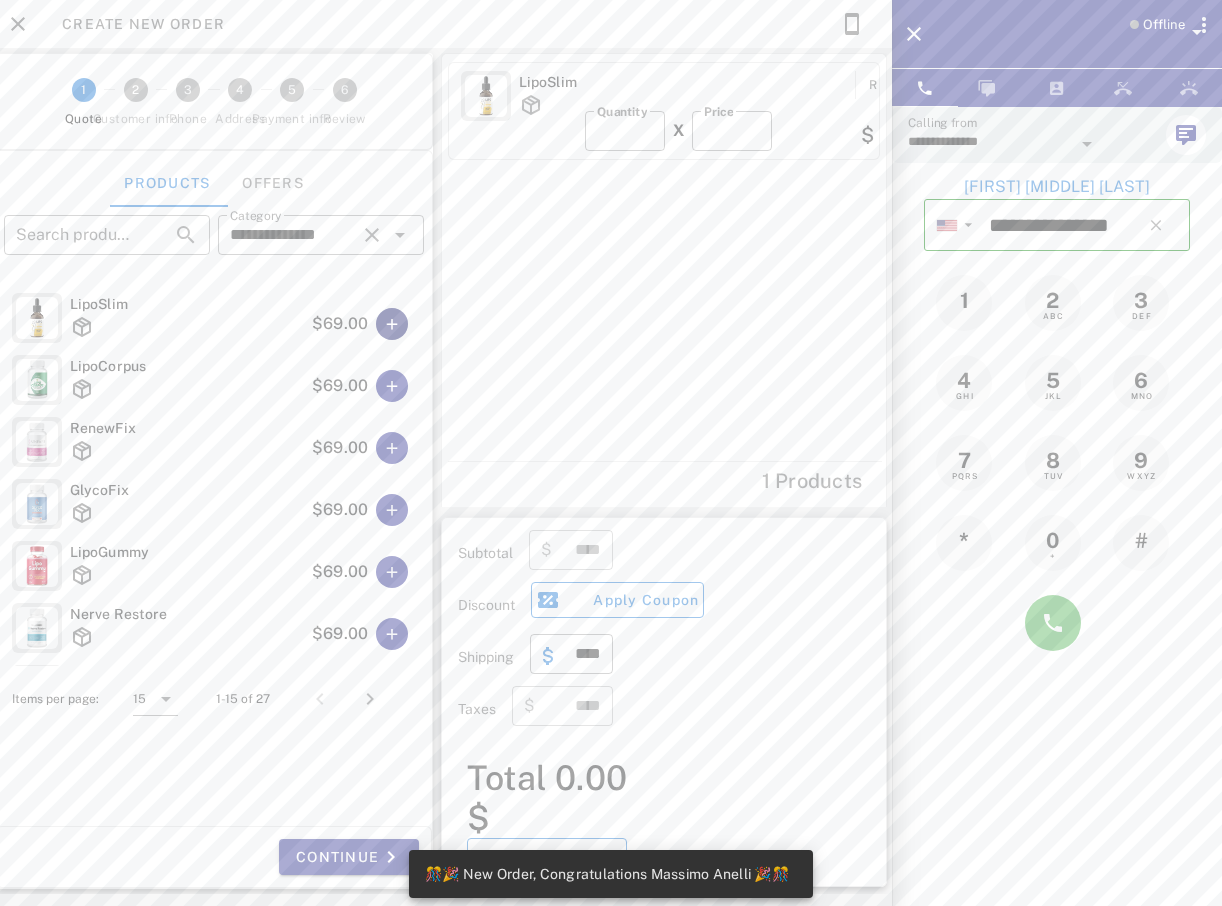 type on "*****" 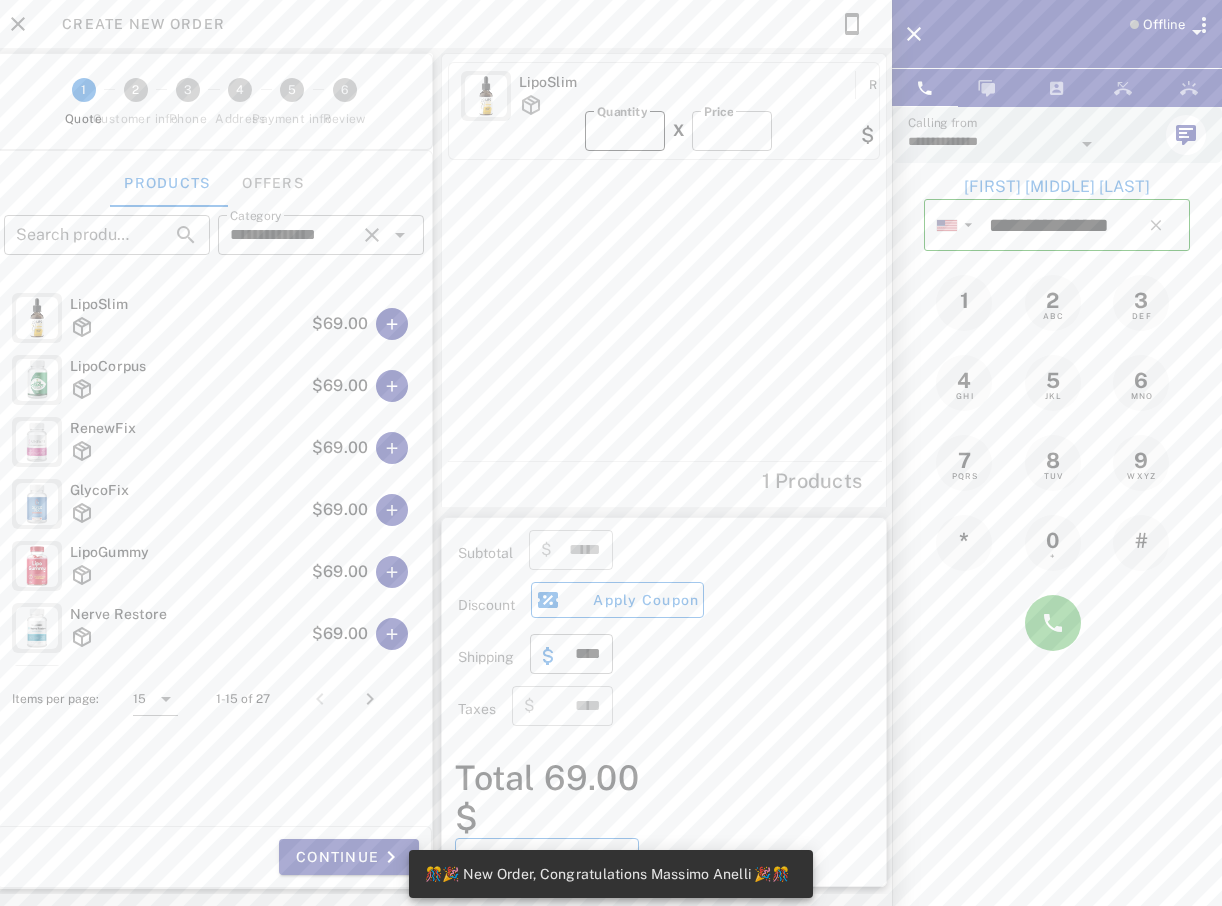 click on "*" at bounding box center (625, 131) 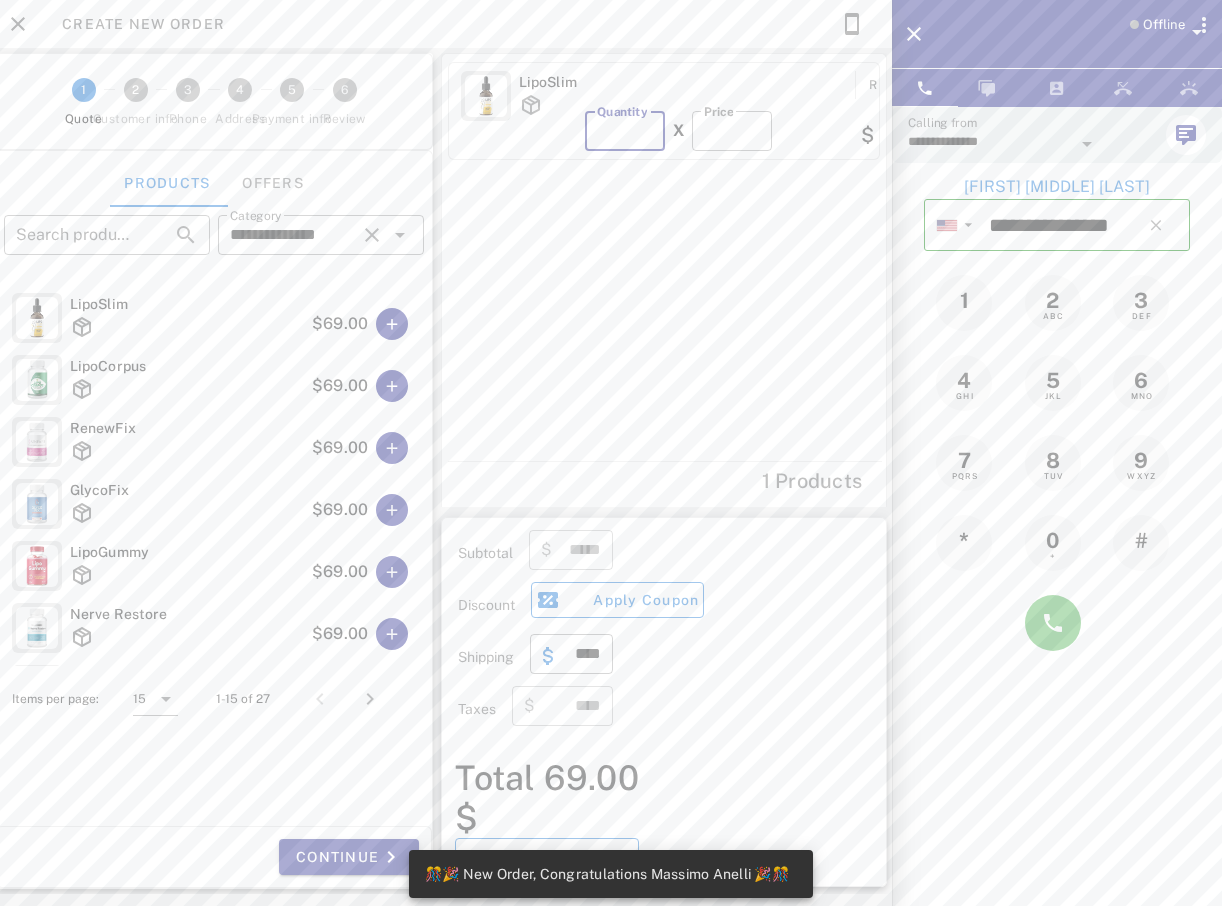 click on "*" at bounding box center (625, 131) 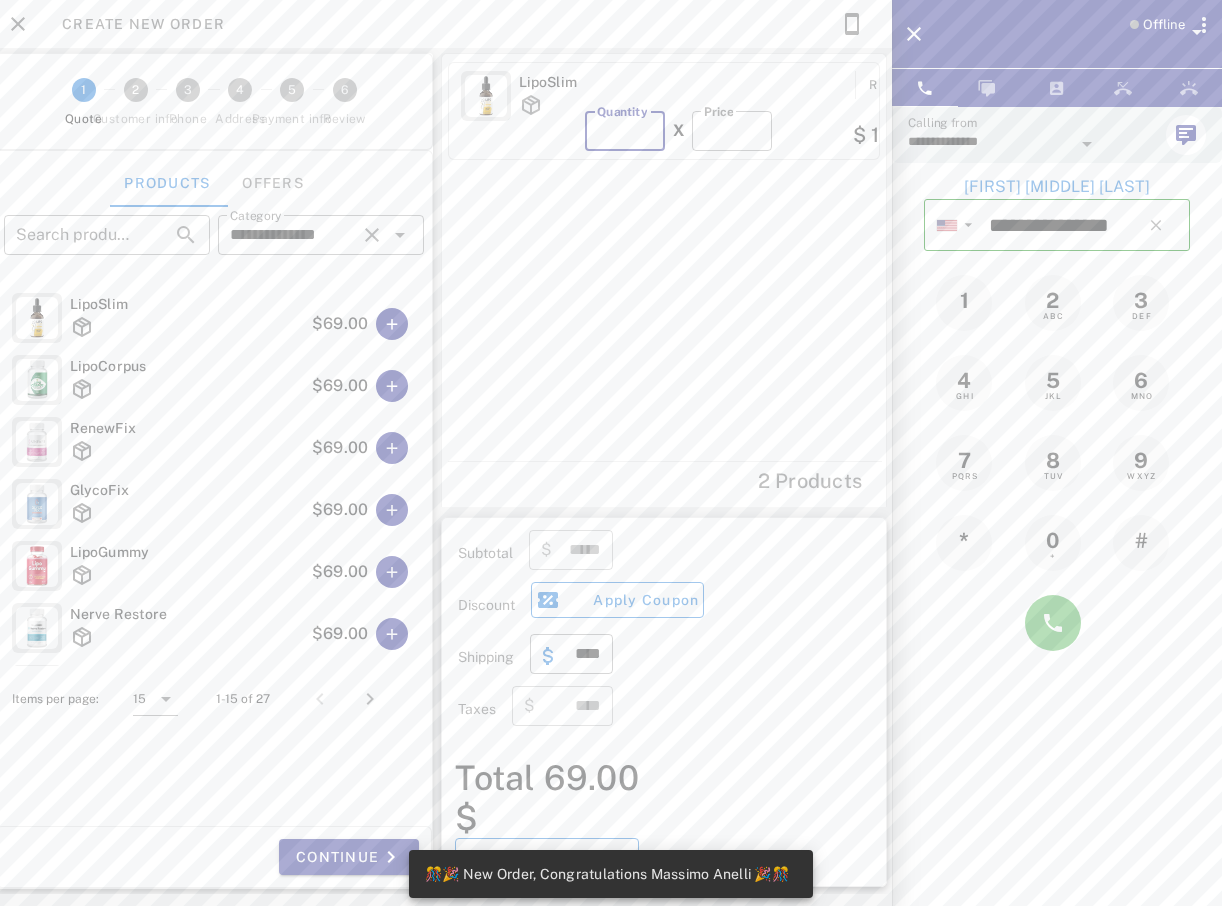 type on "*" 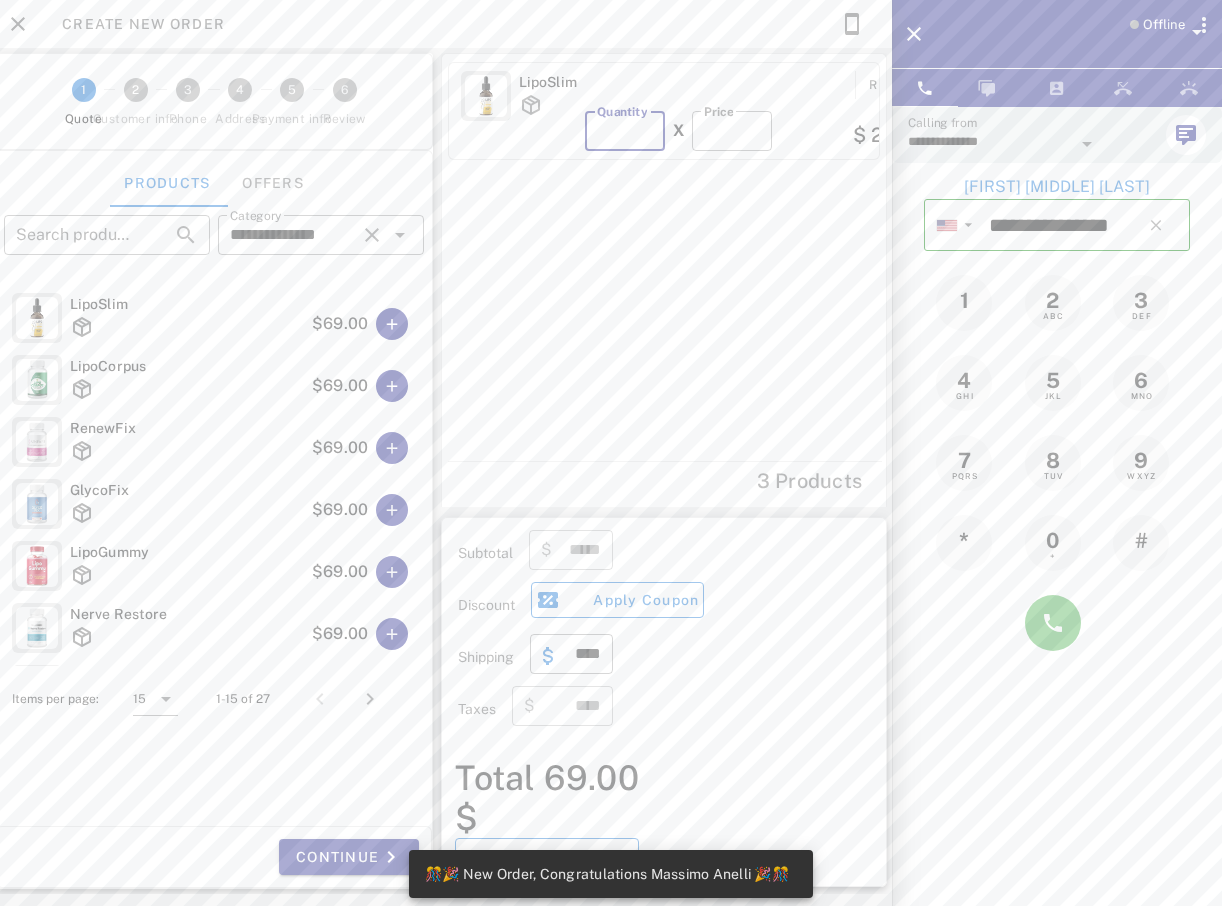 type on "******" 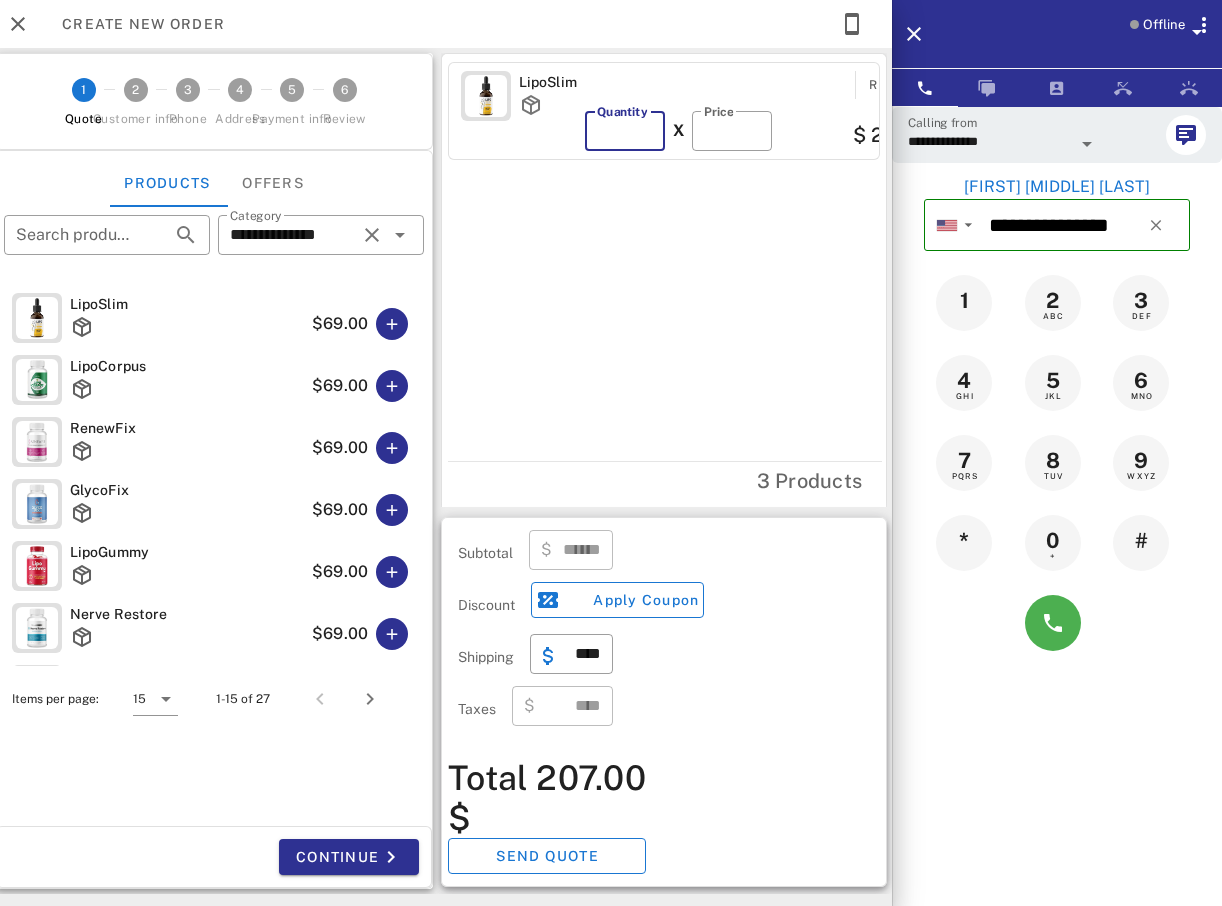 click on "*" at bounding box center (625, 131) 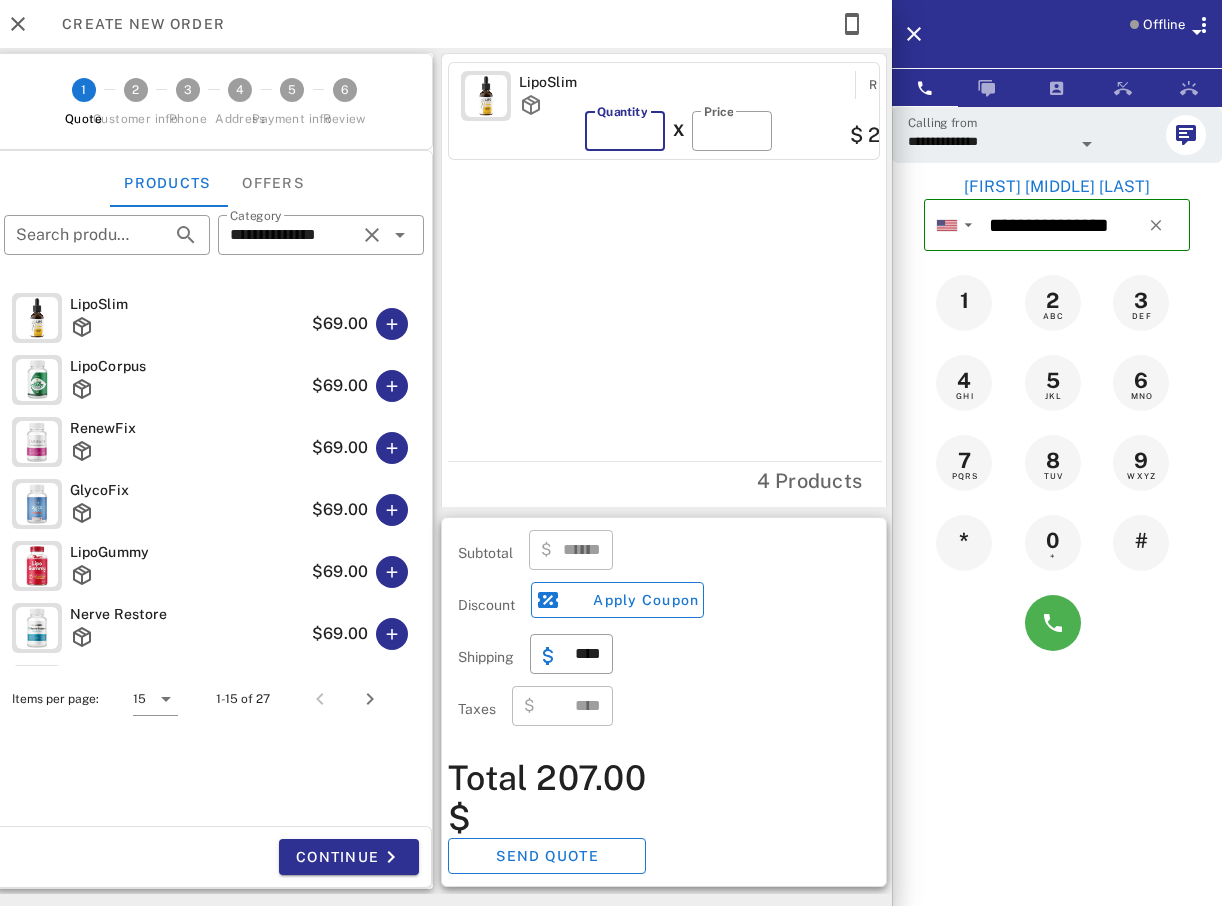 click on "*" at bounding box center [625, 131] 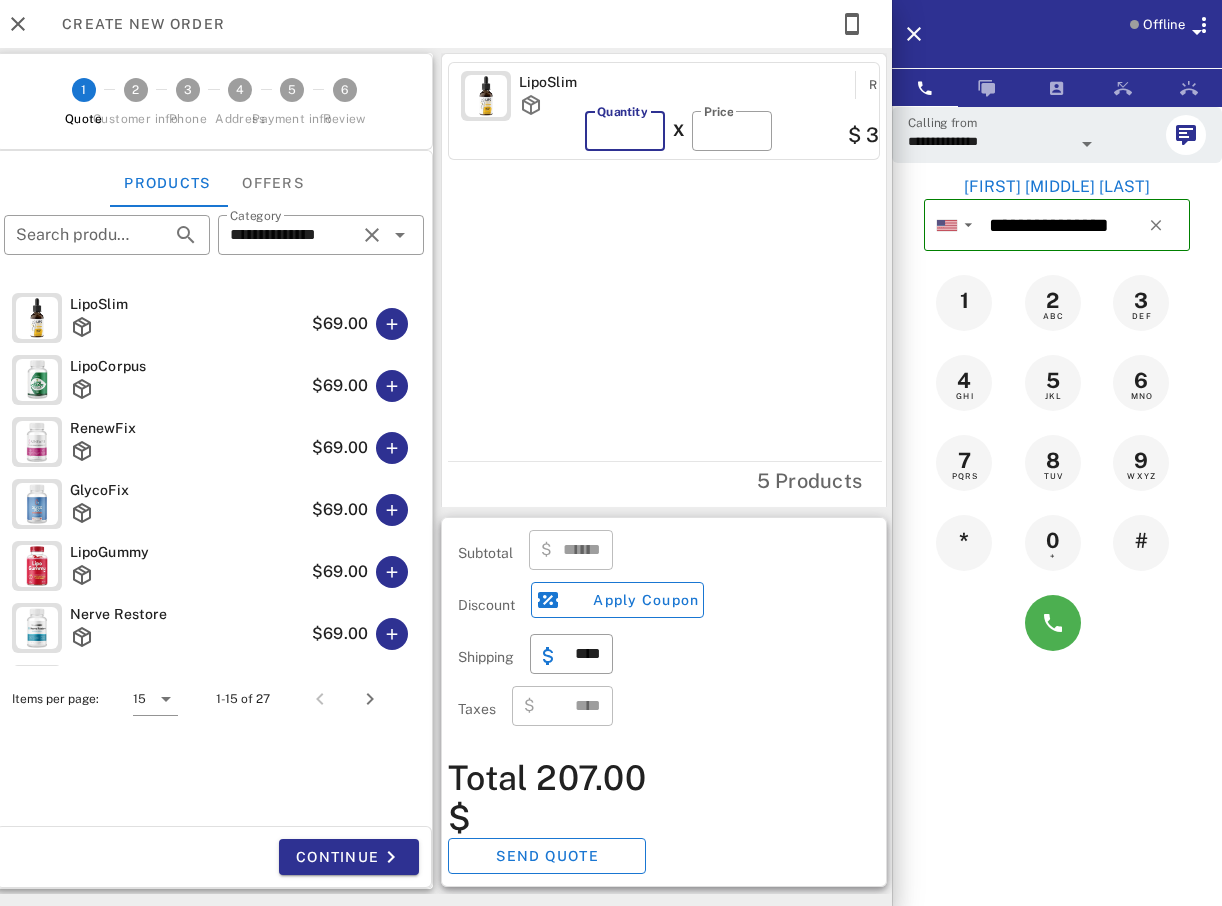 click on "*" at bounding box center (625, 131) 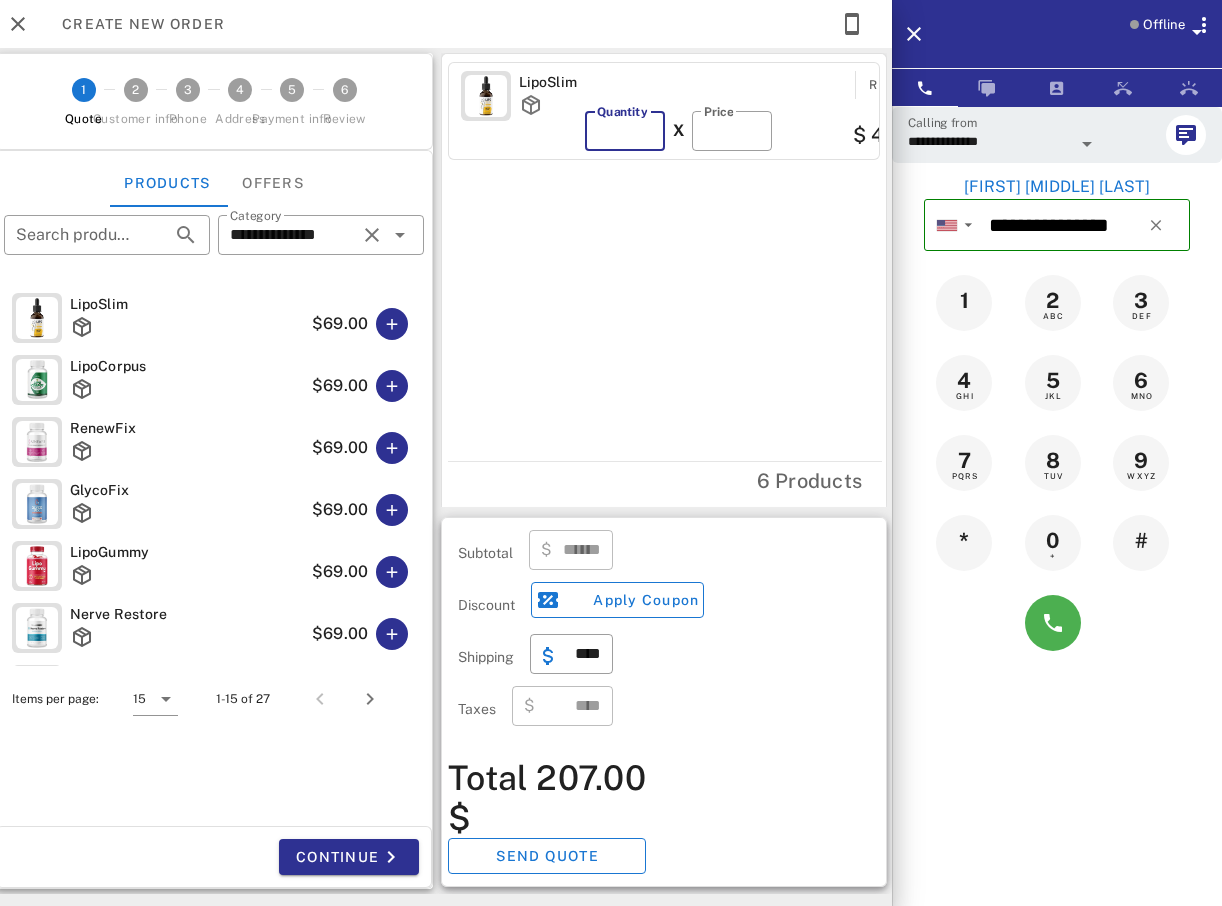 click on "*" at bounding box center (625, 131) 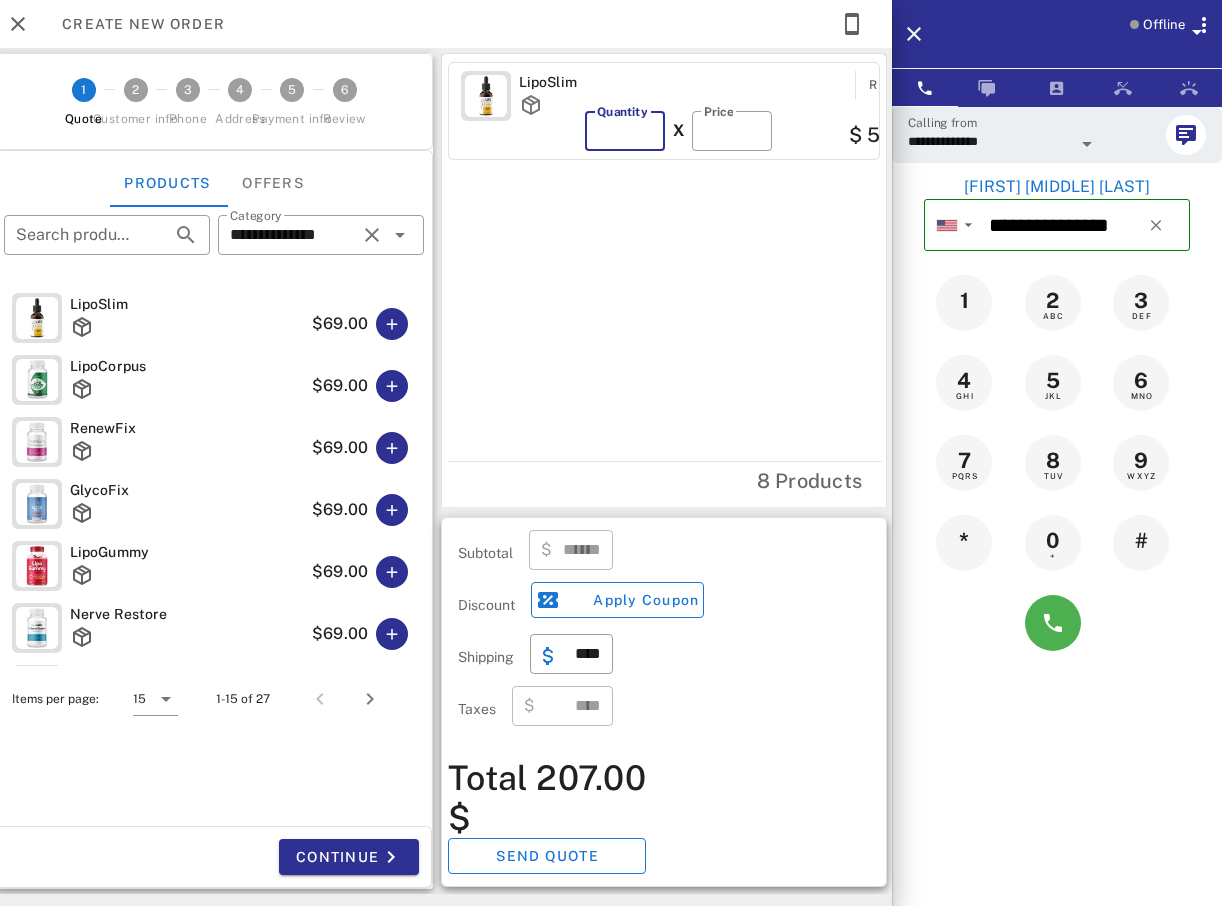 click on "*" at bounding box center (625, 131) 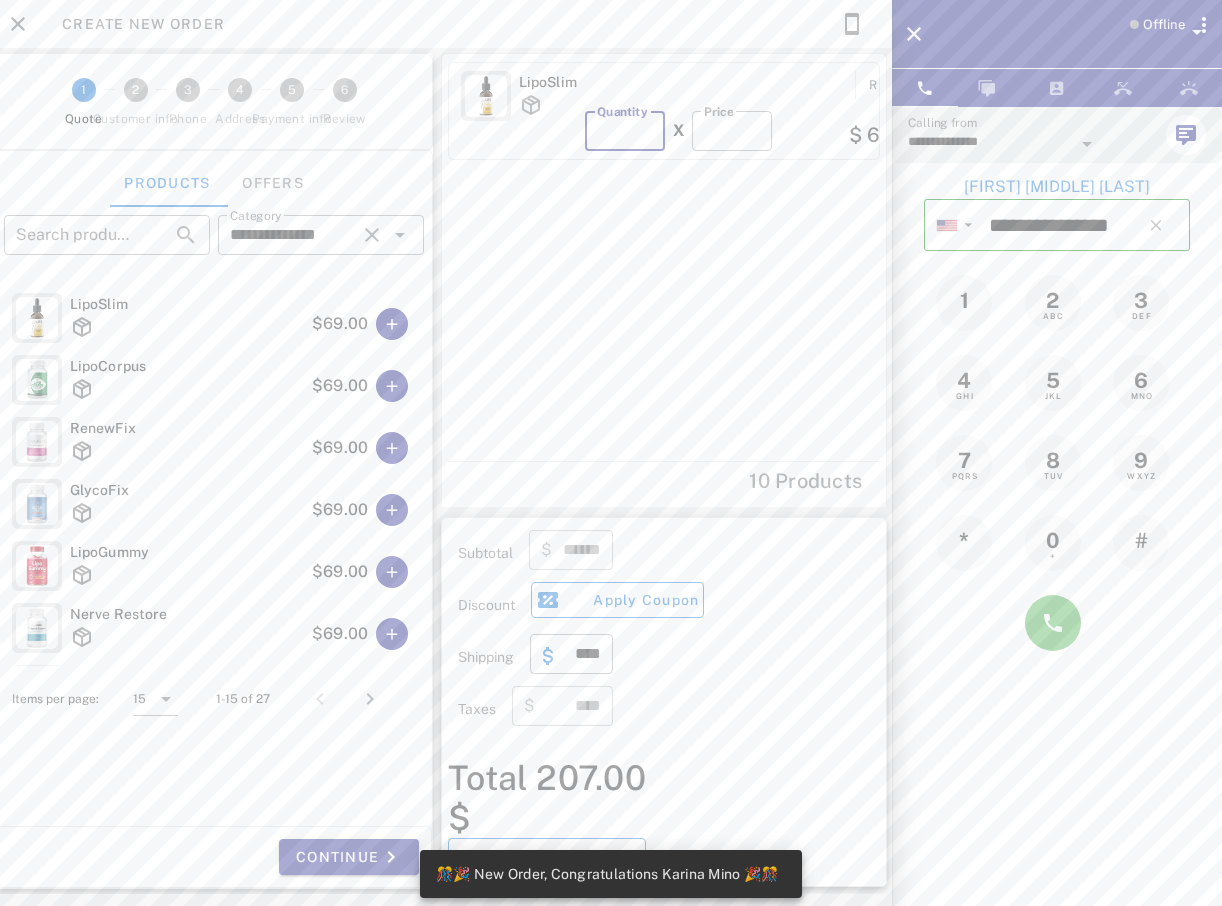 click on "**" at bounding box center (625, 131) 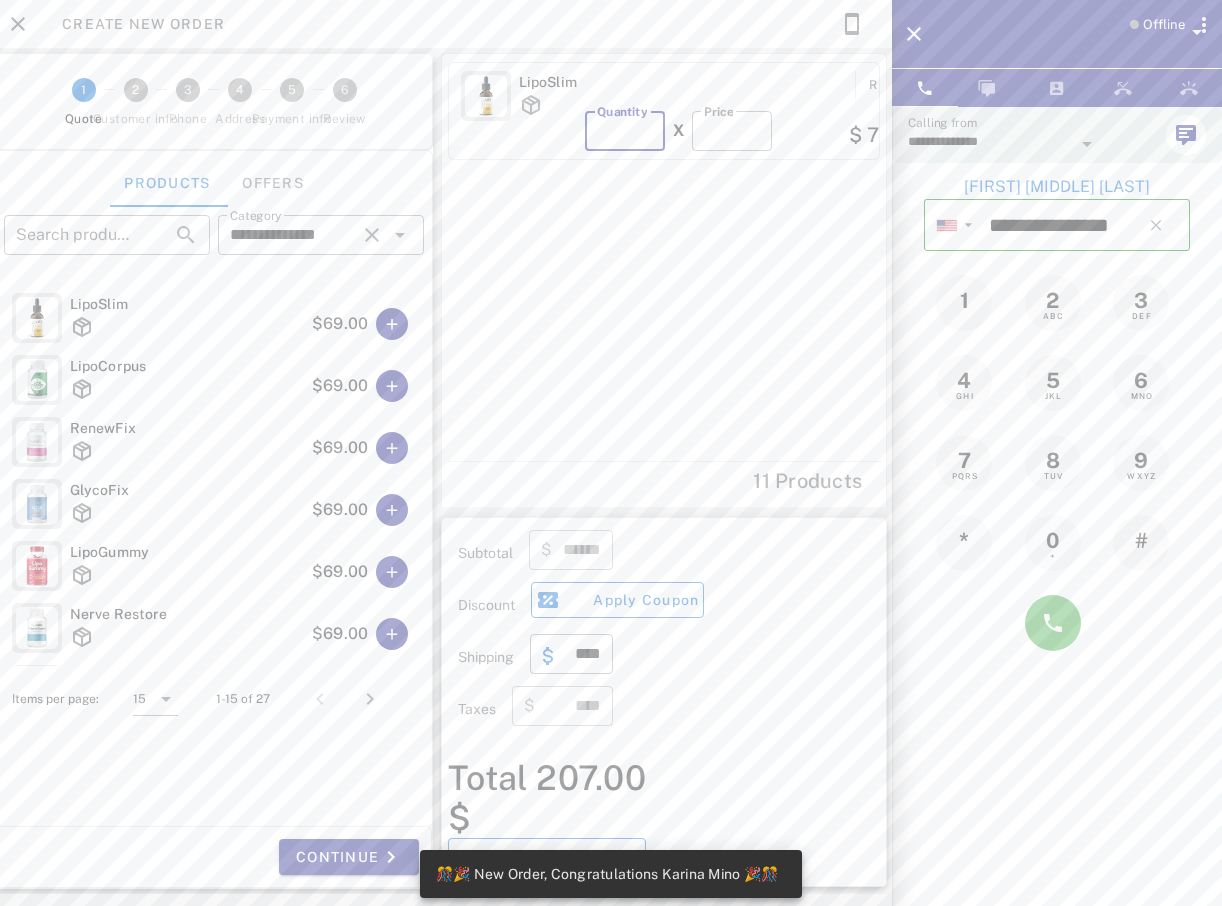 click on "**" at bounding box center (625, 131) 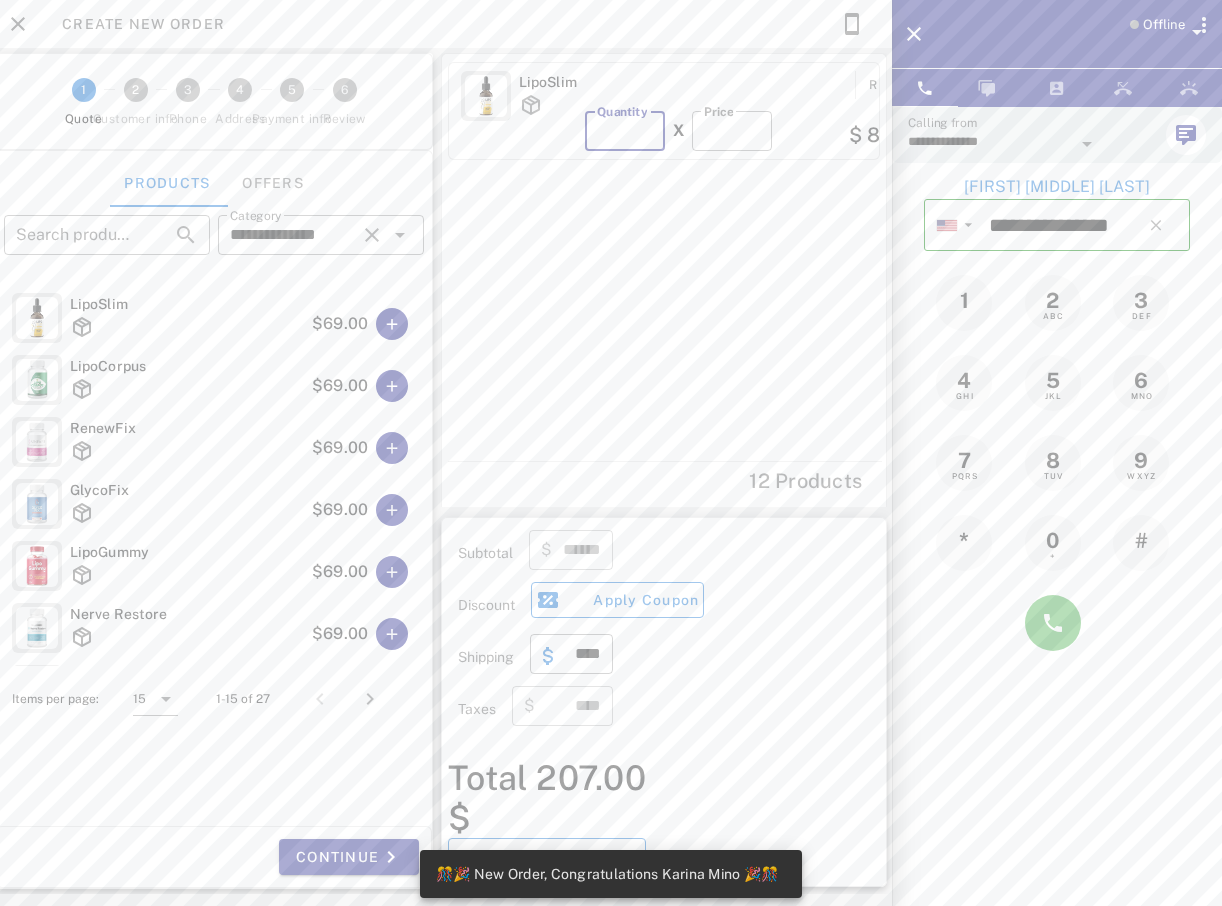 type on "**" 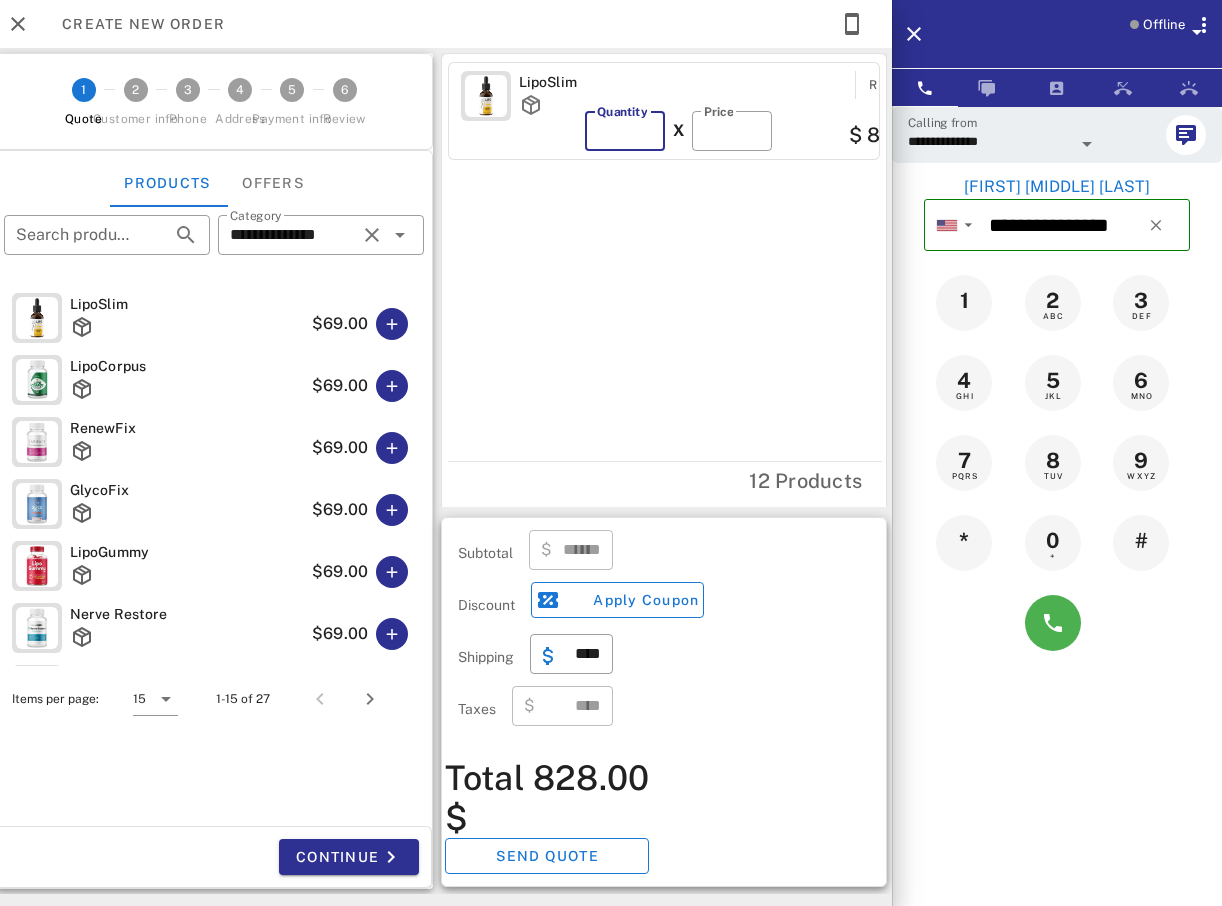 scroll, scrollTop: 380, scrollLeft: 0, axis: vertical 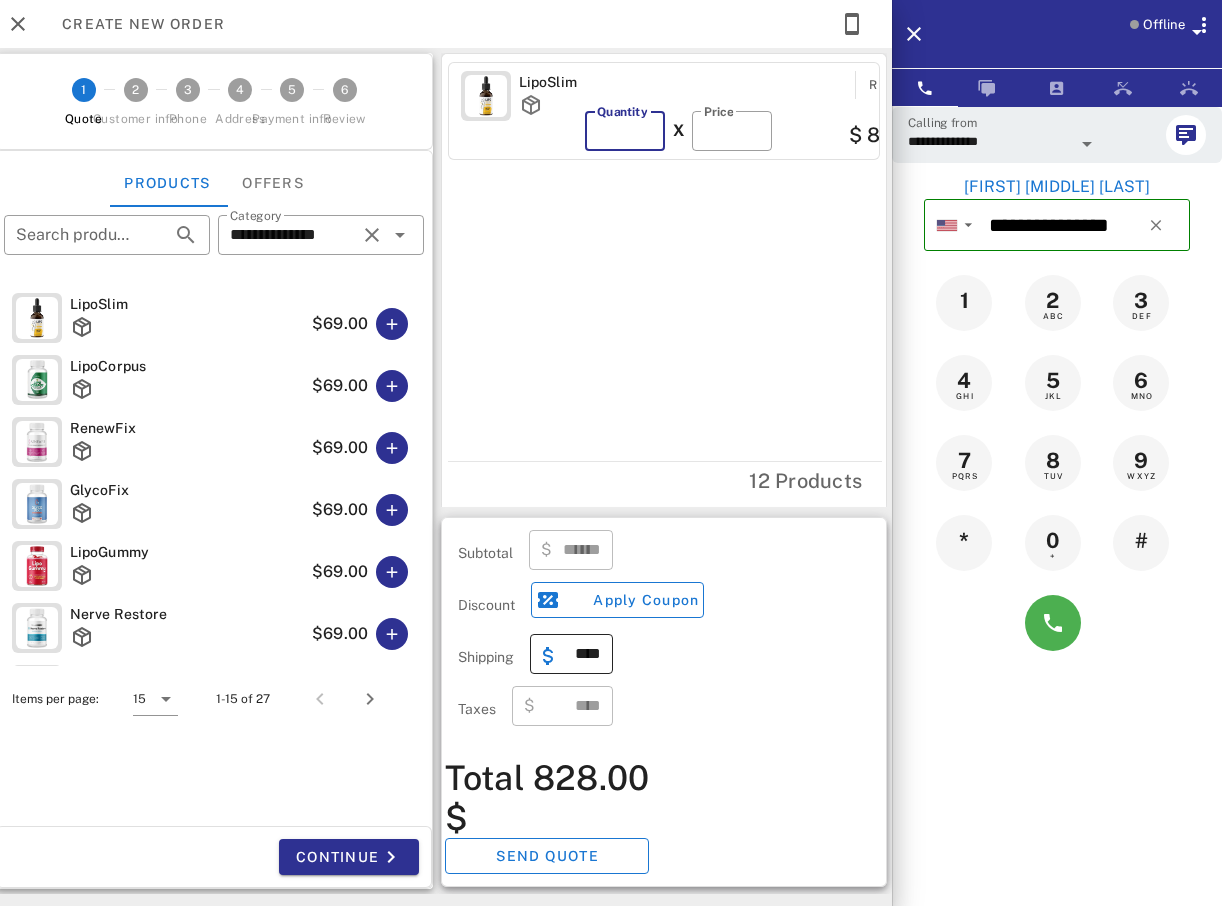 click on "****" at bounding box center (583, 654) 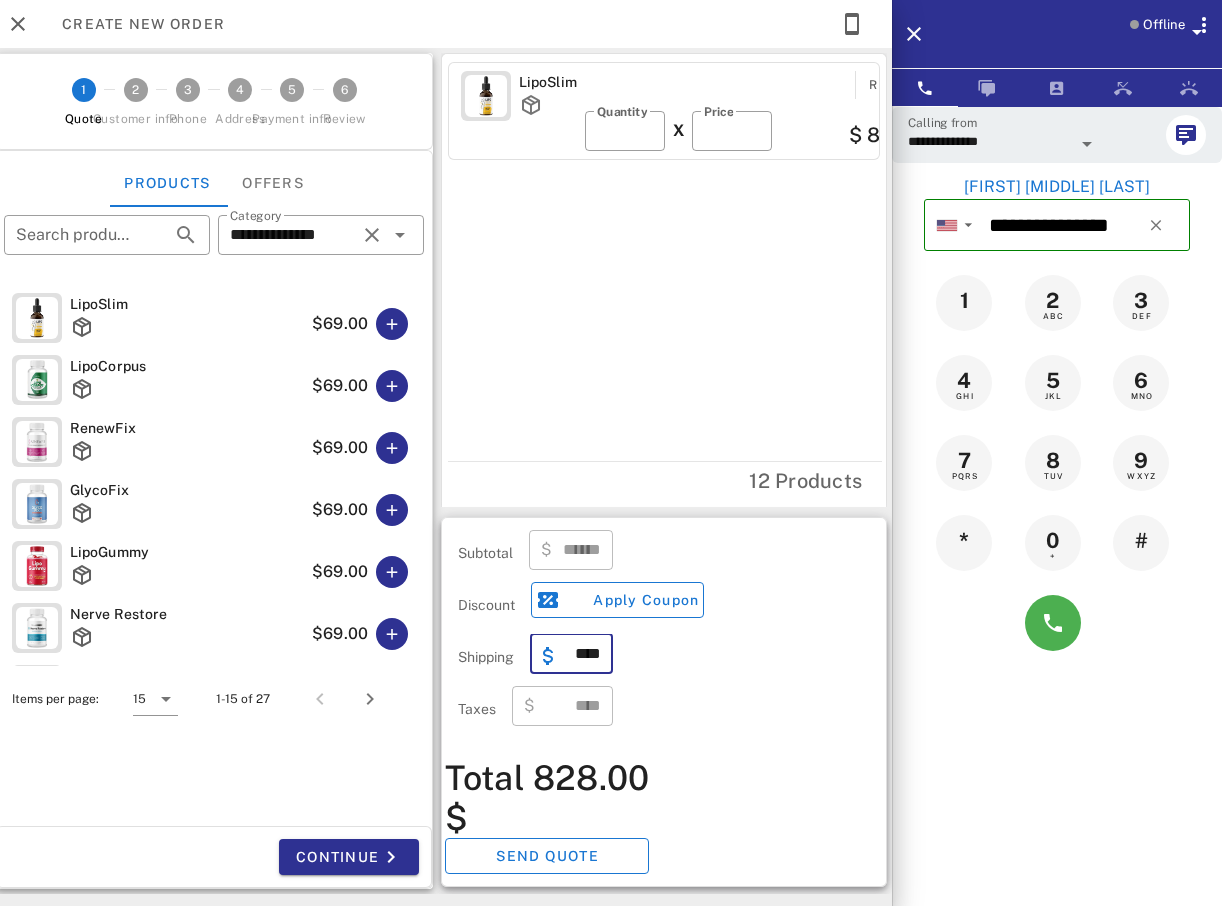 click on "****" at bounding box center (583, 654) 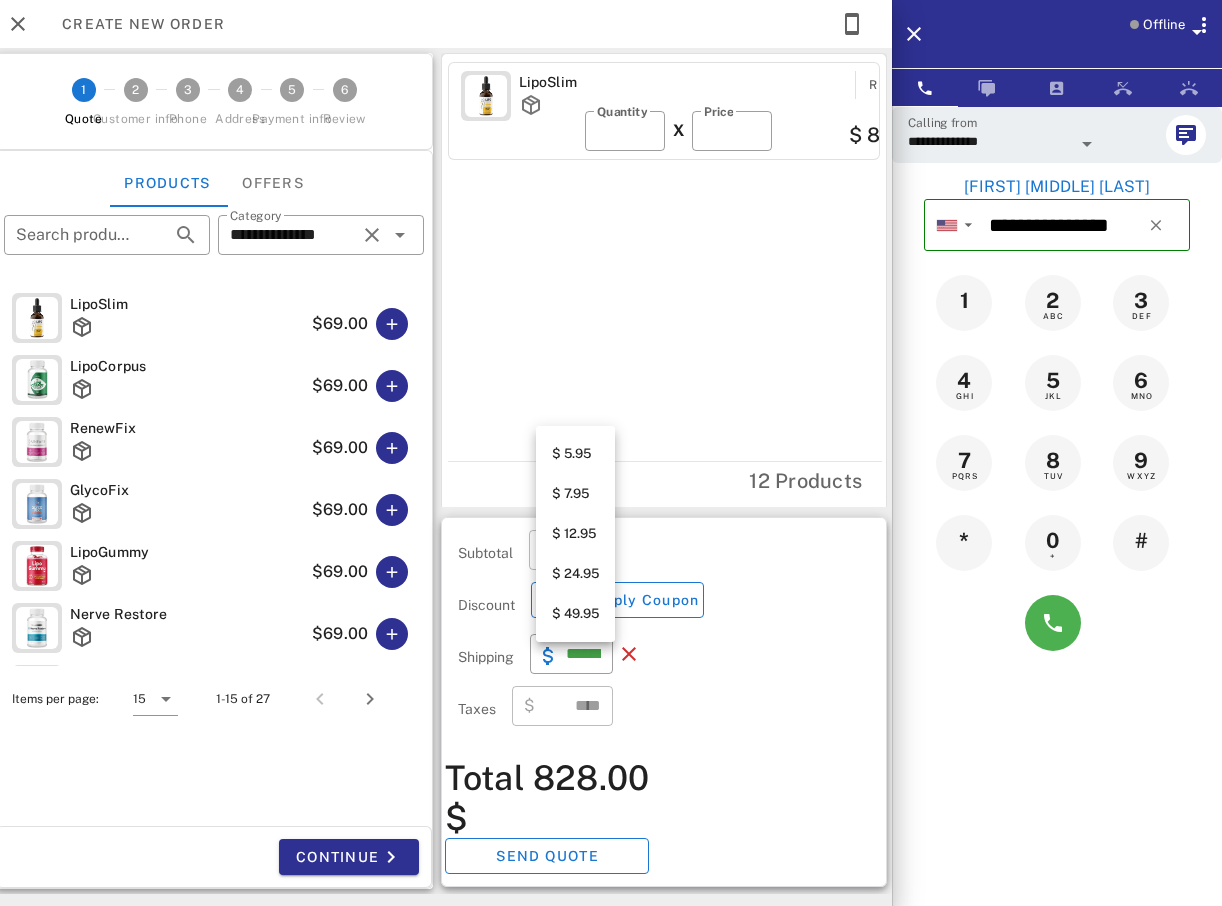 click on "$ 12.95" at bounding box center (575, 534) 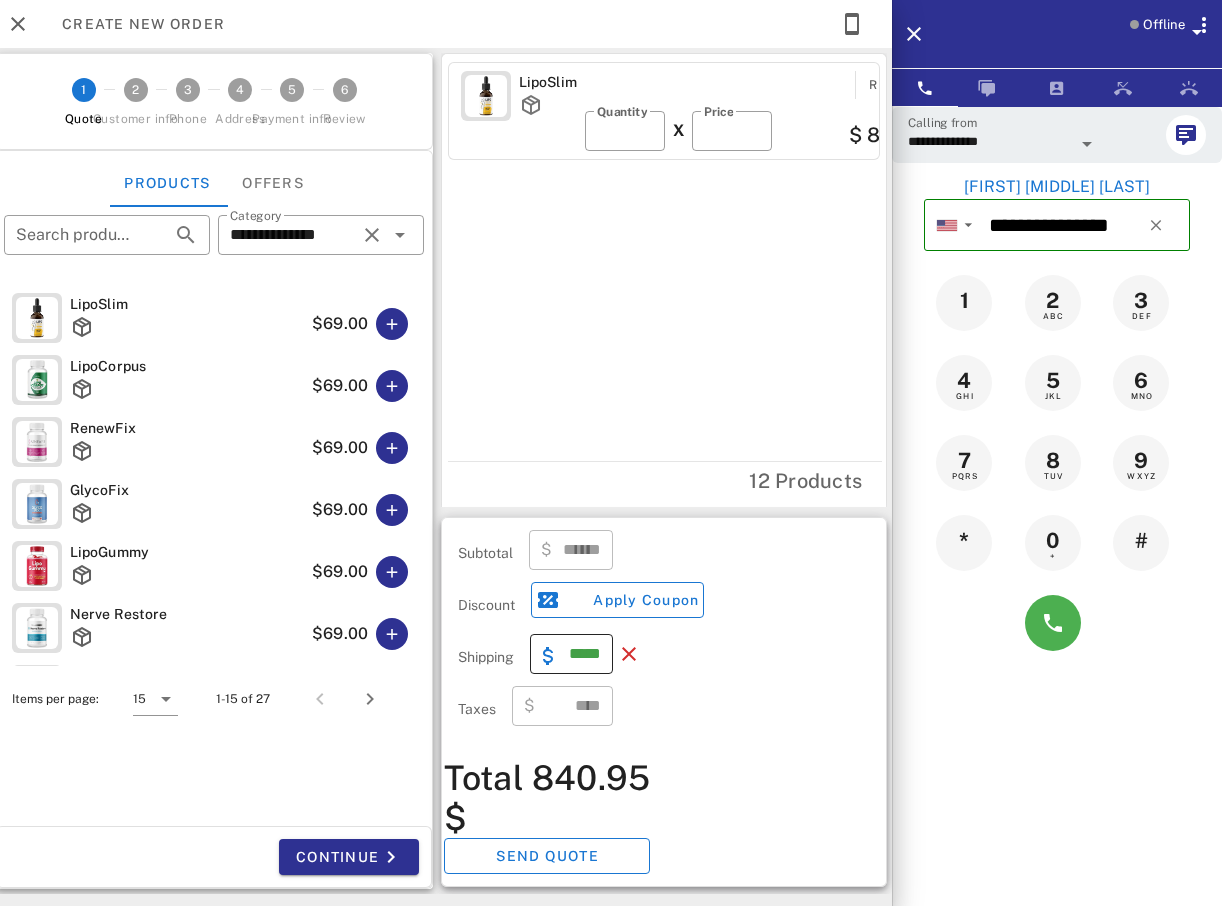 scroll, scrollTop: 0, scrollLeft: 7, axis: horizontal 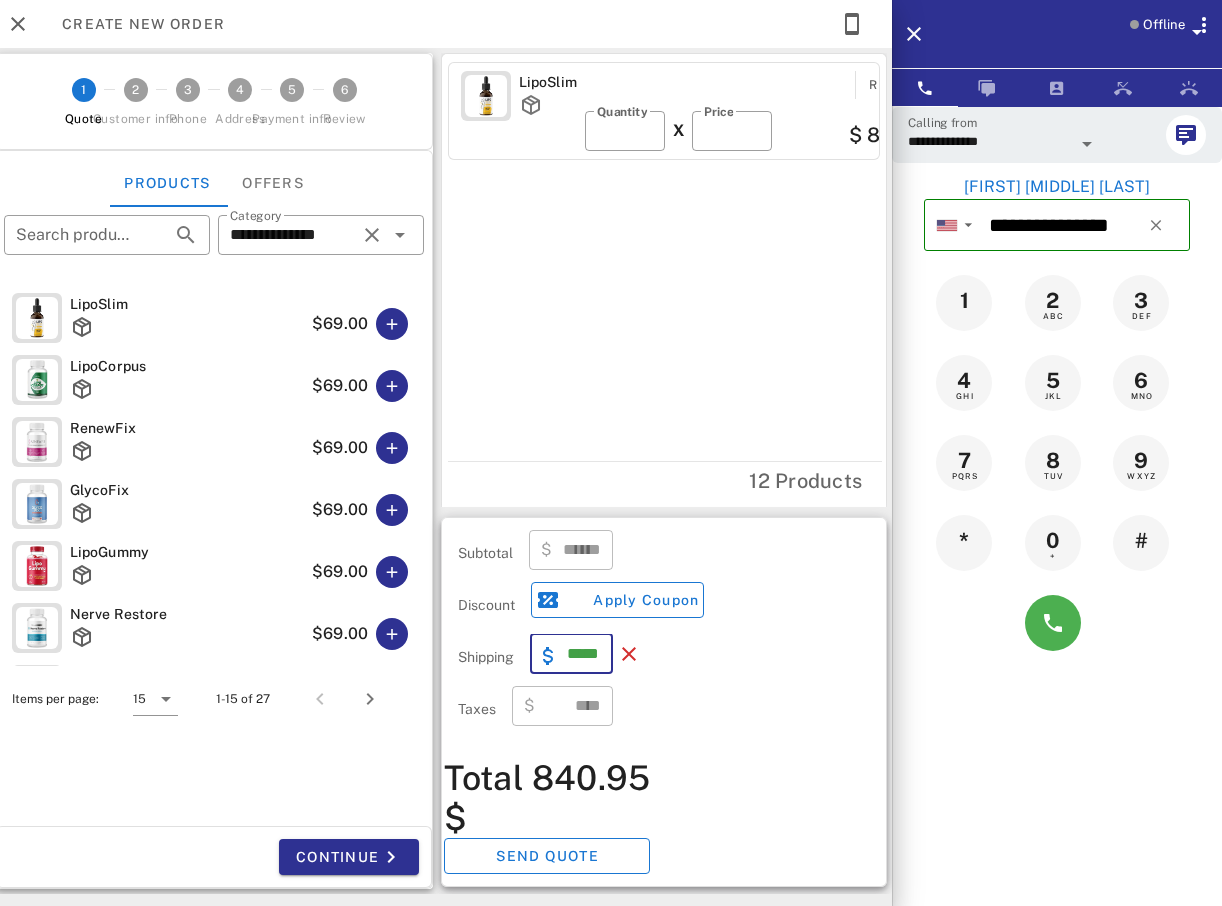 drag, startPoint x: 588, startPoint y: 659, endPoint x: 612, endPoint y: 654, distance: 24.5153 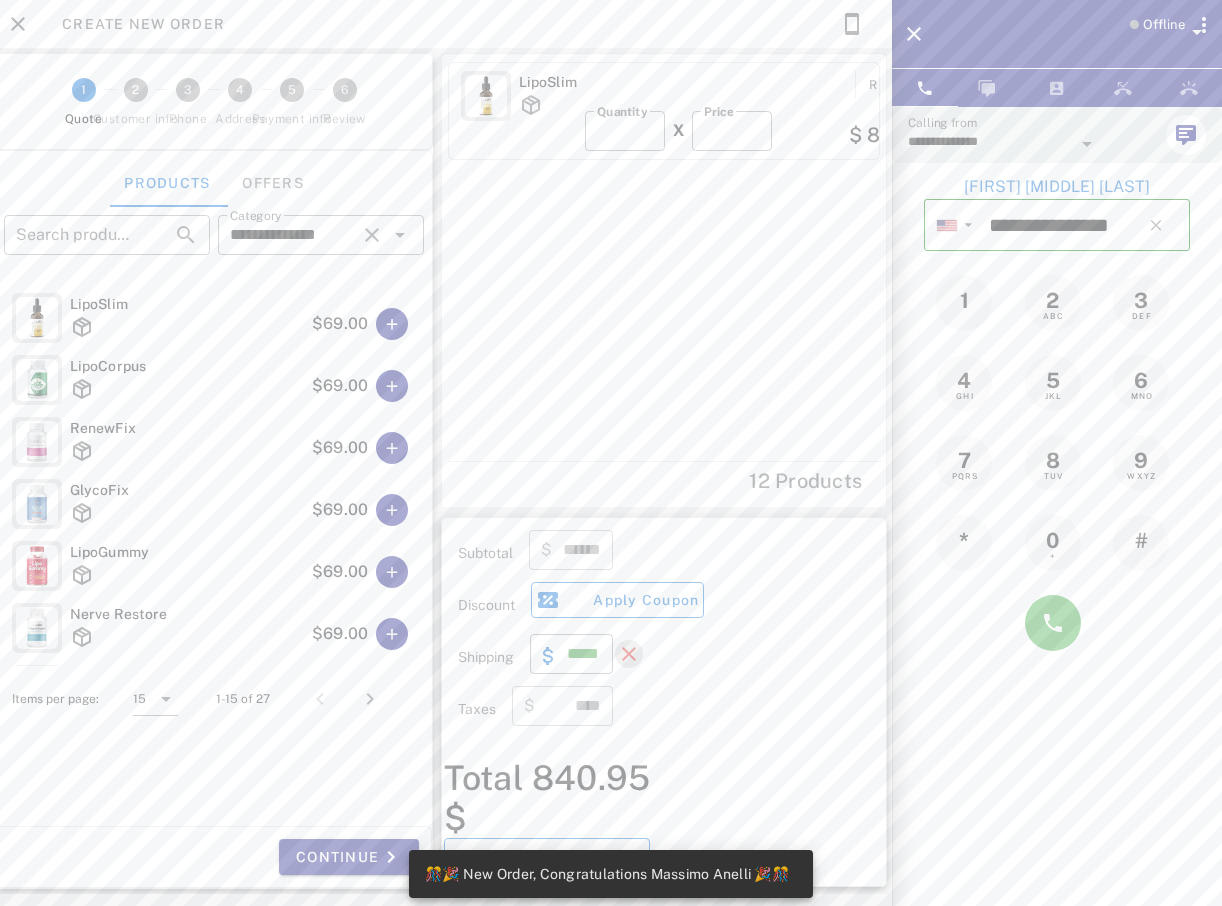 scroll, scrollTop: 0, scrollLeft: 0, axis: both 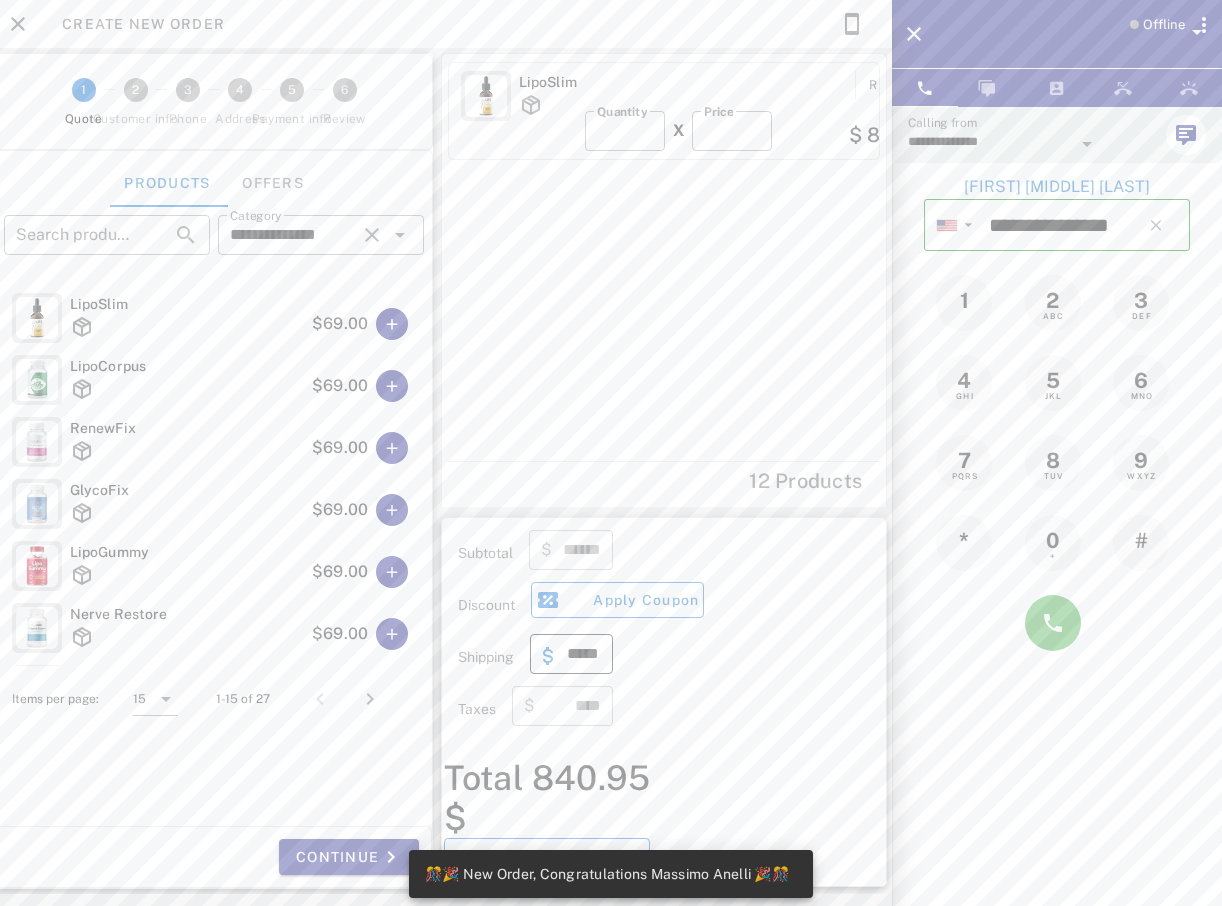 click on "*****" at bounding box center [582, 654] 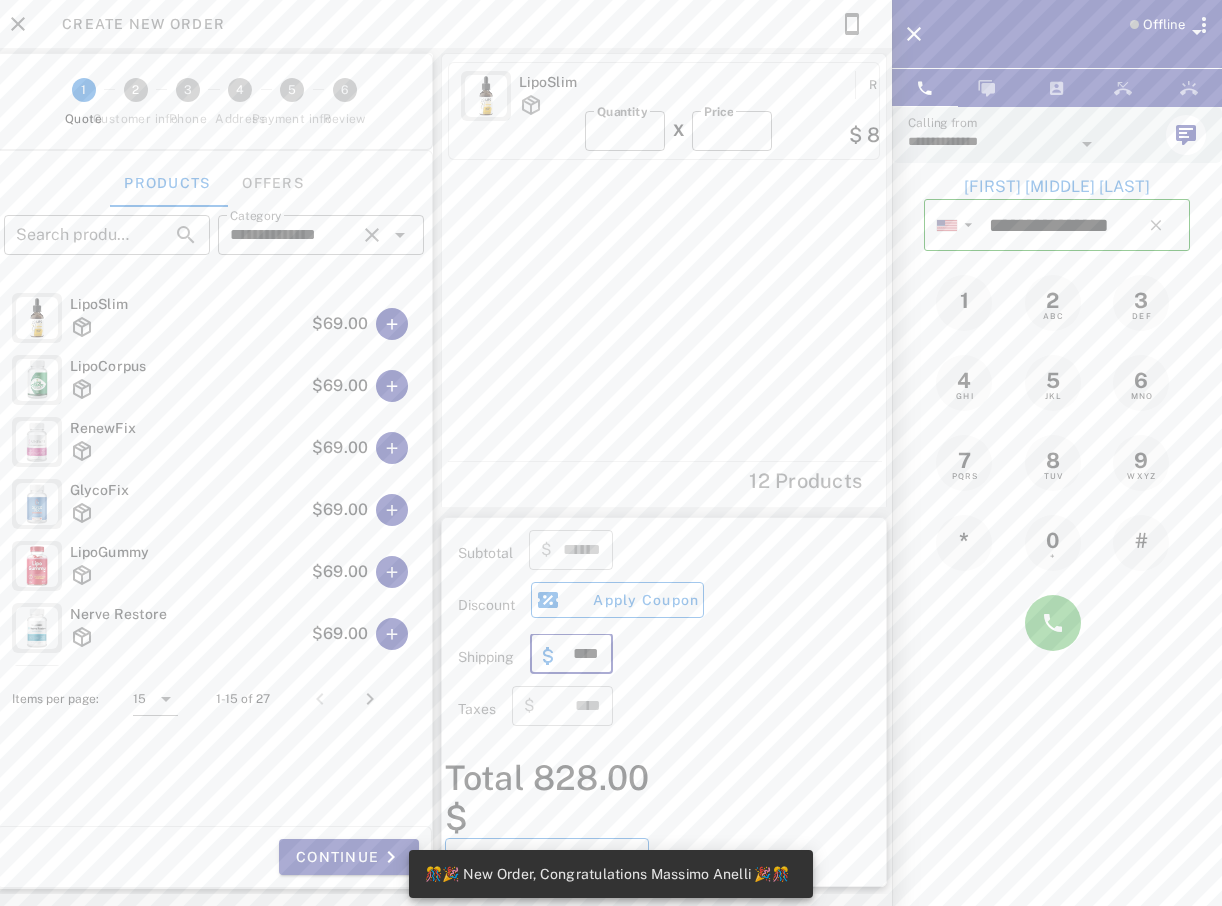 click on "****" at bounding box center [582, 654] 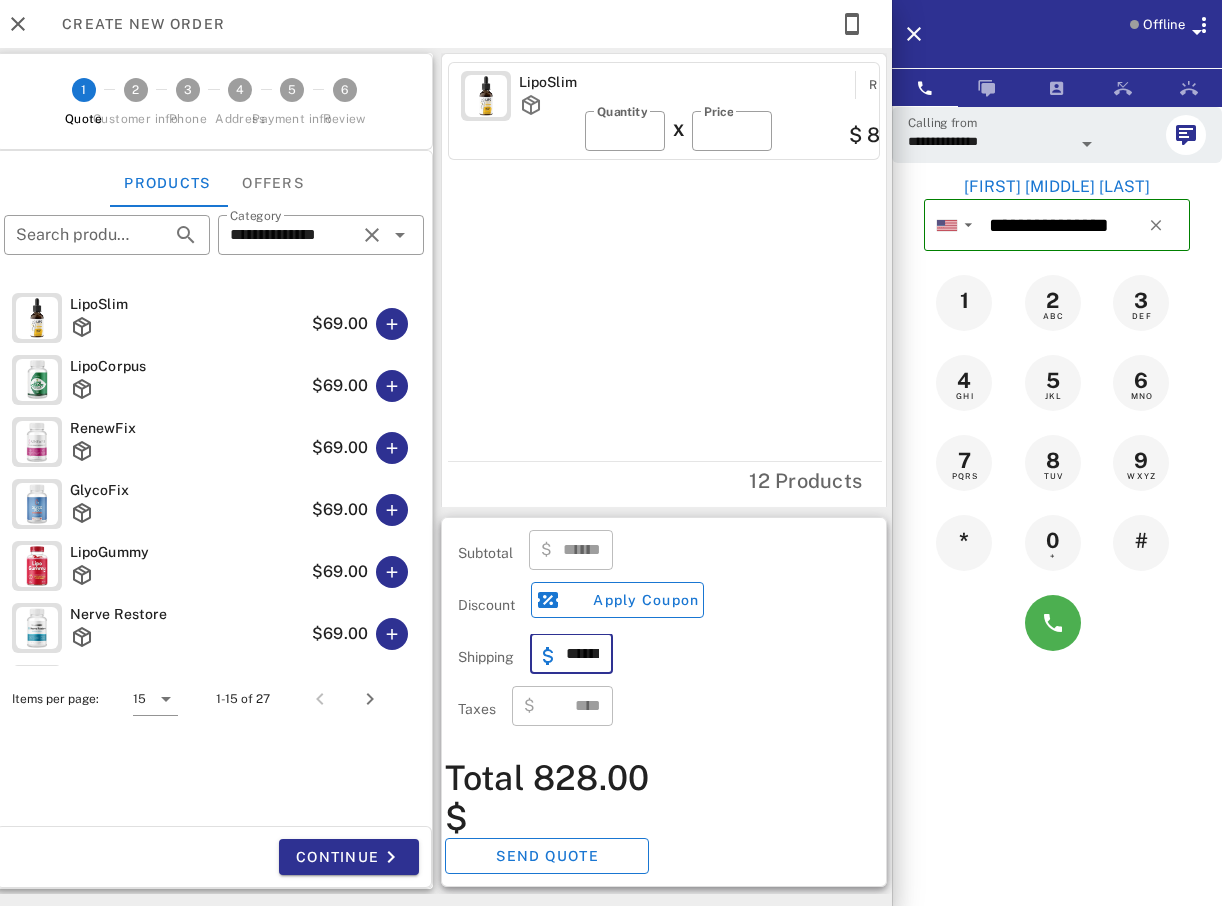 click on "​ ******" at bounding box center (571, 654) 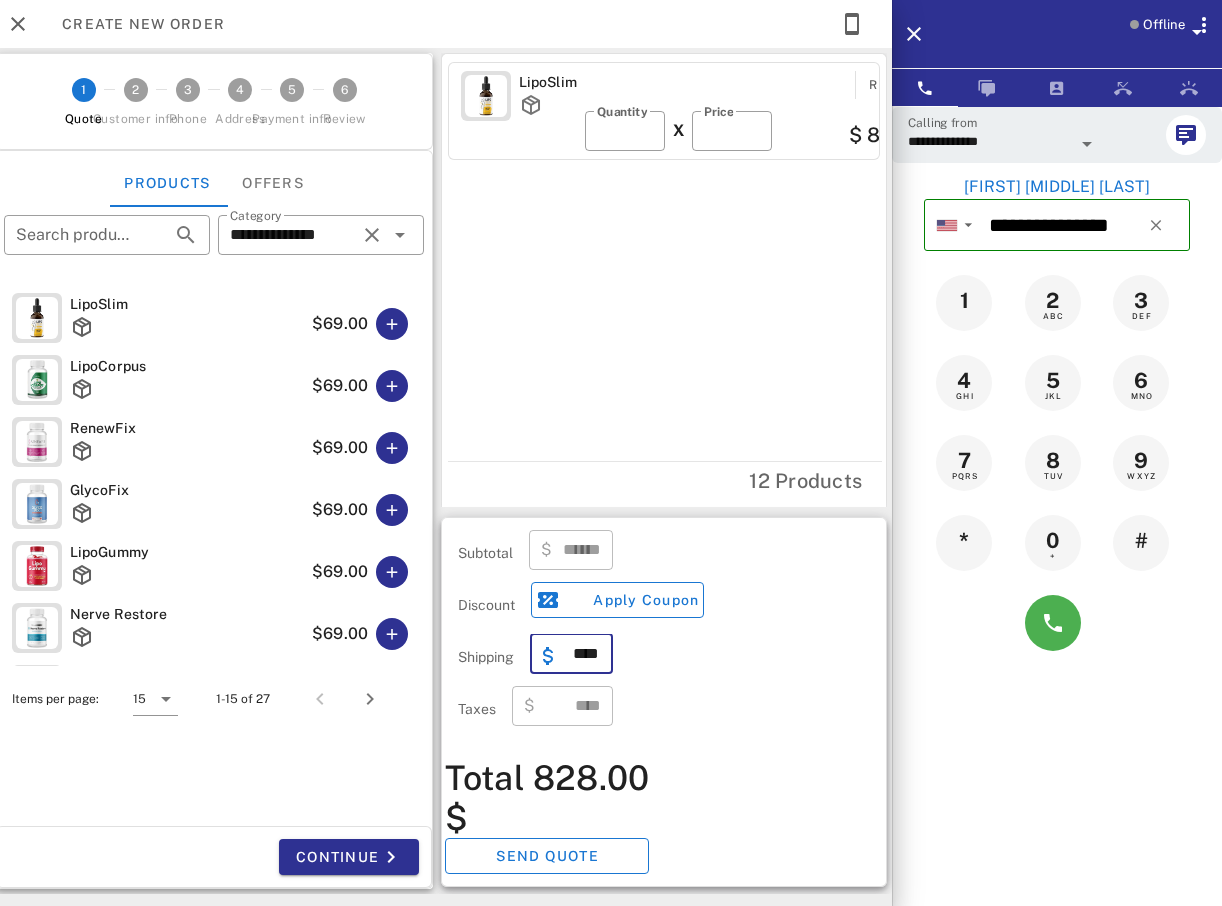 scroll, scrollTop: 0, scrollLeft: 0, axis: both 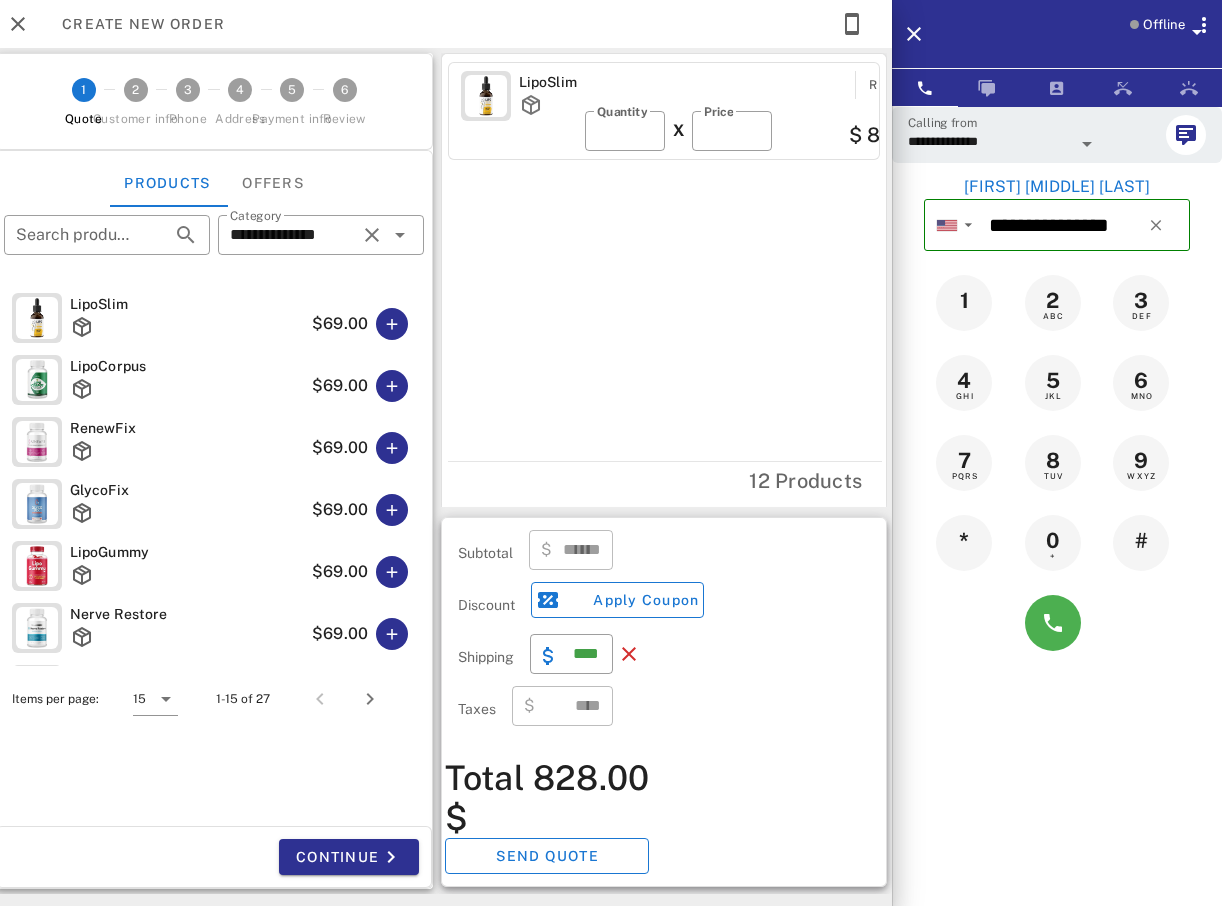 click on "Subtotal ​ $ ******  Discount  Apply Coupon Shipping ​ ****  Taxes  ​ $ **** Total $ 828.00  Send quote" at bounding box center [664, 702] 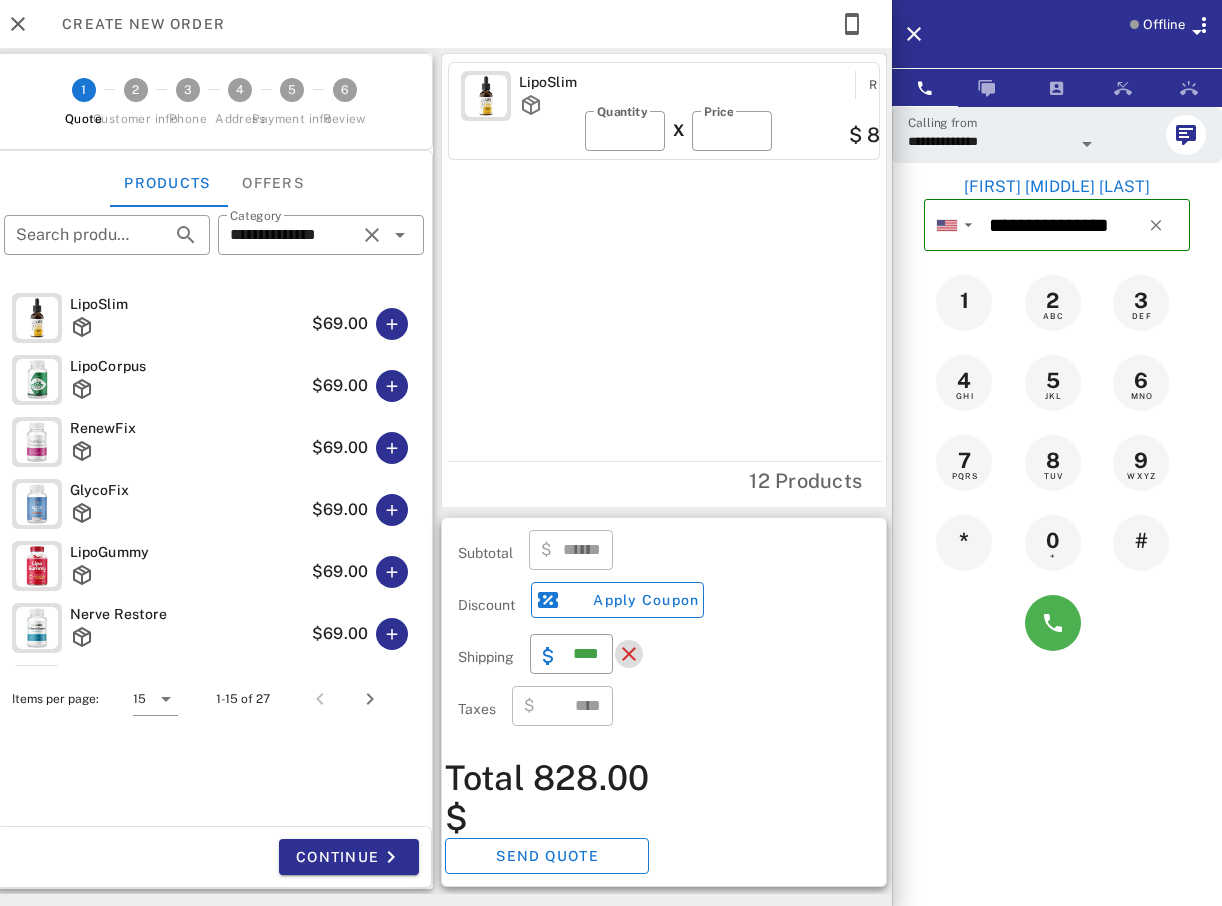 click at bounding box center [629, 654] 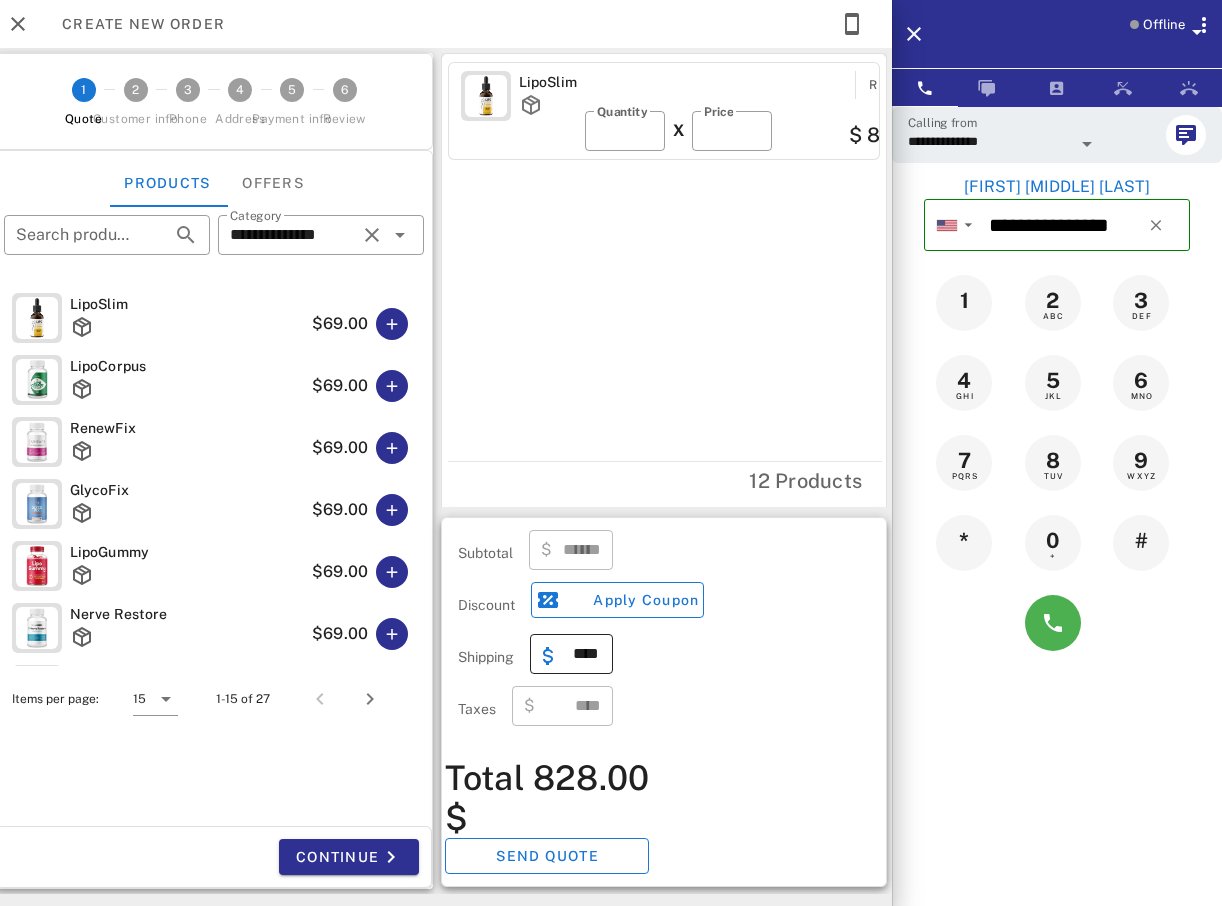 click on "​ ****" at bounding box center (571, 654) 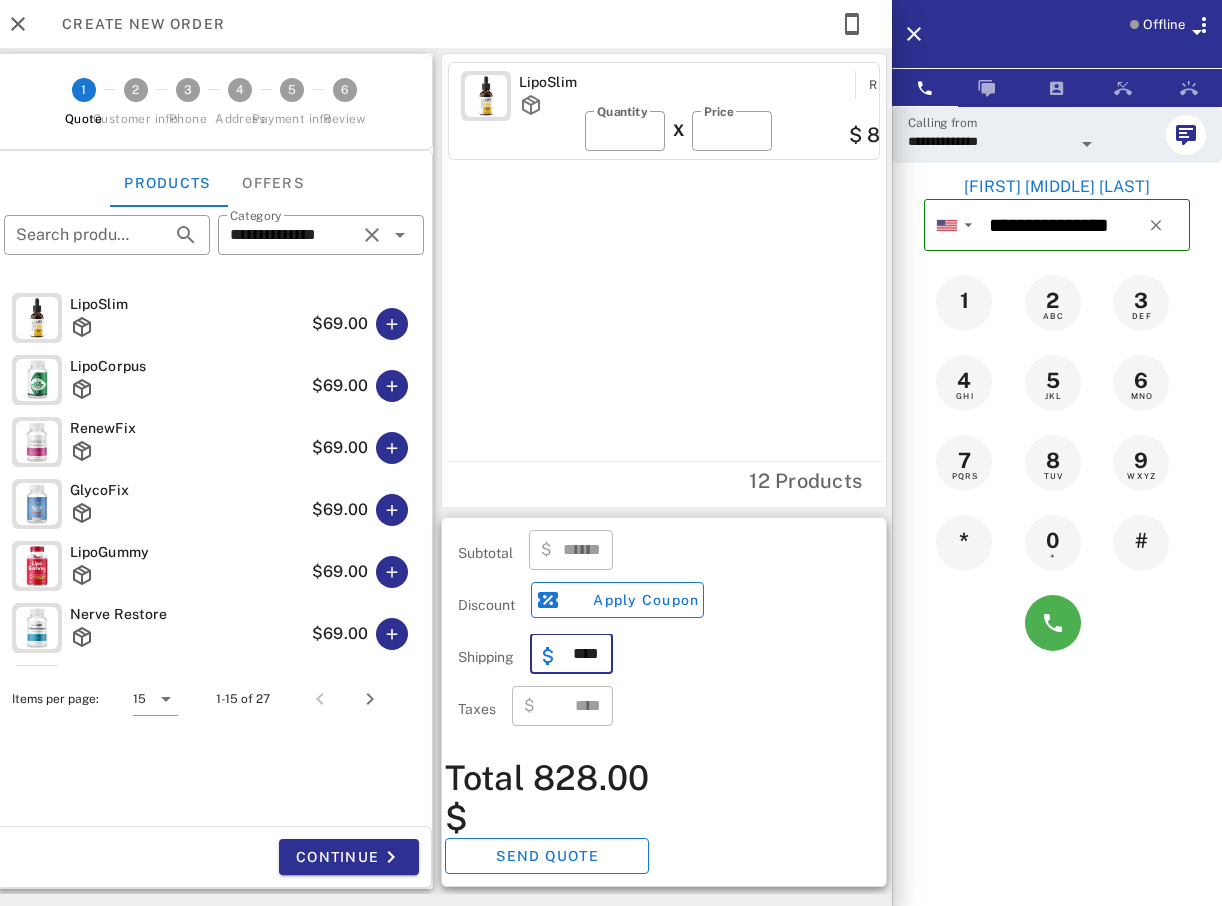 click on "****" at bounding box center (582, 654) 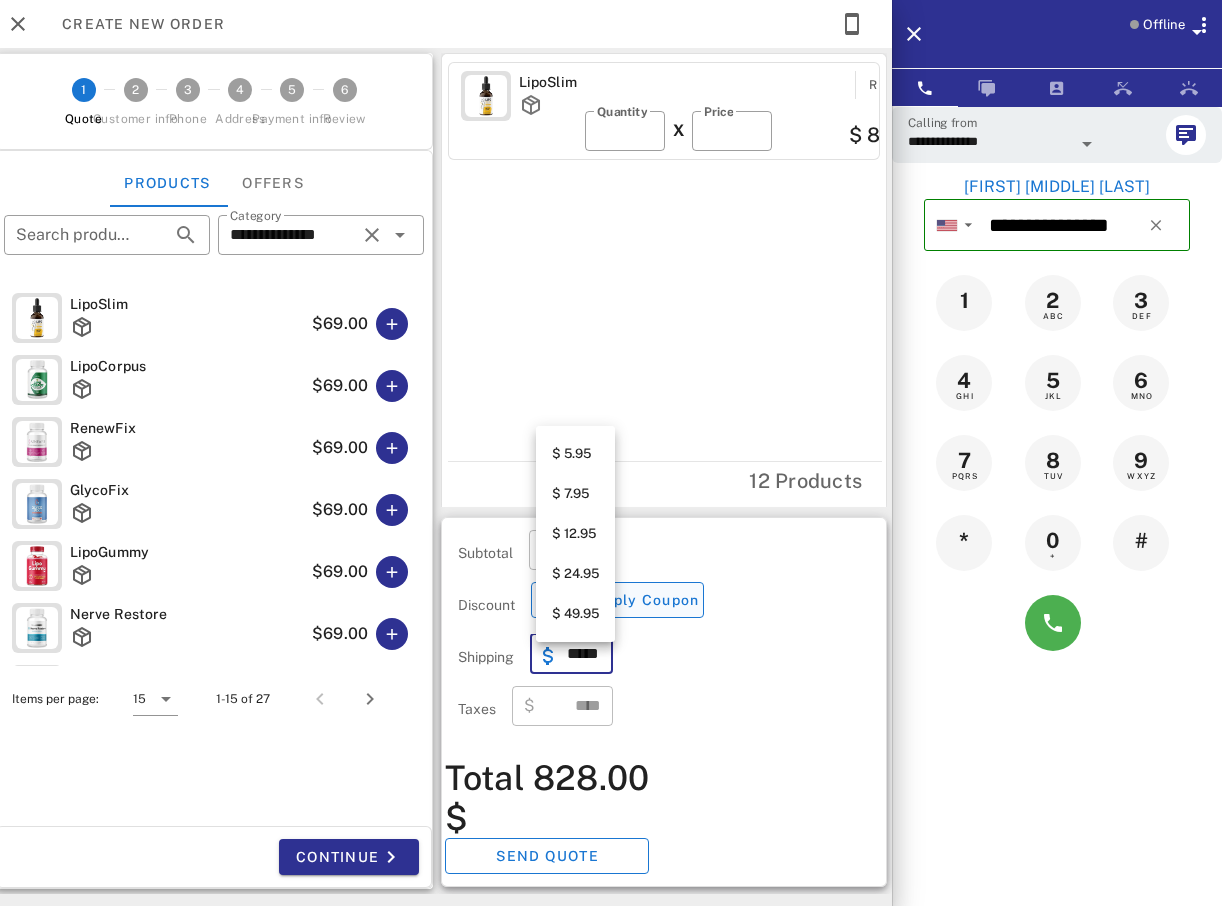 click on "$ 24.95" at bounding box center (575, 574) 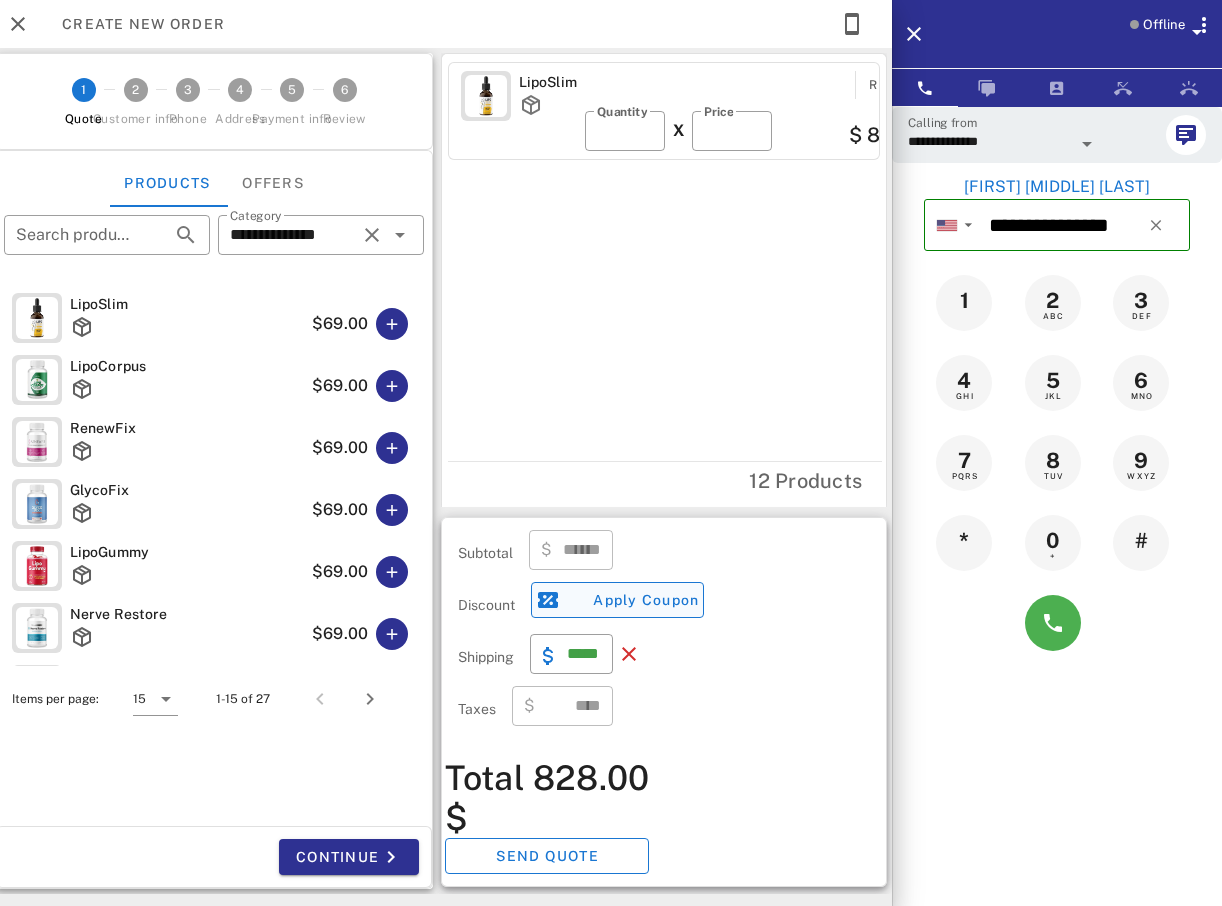 click on "Subtotal ​ $ ******  Discount  Apply Coupon Shipping ​ *****  Taxes  ​ $ ****" at bounding box center (527, 632) 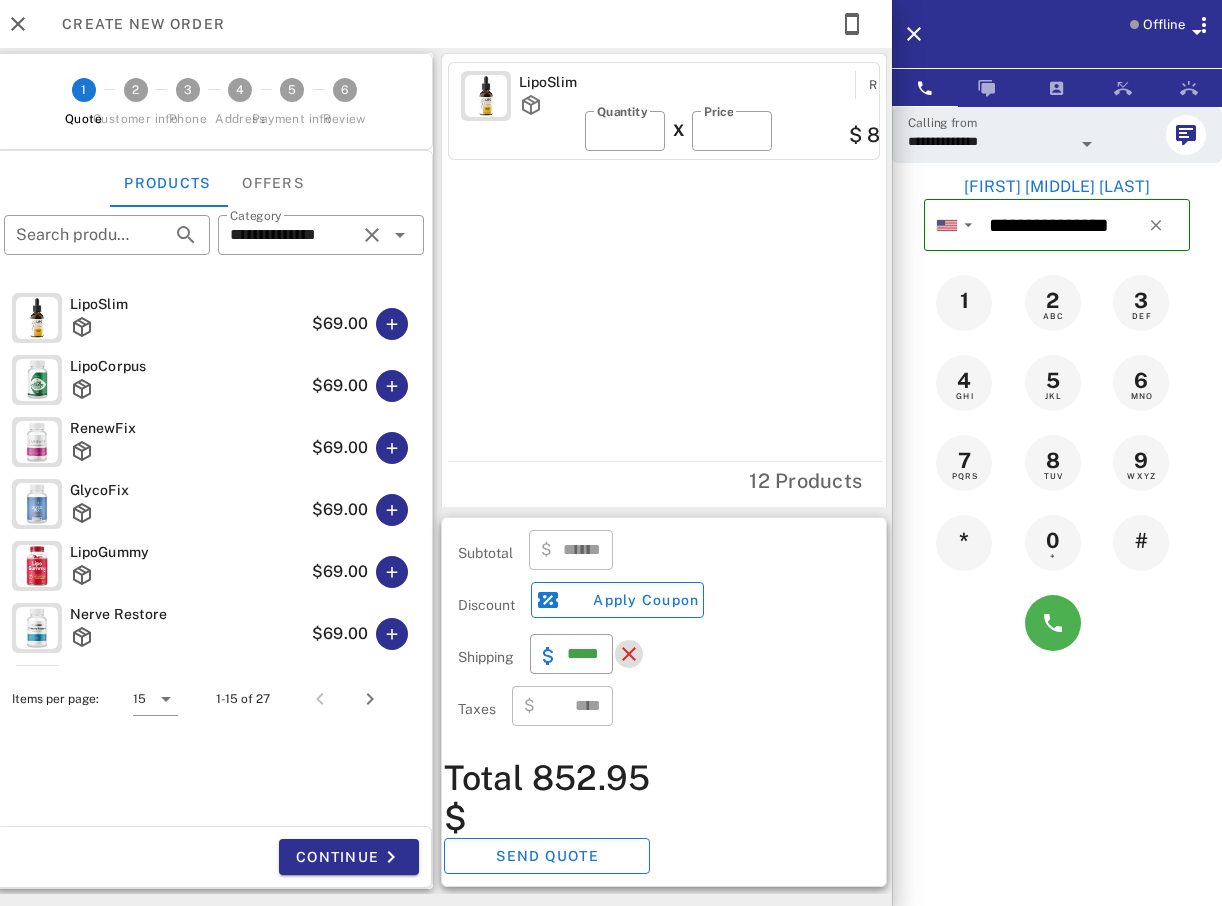 click at bounding box center (629, 654) 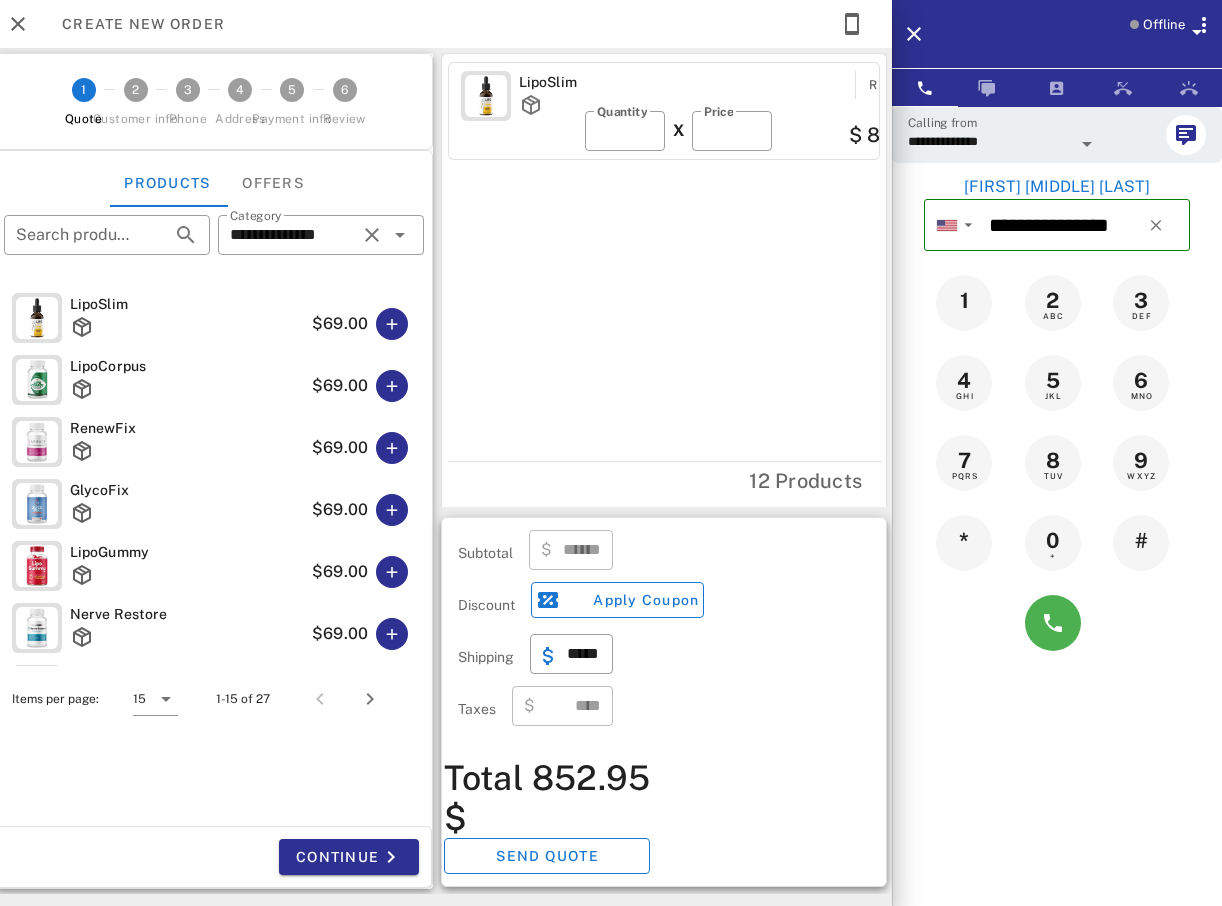 click on "Subtotal ​ $ ******  Discount  Apply Coupon Shipping ​ *****  Taxes  ​ $ **** Total $ 852.95  Send quote" at bounding box center [664, 702] 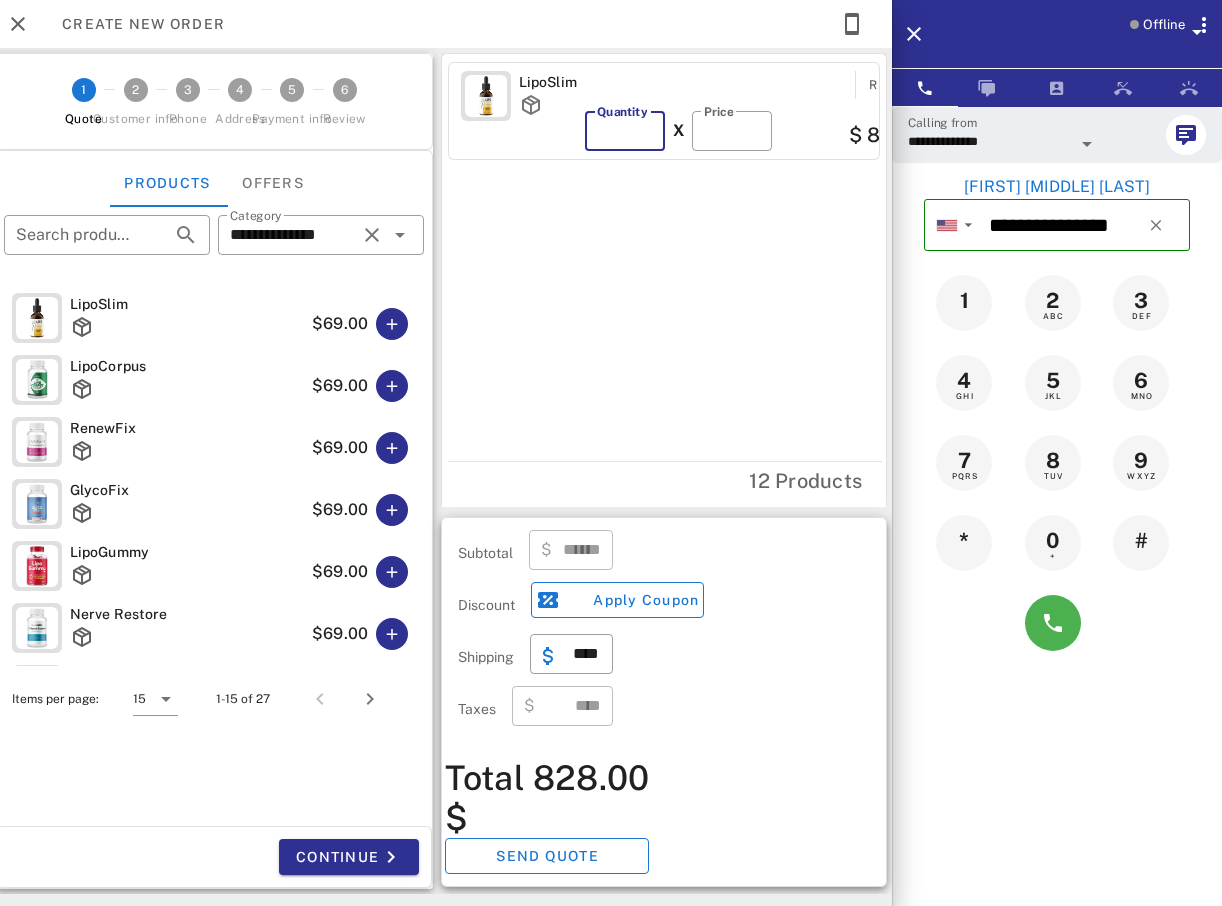 click on "**" at bounding box center [625, 131] 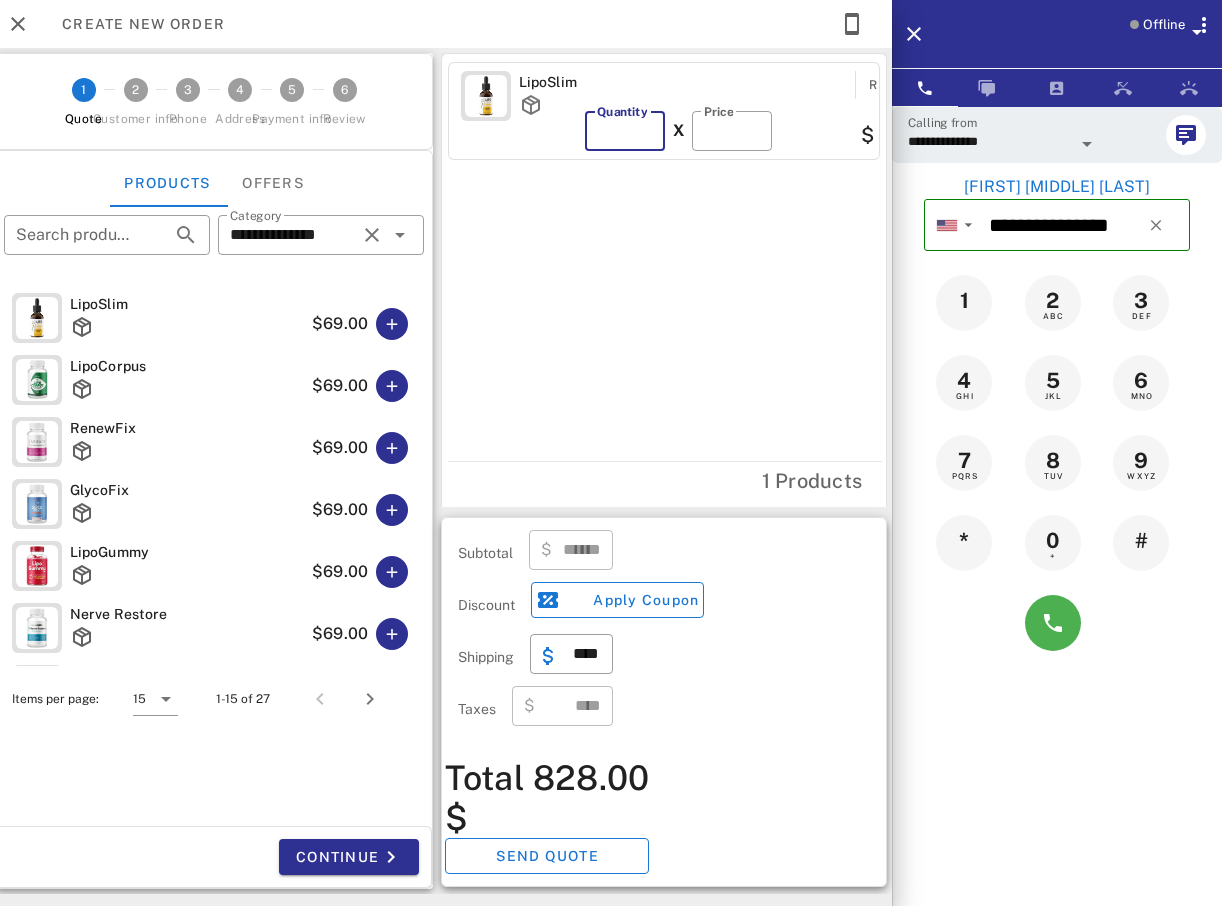 type on "*" 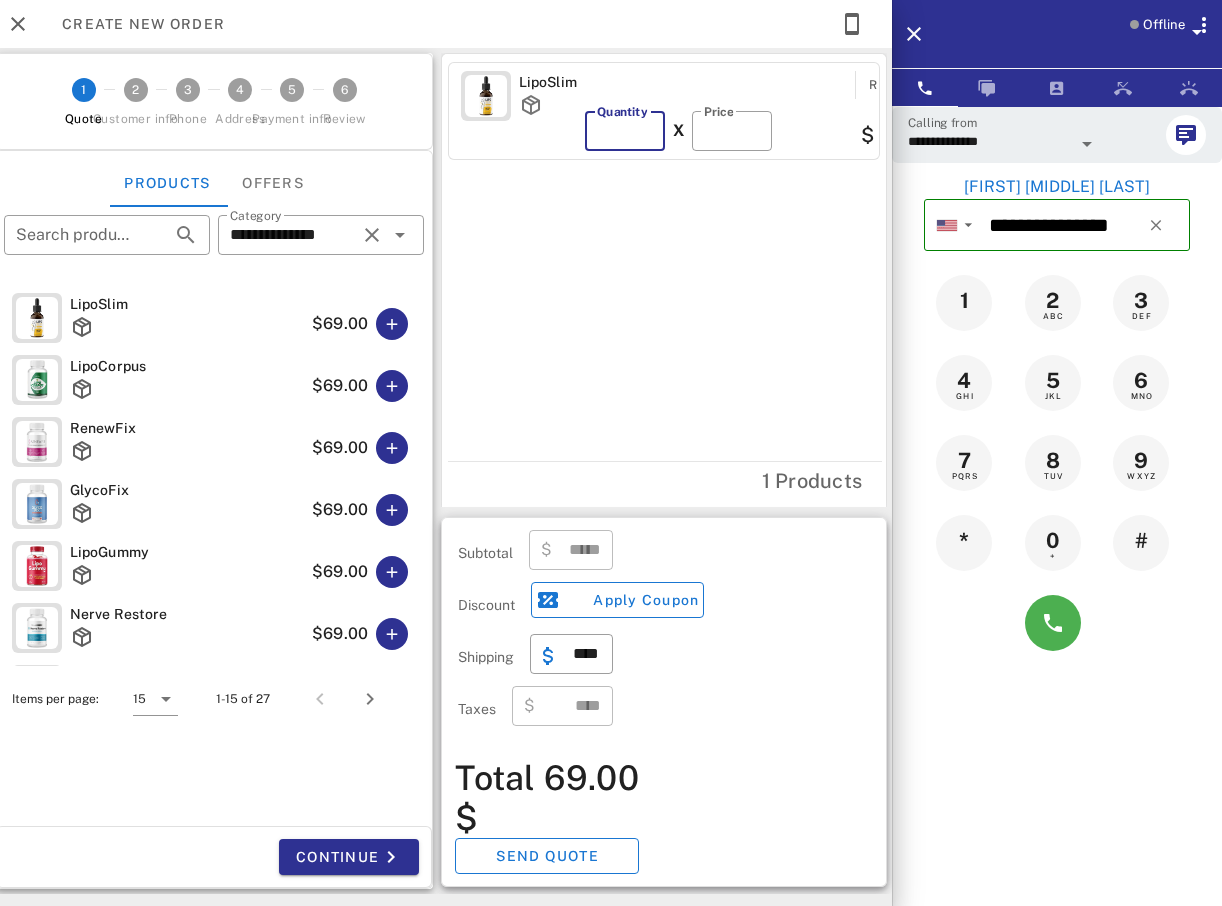 click on "*" at bounding box center (625, 131) 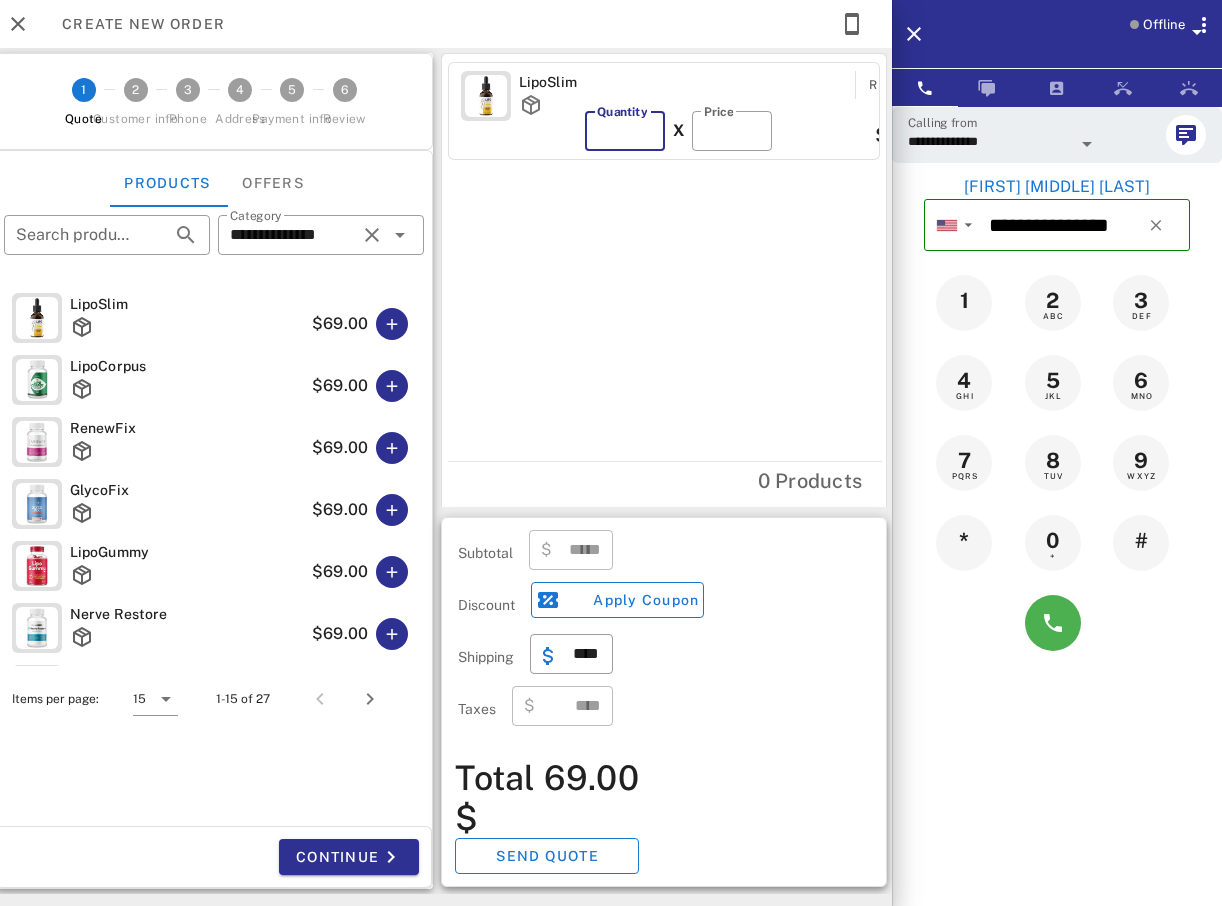 type on "***" 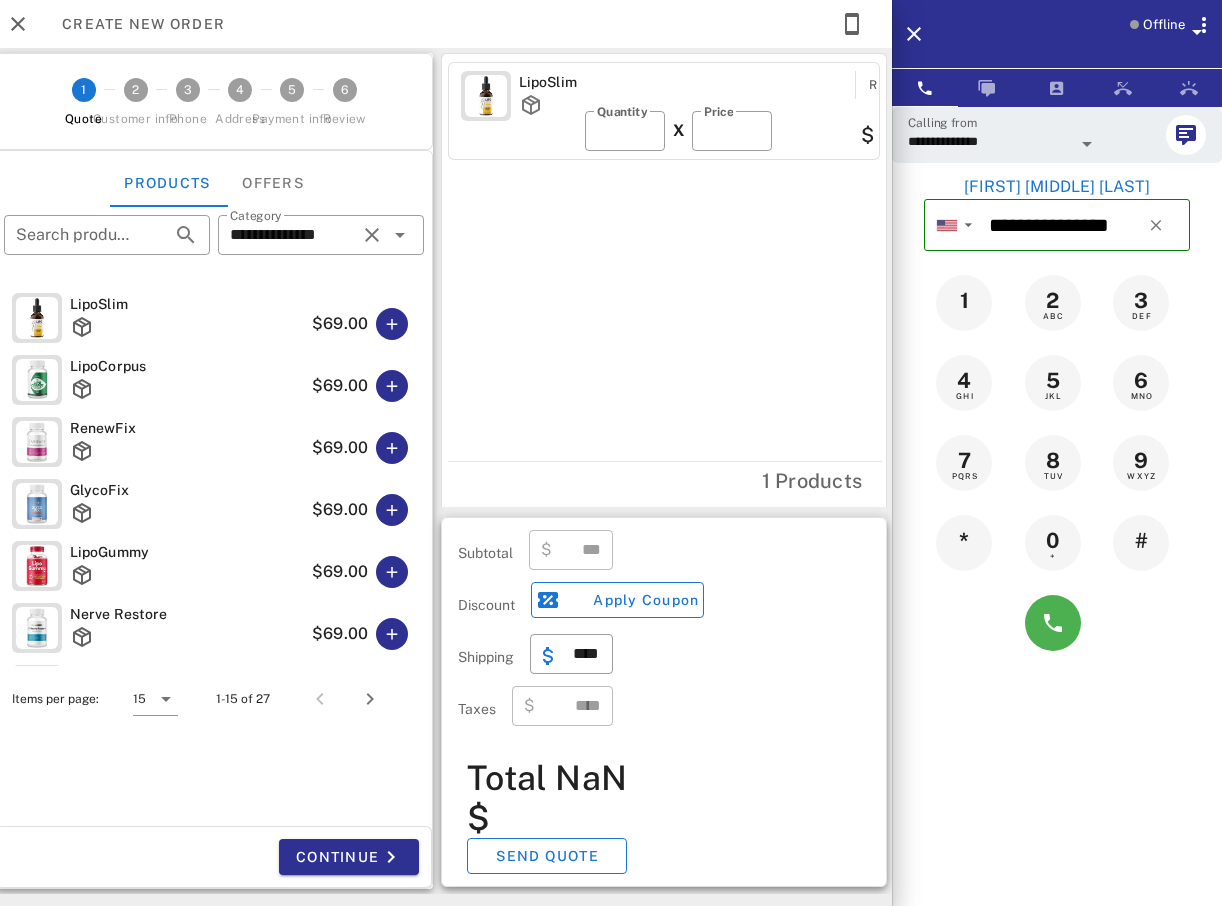 type on "*" 